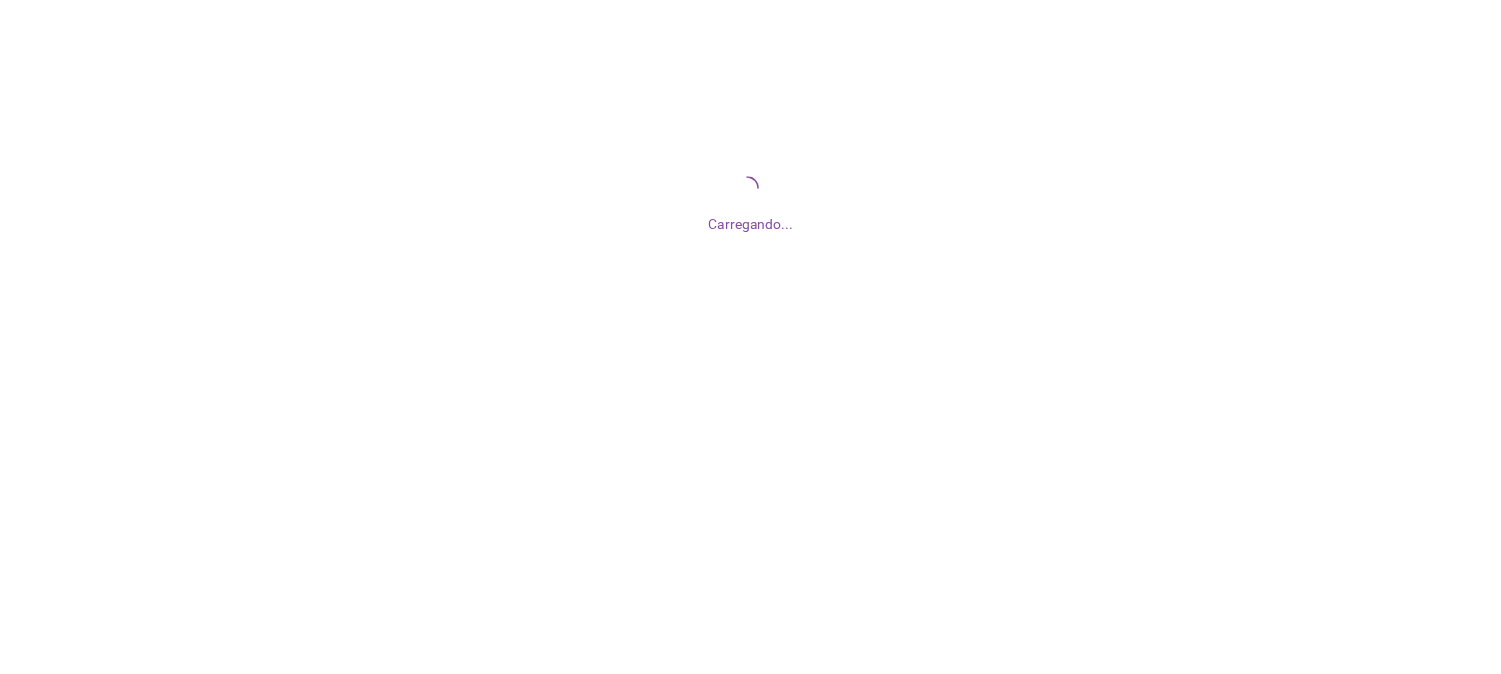 scroll, scrollTop: 0, scrollLeft: 0, axis: both 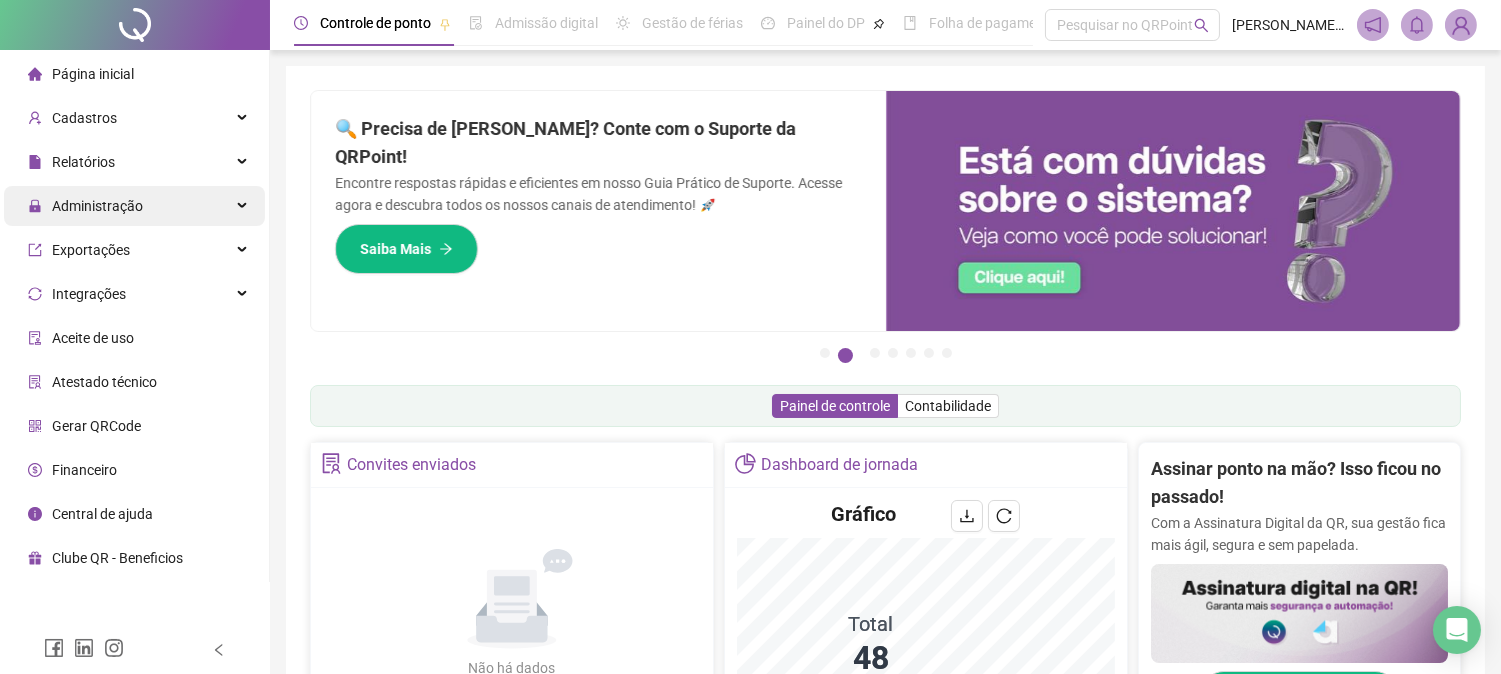 click on "Administração" at bounding box center (134, 206) 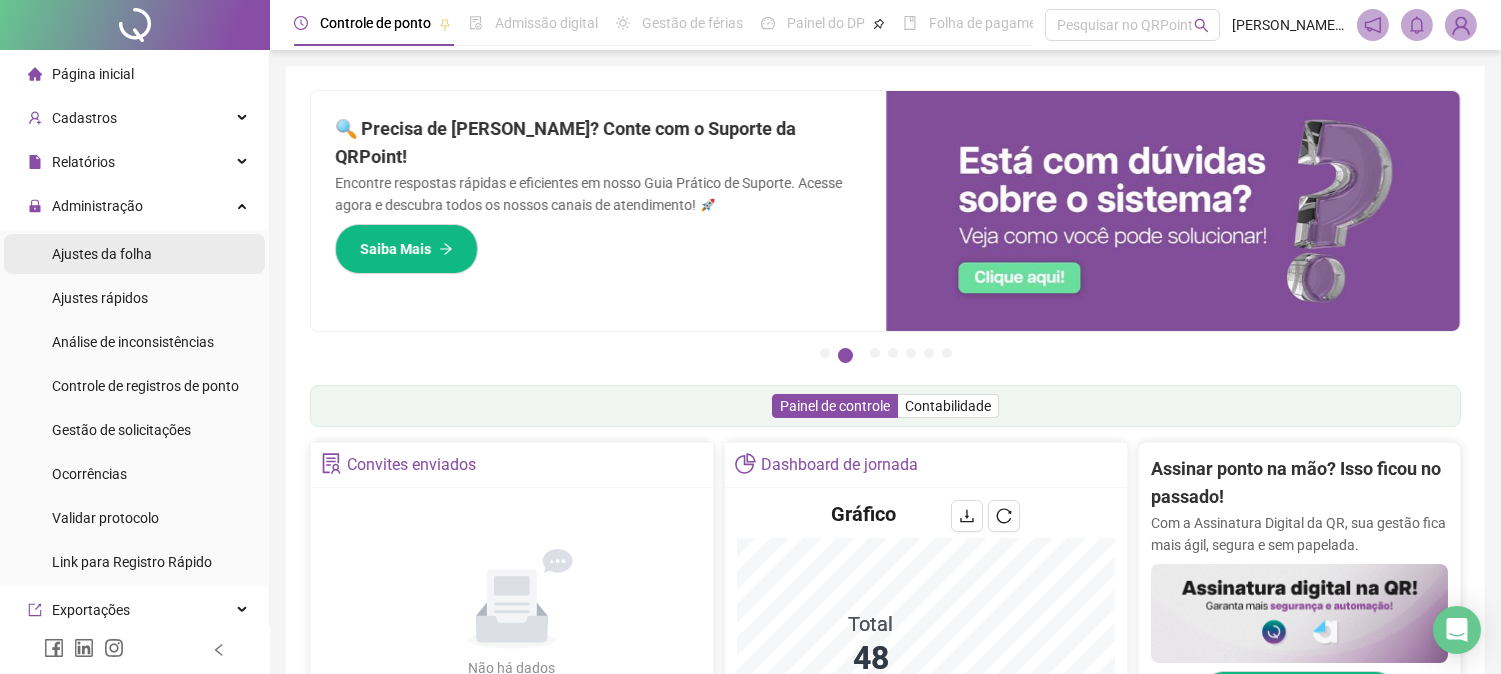 click on "Ajustes da folha" at bounding box center (134, 254) 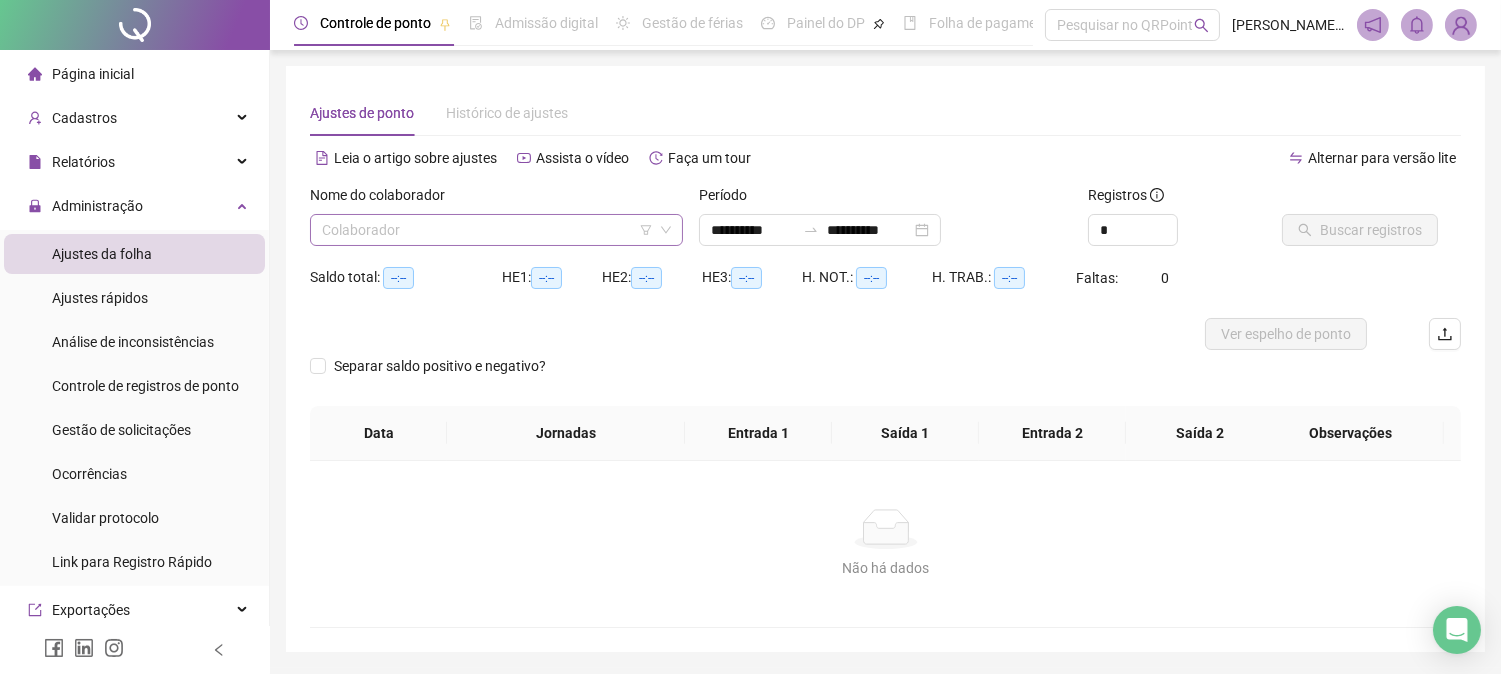 click at bounding box center (490, 230) 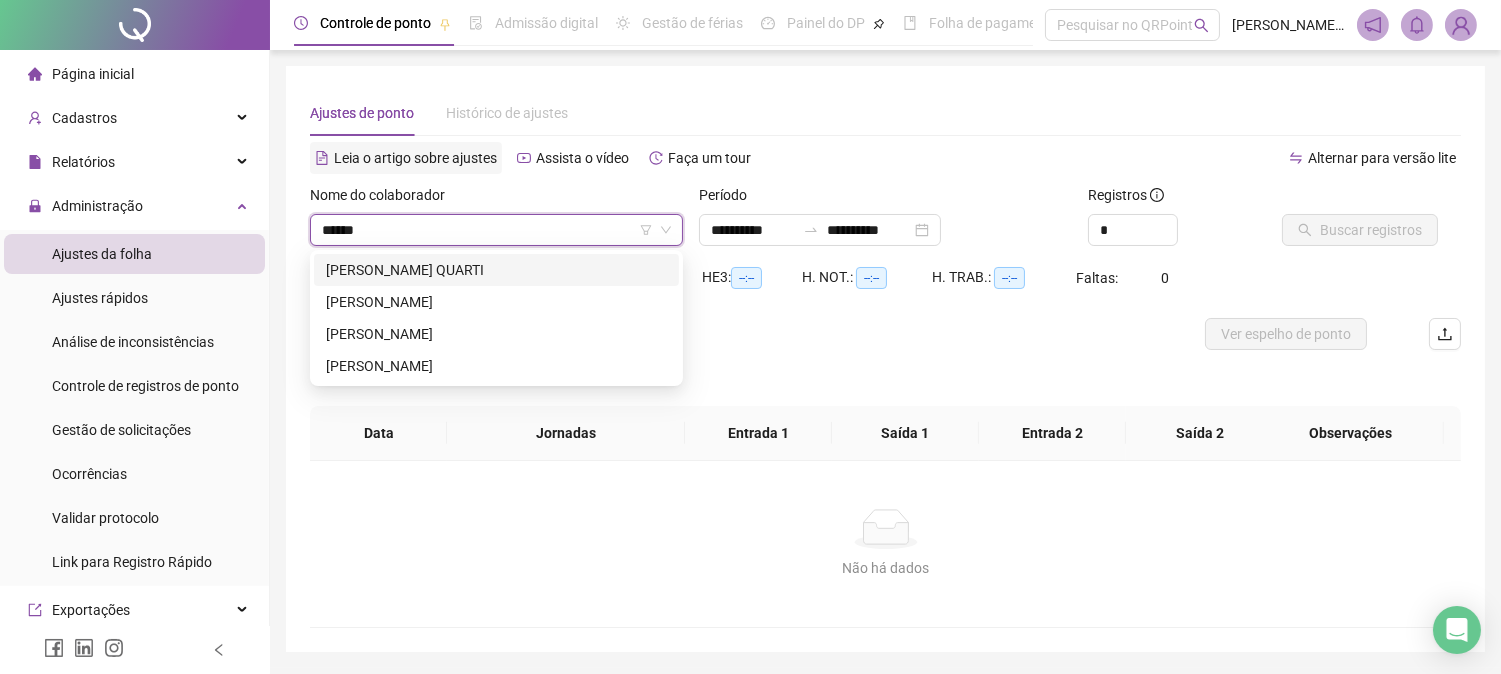 type on "*******" 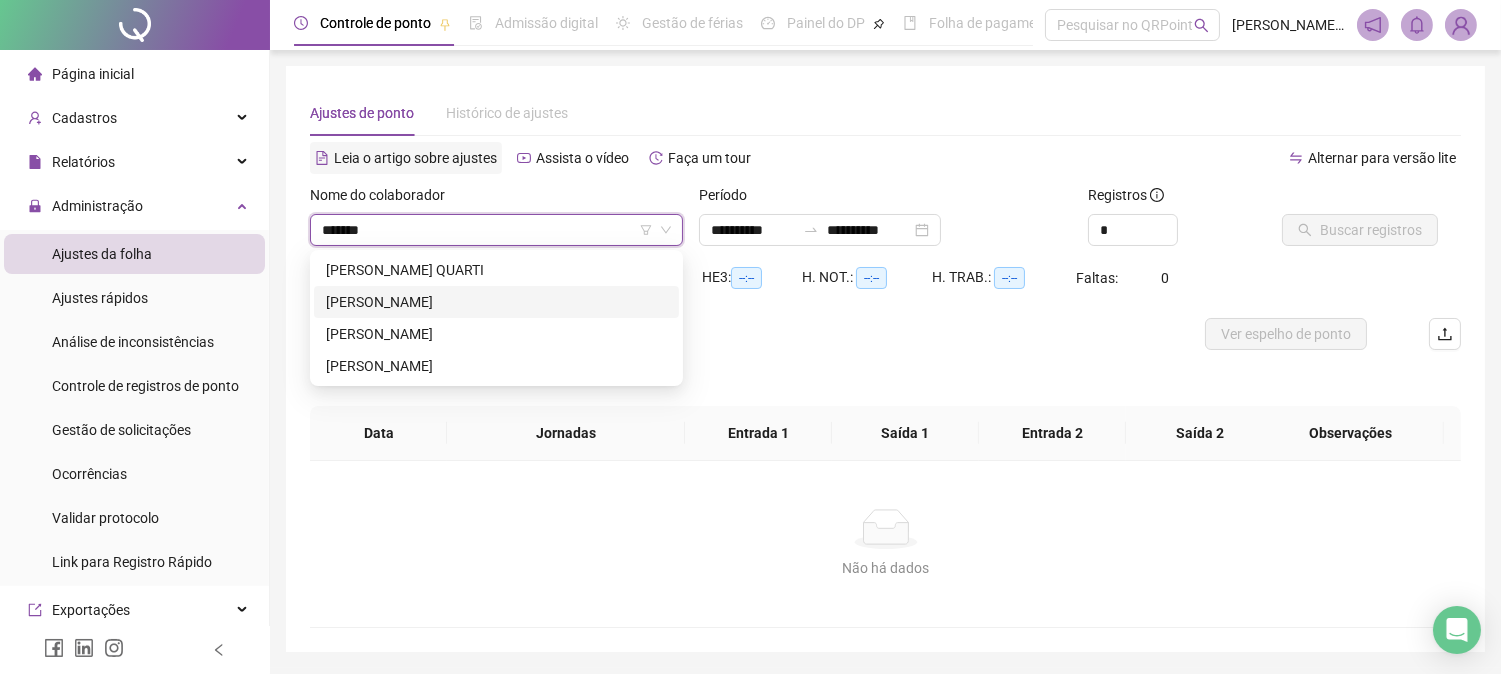 type 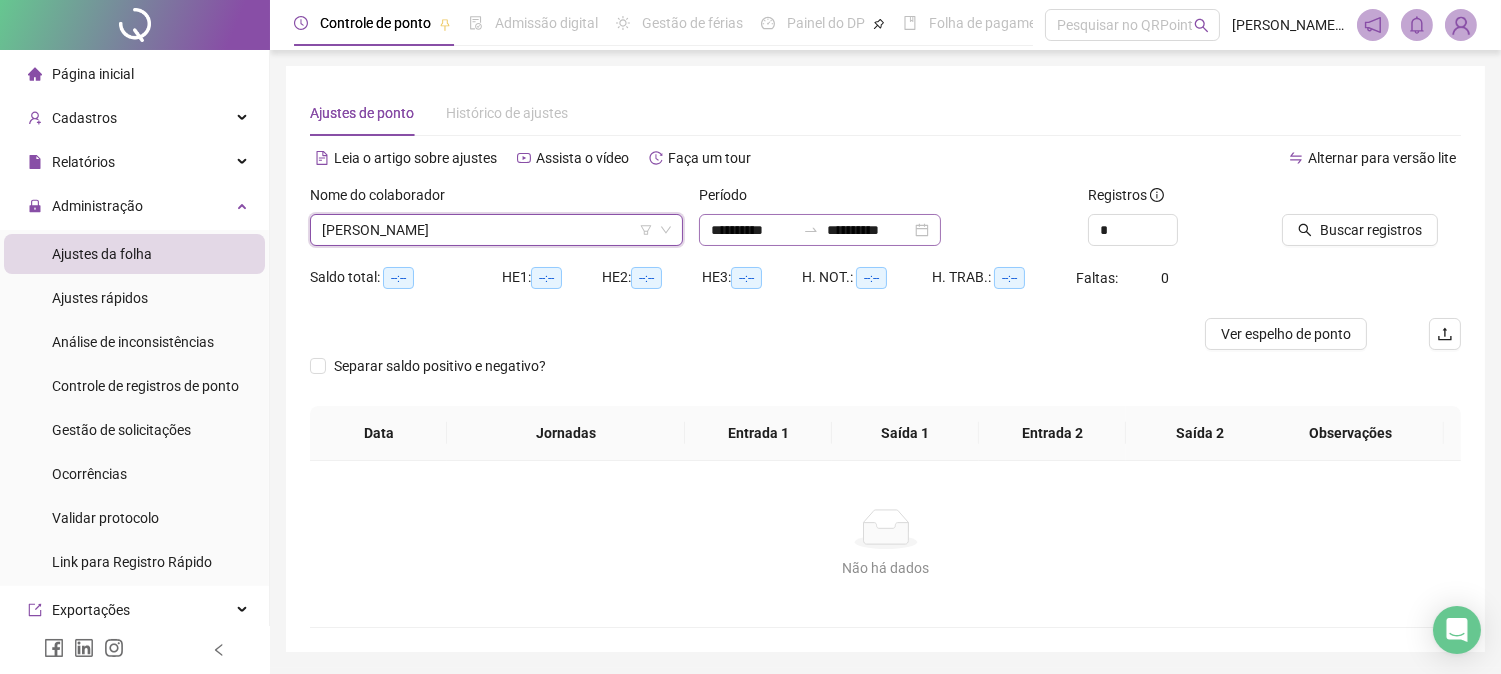 click on "**********" at bounding box center [820, 230] 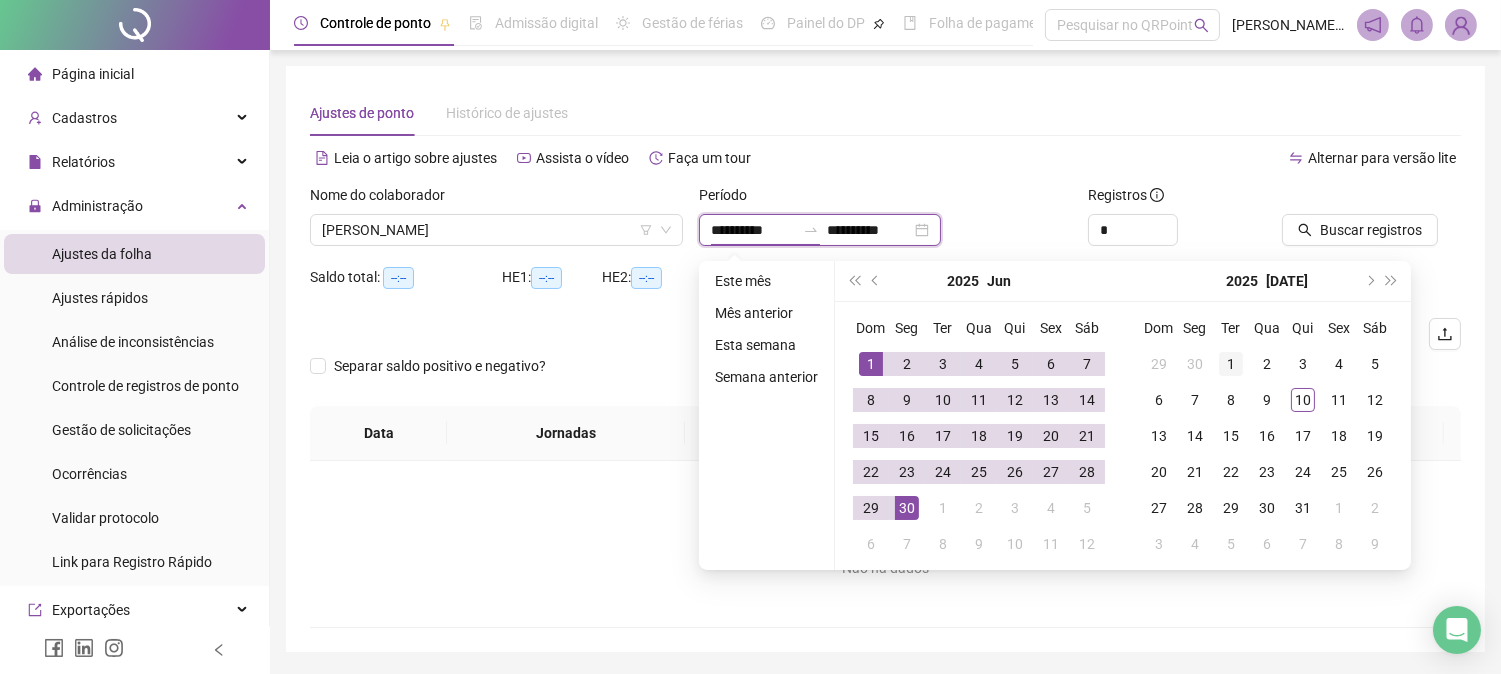 type on "**********" 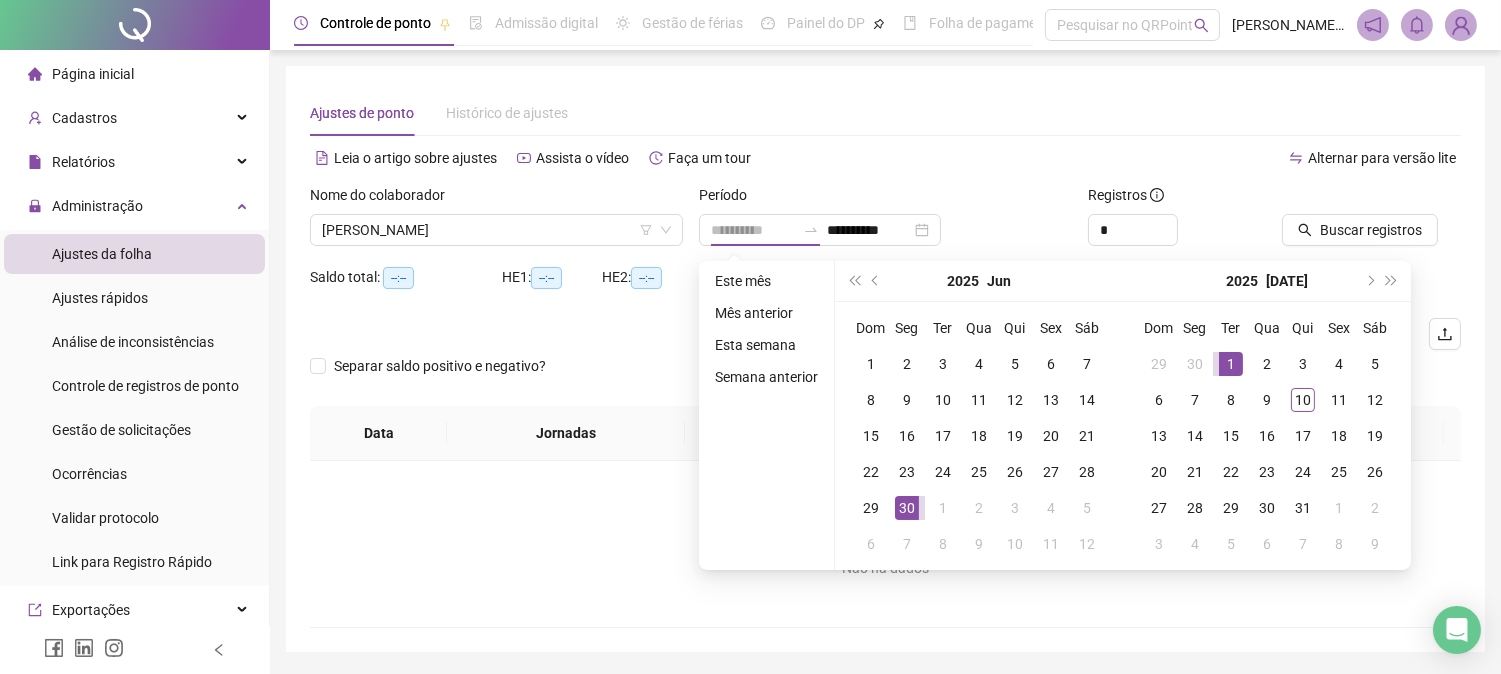click on "1" at bounding box center [1231, 364] 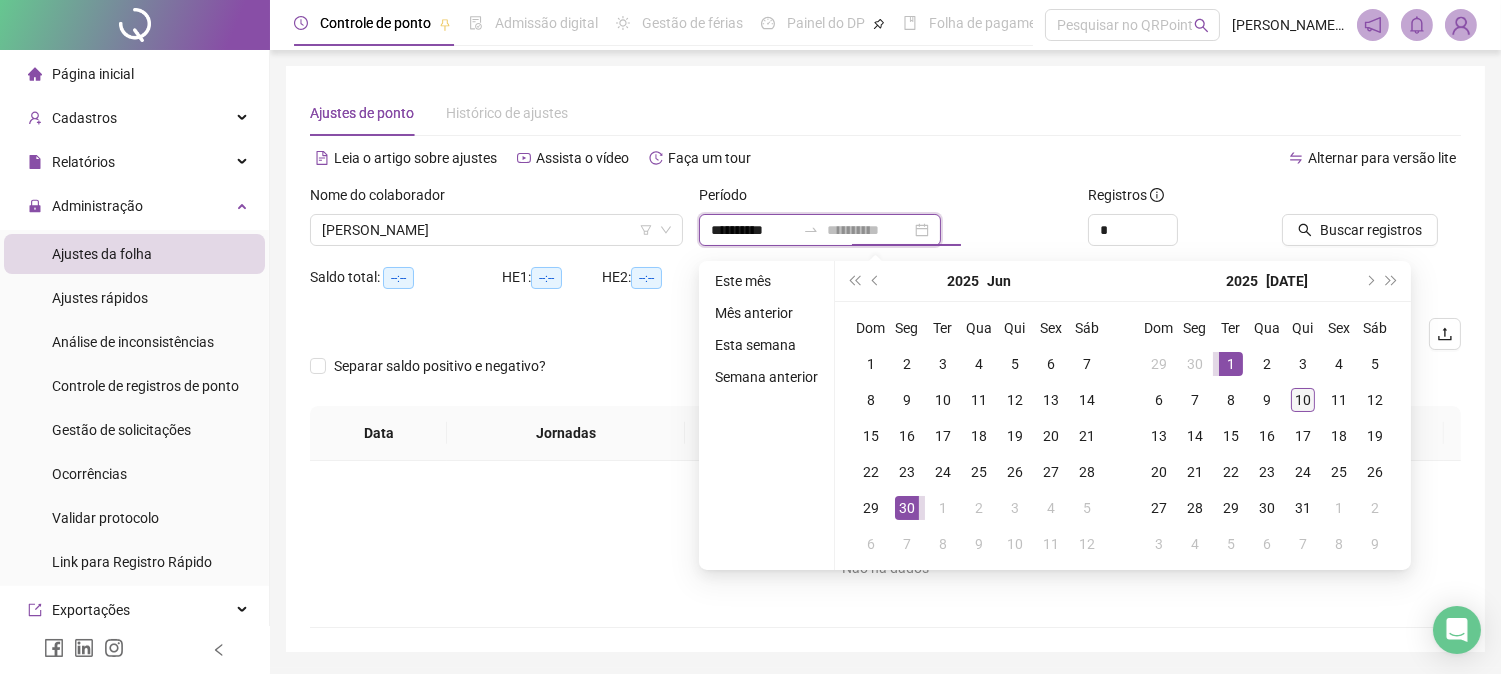 type on "**********" 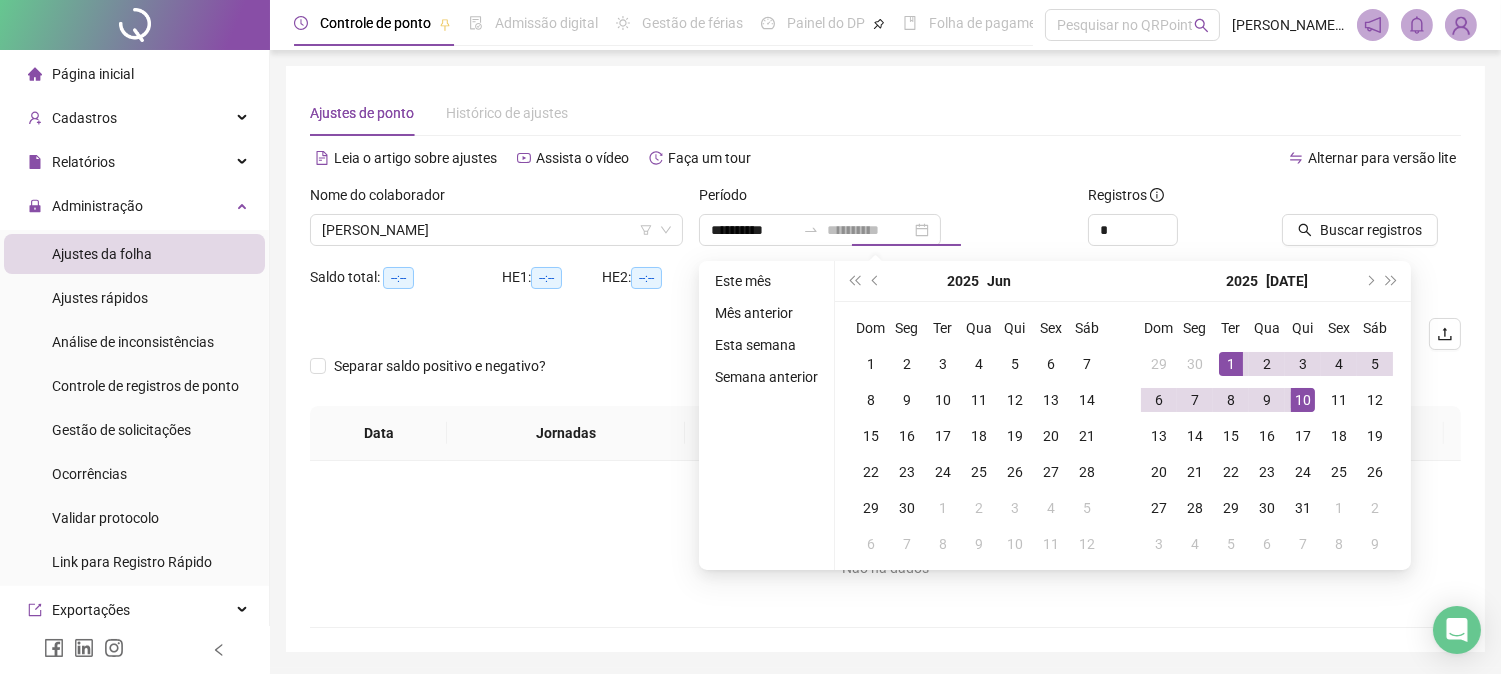 click on "10" at bounding box center (1303, 400) 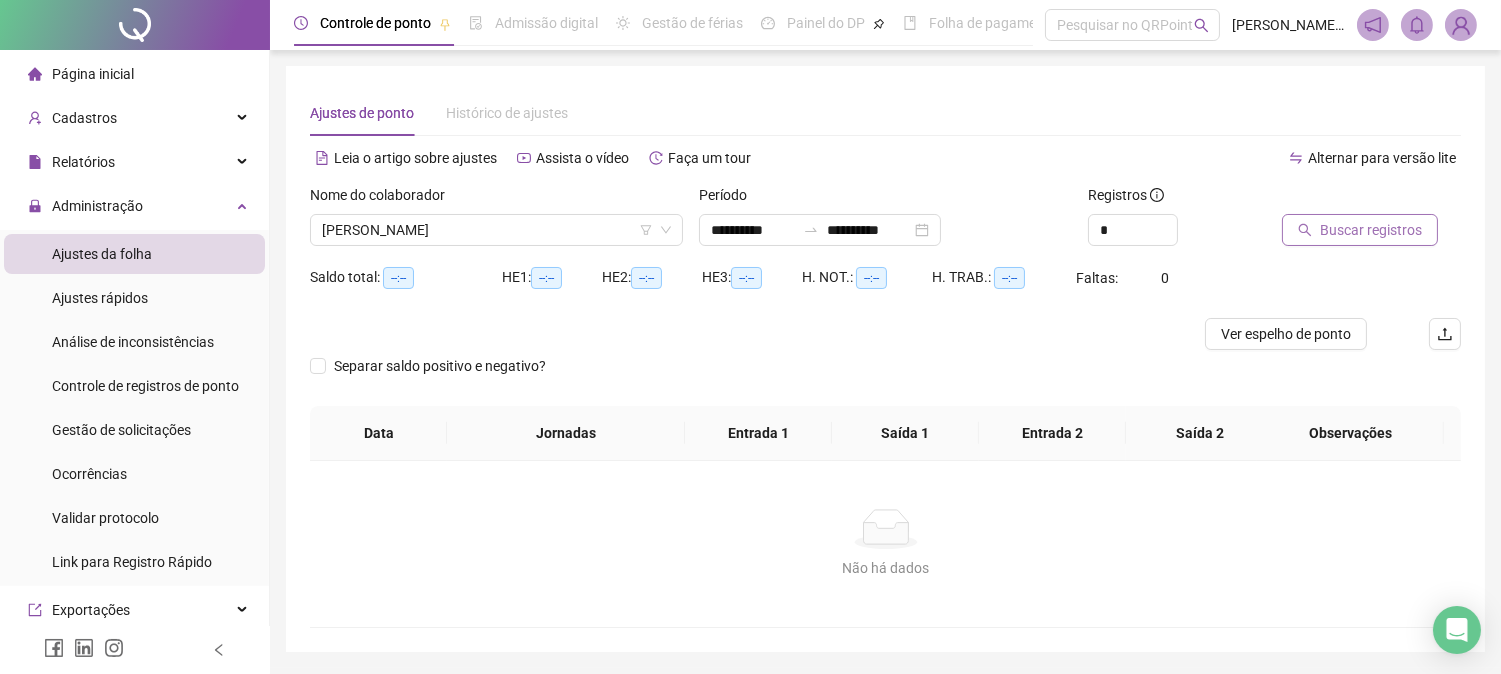 click on "Buscar registros" at bounding box center [1371, 230] 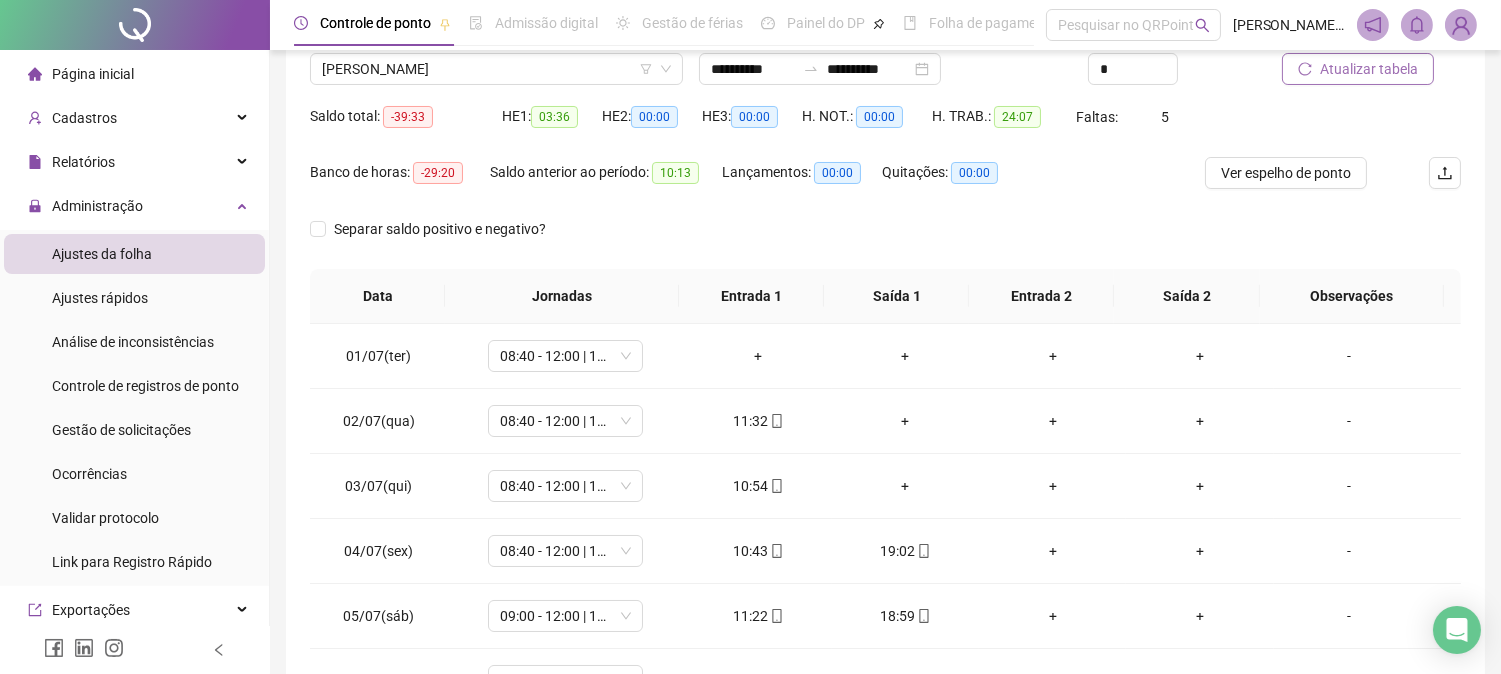 scroll, scrollTop: 347, scrollLeft: 0, axis: vertical 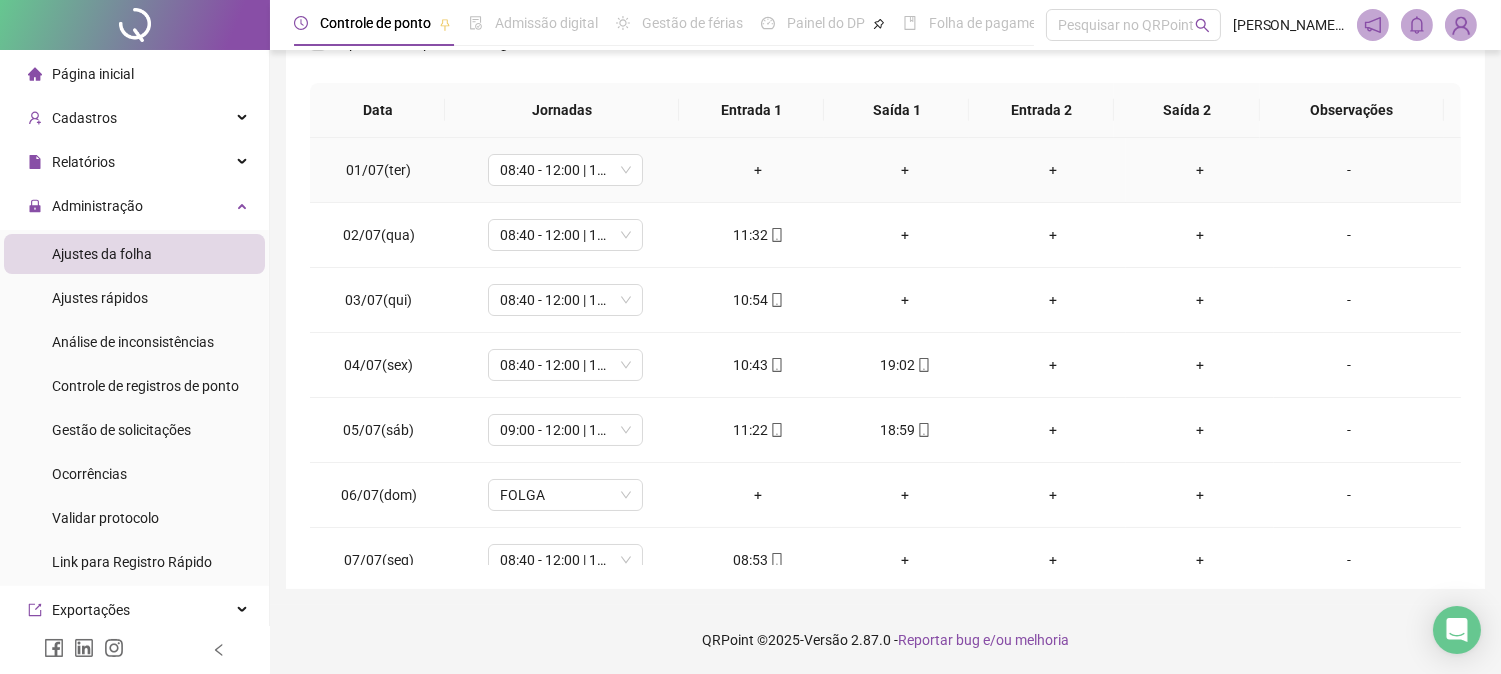 click on "+" at bounding box center [758, 170] 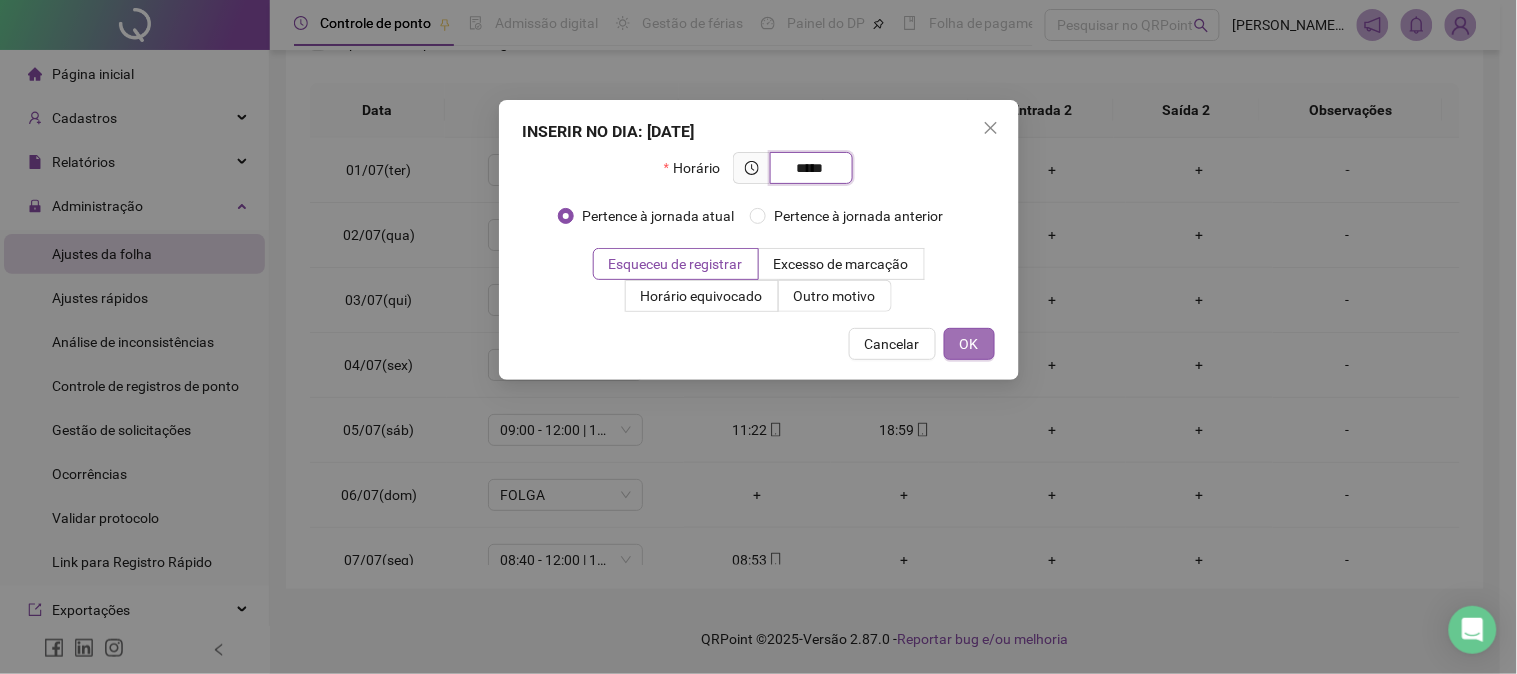 type on "*****" 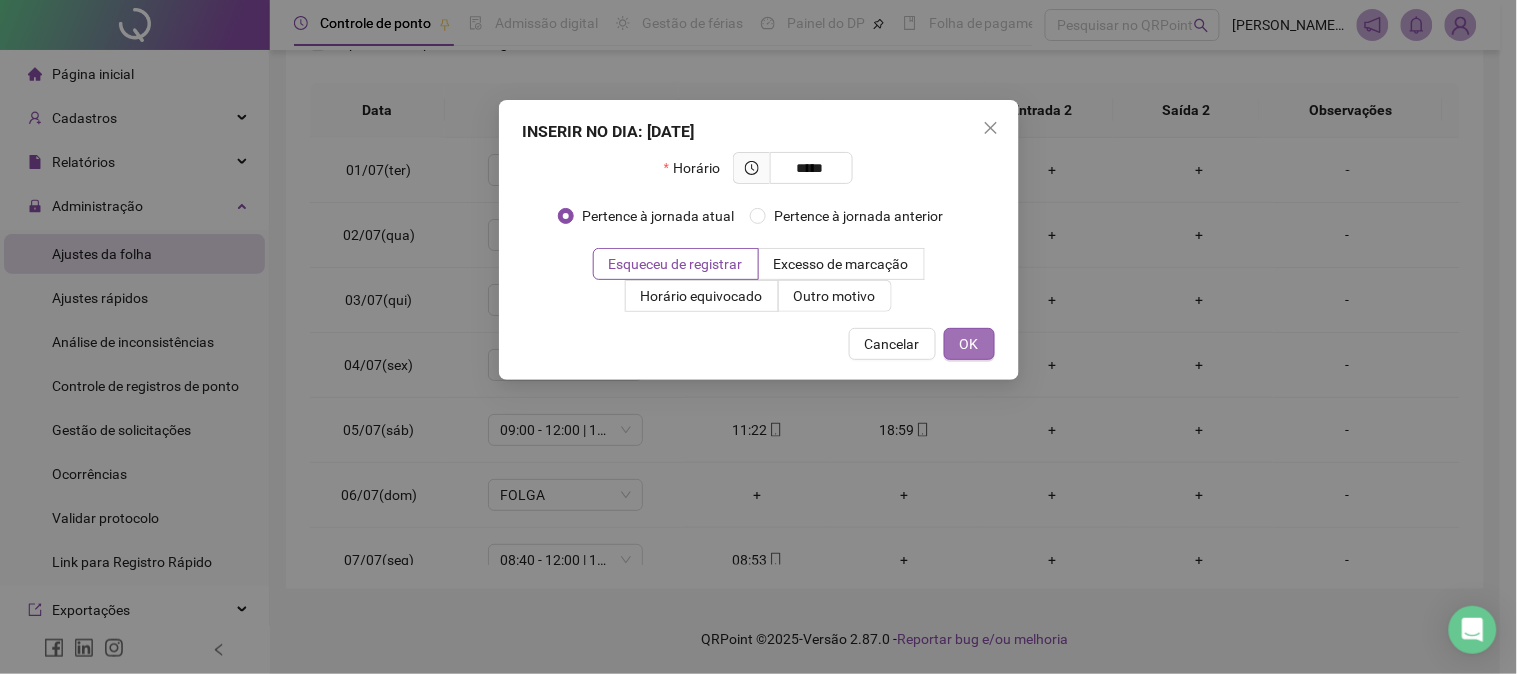 click on "OK" at bounding box center [969, 344] 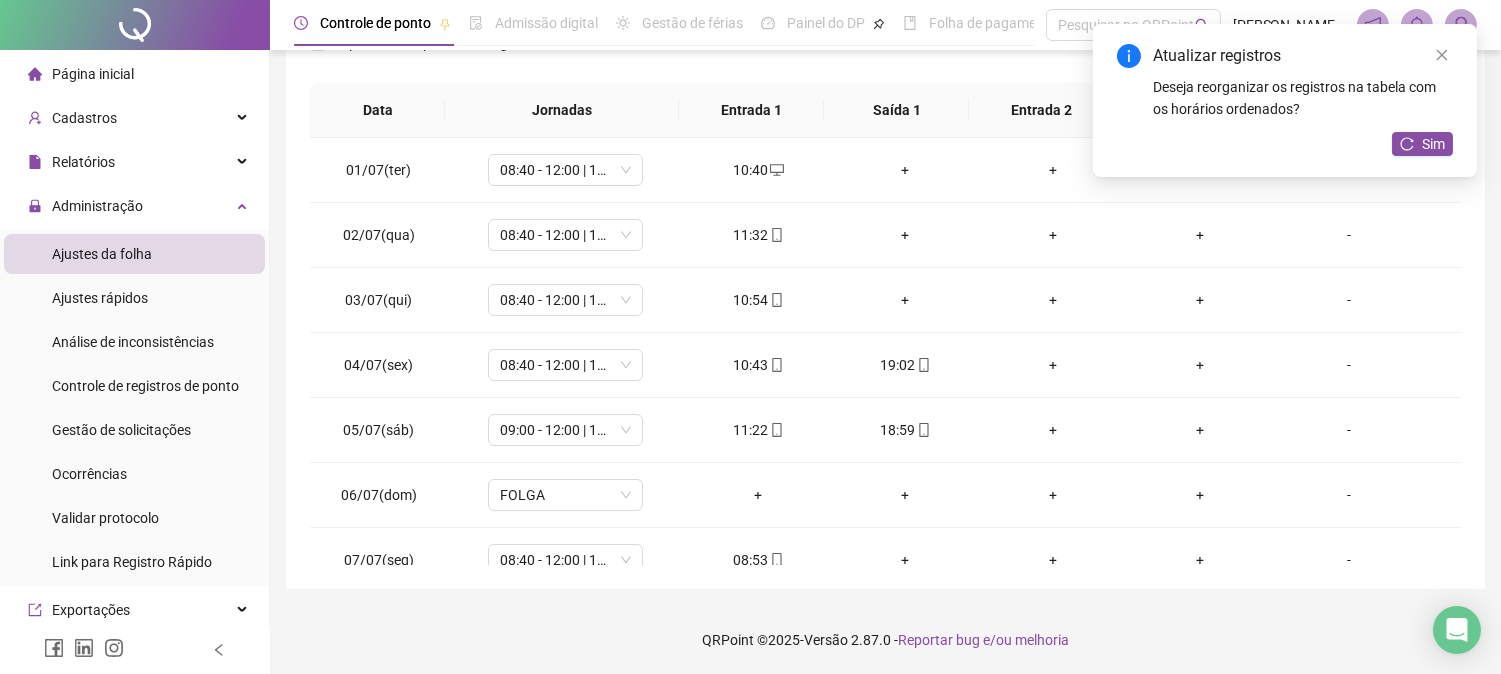 click on "Atualizar registros Deseja reorganizar os registros na tabela com os horários ordenados? Sim" at bounding box center [1285, 100] 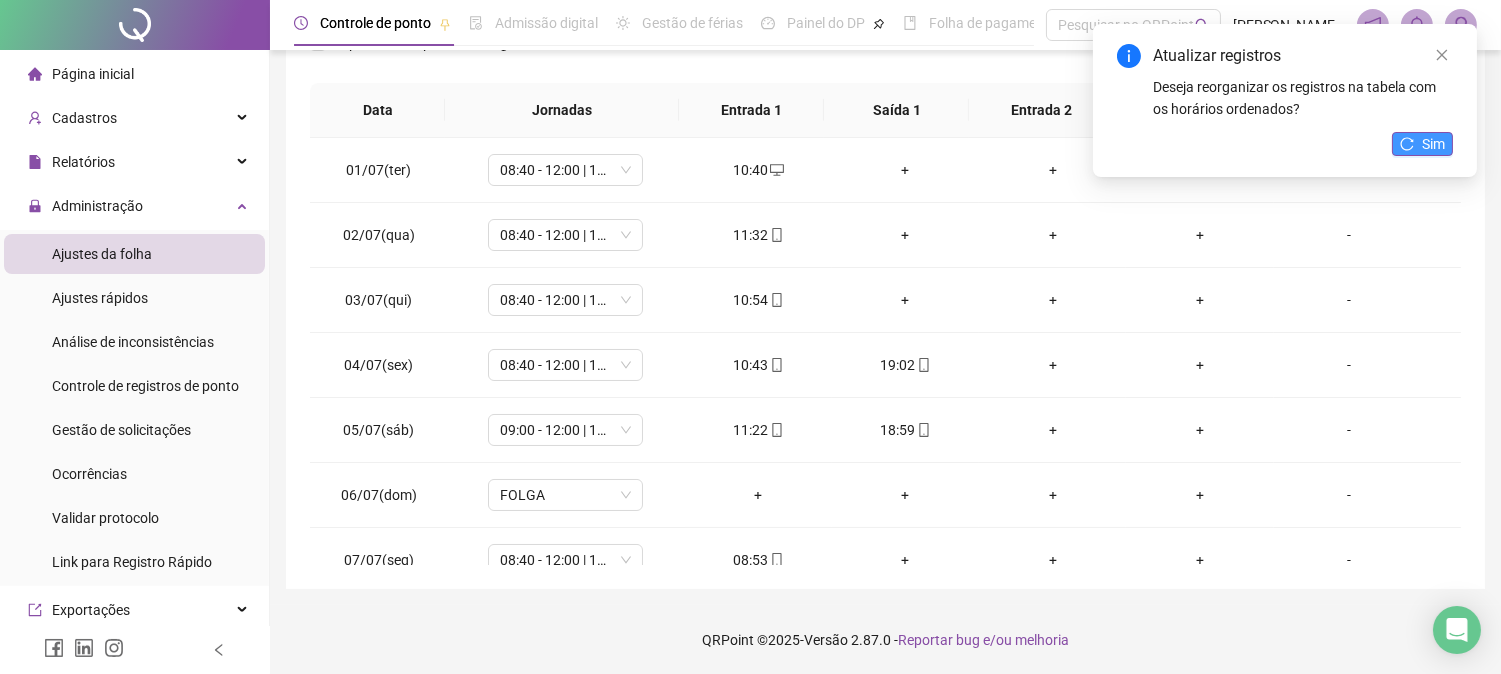 click on "Sim" at bounding box center (1422, 144) 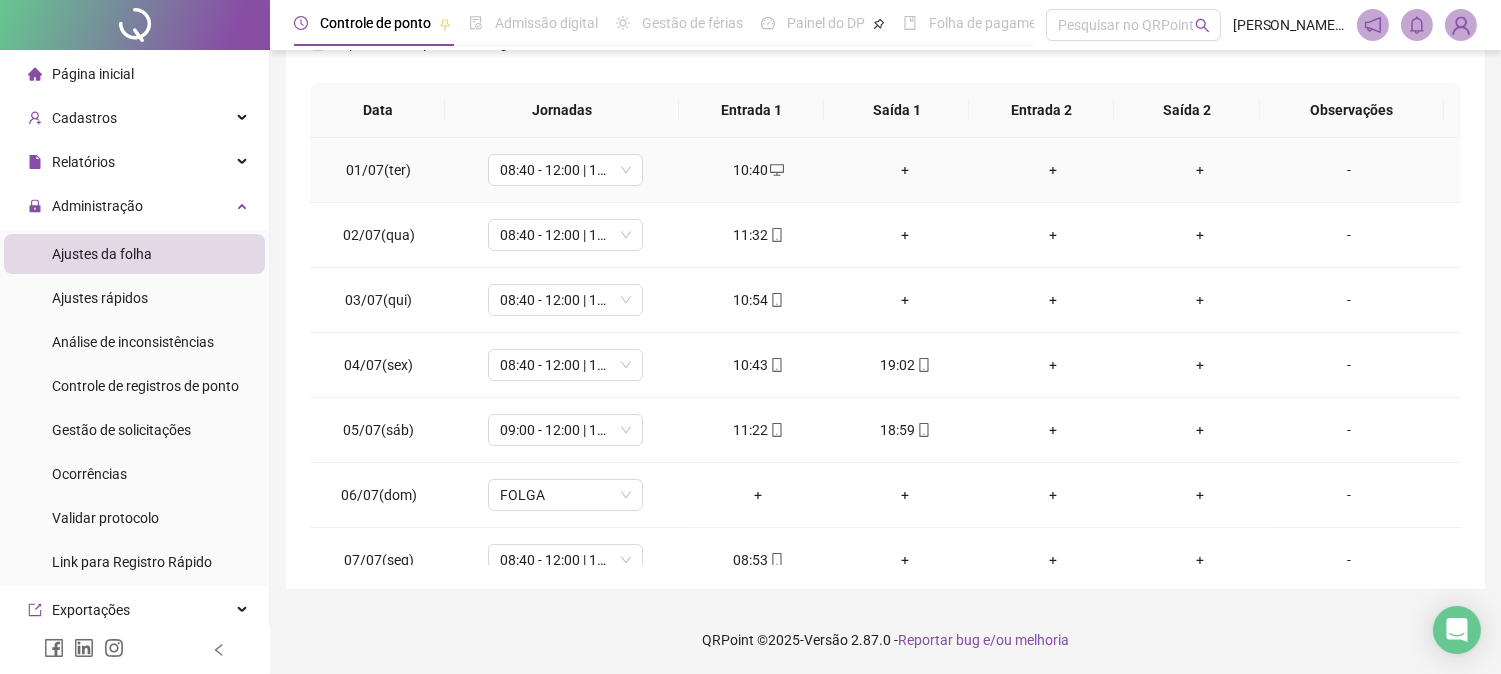 click on "+" at bounding box center [1199, 170] 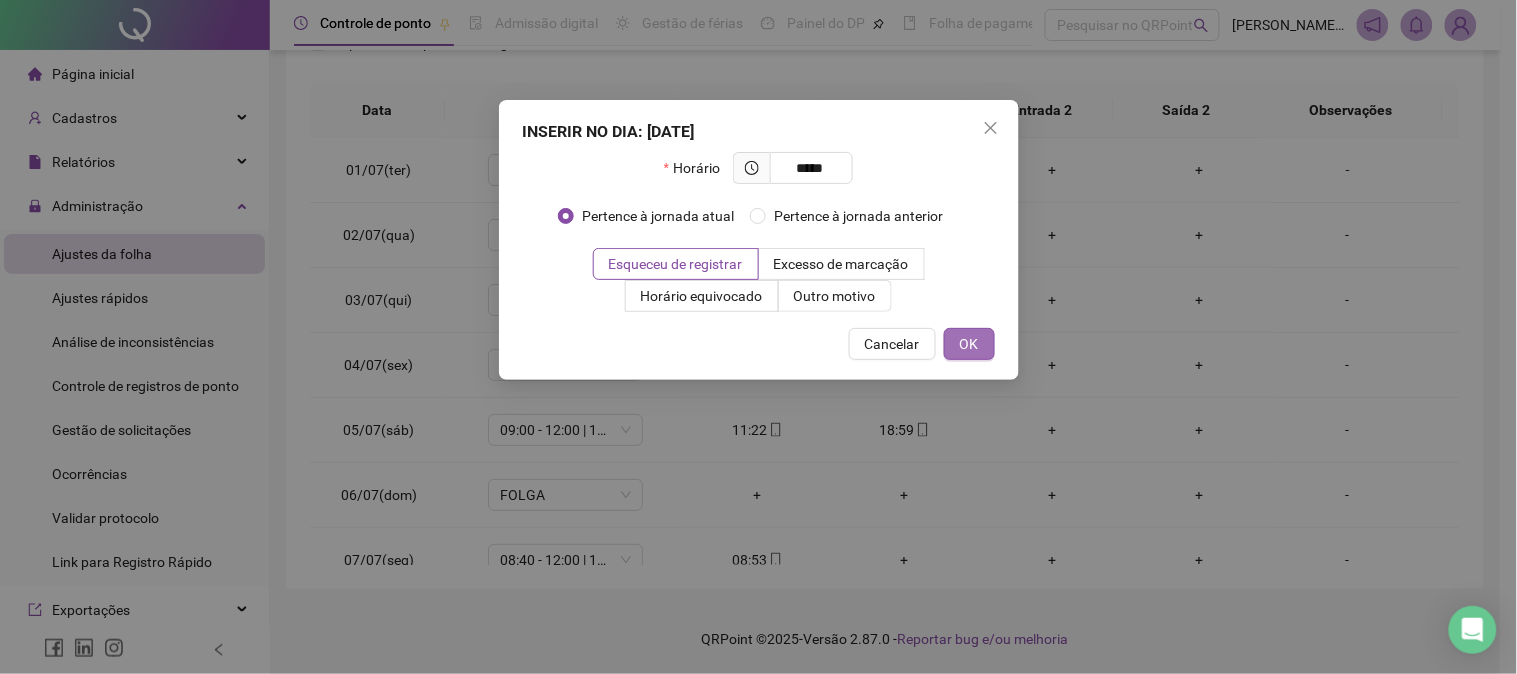 type on "*****" 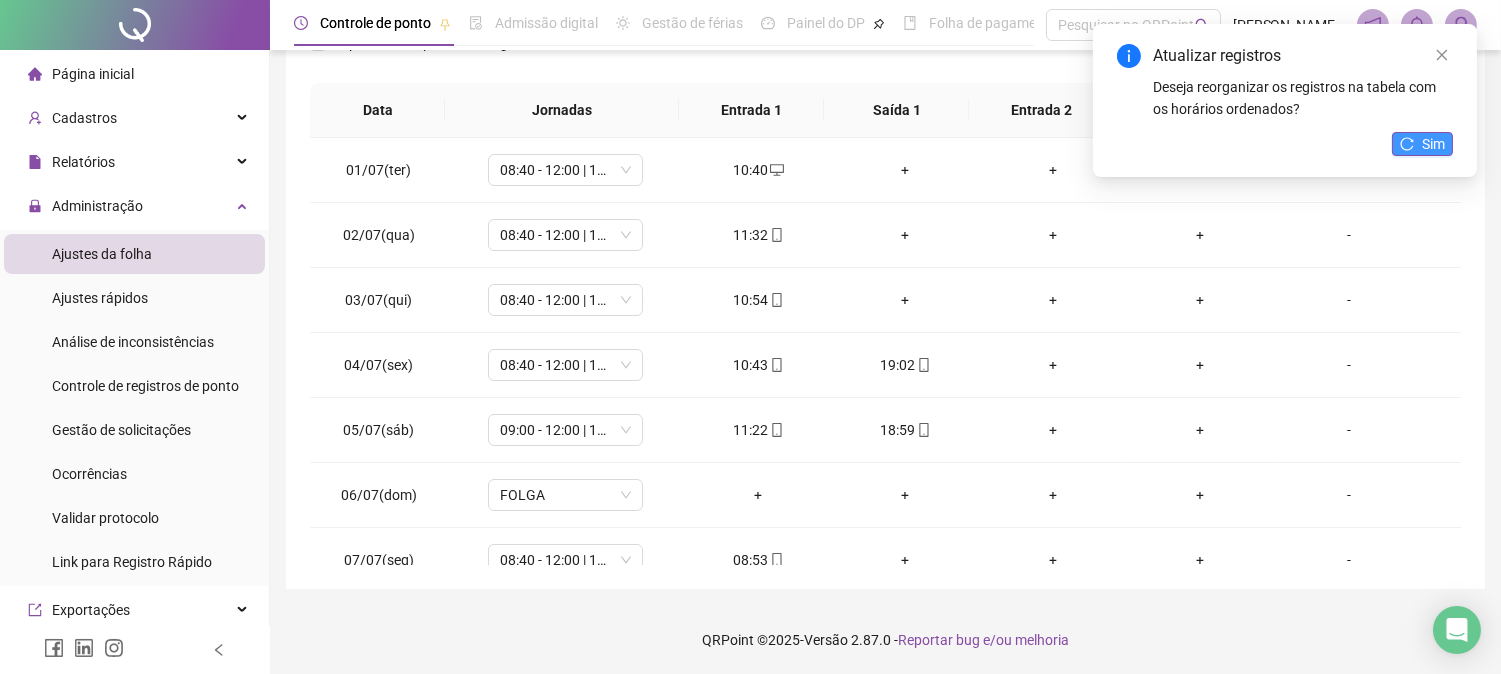 click on "Sim" at bounding box center (1422, 144) 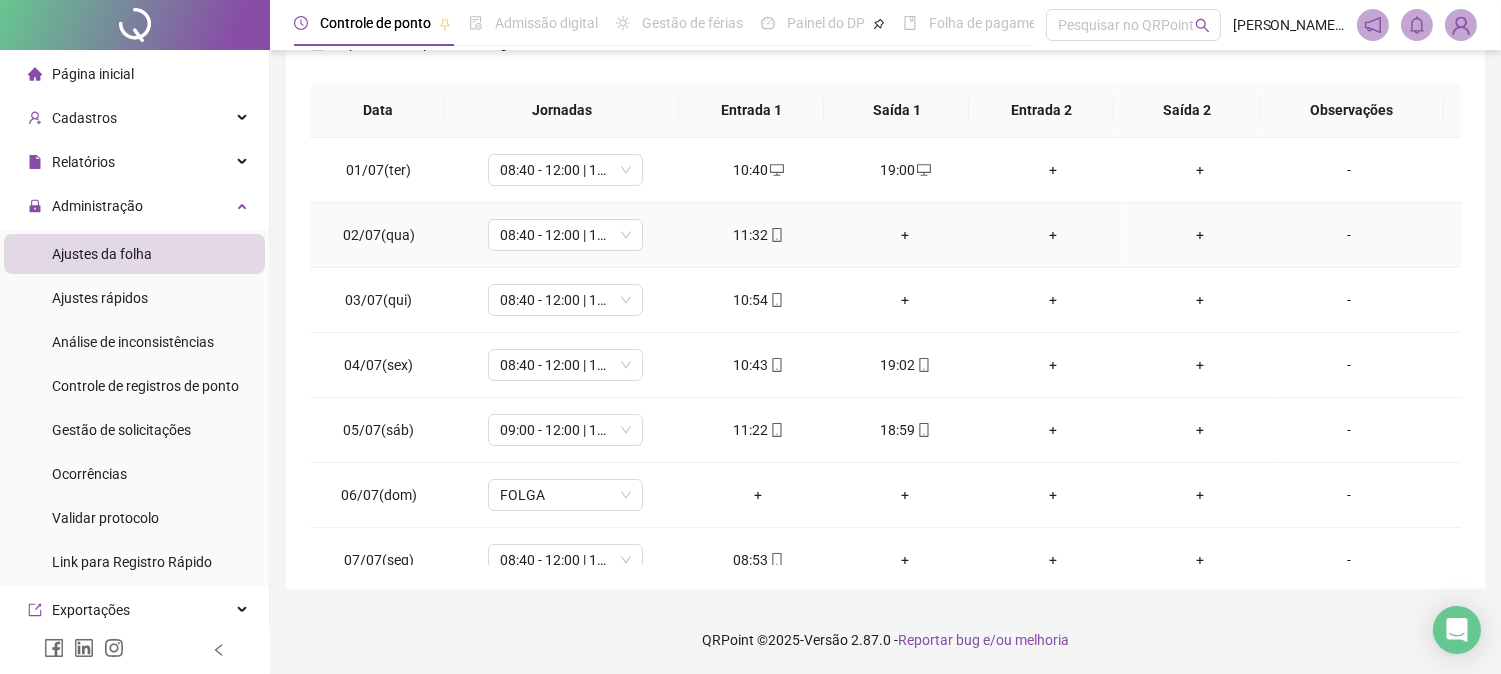 click on "+" at bounding box center (905, 235) 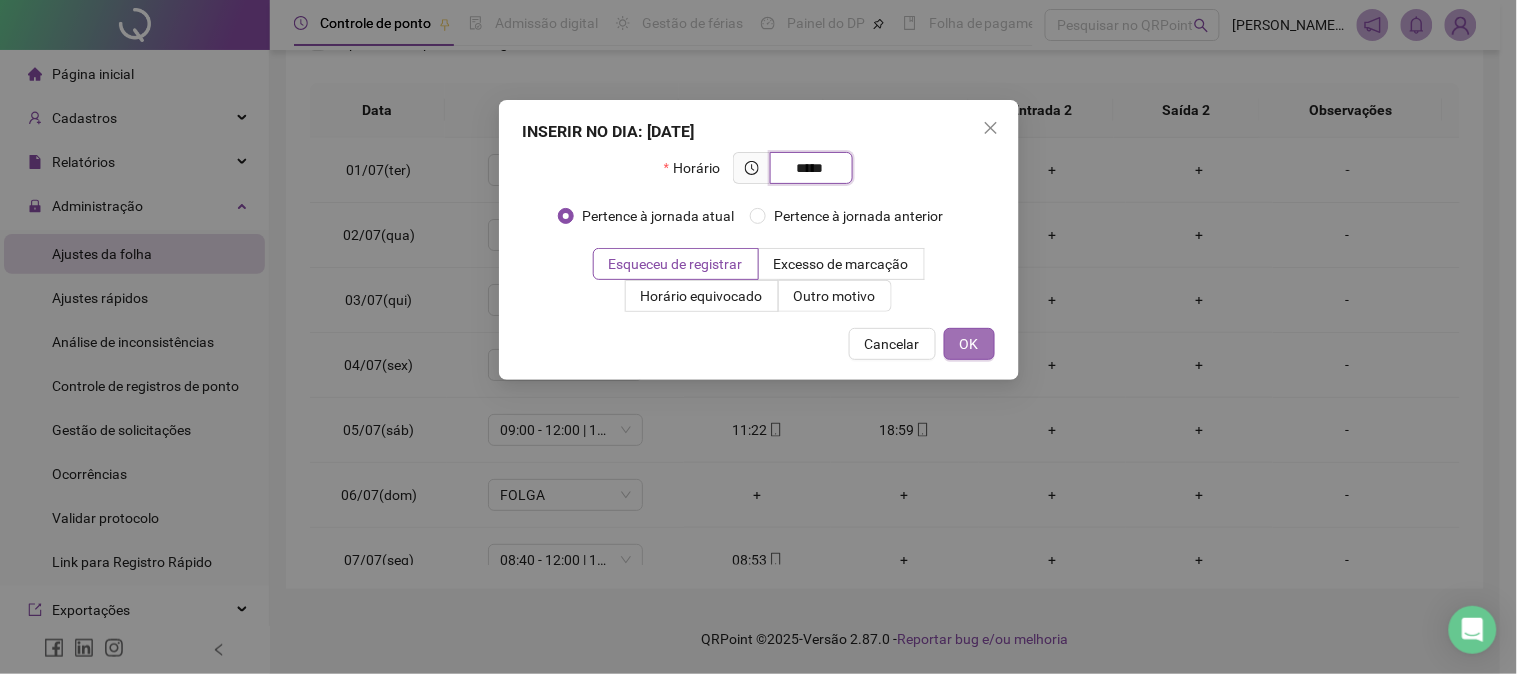 type on "*****" 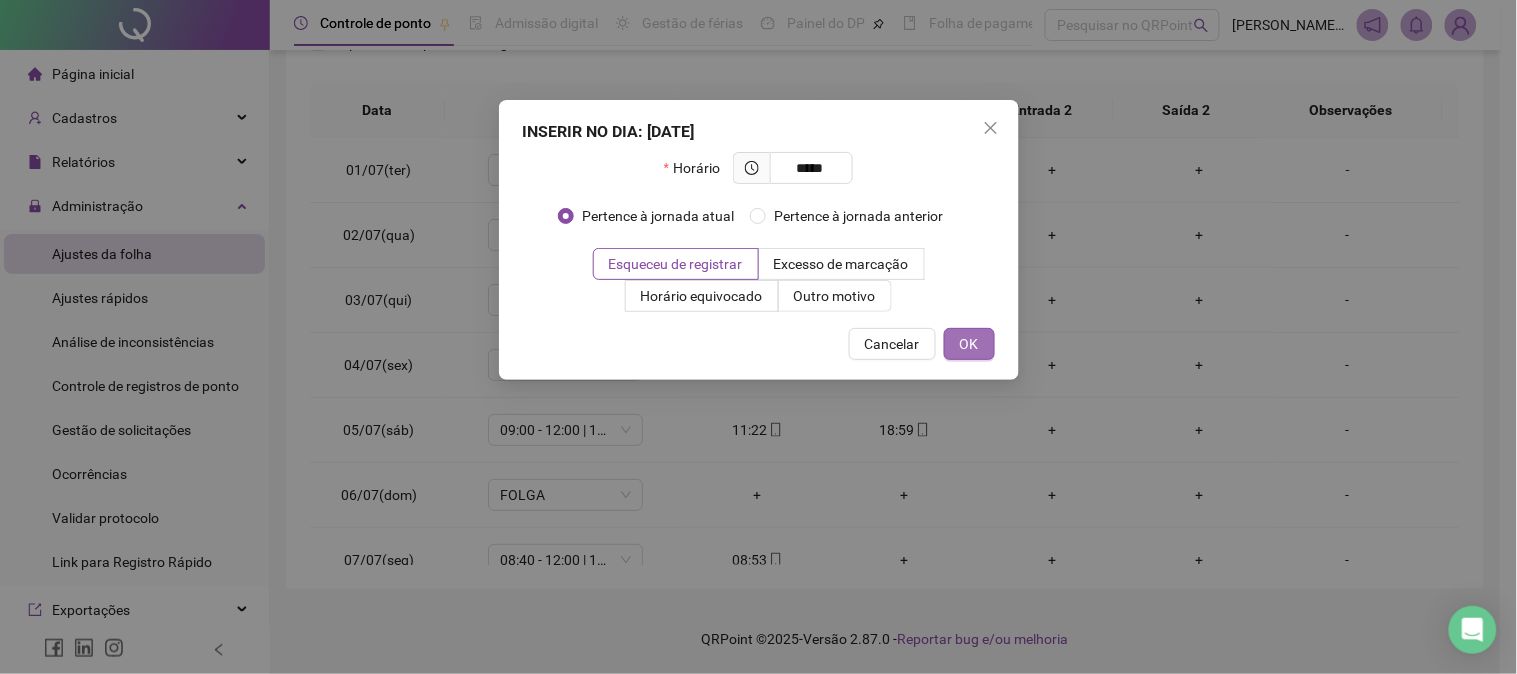 click on "OK" at bounding box center (969, 344) 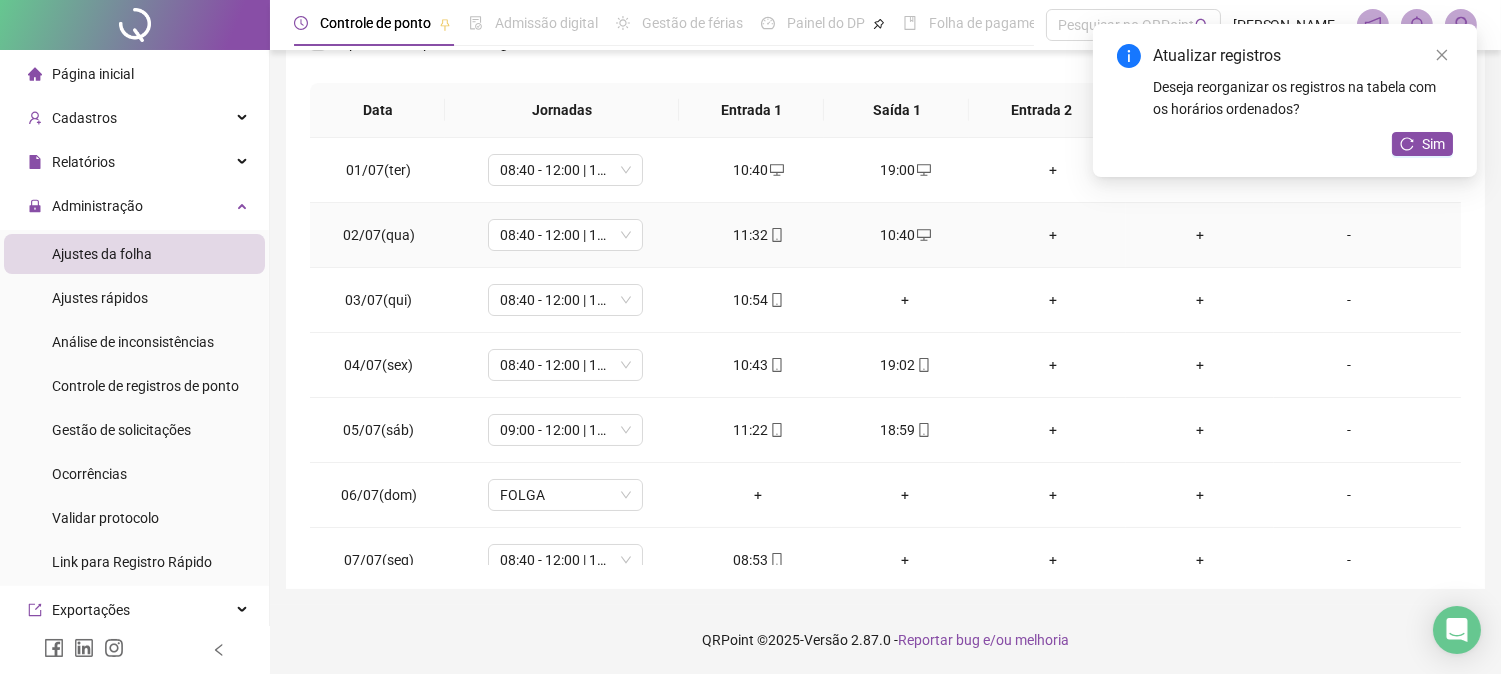 click on "+" at bounding box center [1199, 235] 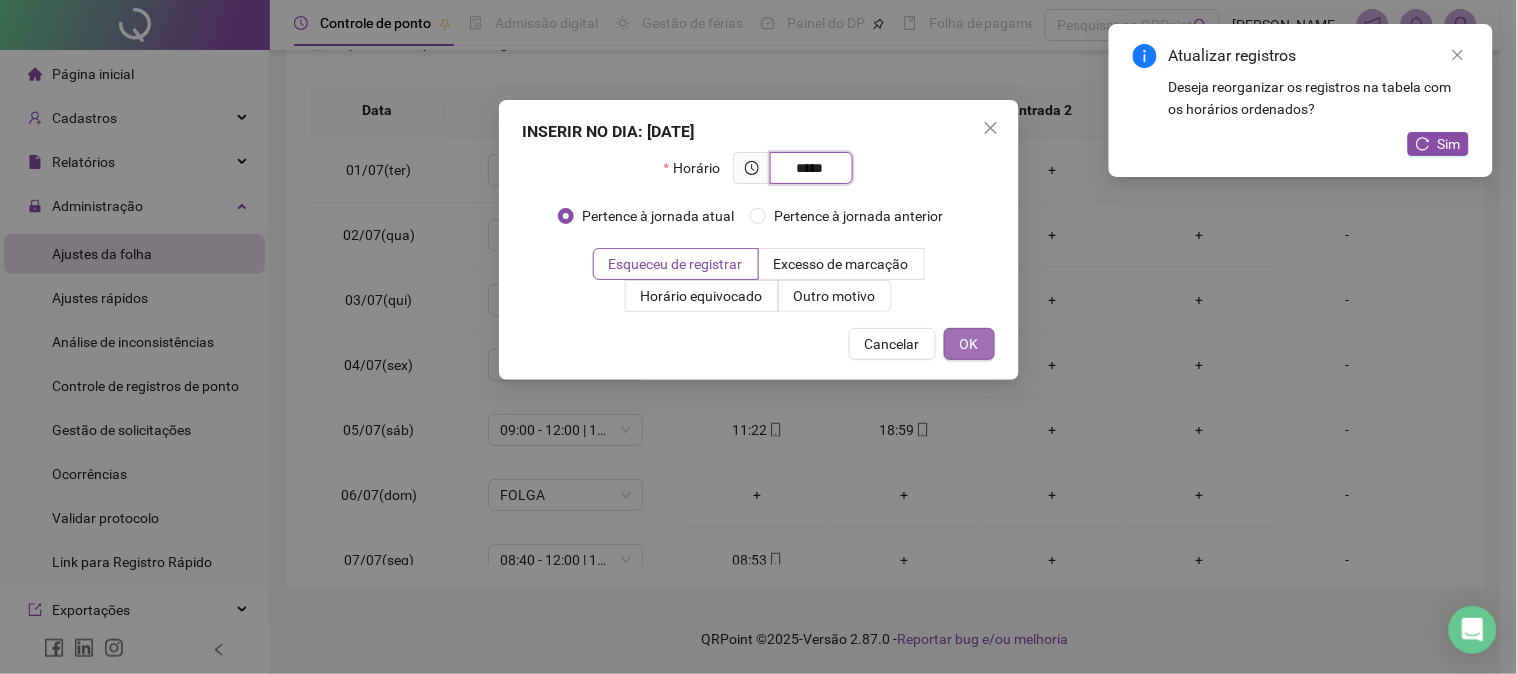 type on "*****" 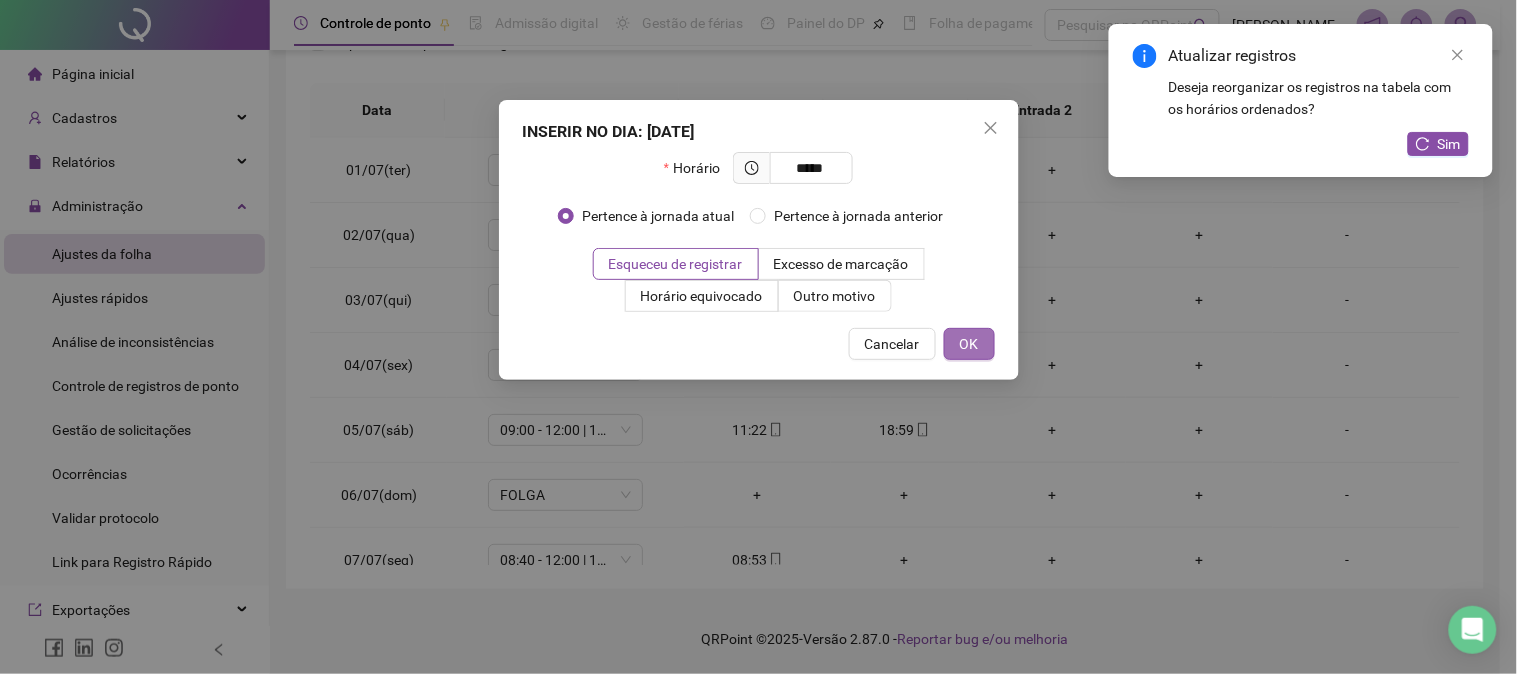 click on "OK" at bounding box center [969, 344] 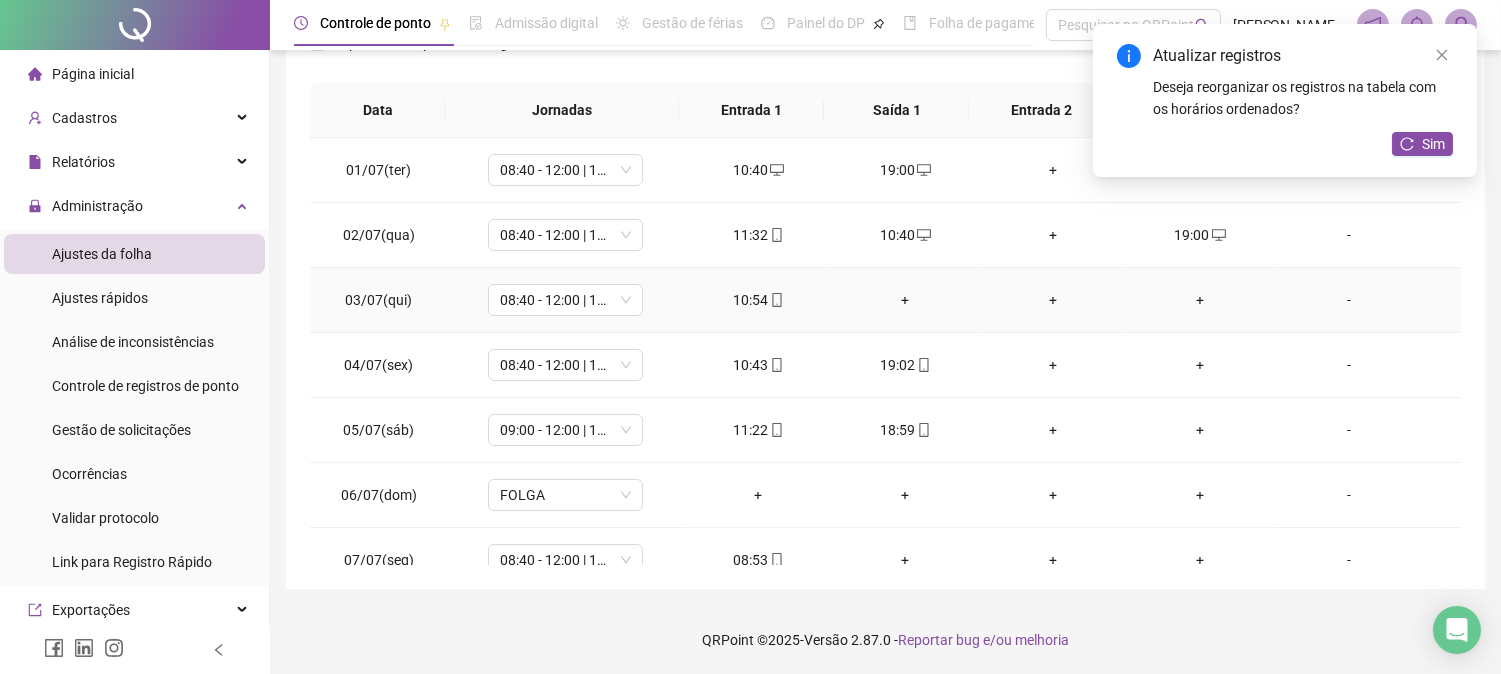 click on "+" at bounding box center [1199, 300] 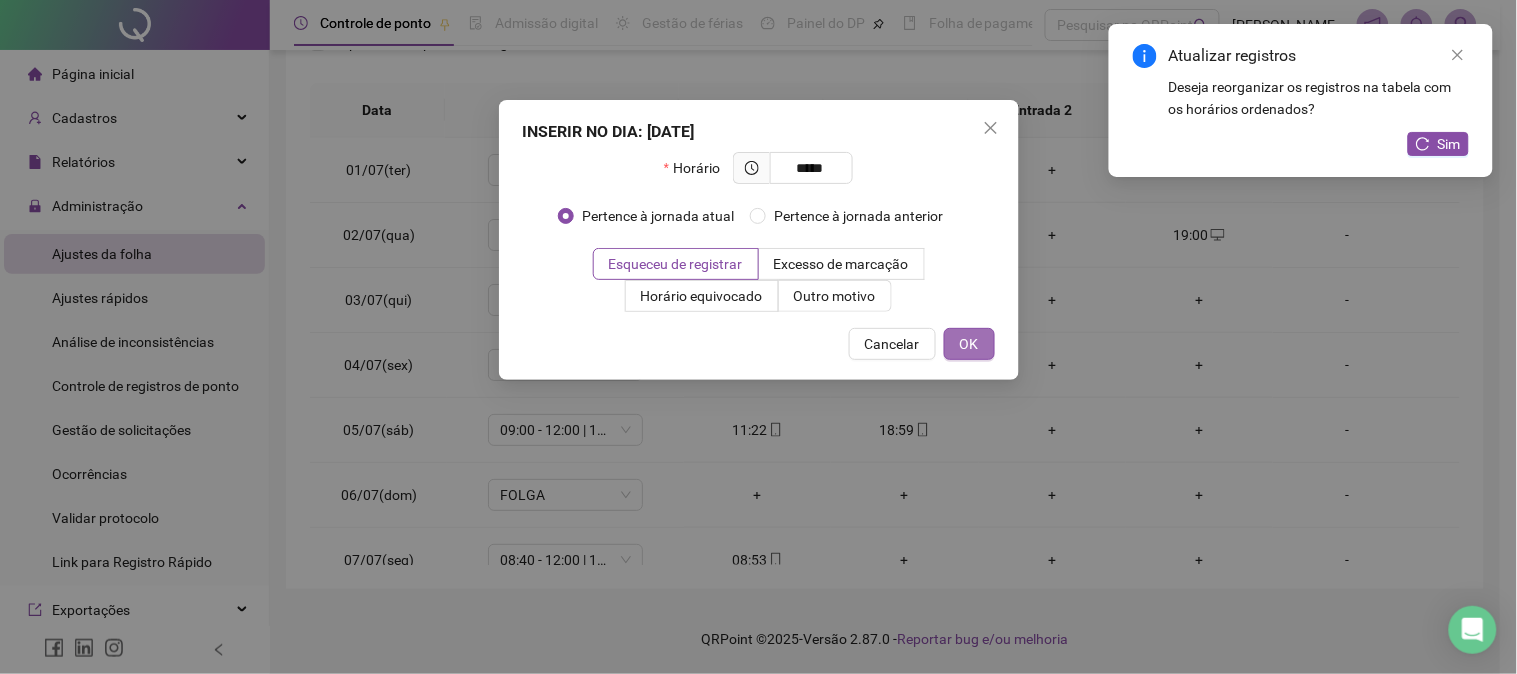 type on "*****" 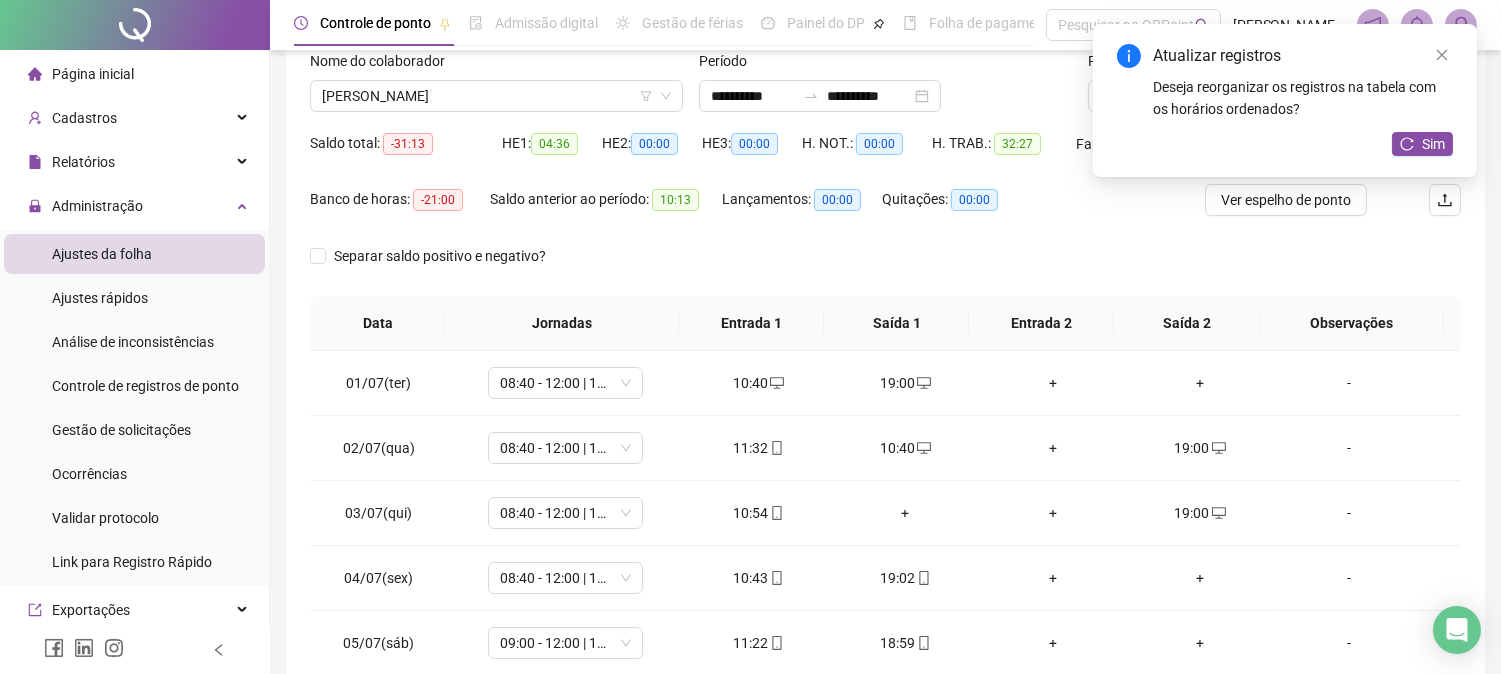 scroll, scrollTop: 125, scrollLeft: 0, axis: vertical 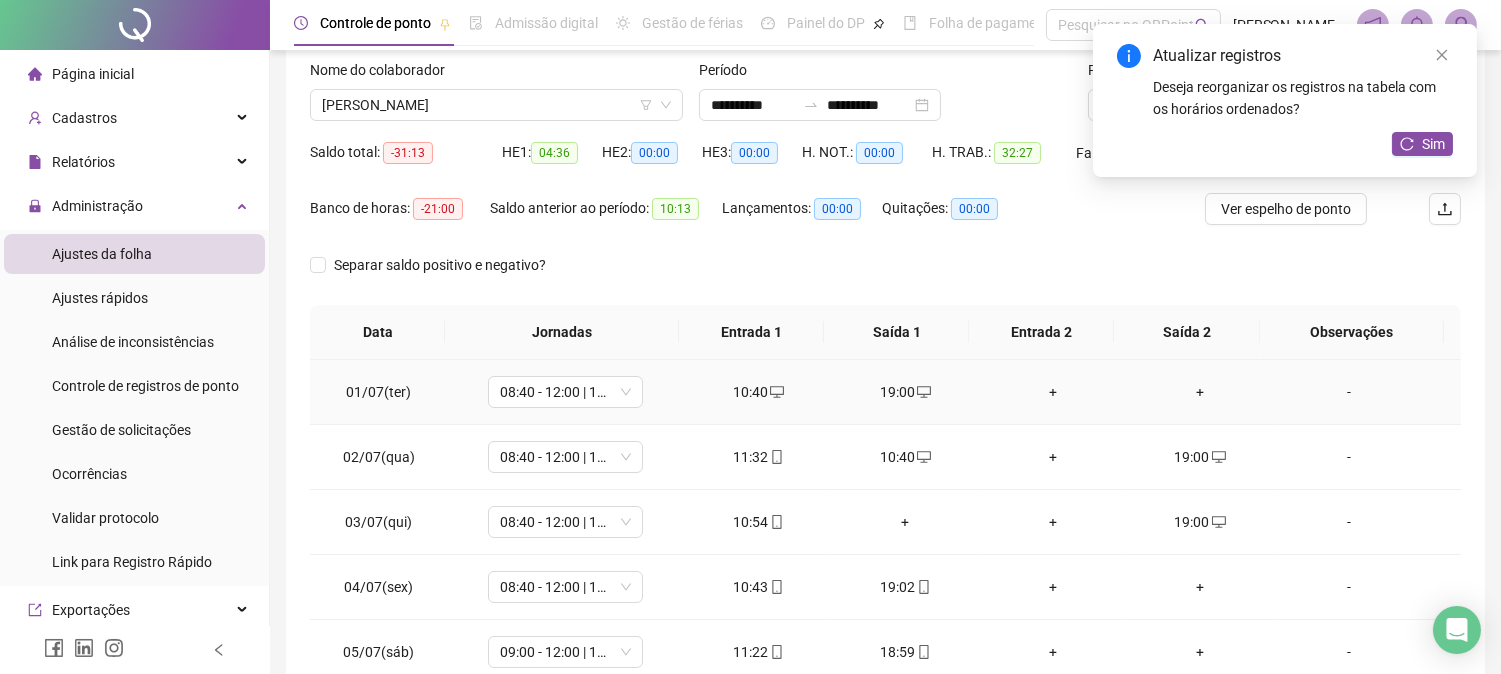 click on "+" at bounding box center (1052, 392) 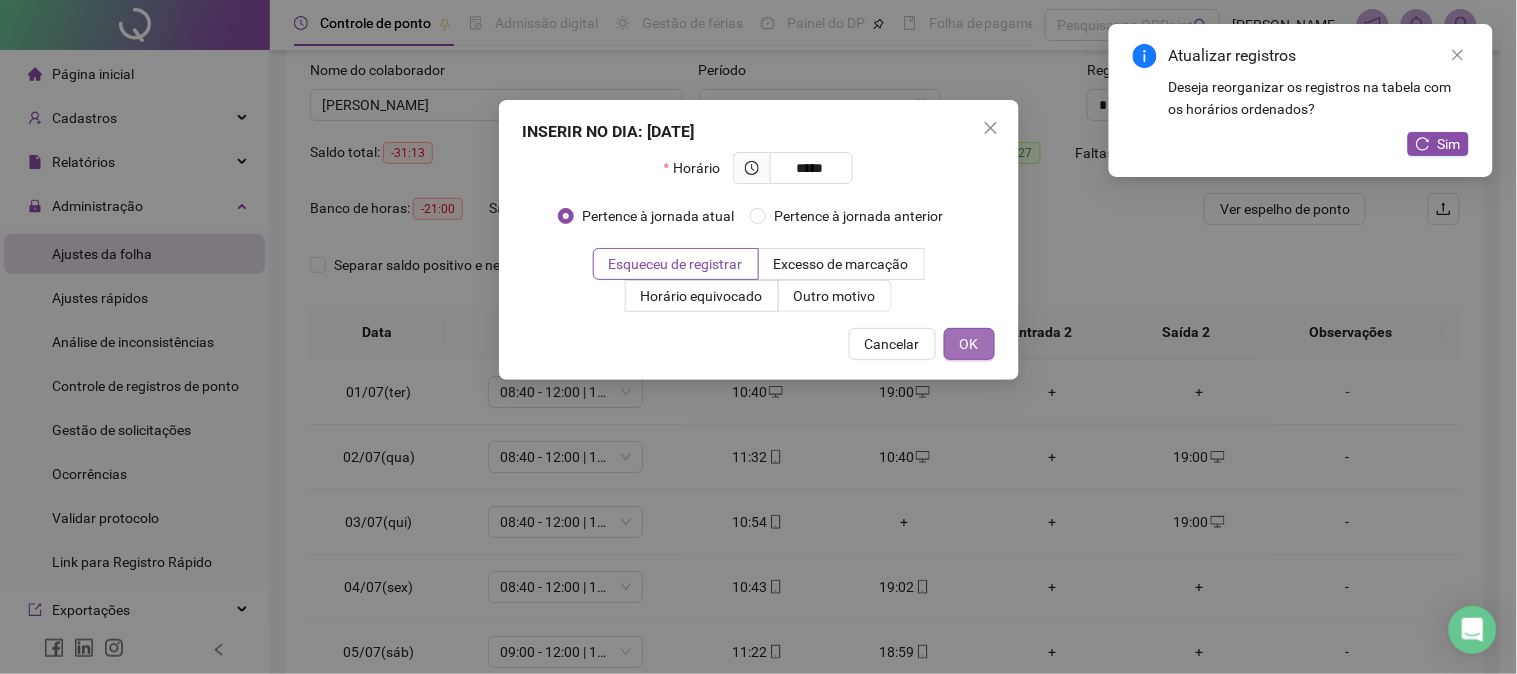 type on "*****" 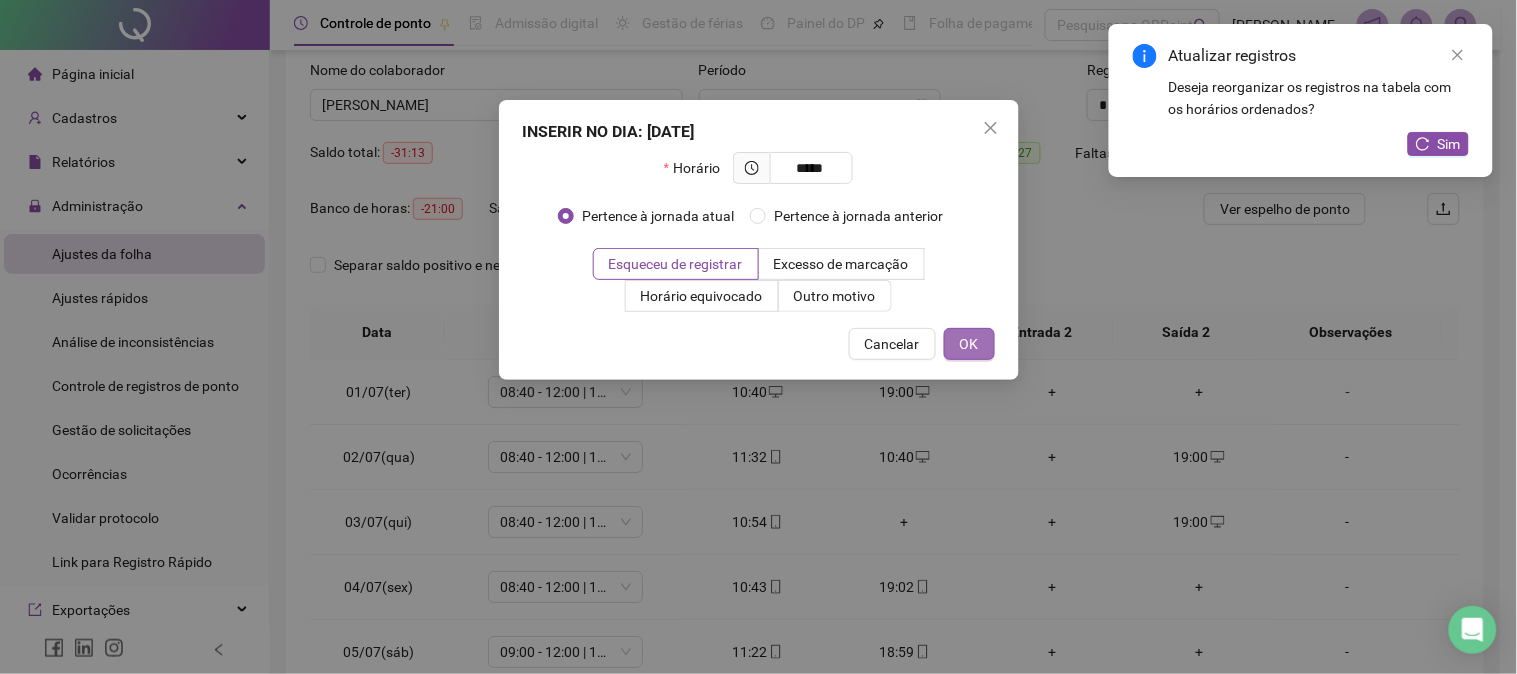 click on "OK" at bounding box center [969, 344] 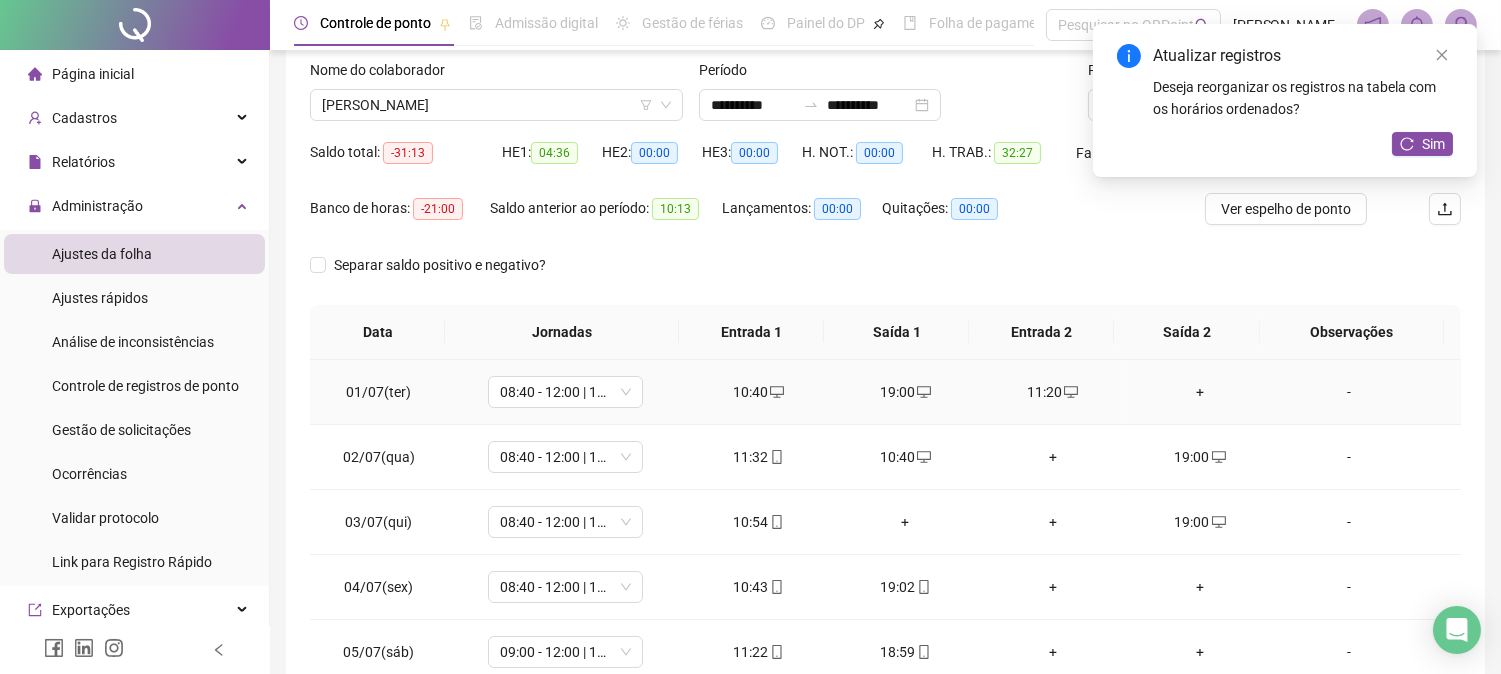 click on "+" at bounding box center [1199, 392] 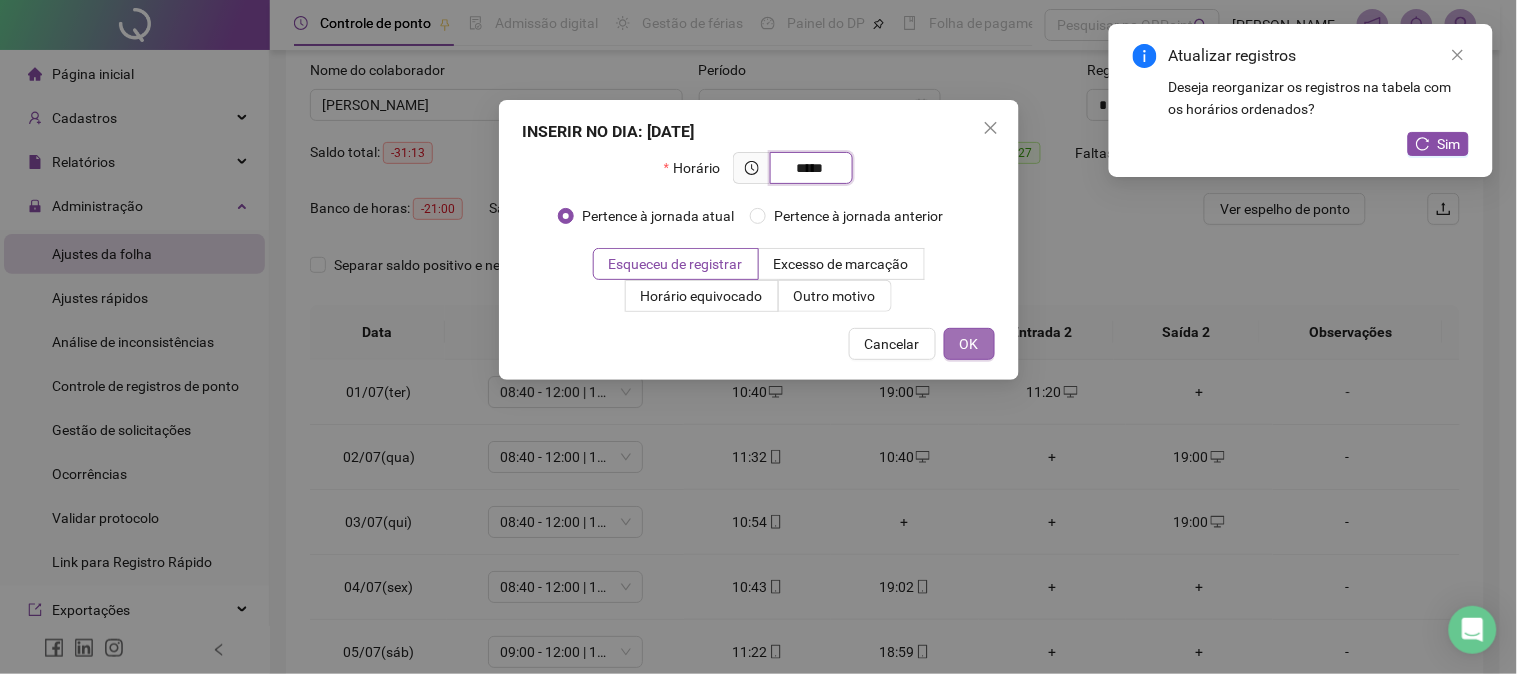 type on "*****" 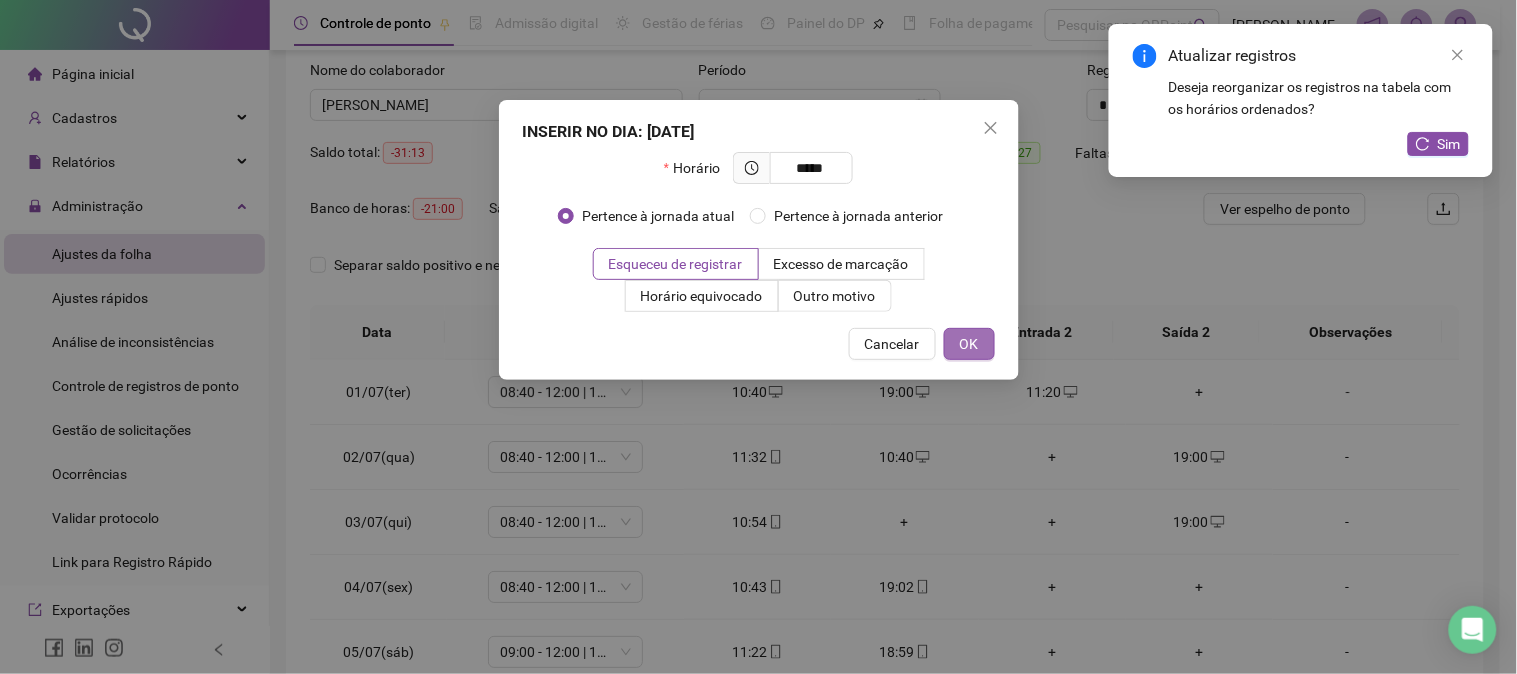click on "OK" at bounding box center [969, 344] 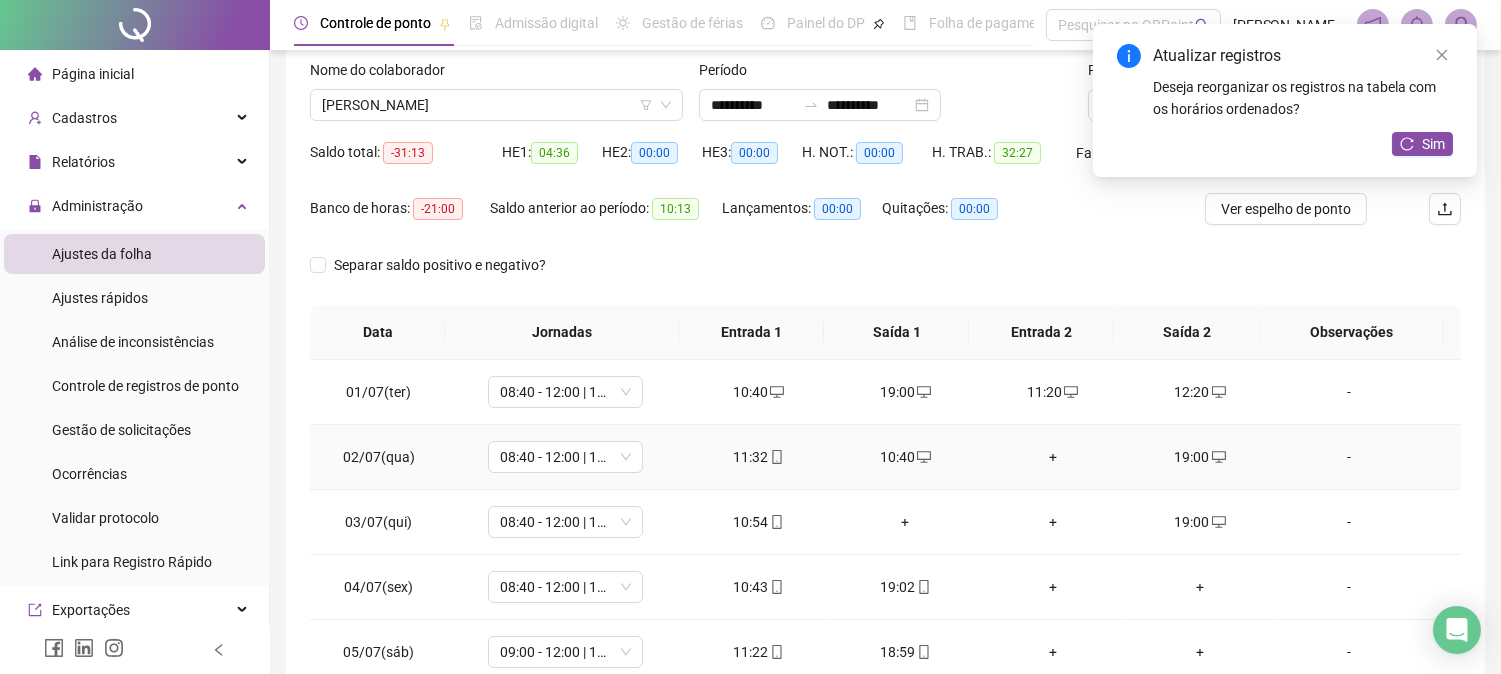 click on "+" at bounding box center (1052, 457) 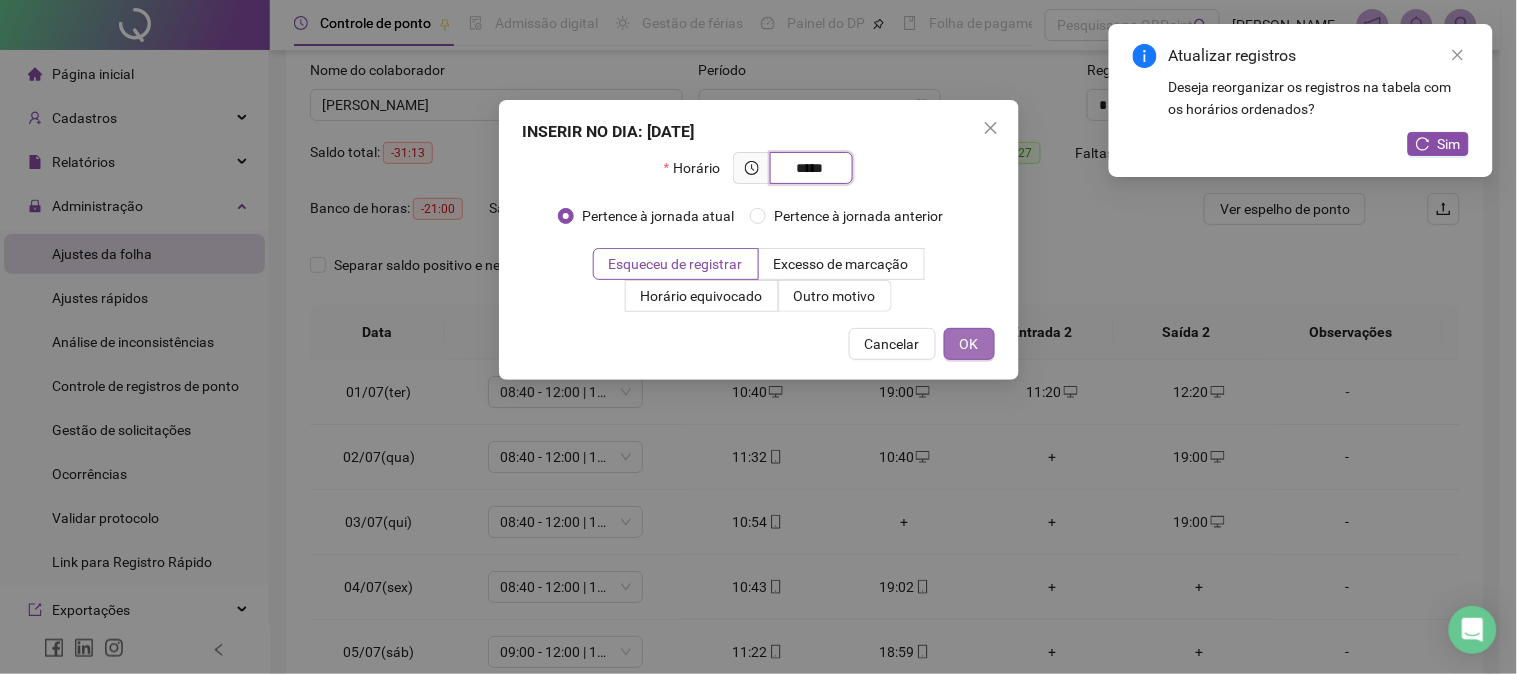 type on "*****" 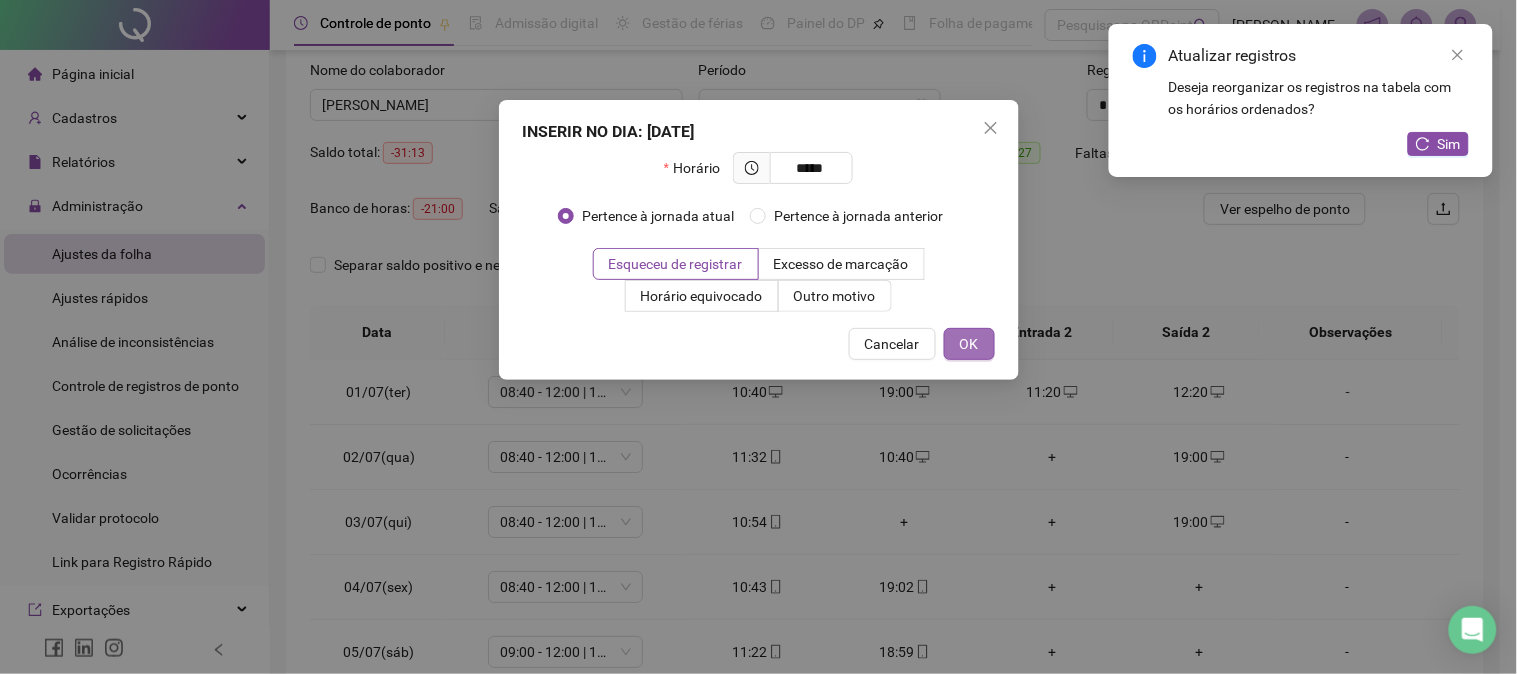 click on "OK" at bounding box center (969, 344) 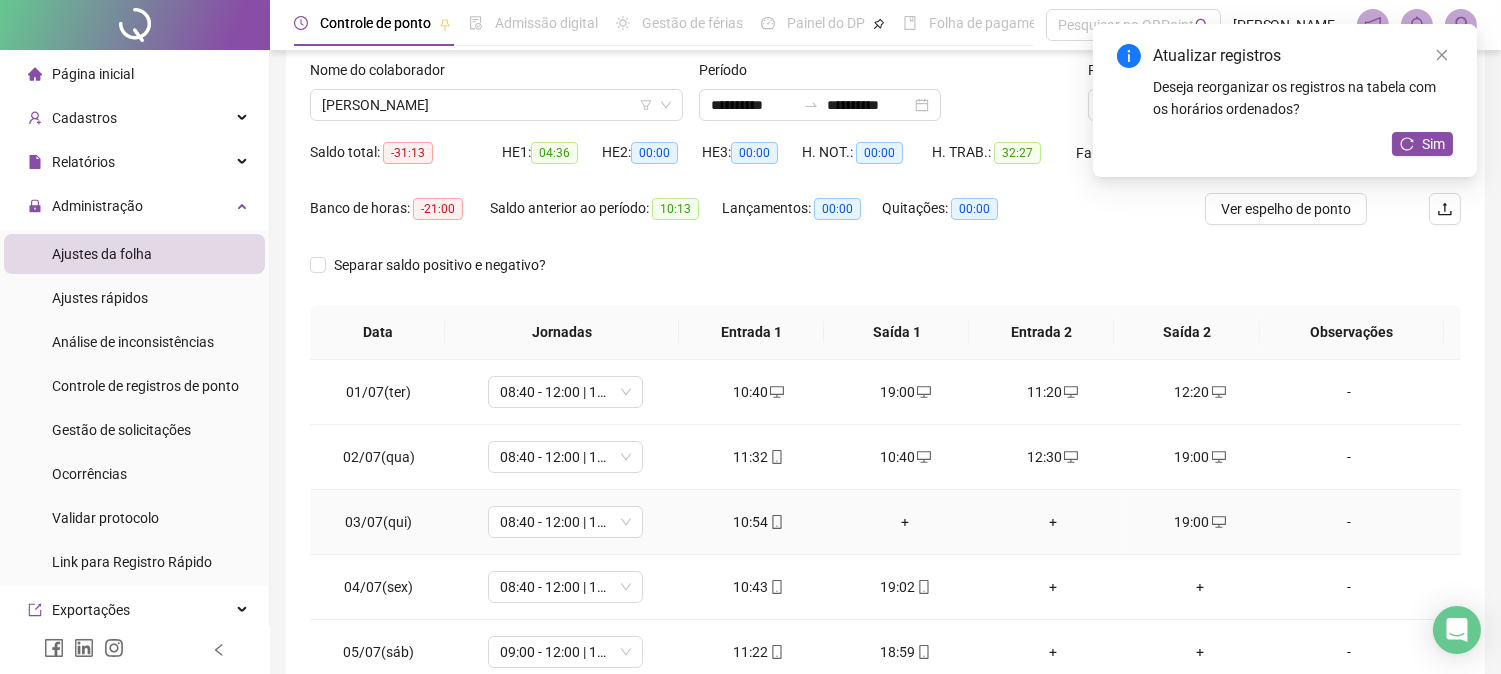 click on "+" at bounding box center (905, 522) 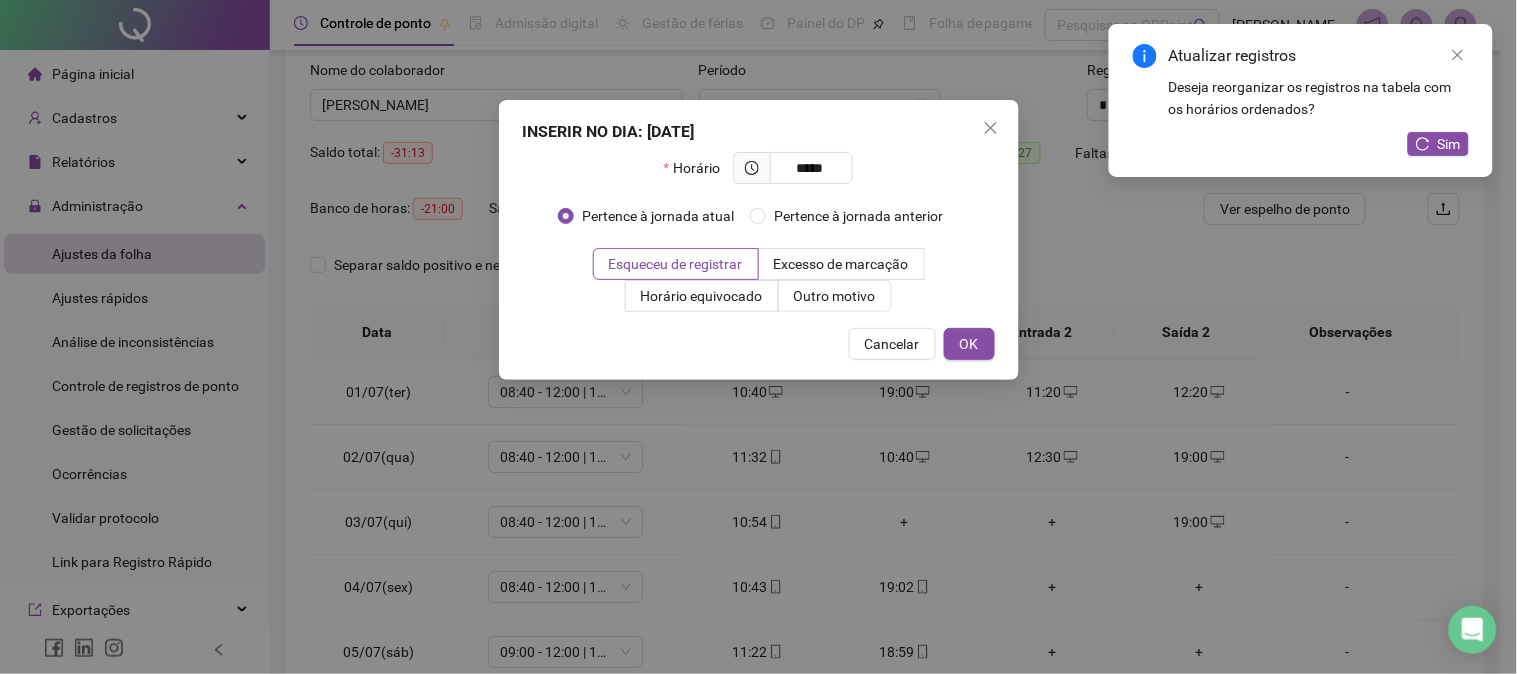type on "*****" 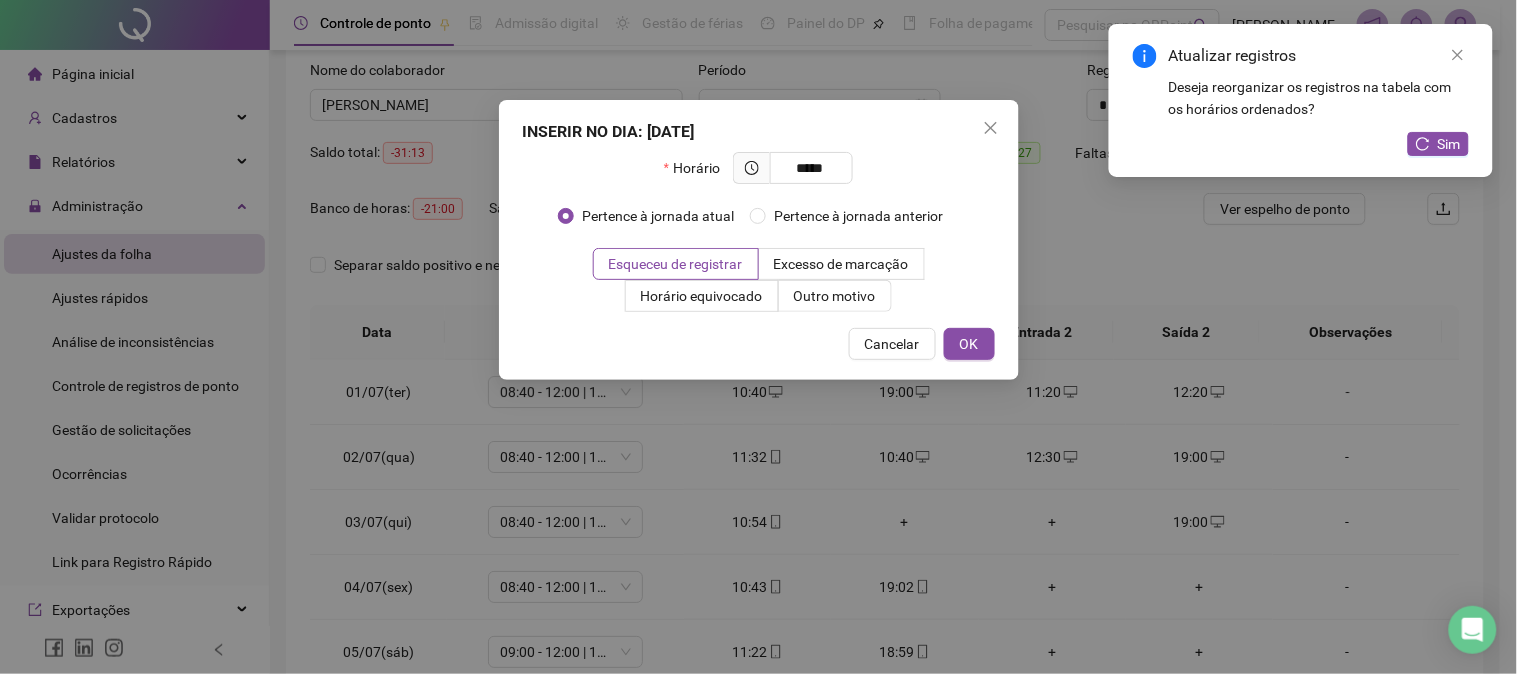 click on "INSERIR NO DIA :   [DATE] Horário ***** Pertence à jornada atual Pertence à jornada anterior Esqueceu de registrar Excesso de marcação Horário equivocado Outro motivo Motivo Cancelar OK" at bounding box center [759, 240] 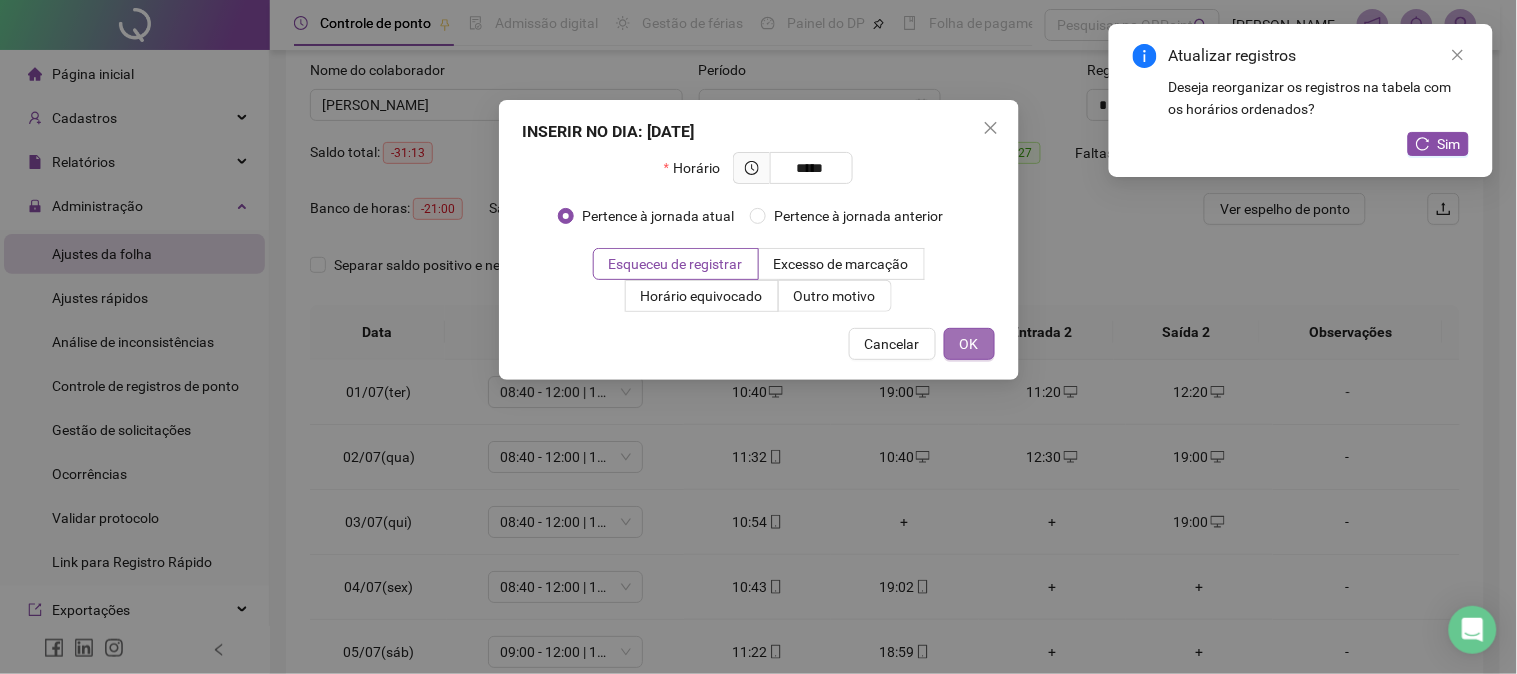 click on "OK" at bounding box center (969, 344) 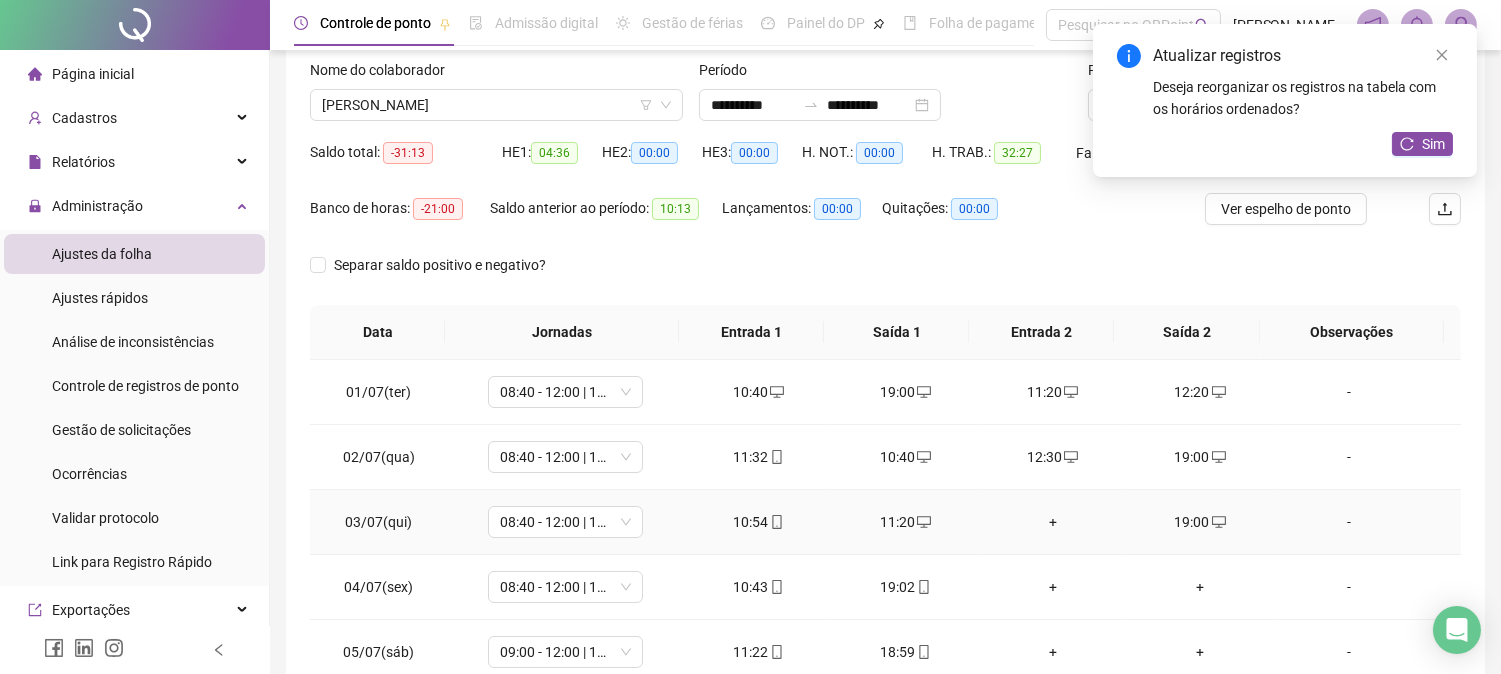 click on "+" at bounding box center (1052, 522) 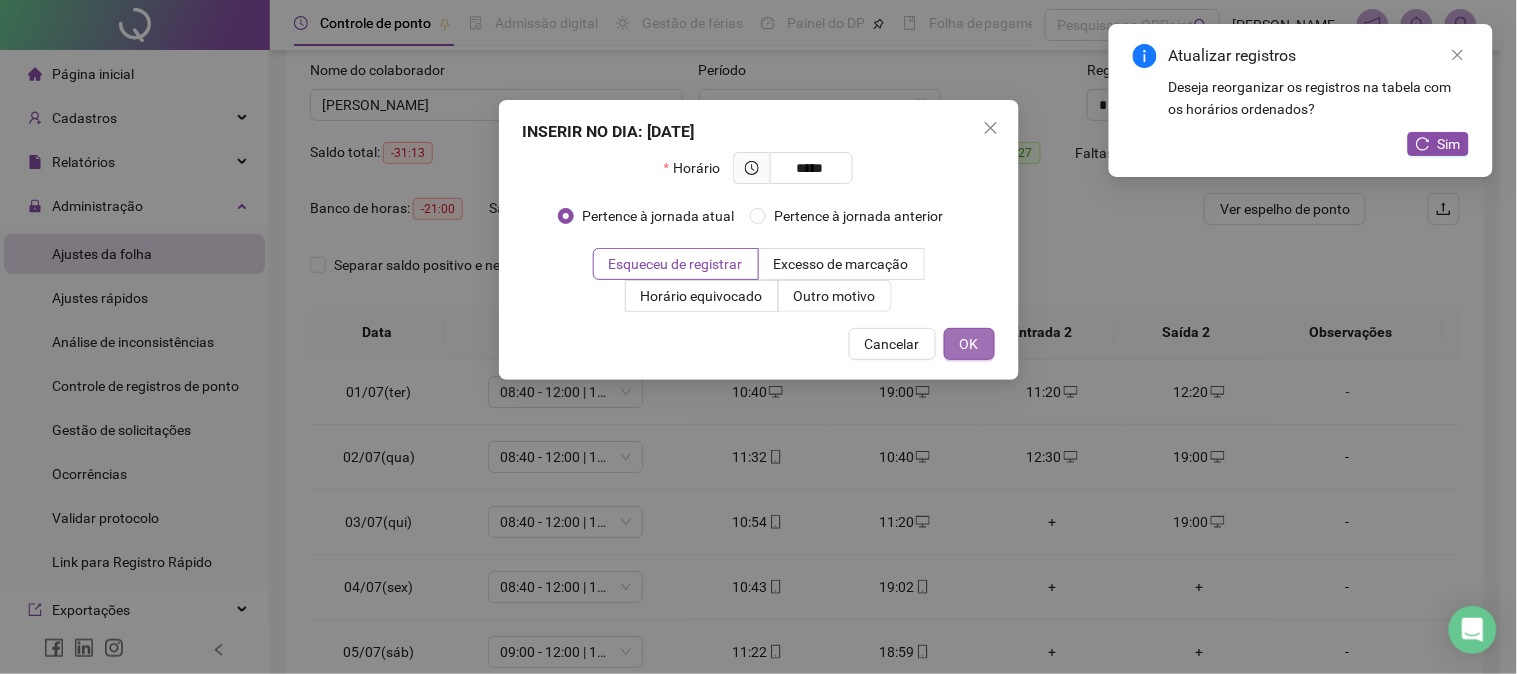 type on "*****" 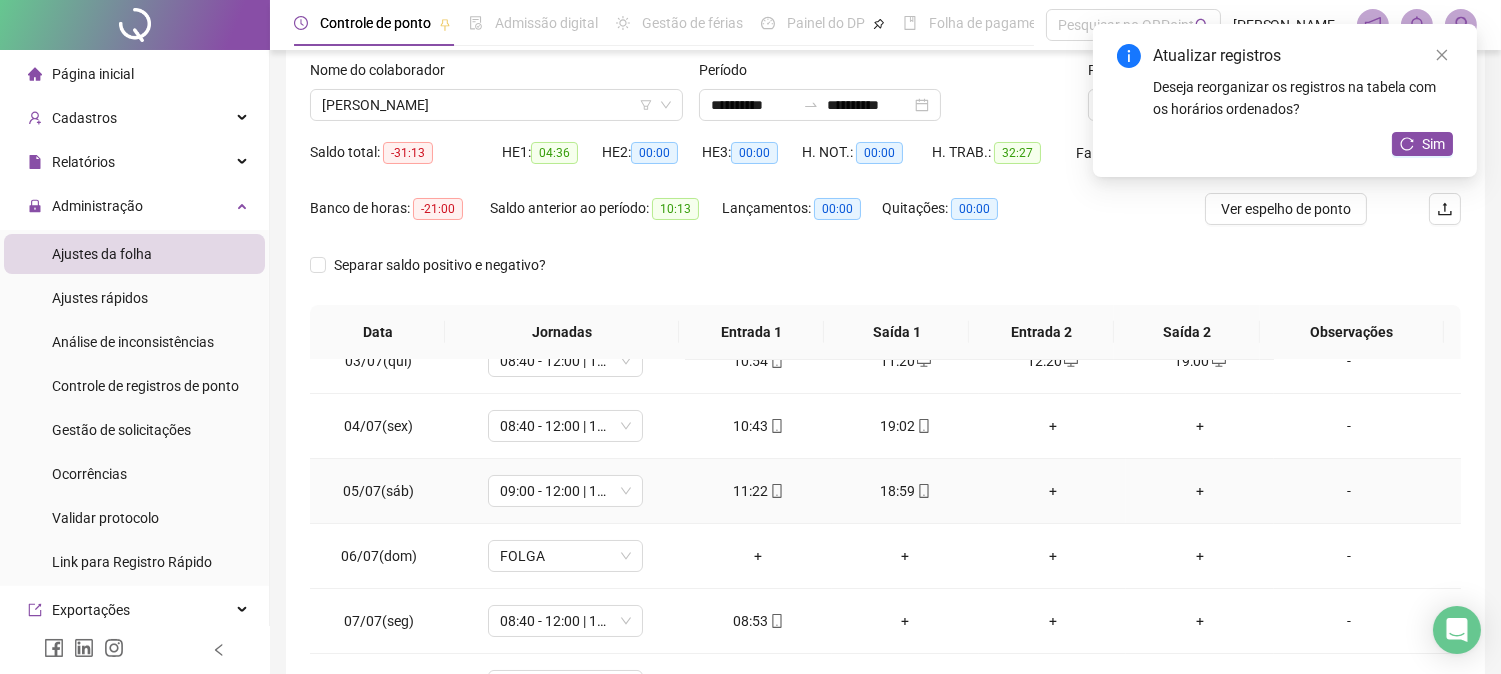 scroll, scrollTop: 111, scrollLeft: 0, axis: vertical 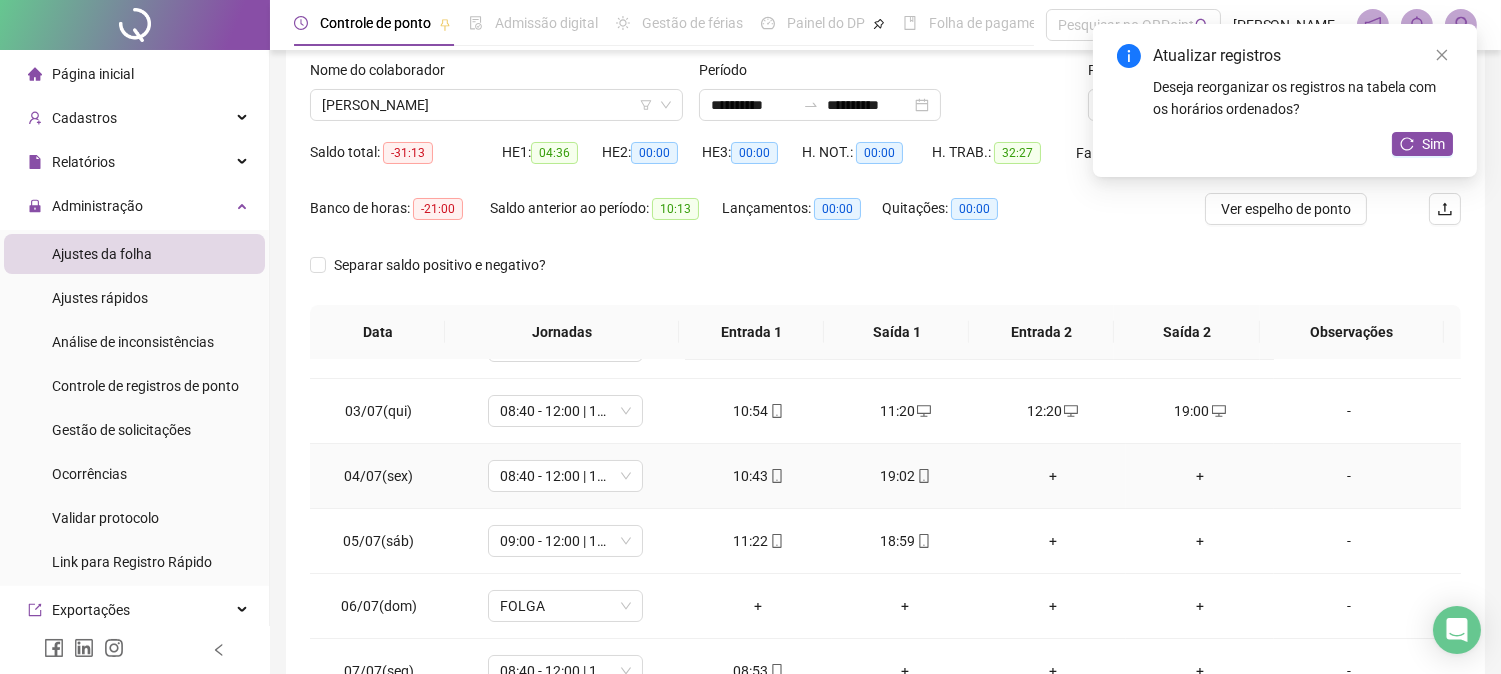 click on "+" at bounding box center (1052, 476) 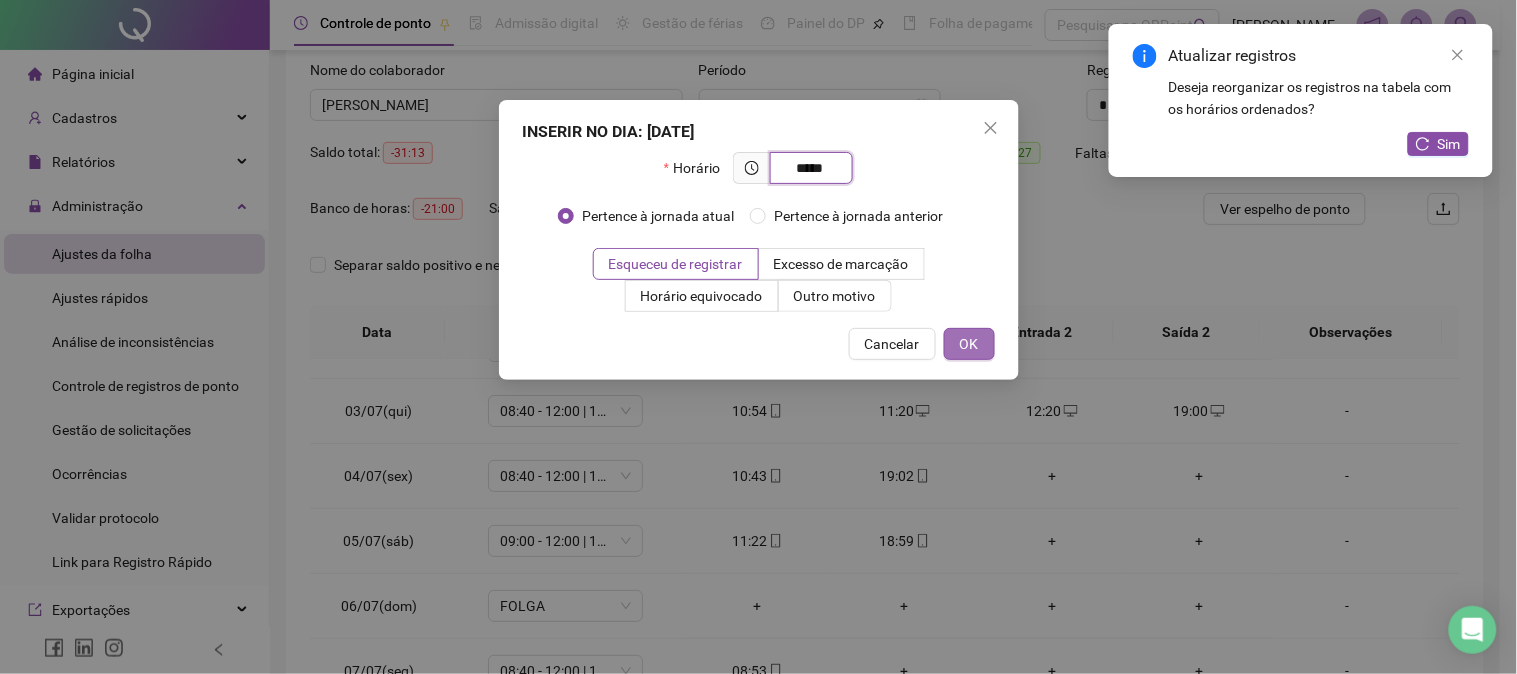 type on "*****" 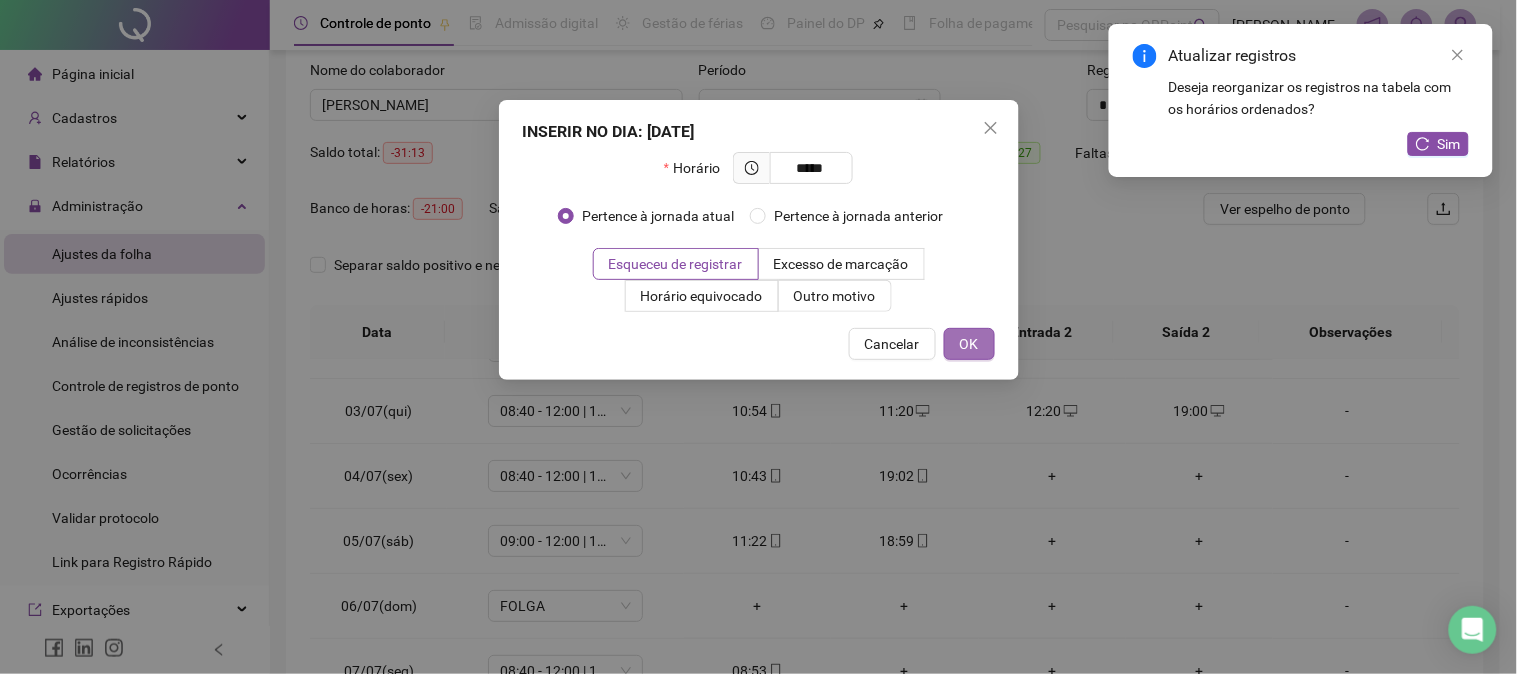 click on "OK" at bounding box center [969, 344] 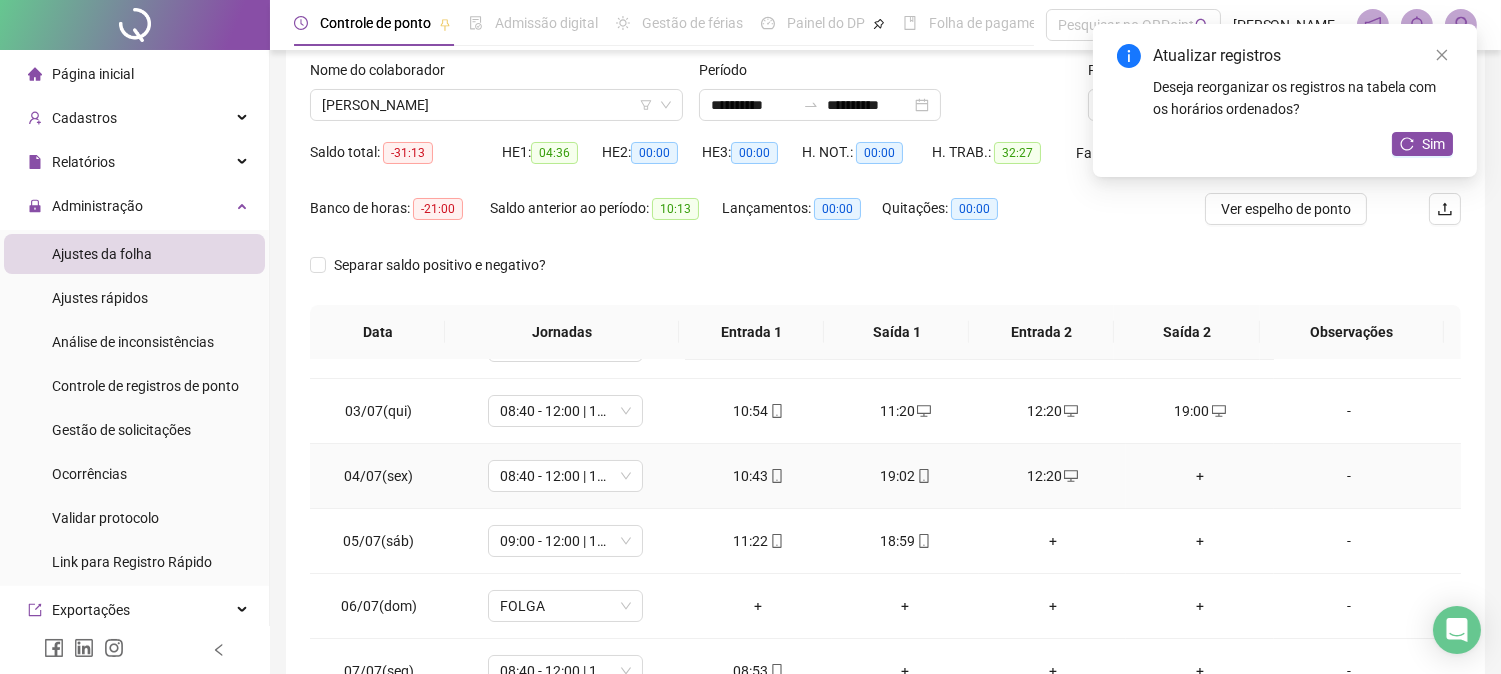 click on "+" at bounding box center [1199, 476] 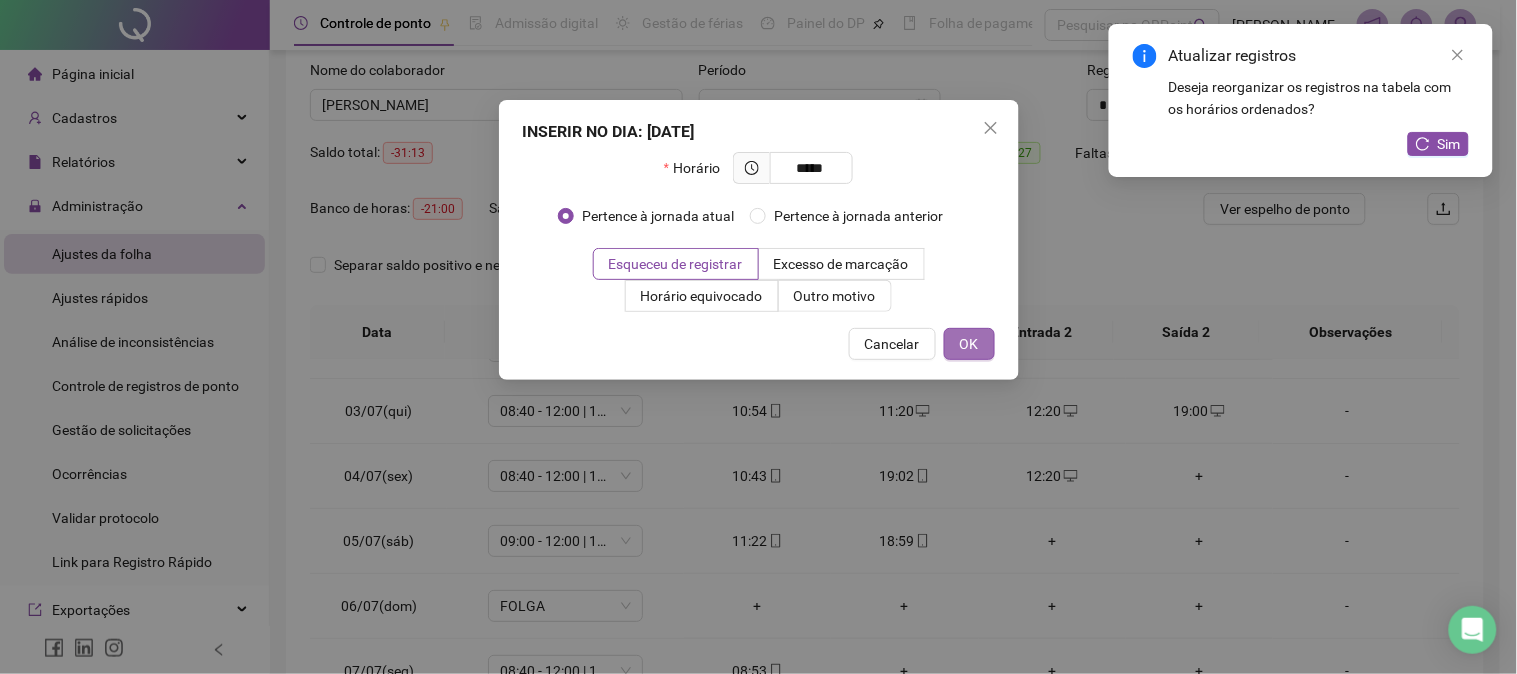 type on "*****" 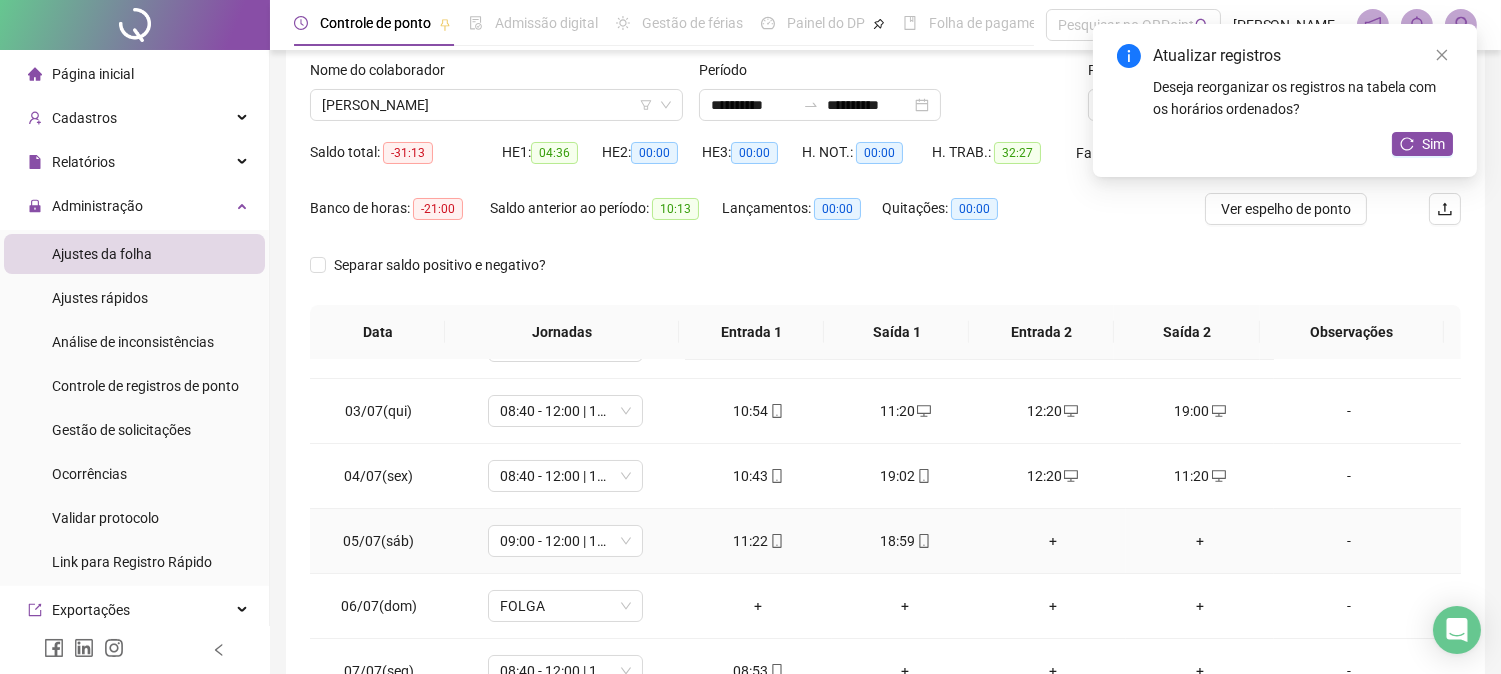 drag, startPoint x: 1043, startPoint y: 545, endPoint x: 1054, endPoint y: 511, distance: 35.735138 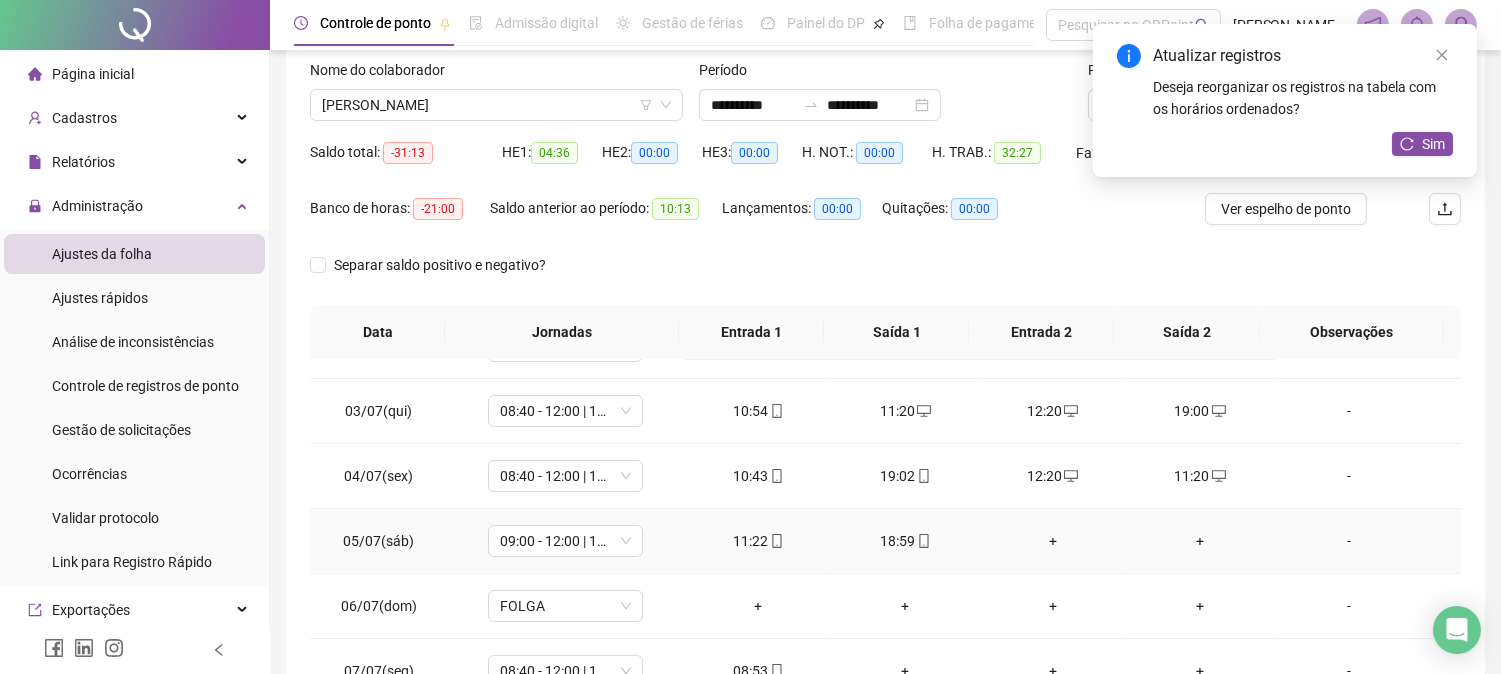 click on "+" at bounding box center [1052, 541] 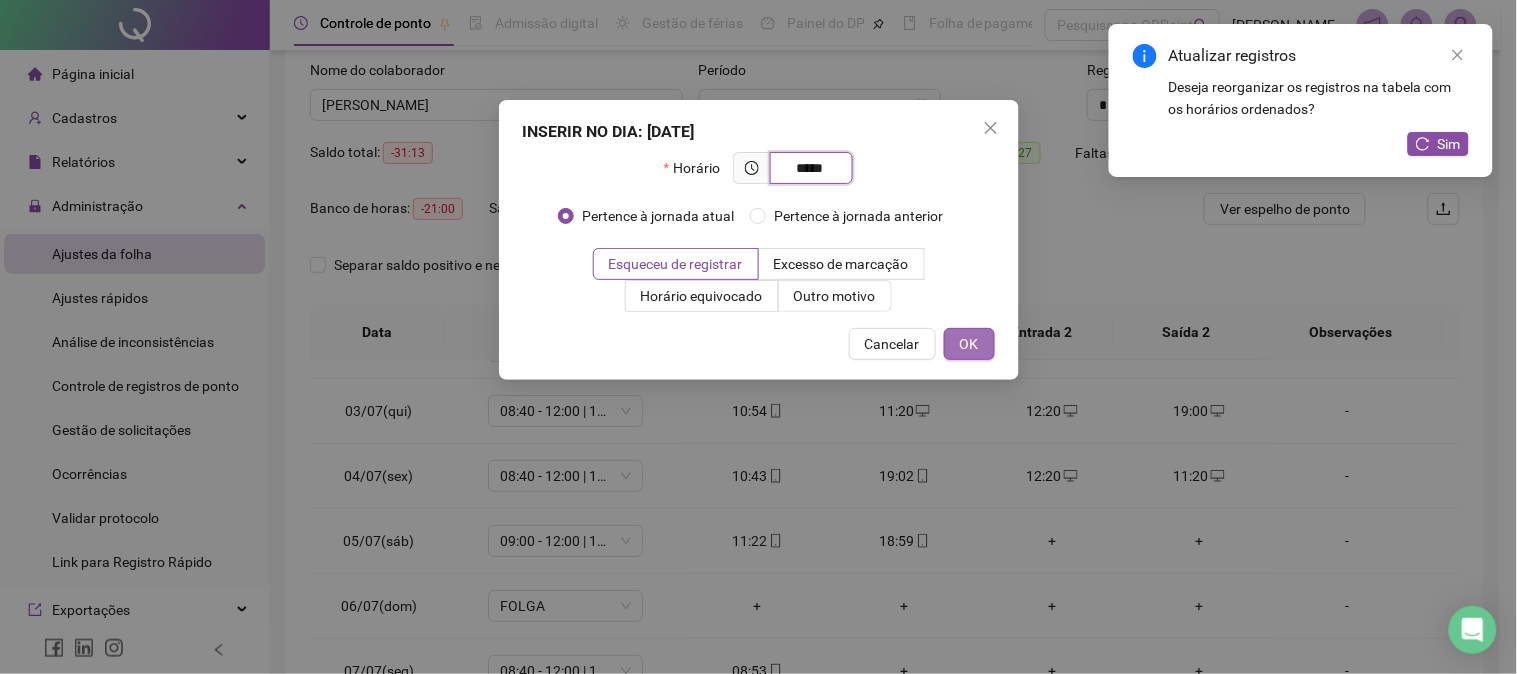 type on "*****" 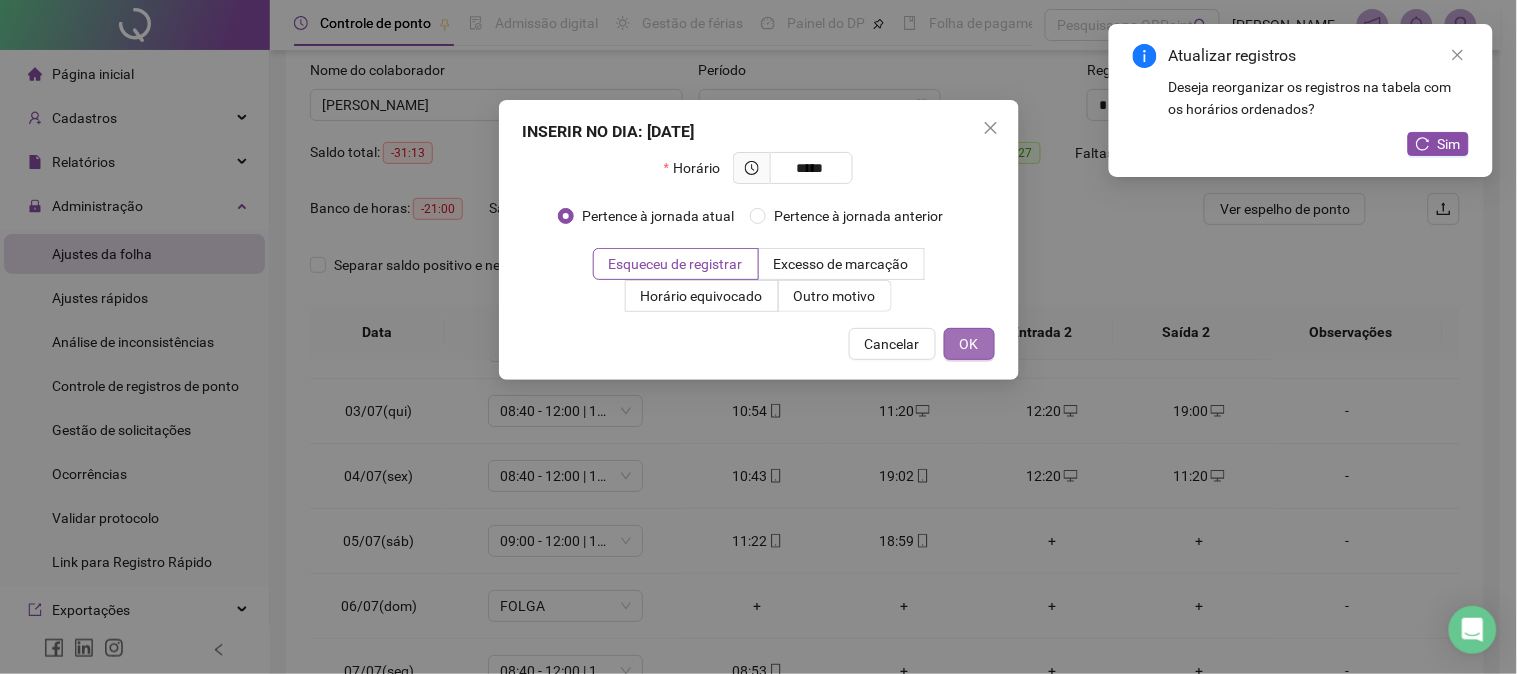 click on "OK" at bounding box center (969, 344) 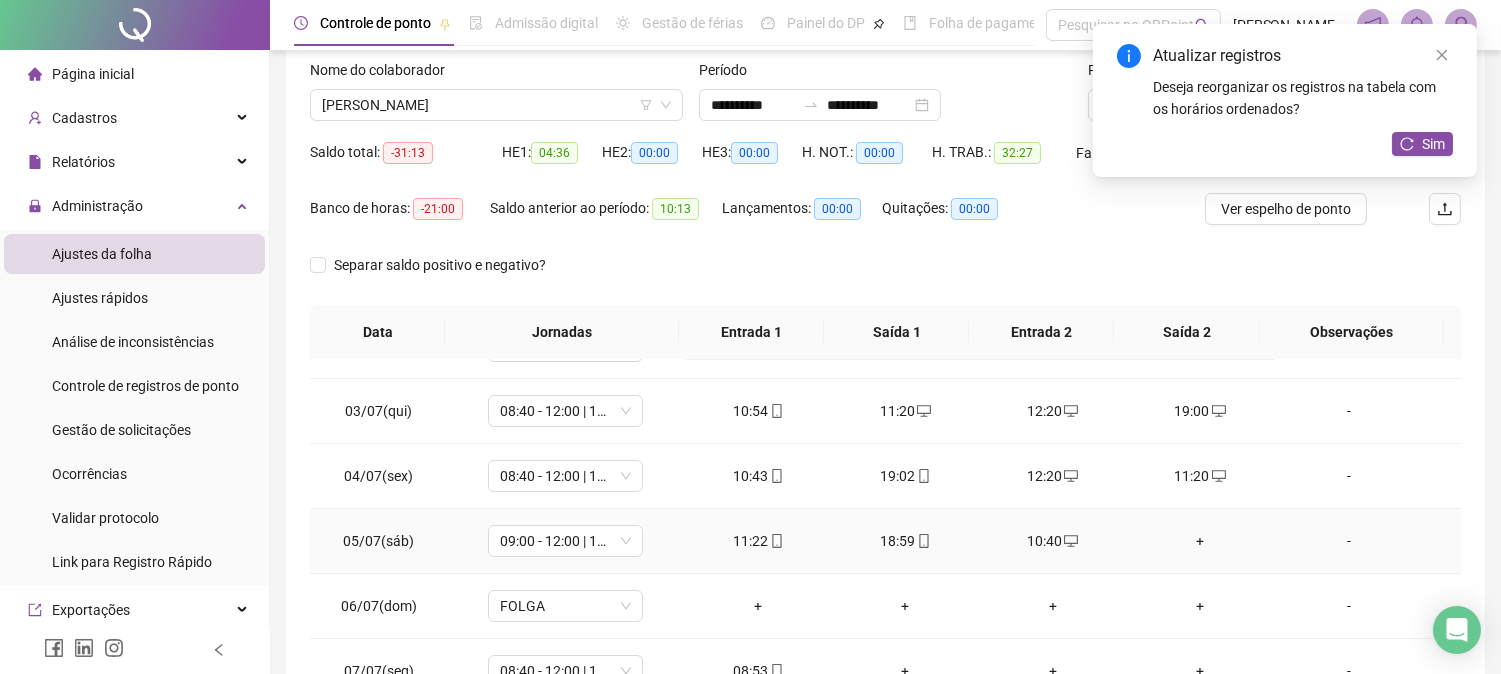 click on "+" at bounding box center (1199, 541) 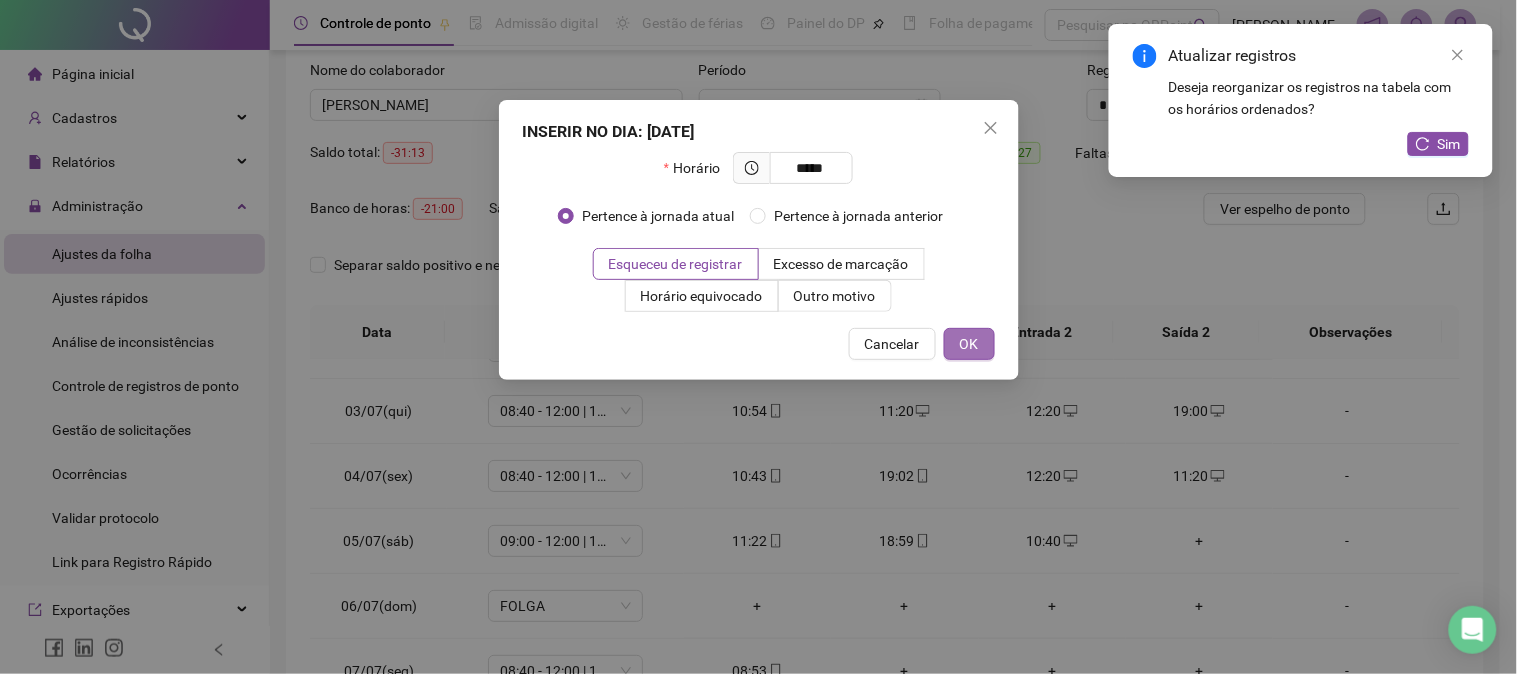 type on "*****" 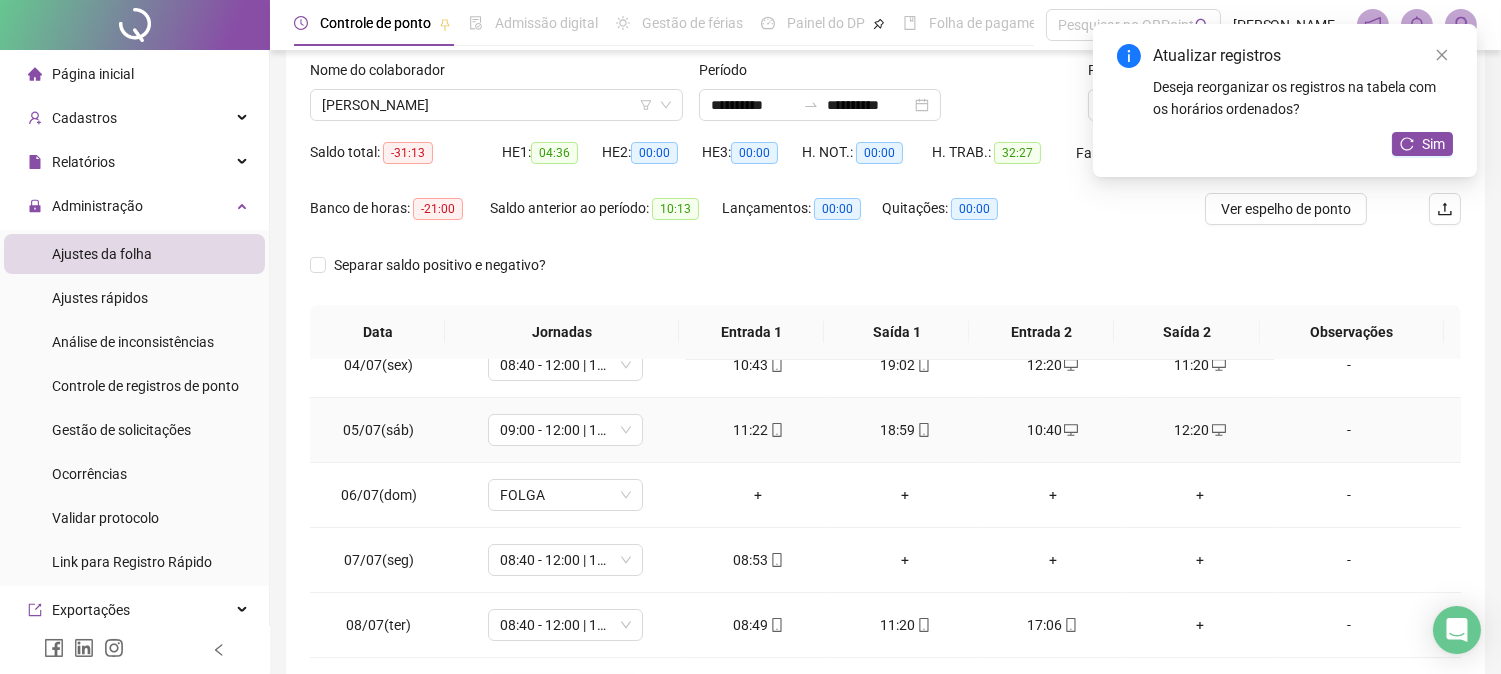 scroll, scrollTop: 223, scrollLeft: 0, axis: vertical 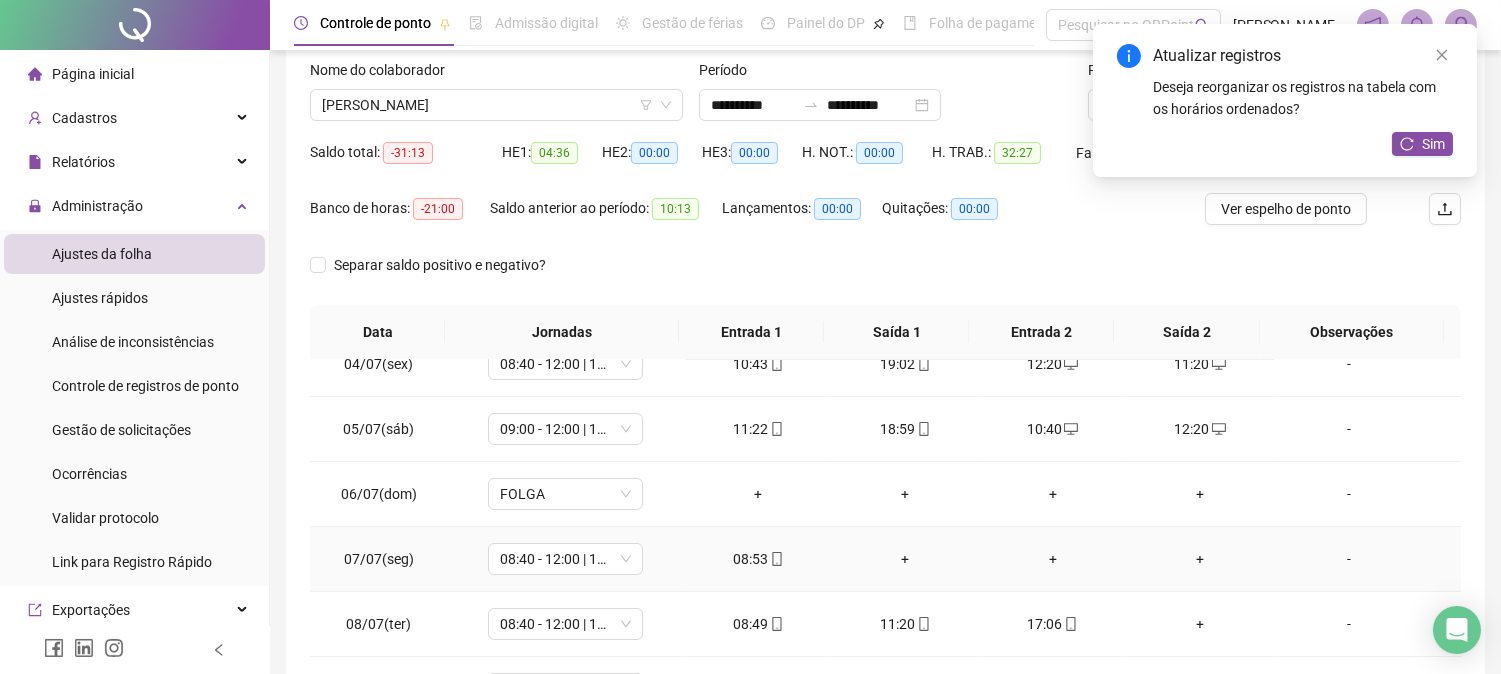 click on "+" at bounding box center [1199, 559] 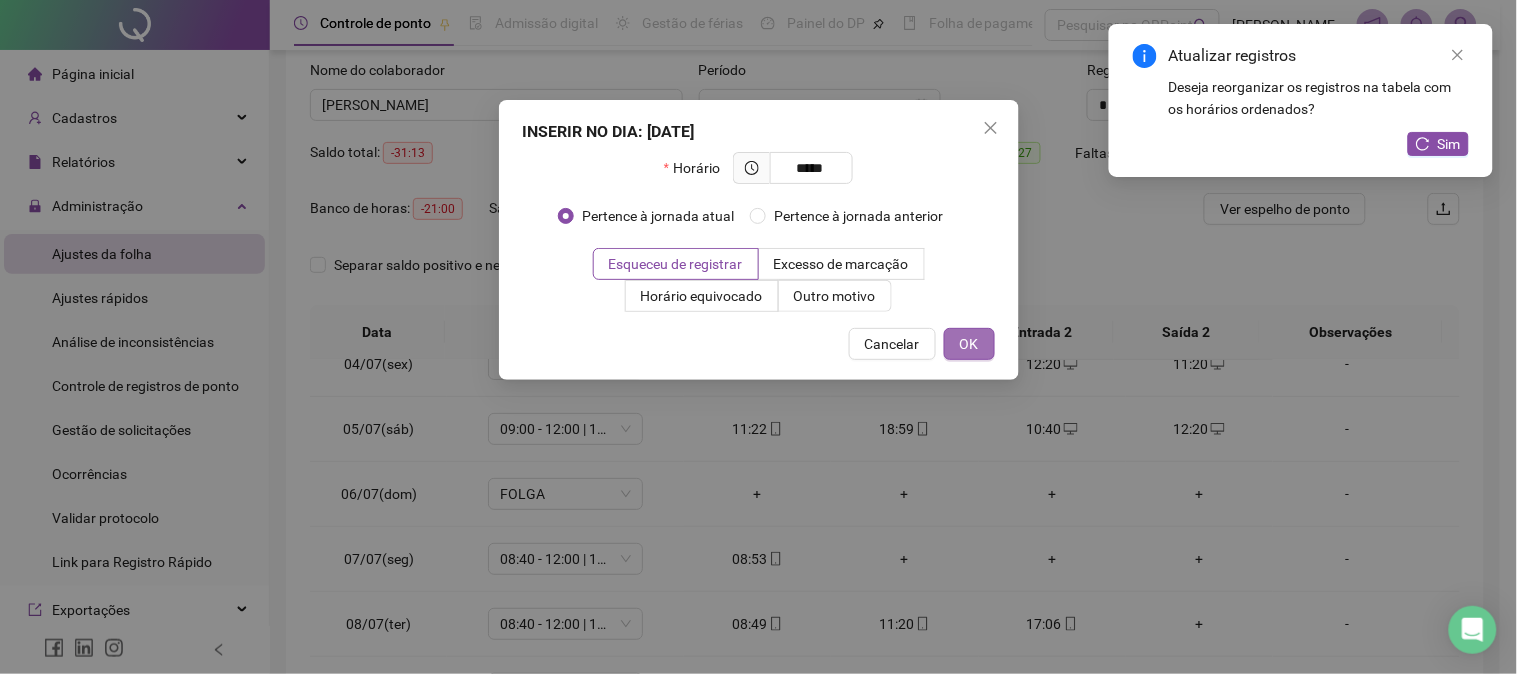 type on "*****" 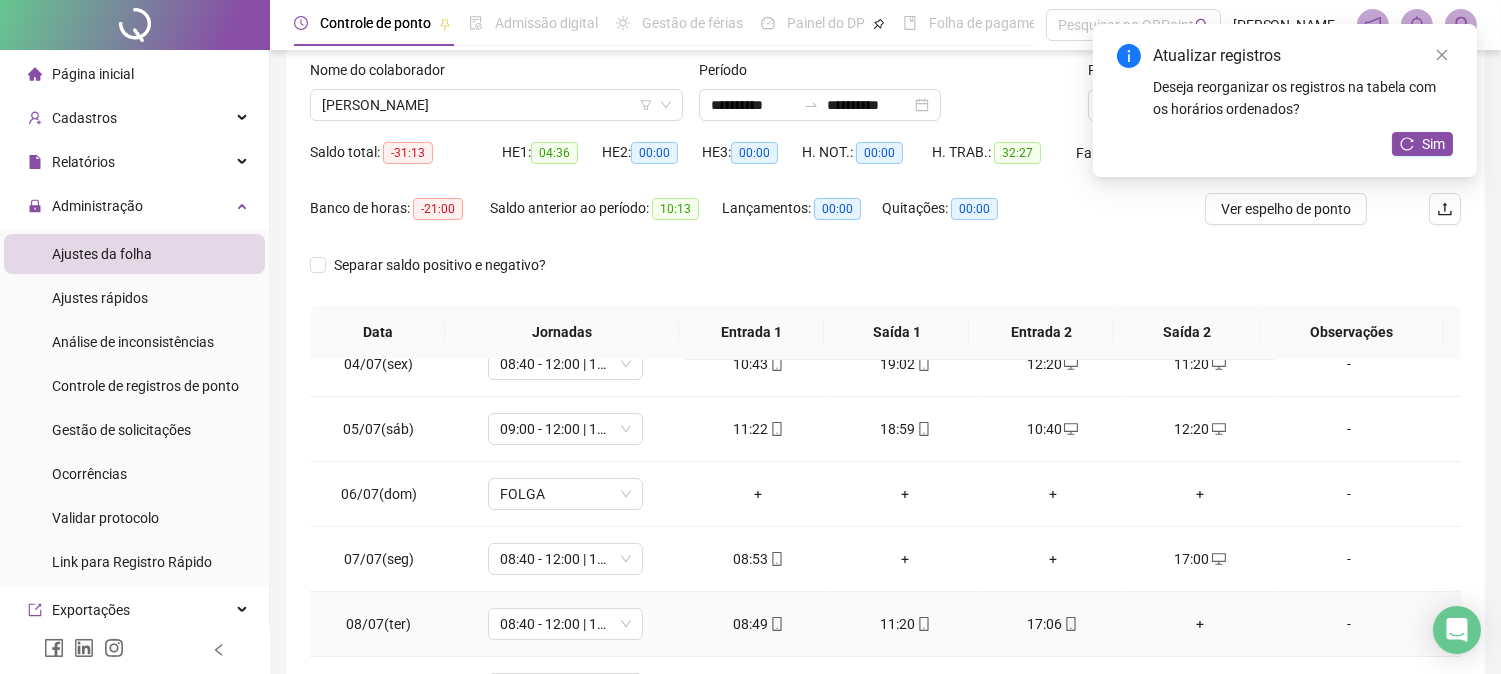 click on "+" at bounding box center (1199, 624) 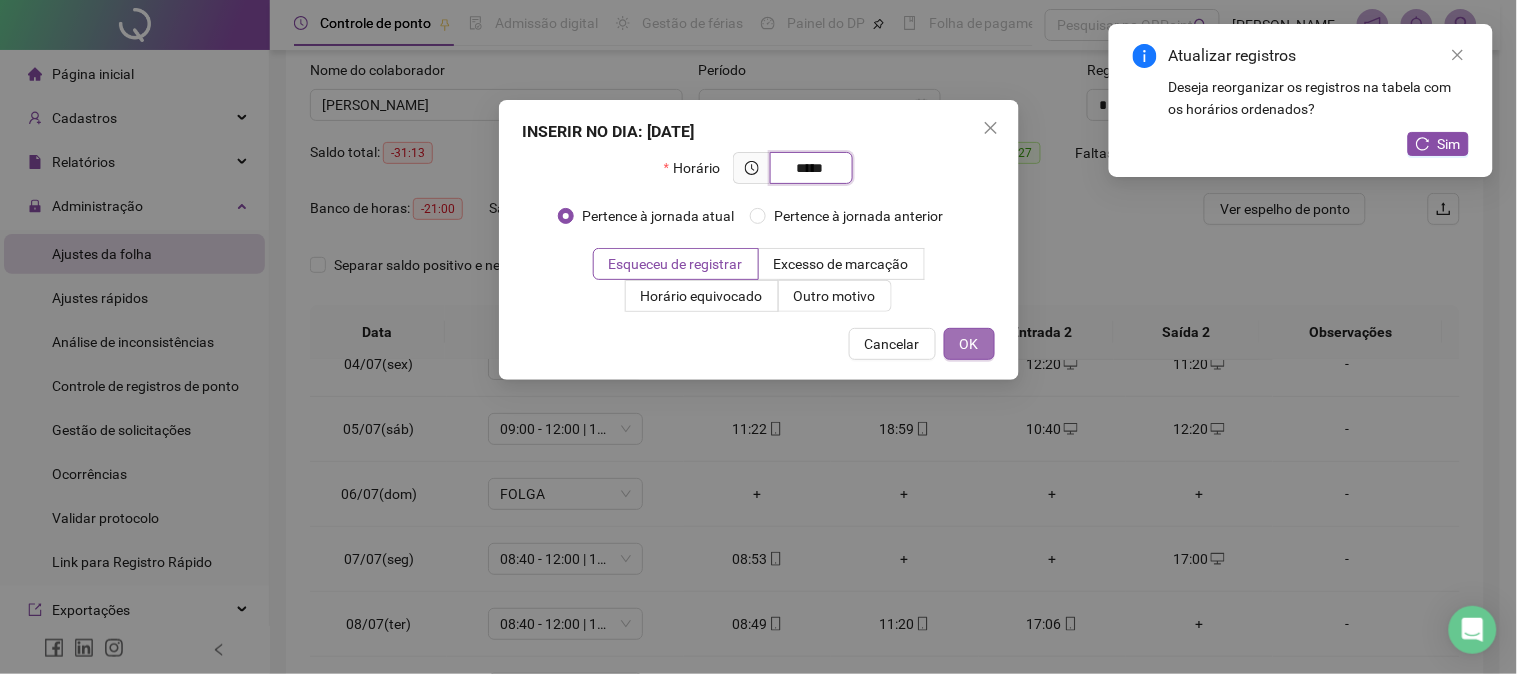 type on "*****" 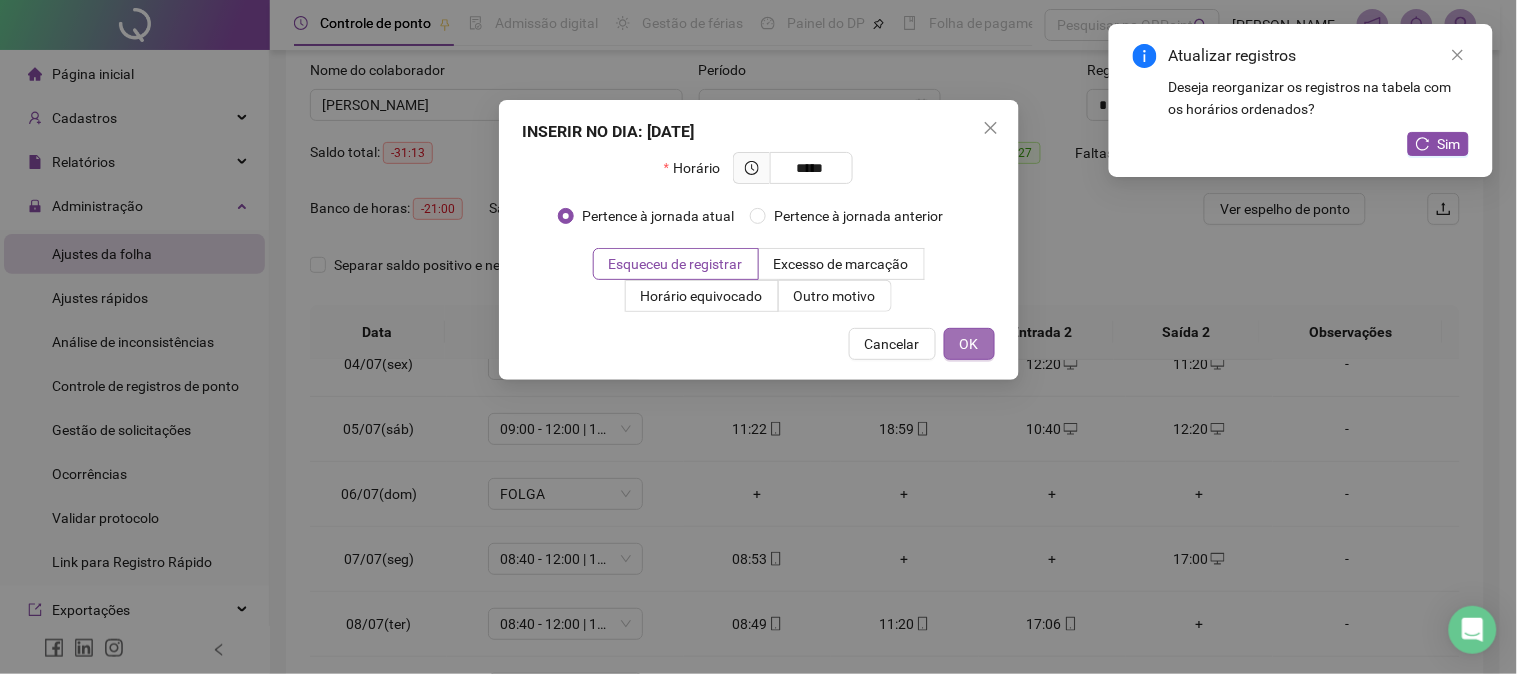click on "OK" at bounding box center [969, 344] 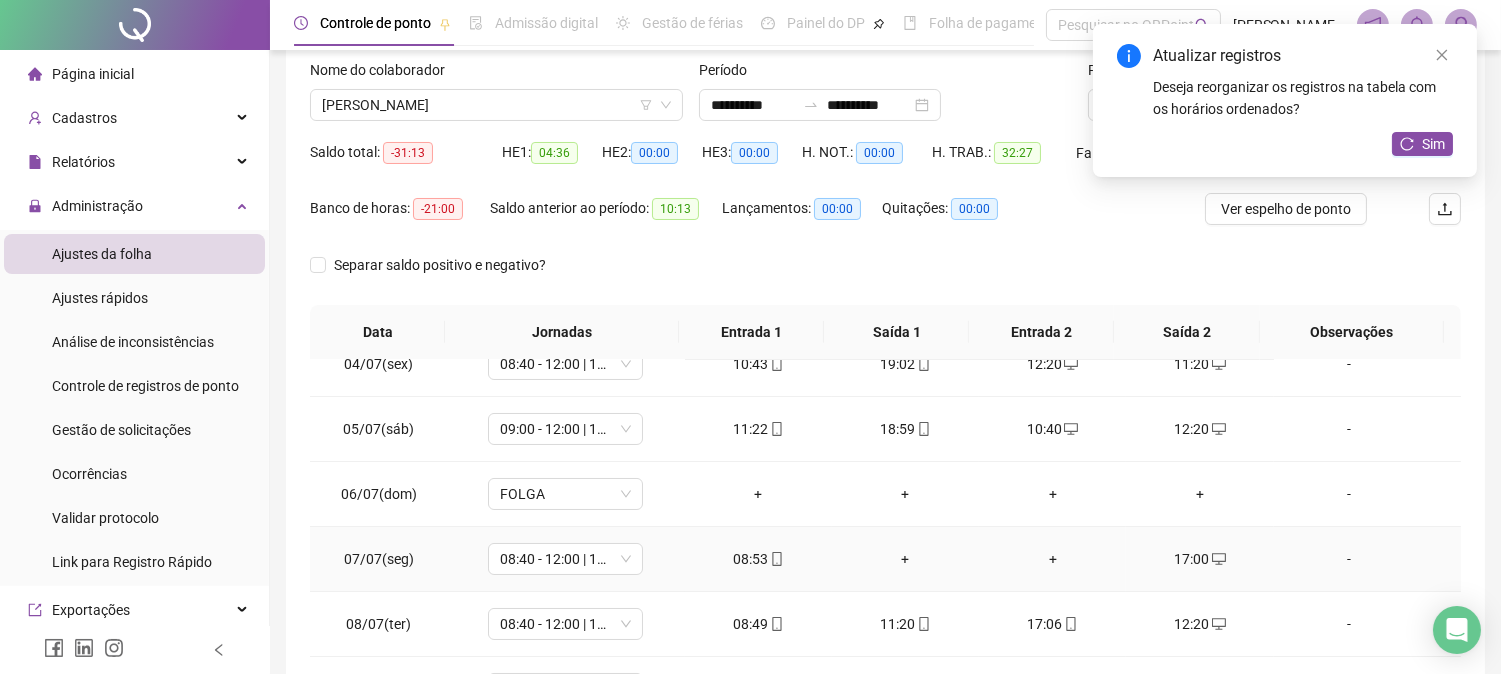 click on "+" at bounding box center [905, 559] 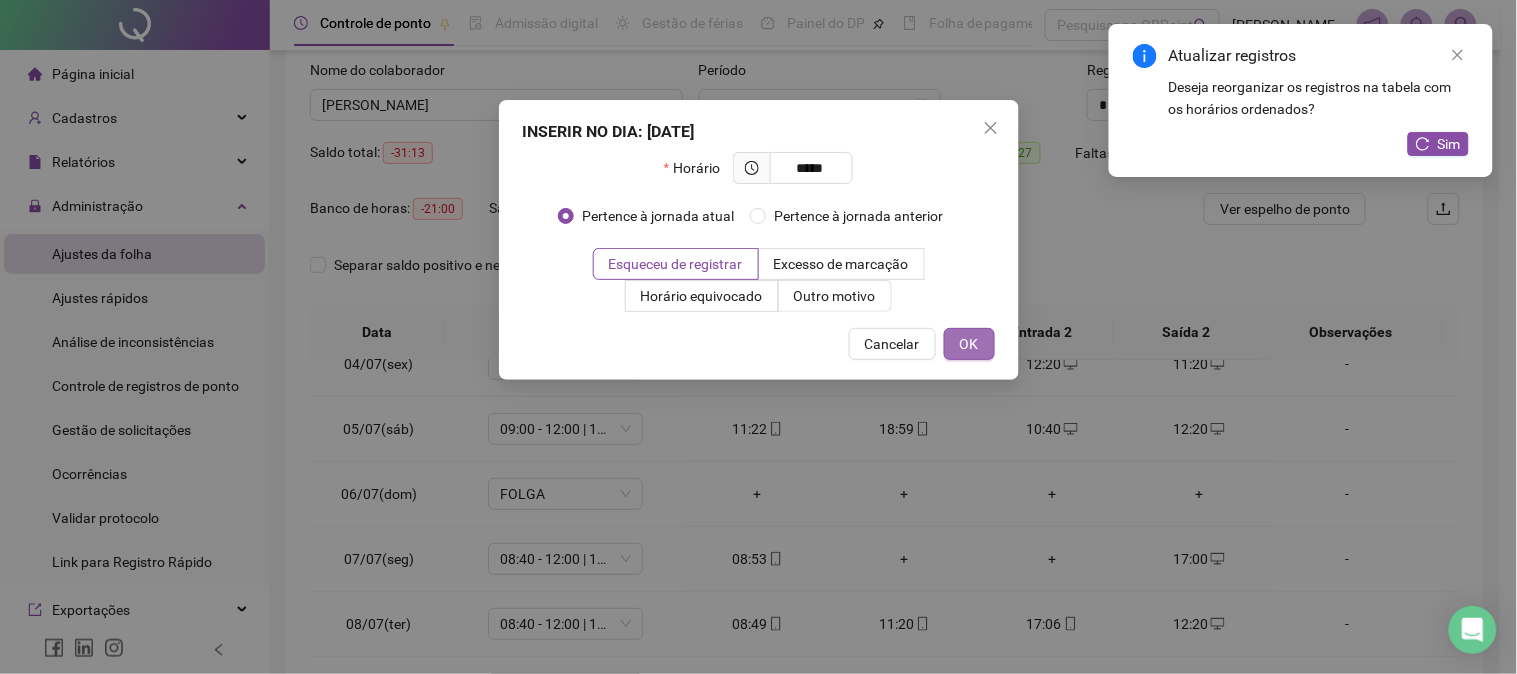 type on "*****" 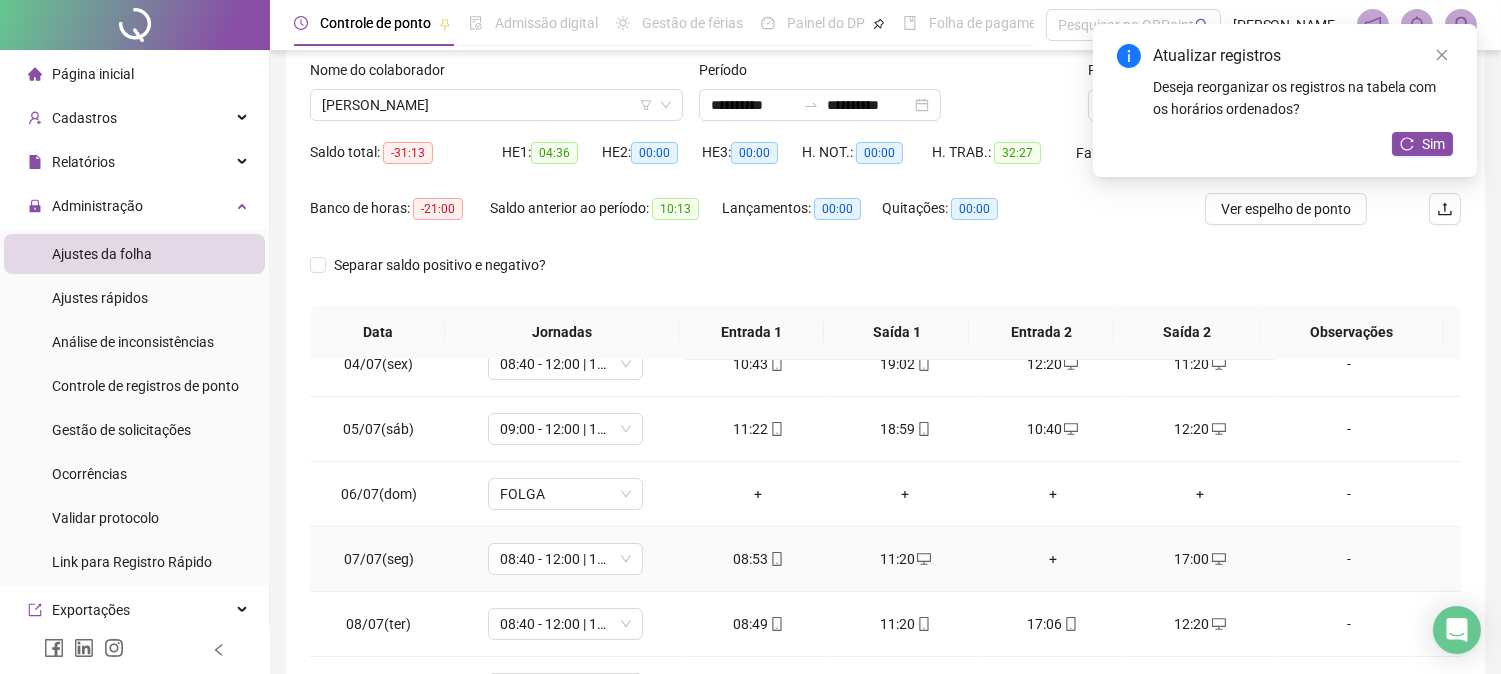 click on "+" at bounding box center (1052, 559) 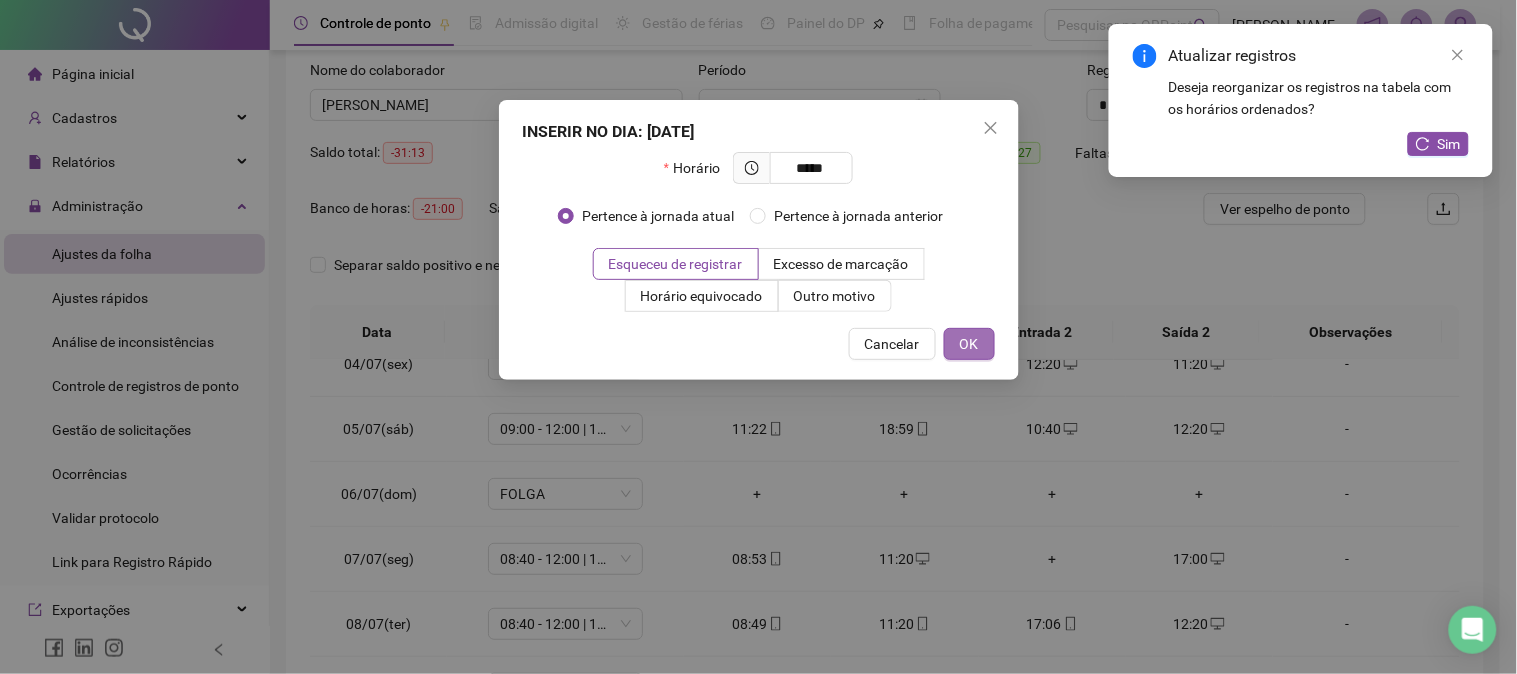 type on "*****" 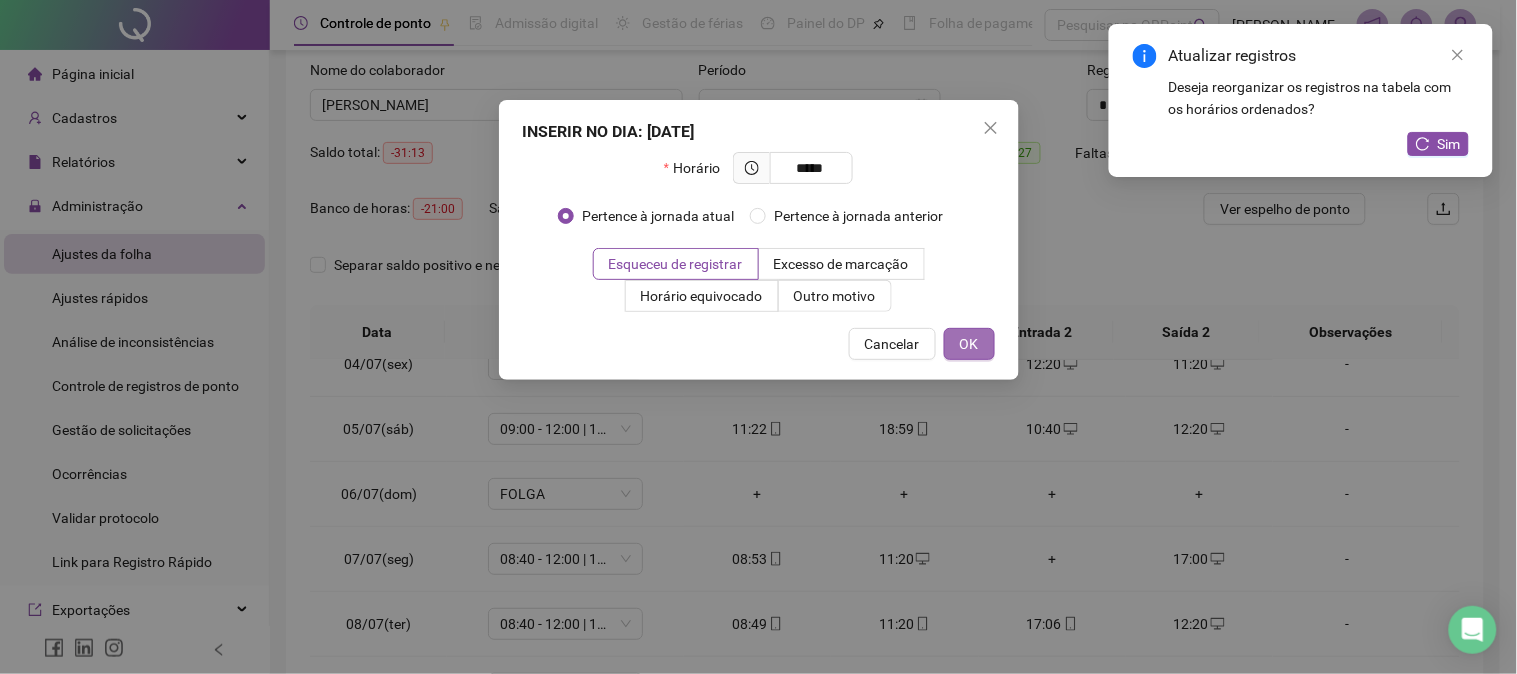 click on "OK" at bounding box center [969, 344] 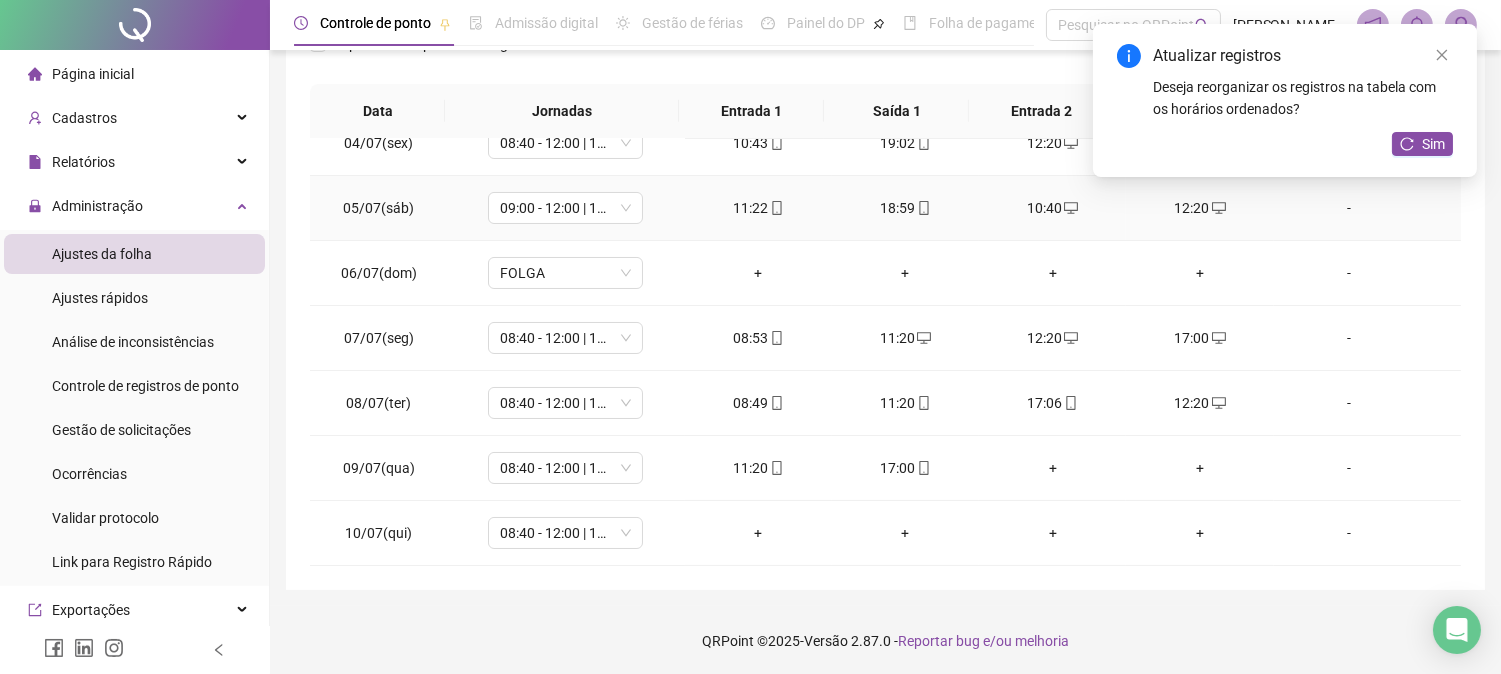 scroll, scrollTop: 347, scrollLeft: 0, axis: vertical 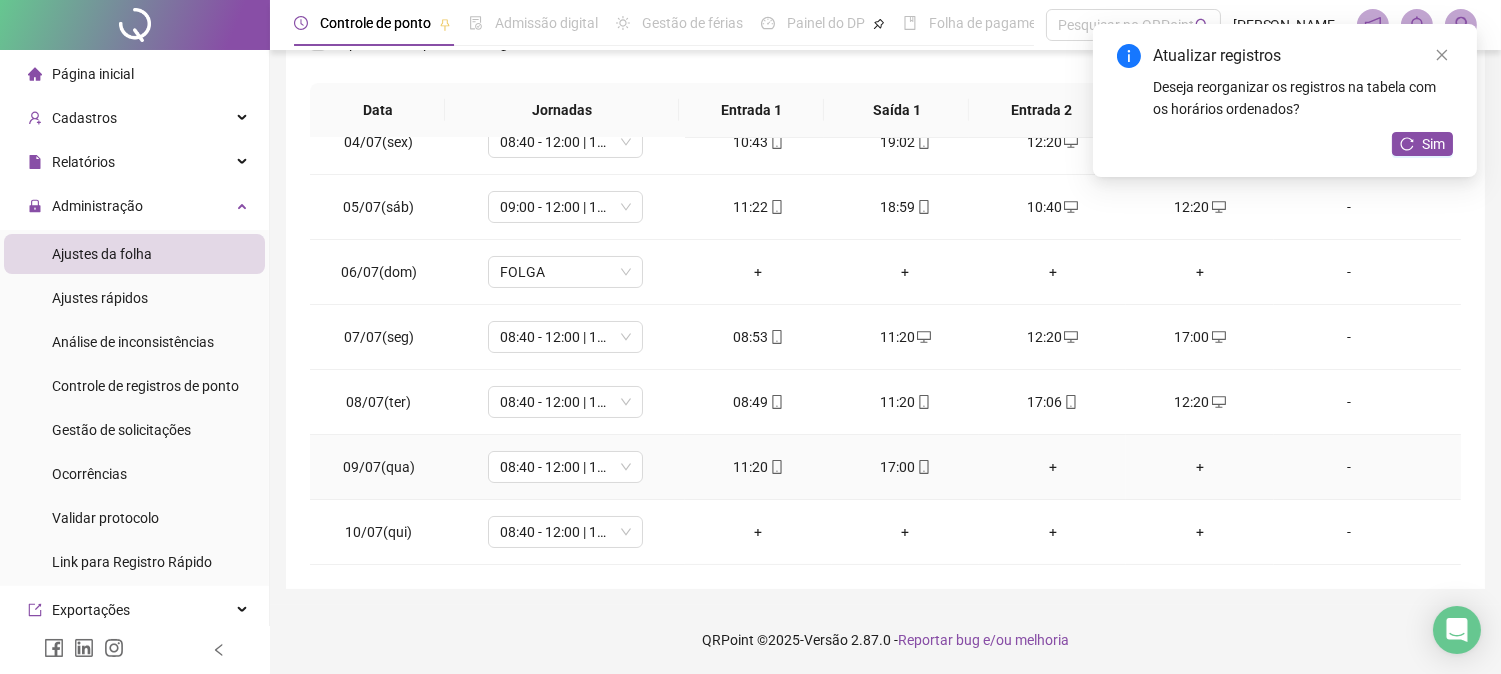 click on "+" at bounding box center (1052, 467) 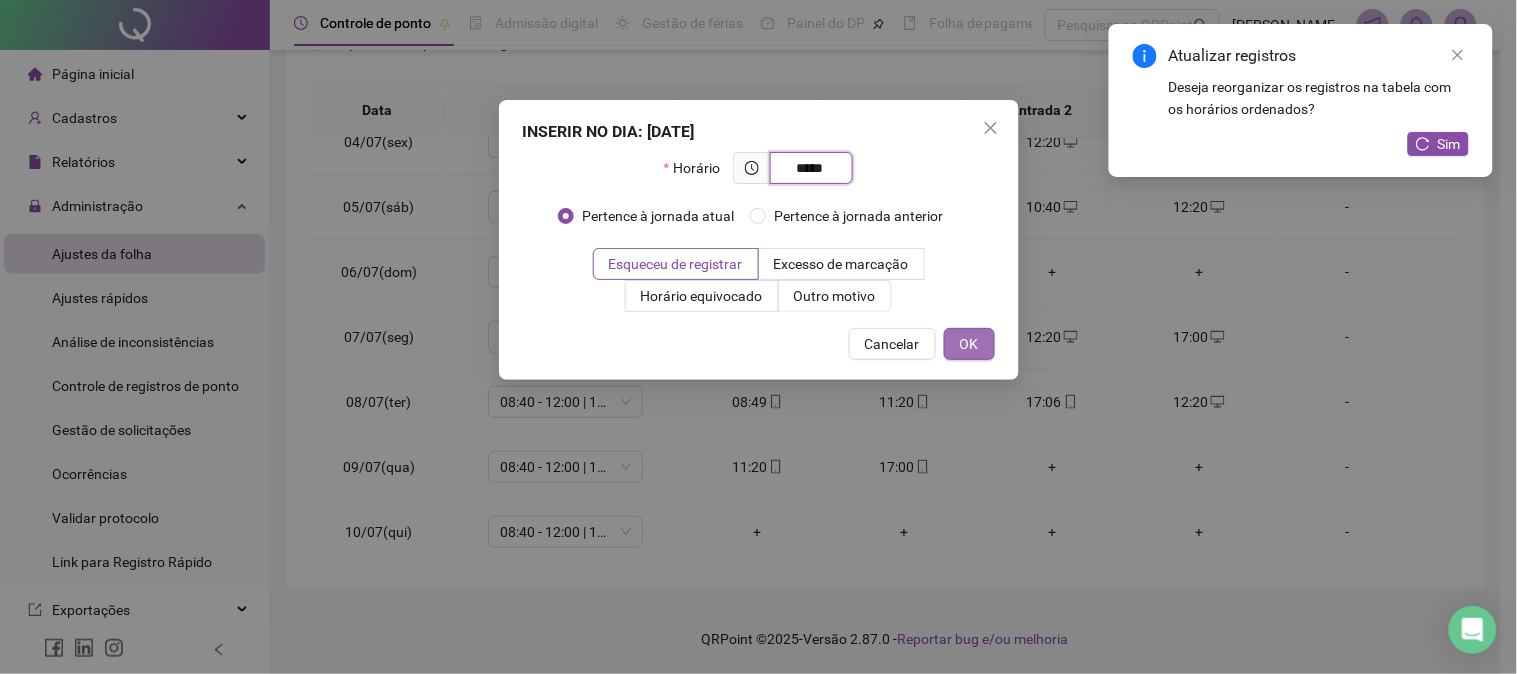 type on "*****" 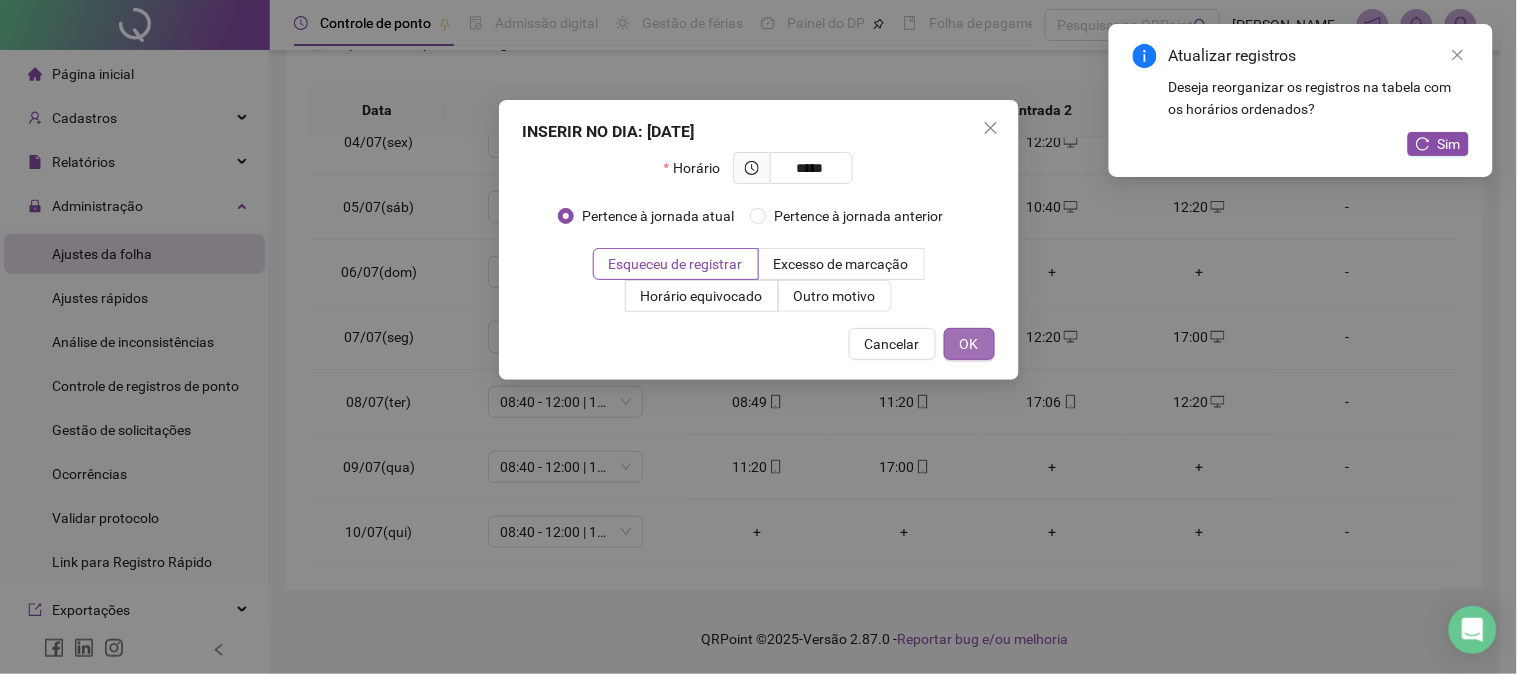 click on "OK" at bounding box center (969, 344) 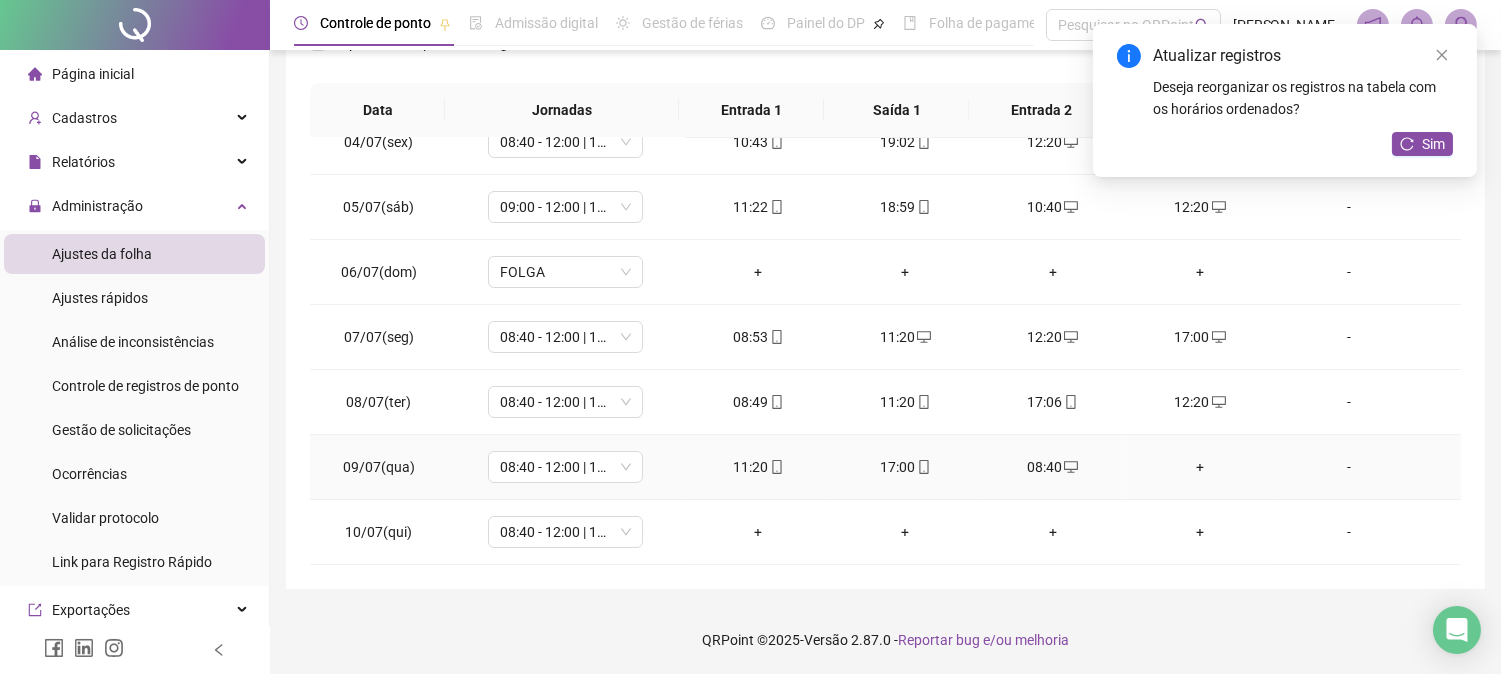 click on "+" at bounding box center [1199, 467] 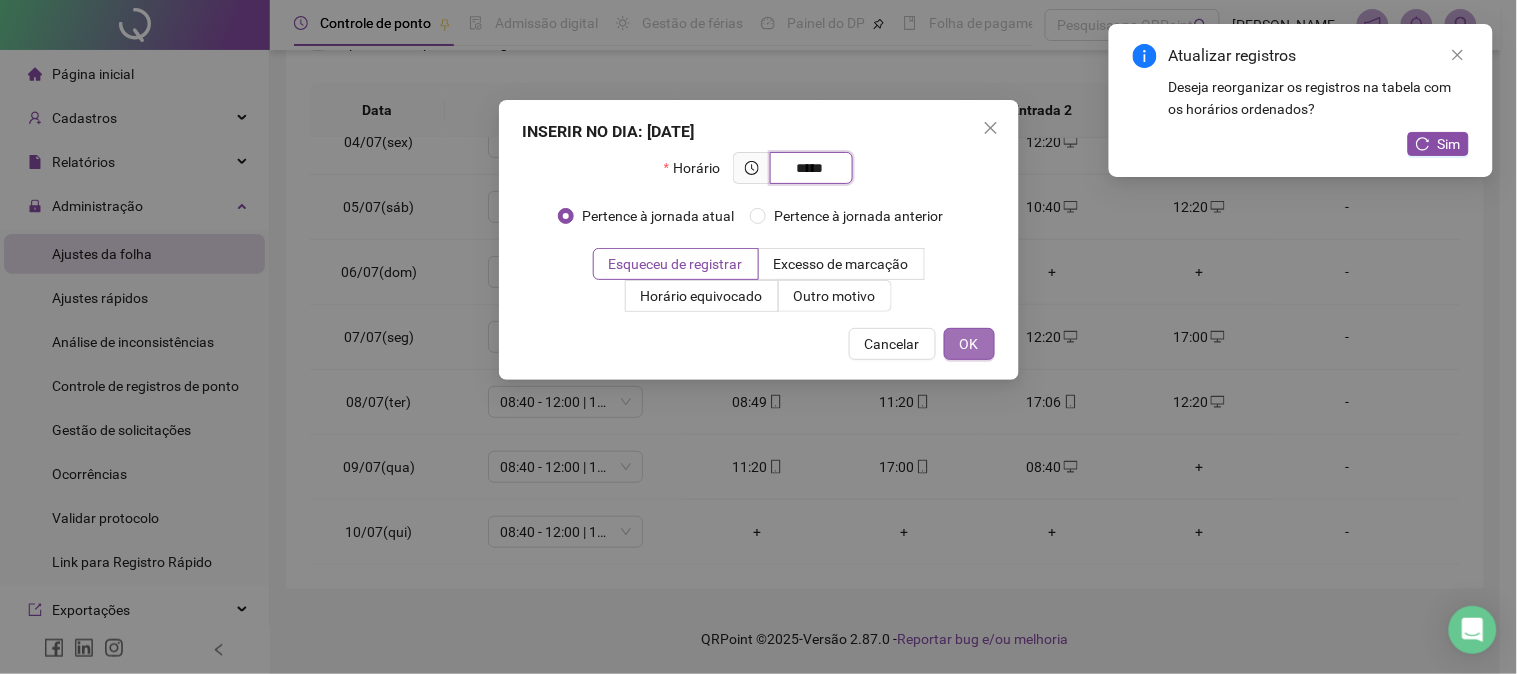 type on "*****" 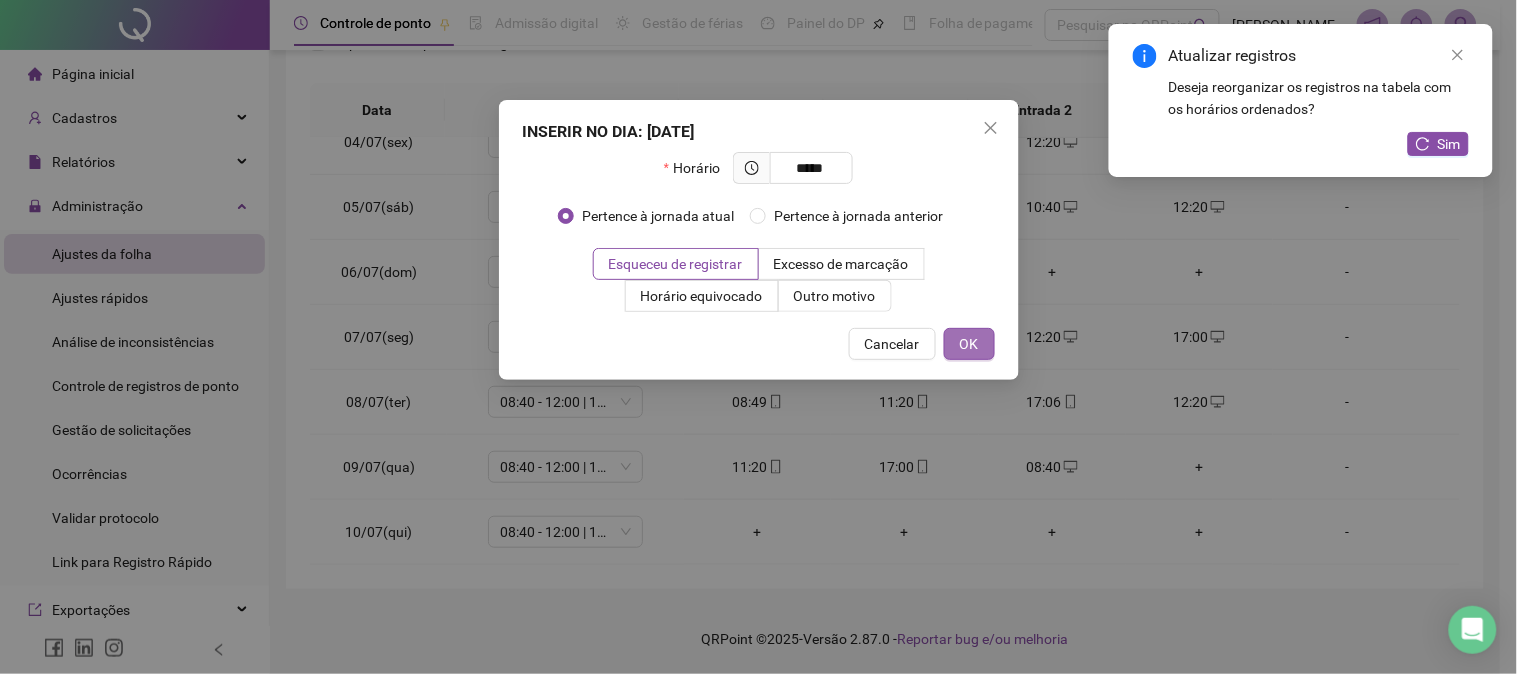 click on "OK" at bounding box center (969, 344) 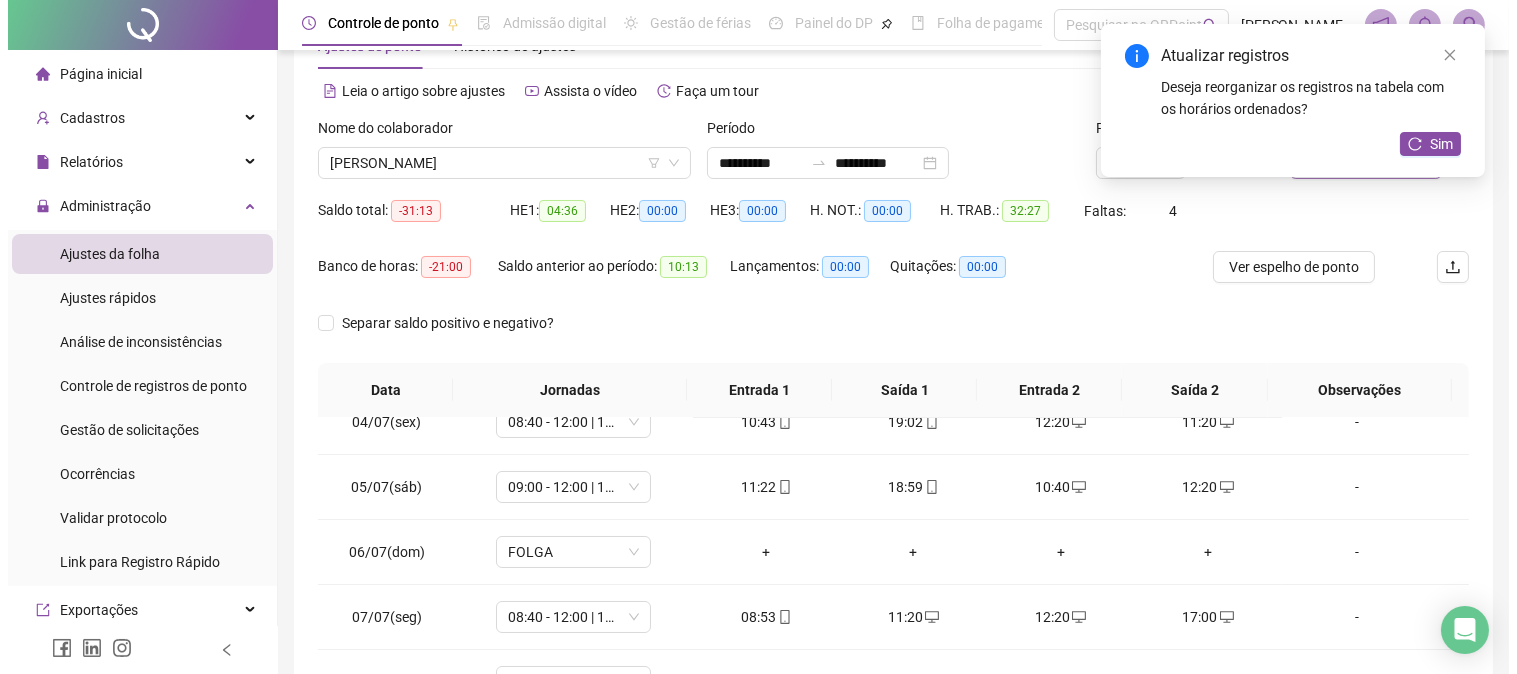 scroll, scrollTop: 30, scrollLeft: 0, axis: vertical 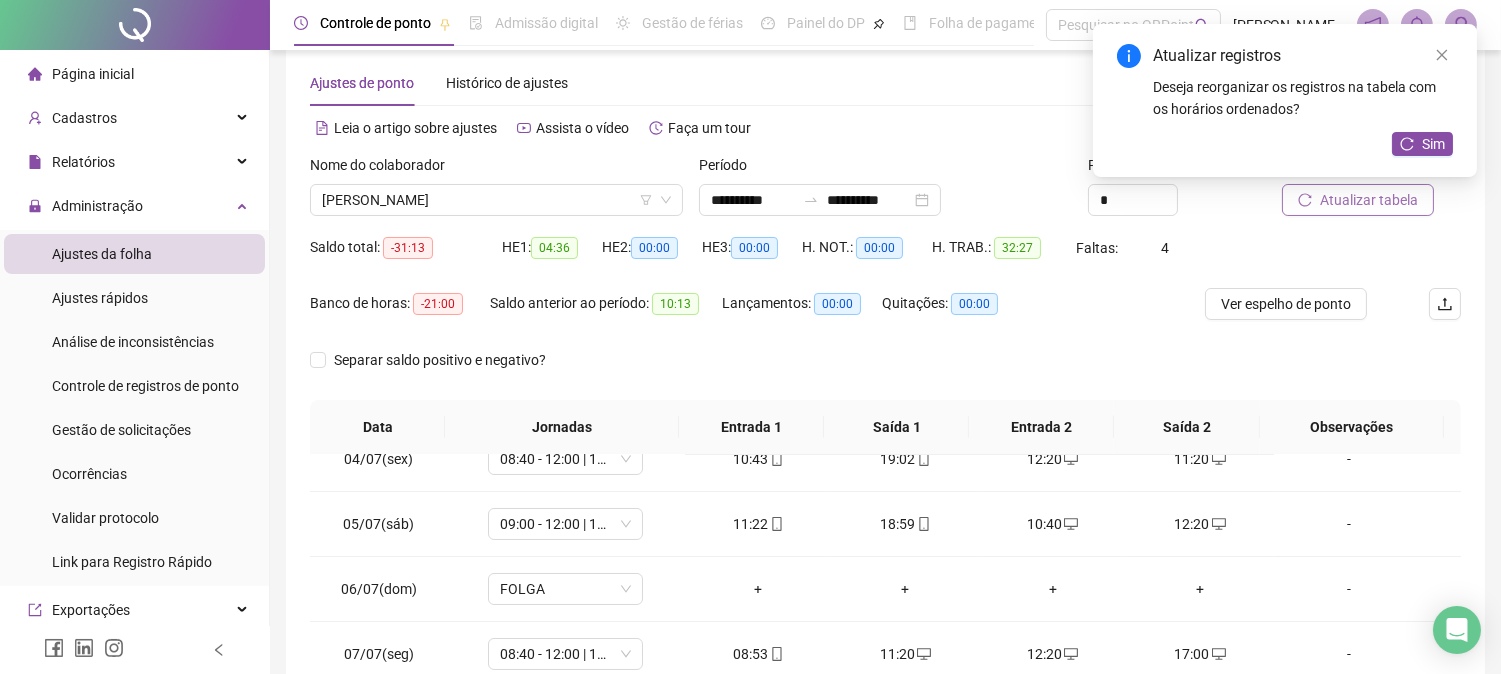 click on "Atualizar tabela" at bounding box center [1358, 200] 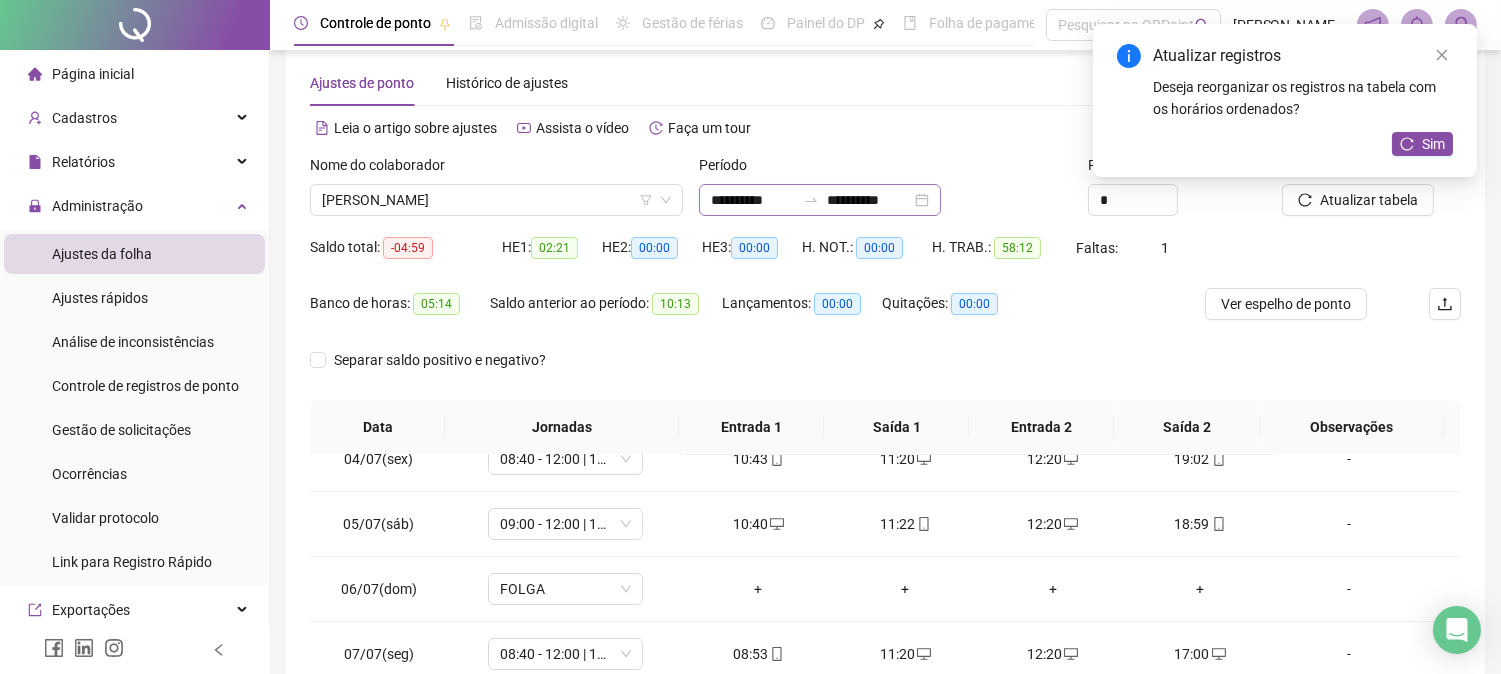 click on "**********" at bounding box center (820, 200) 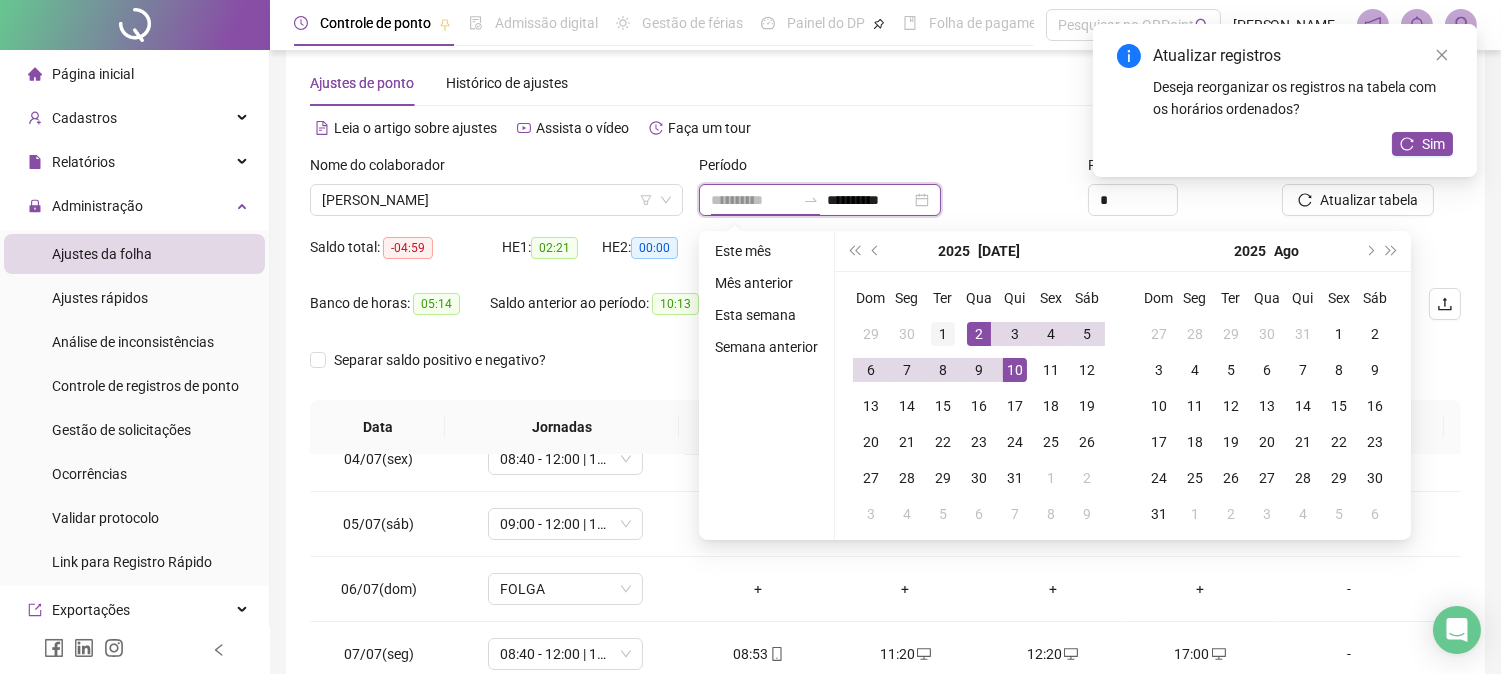 type on "**********" 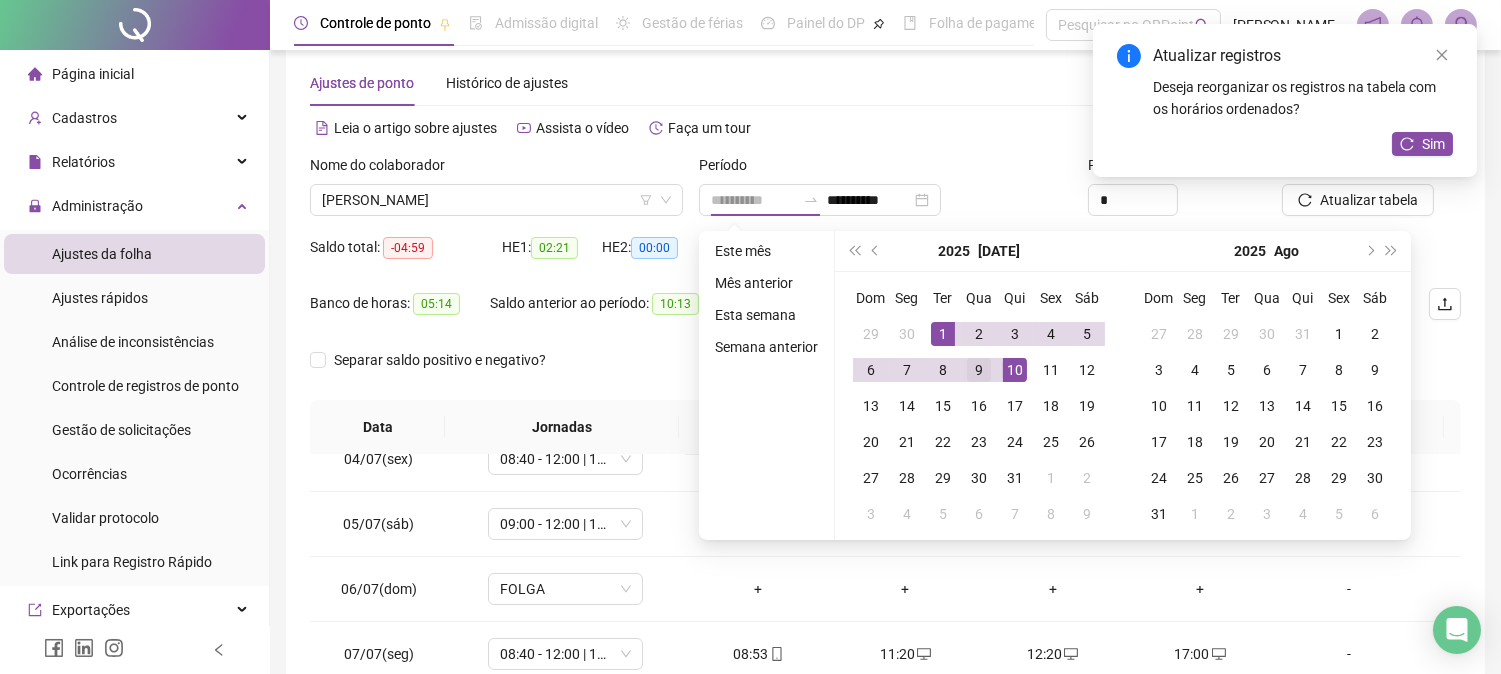 drag, startPoint x: 952, startPoint y: 322, endPoint x: 985, endPoint y: 362, distance: 51.855568 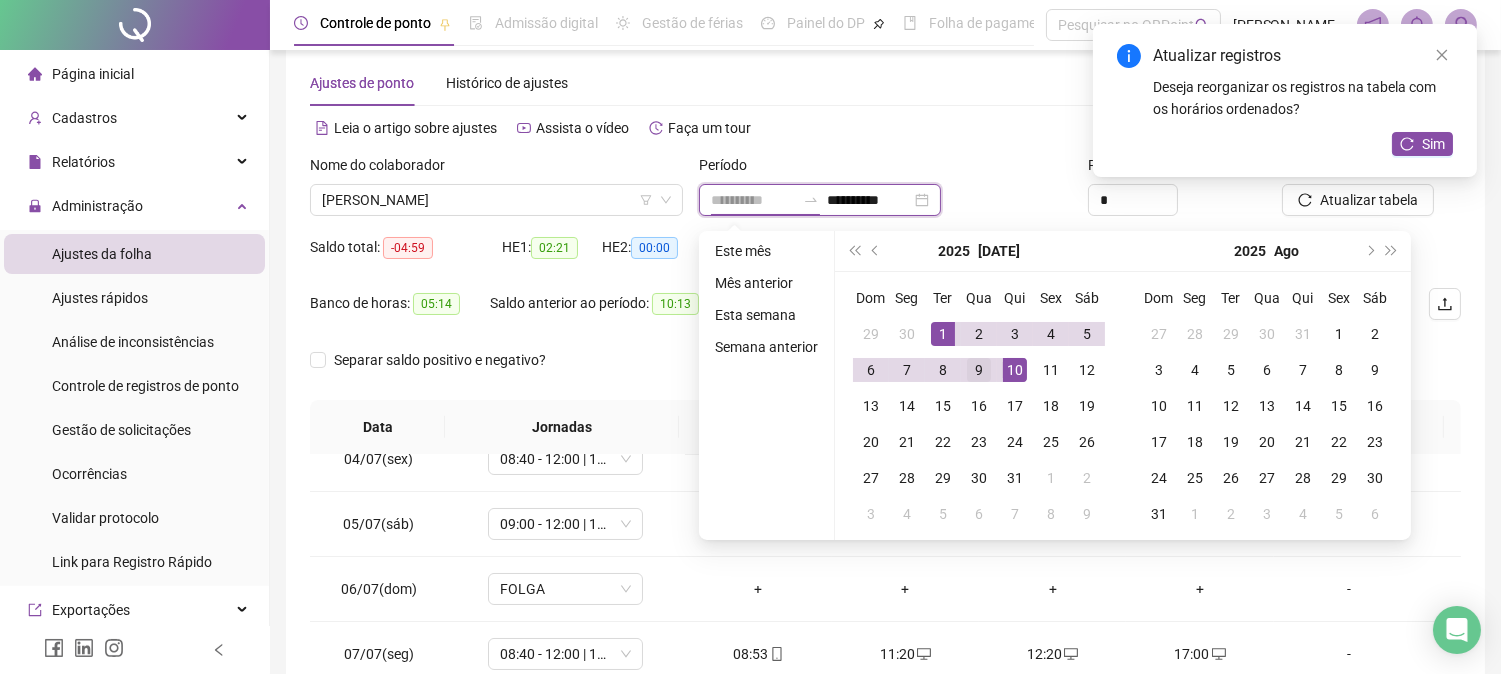 type on "**********" 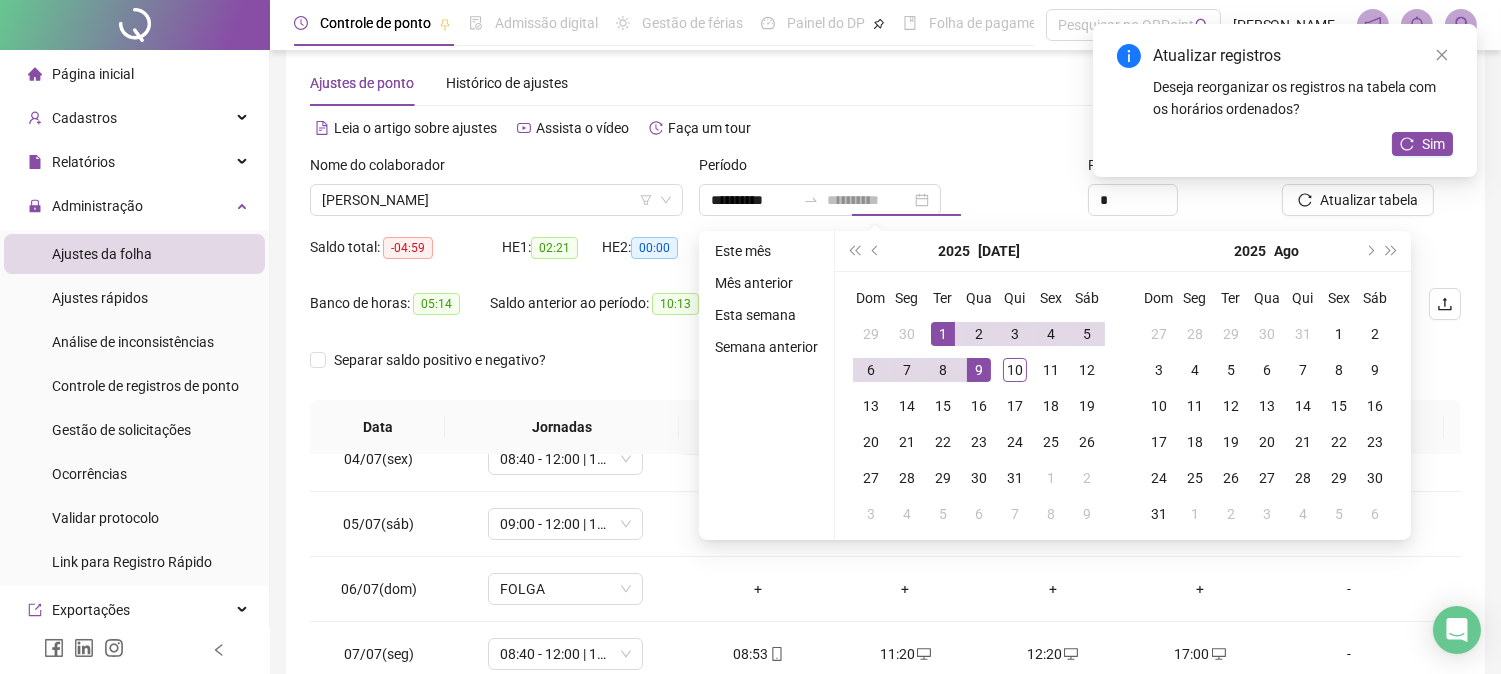 click on "9" at bounding box center [979, 370] 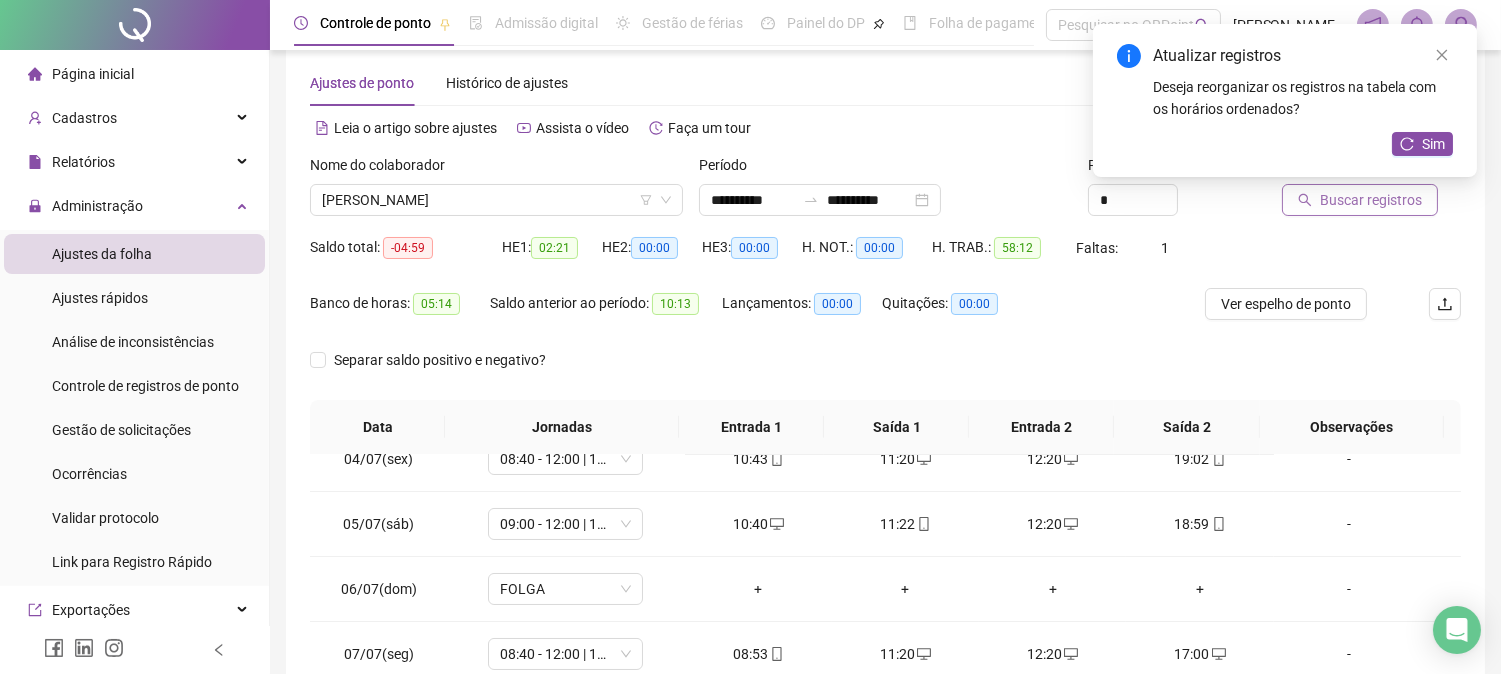 click on "Buscar registros" at bounding box center (1371, 200) 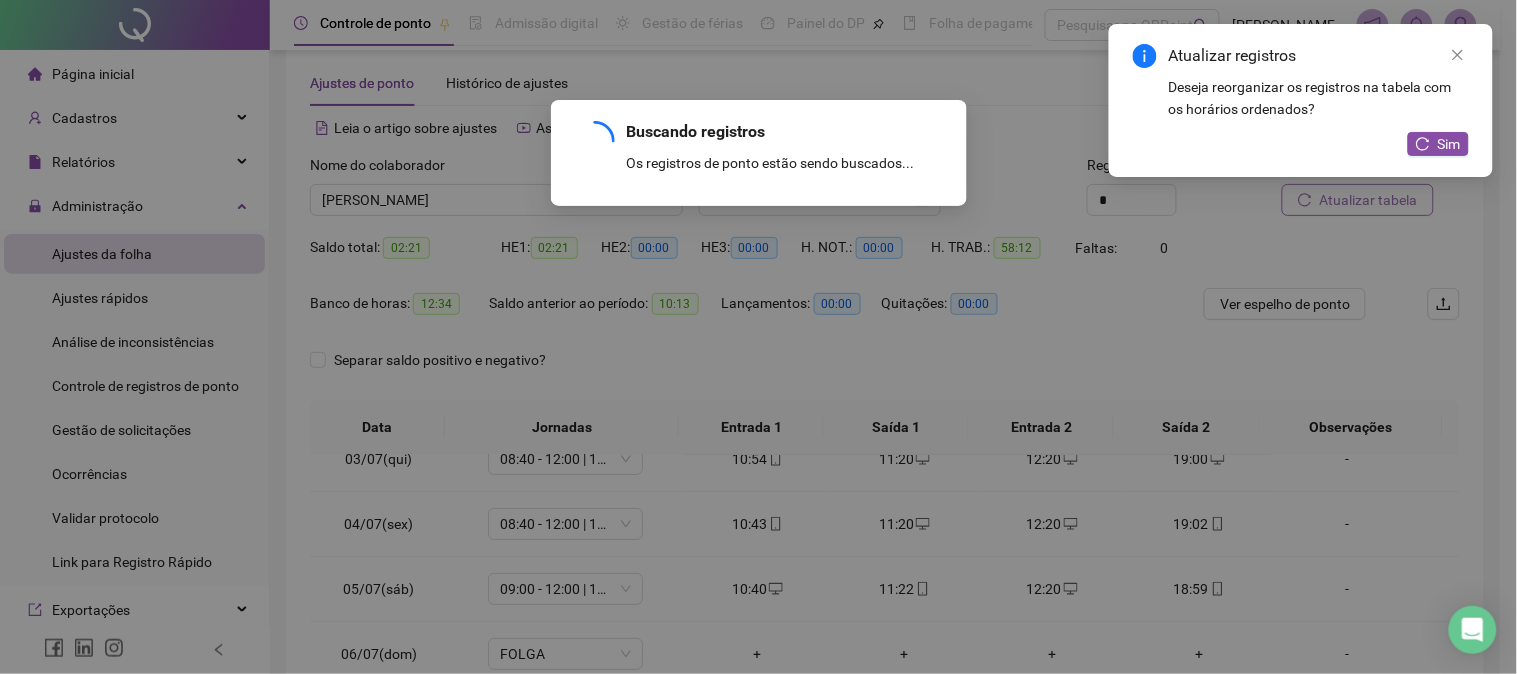 scroll, scrollTop: 158, scrollLeft: 0, axis: vertical 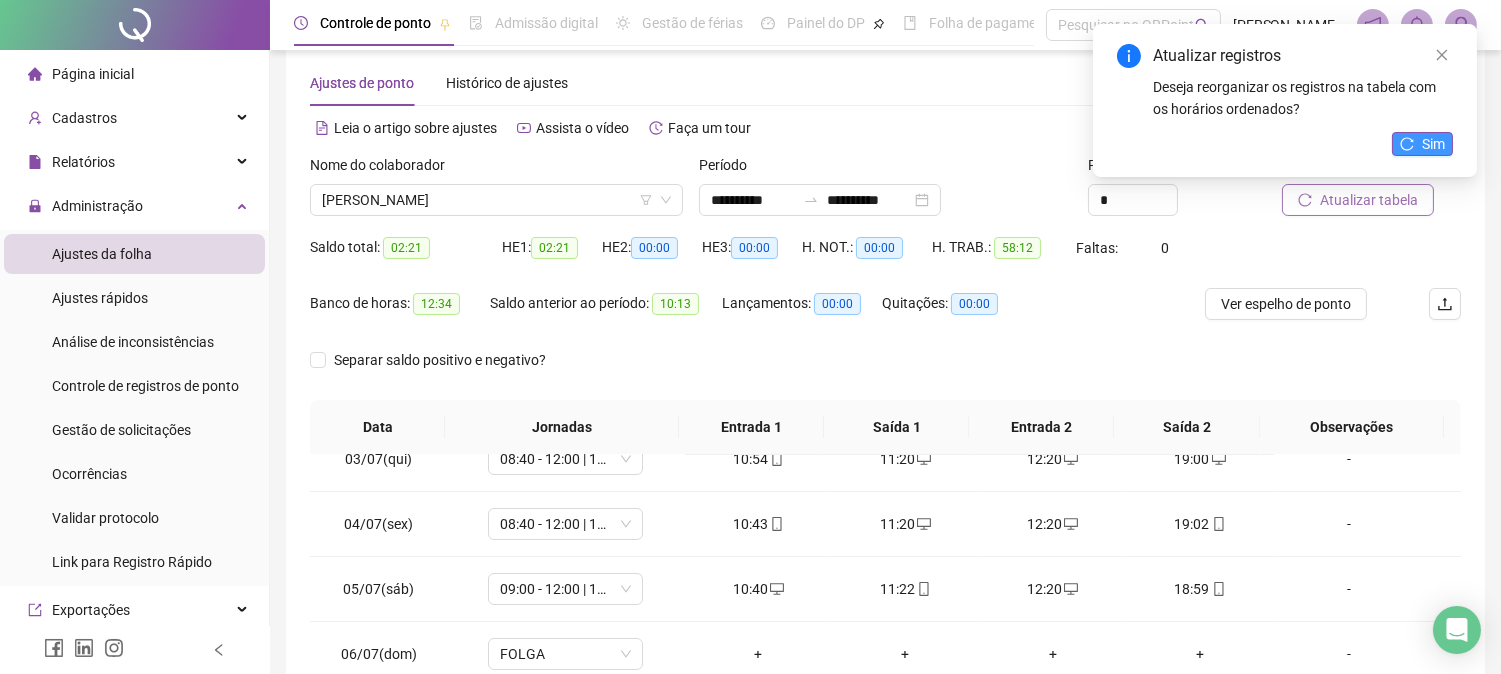 click on "Sim" at bounding box center [1433, 144] 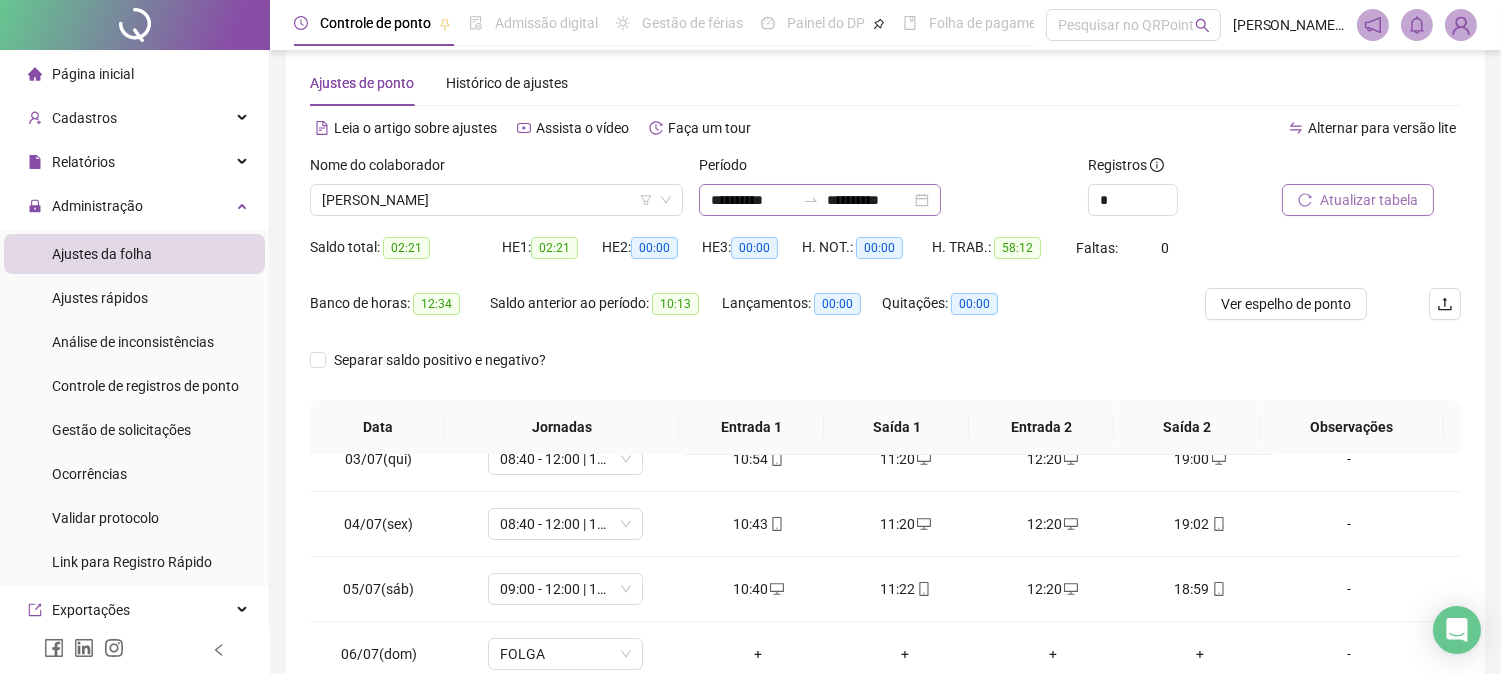 click on "**********" at bounding box center (820, 200) 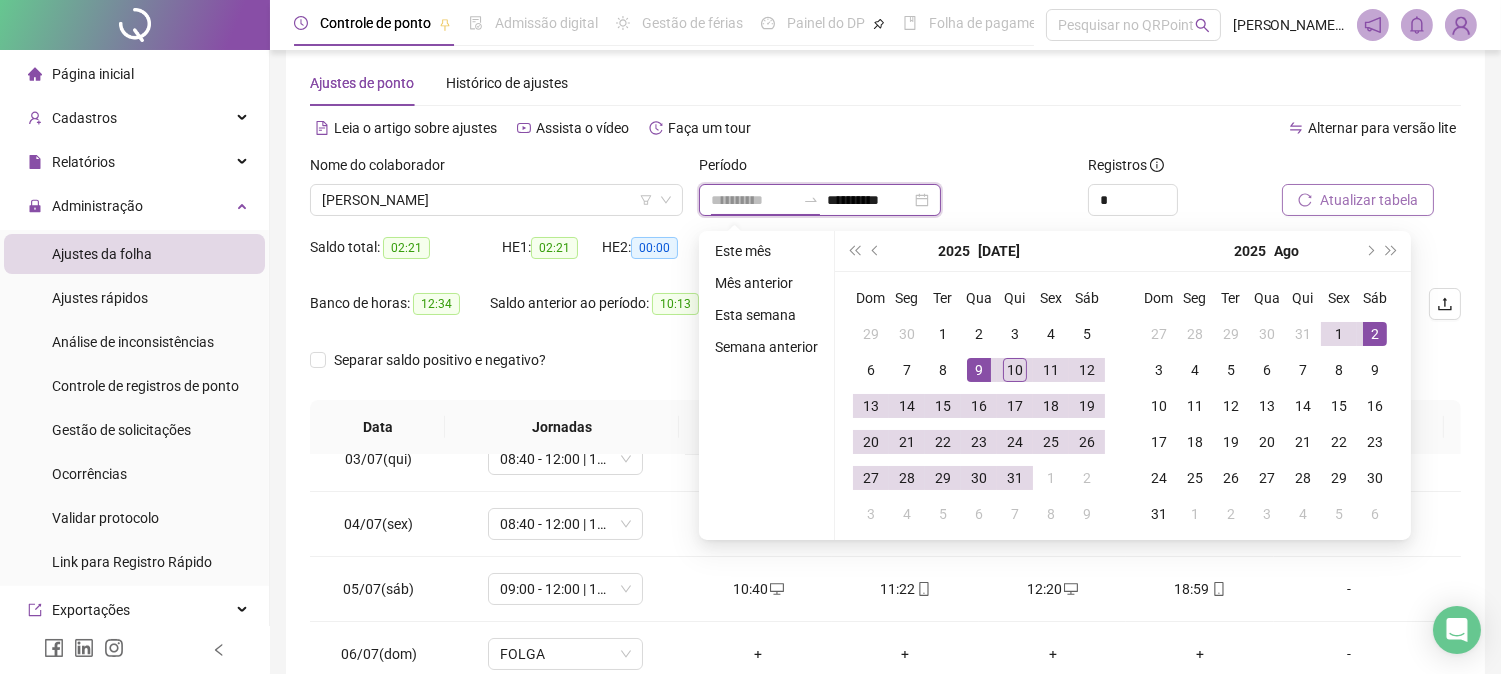 type on "**********" 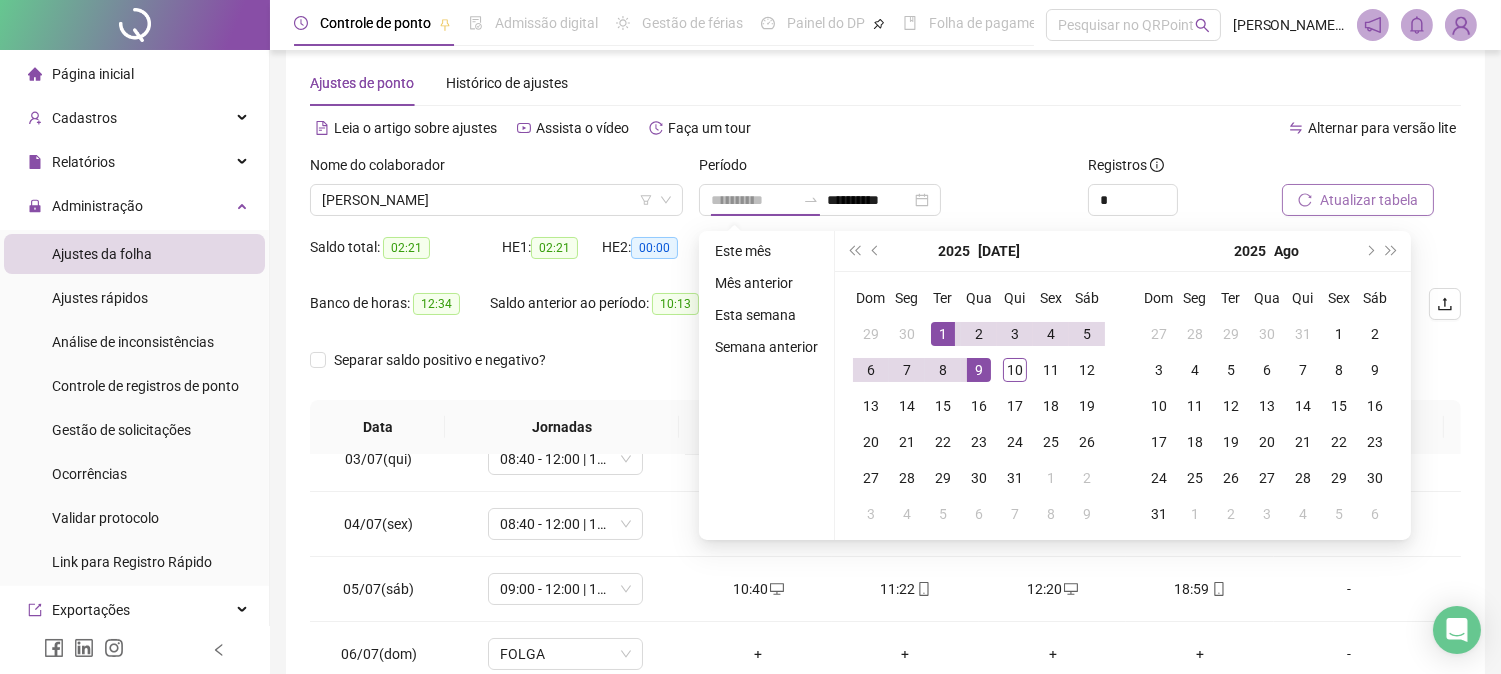 click on "1" at bounding box center [943, 334] 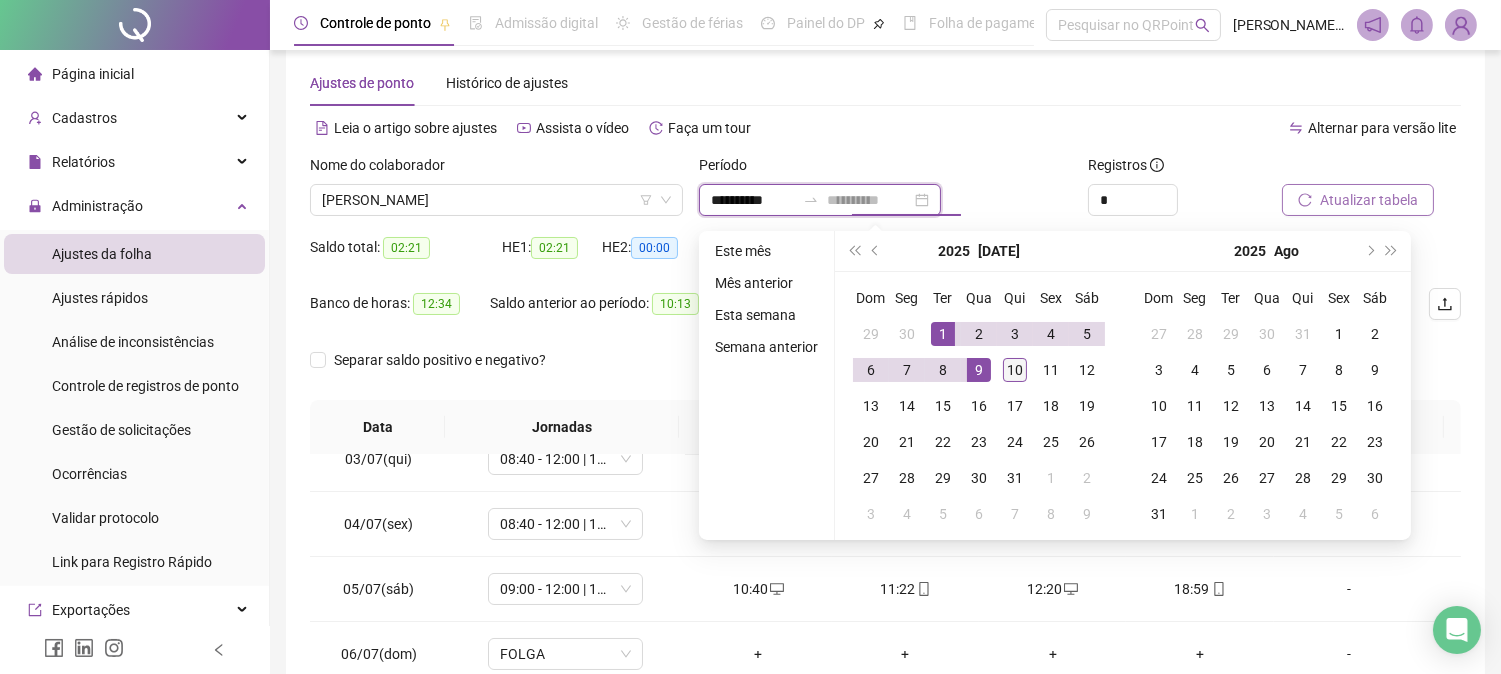 type on "**********" 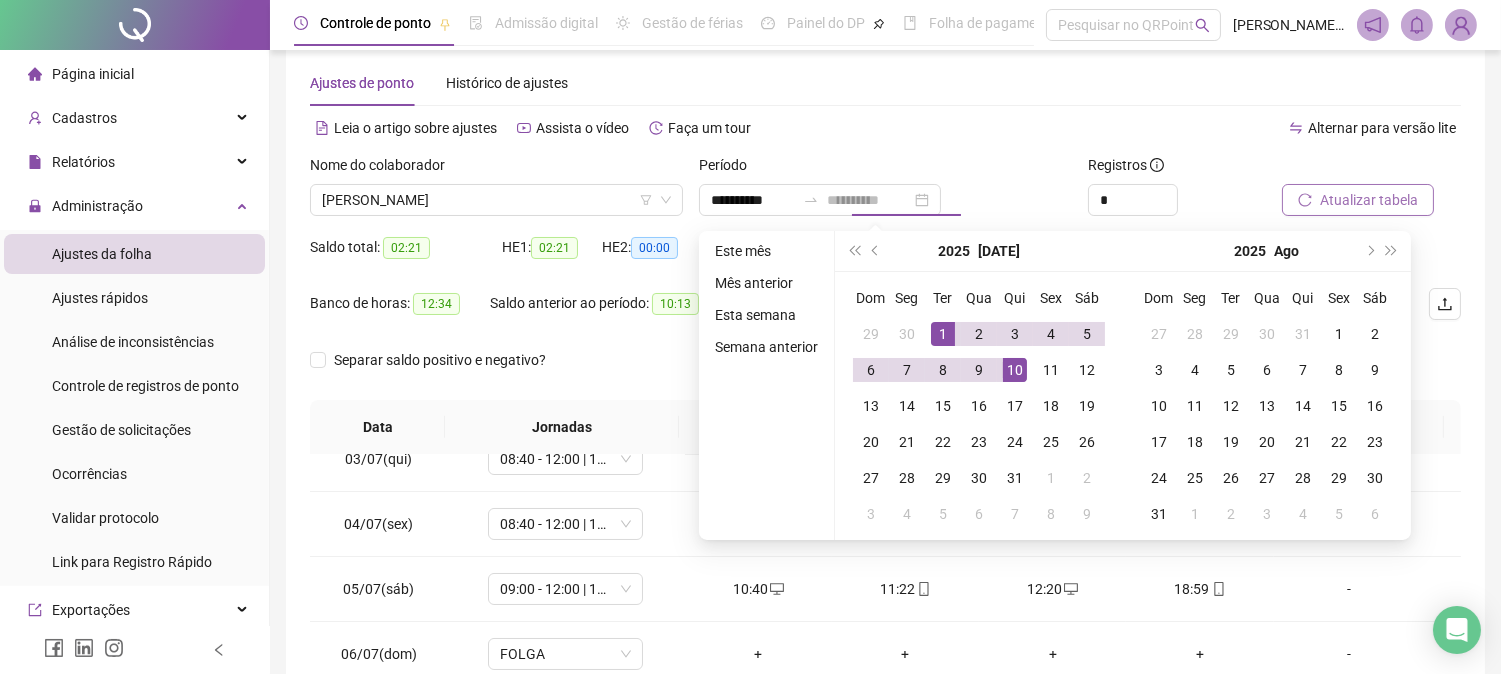 click on "10" at bounding box center (1015, 370) 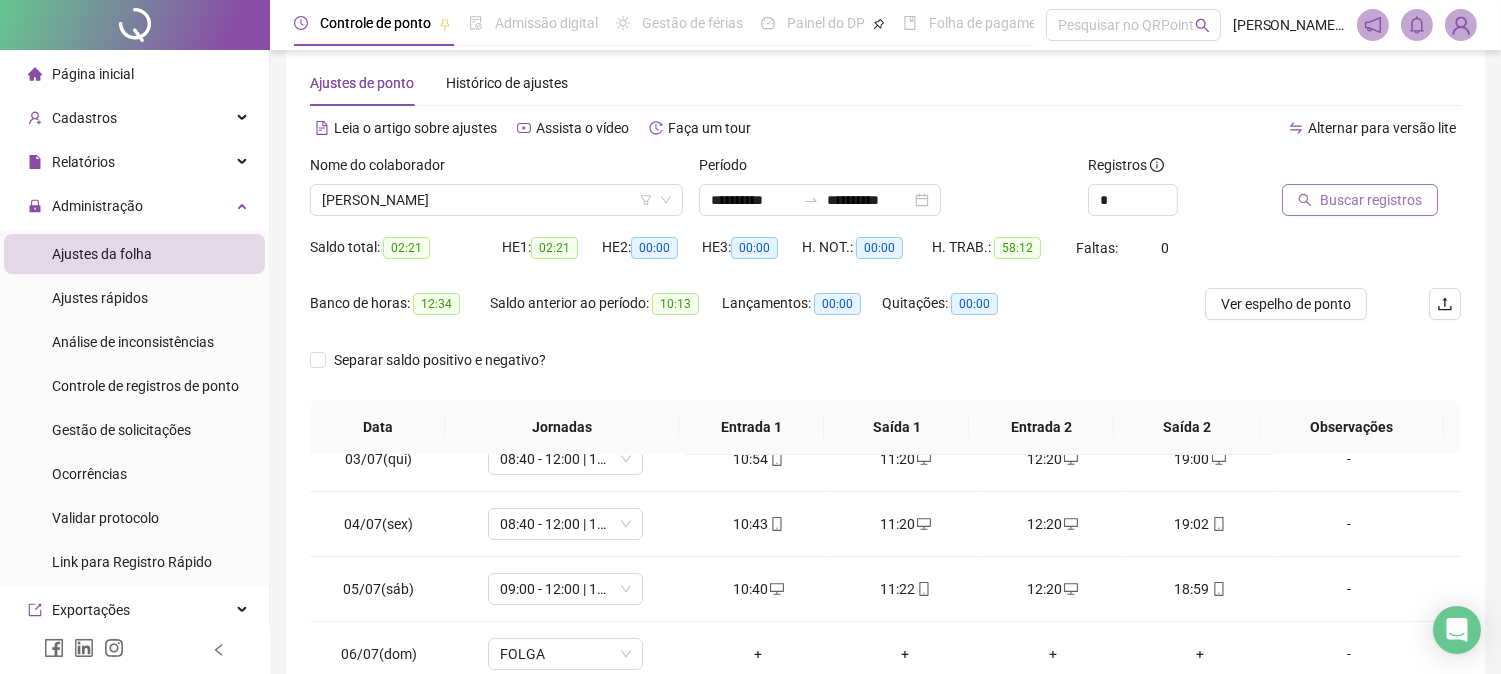 click on "Buscar registros" at bounding box center [1371, 200] 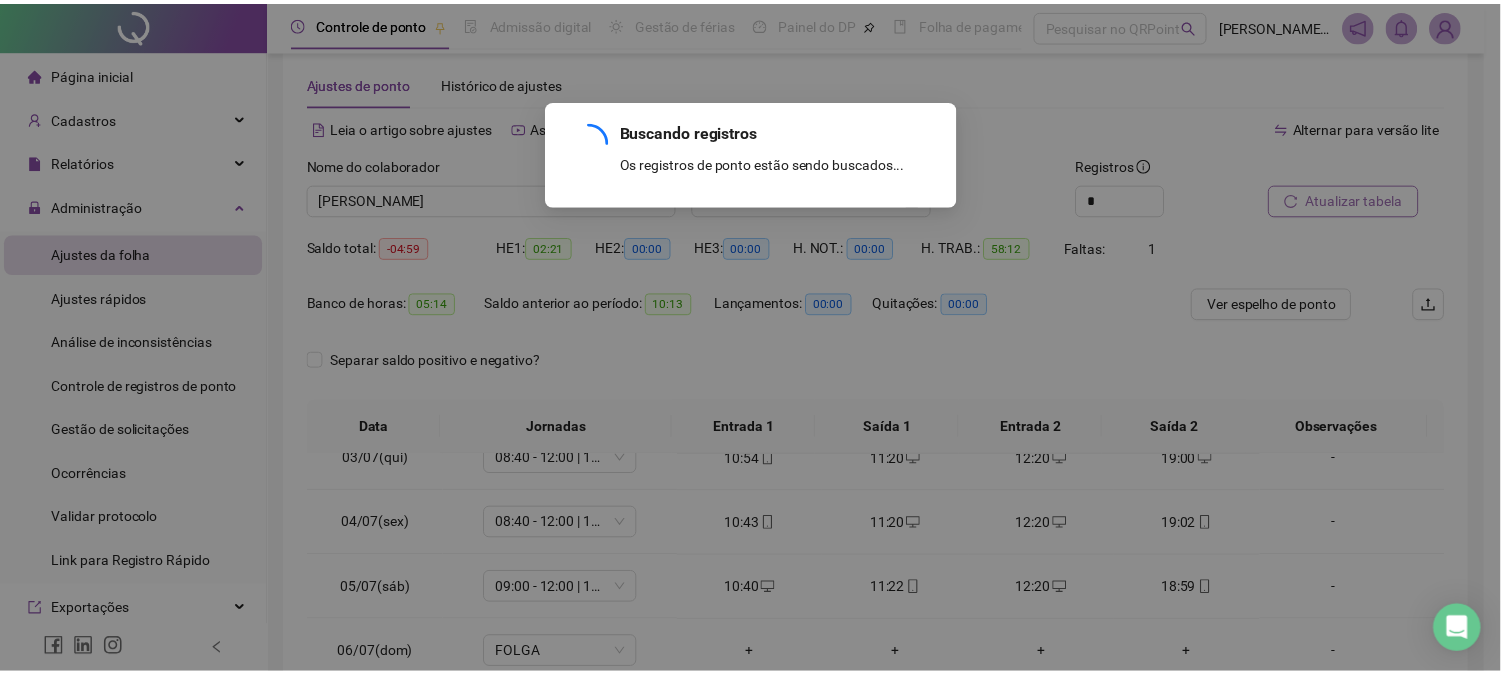 scroll, scrollTop: 223, scrollLeft: 0, axis: vertical 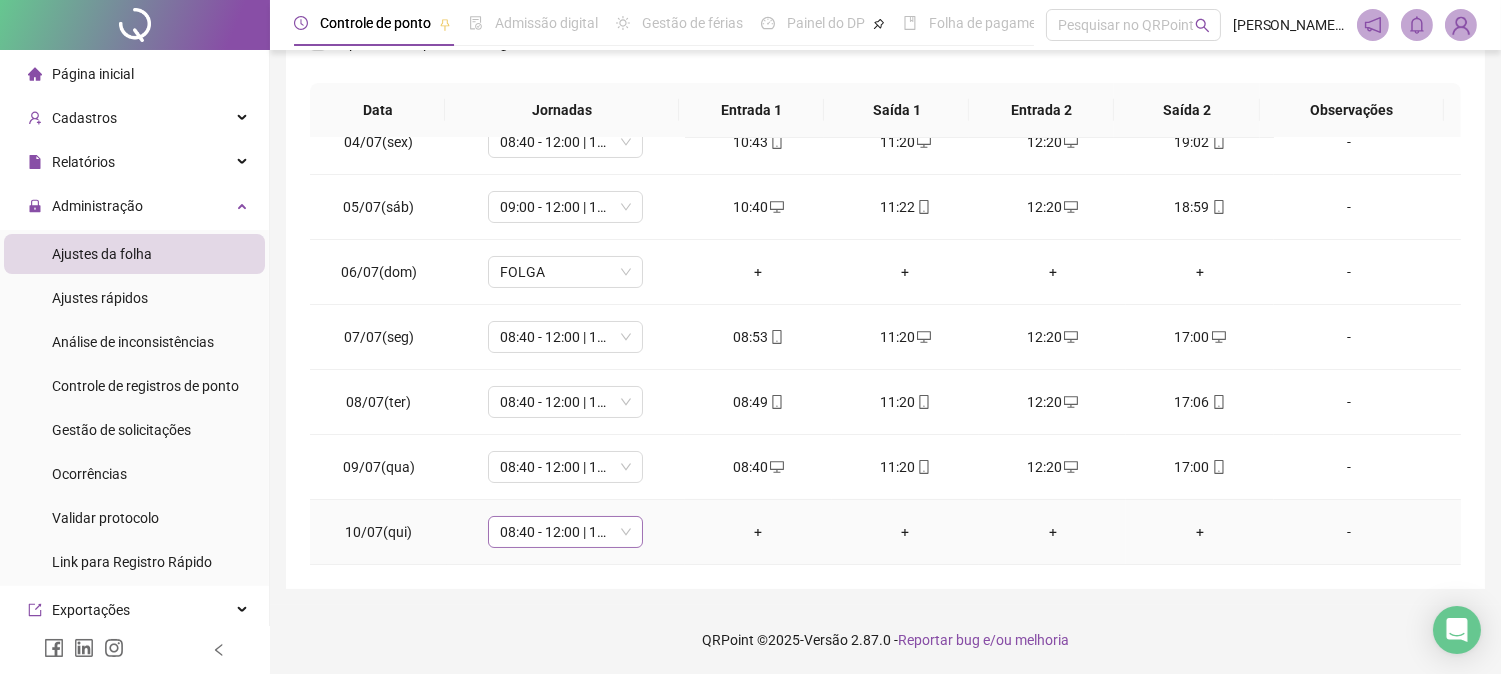 click on "08:40 - 12:00 | 13:00 - 17:00" at bounding box center [565, 532] 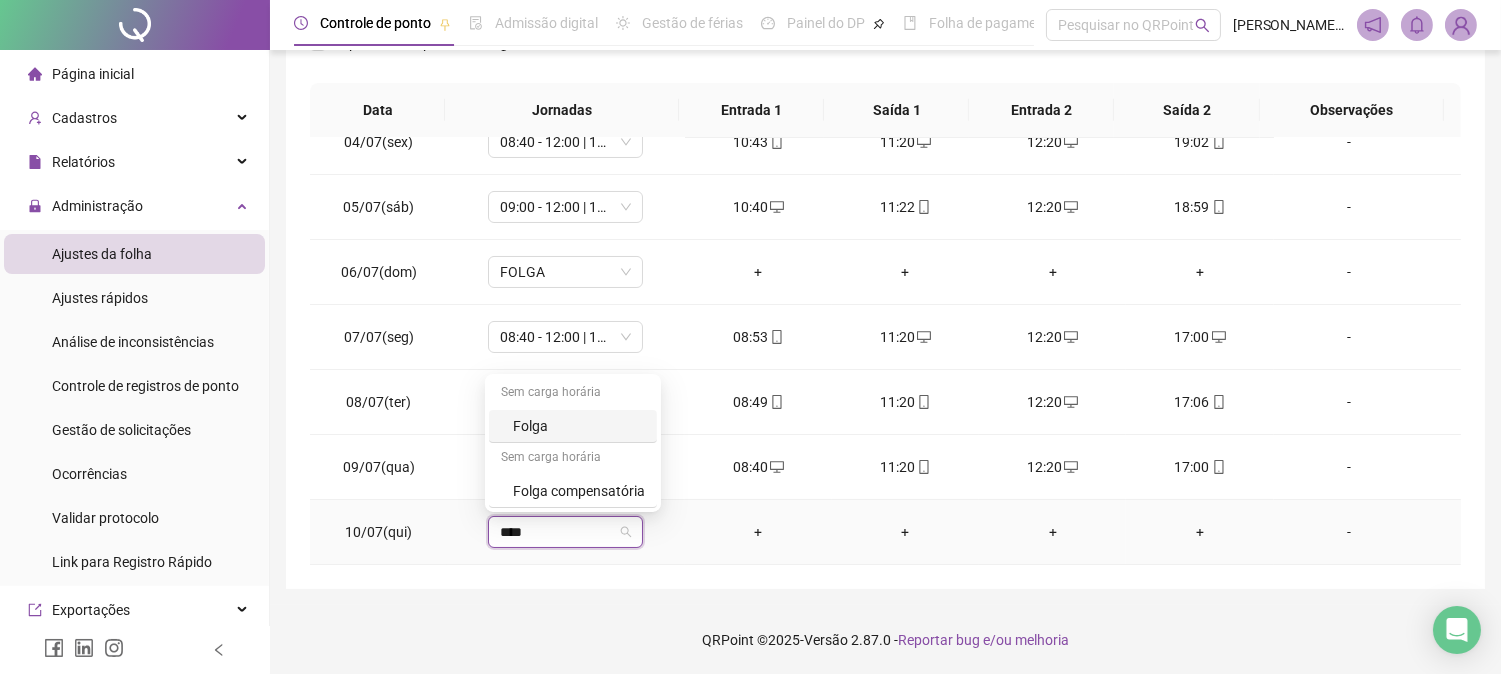 type on "*****" 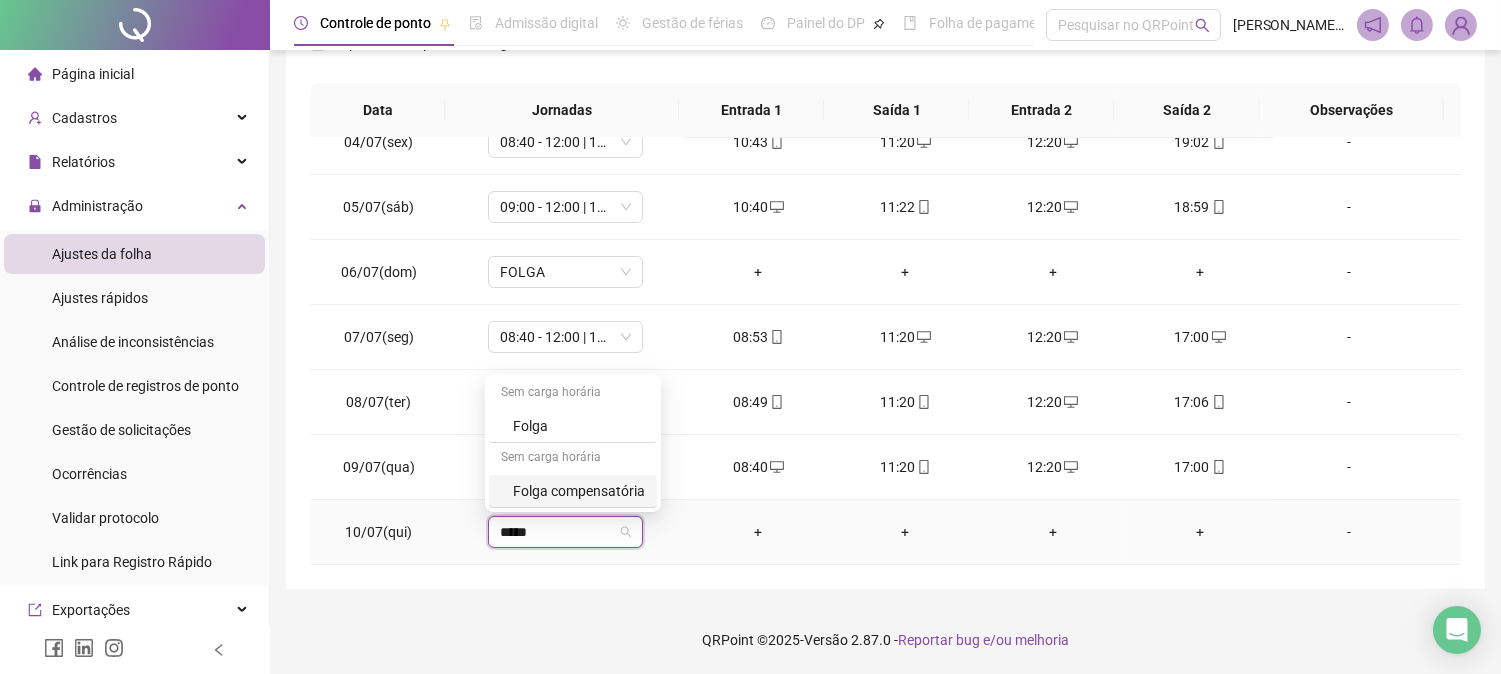 click on "Folga compensatória" at bounding box center [579, 491] 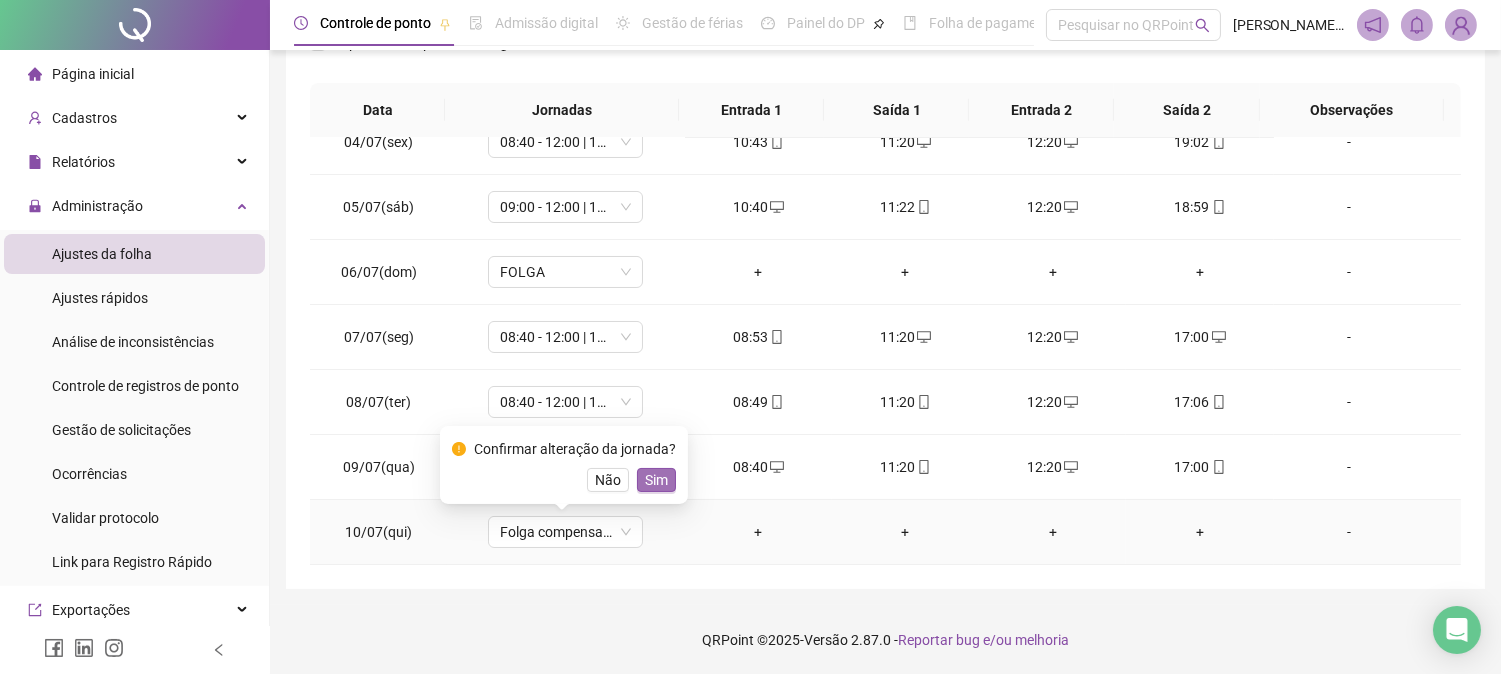 click on "Sim" at bounding box center [656, 480] 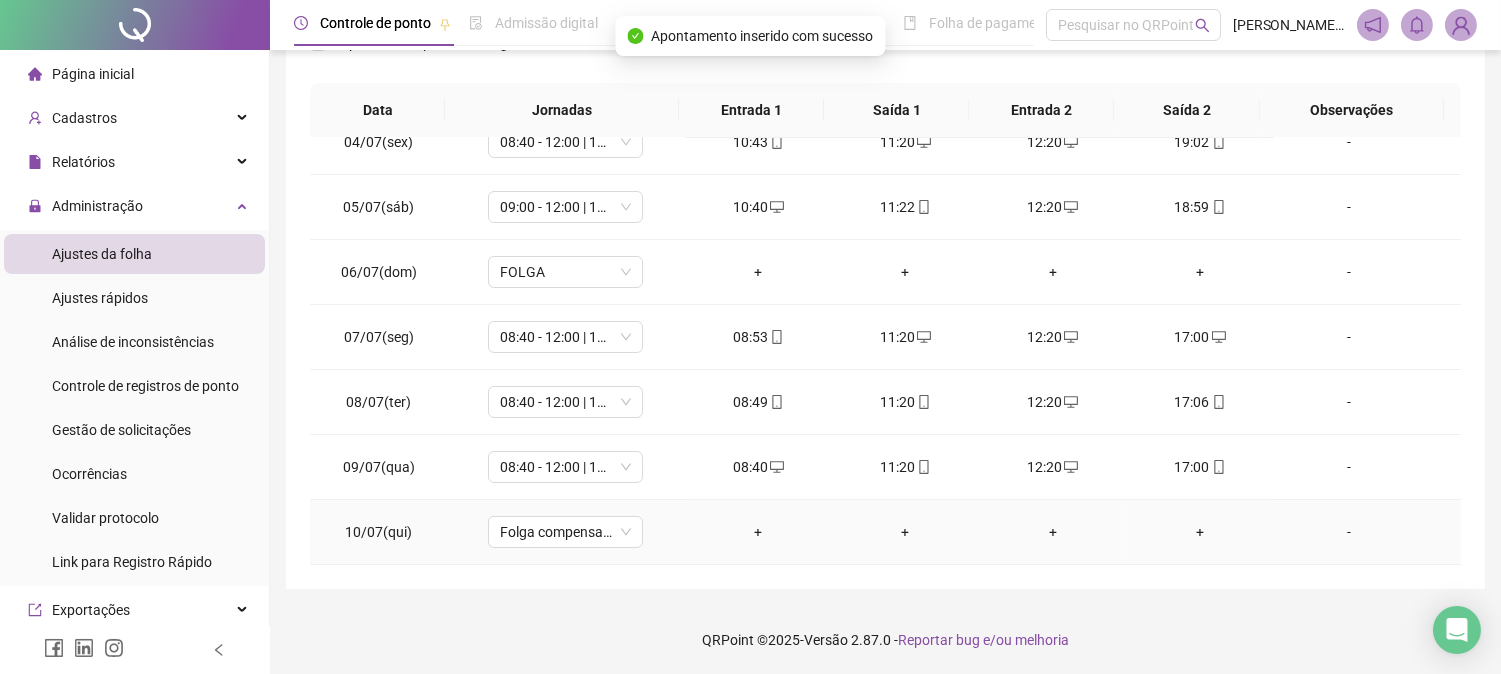 click on "-" at bounding box center [1349, 532] 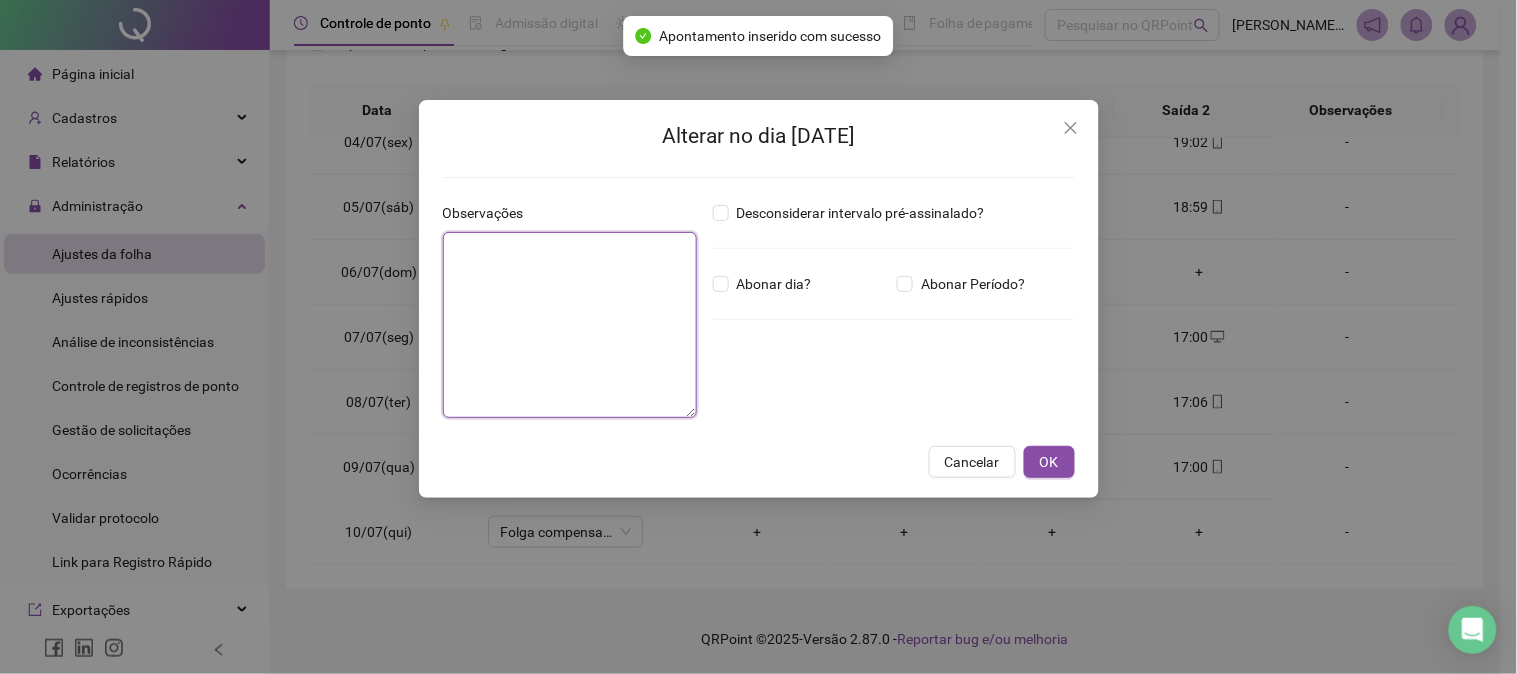 click at bounding box center [570, 325] 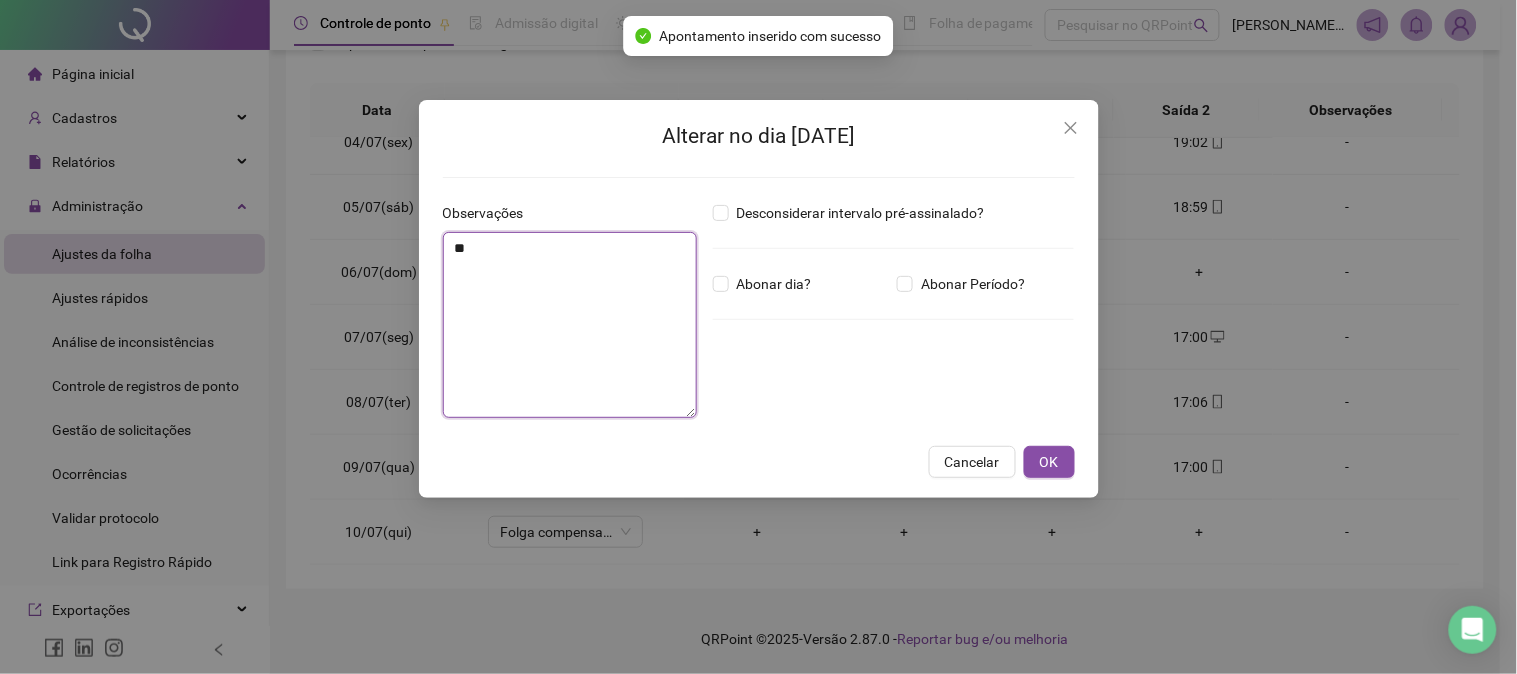 type on "***" 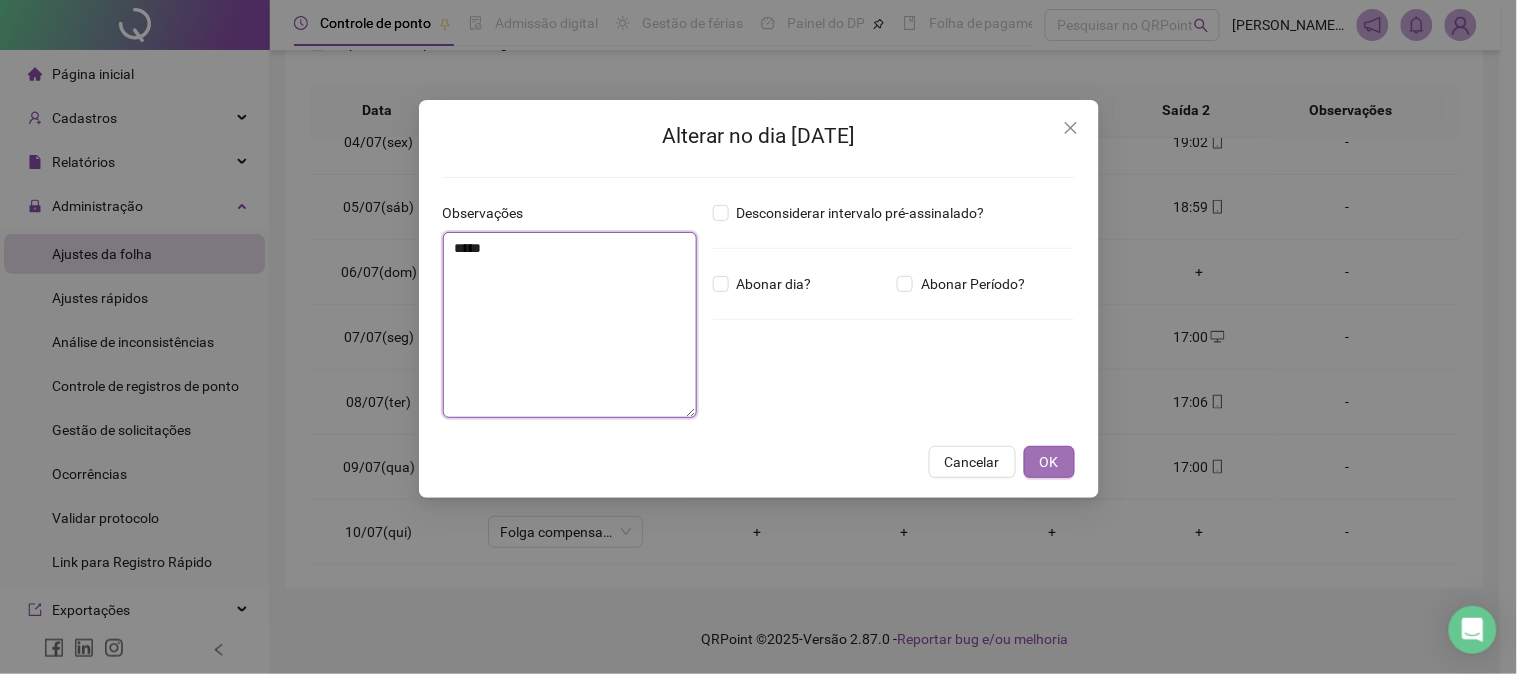 type on "*****" 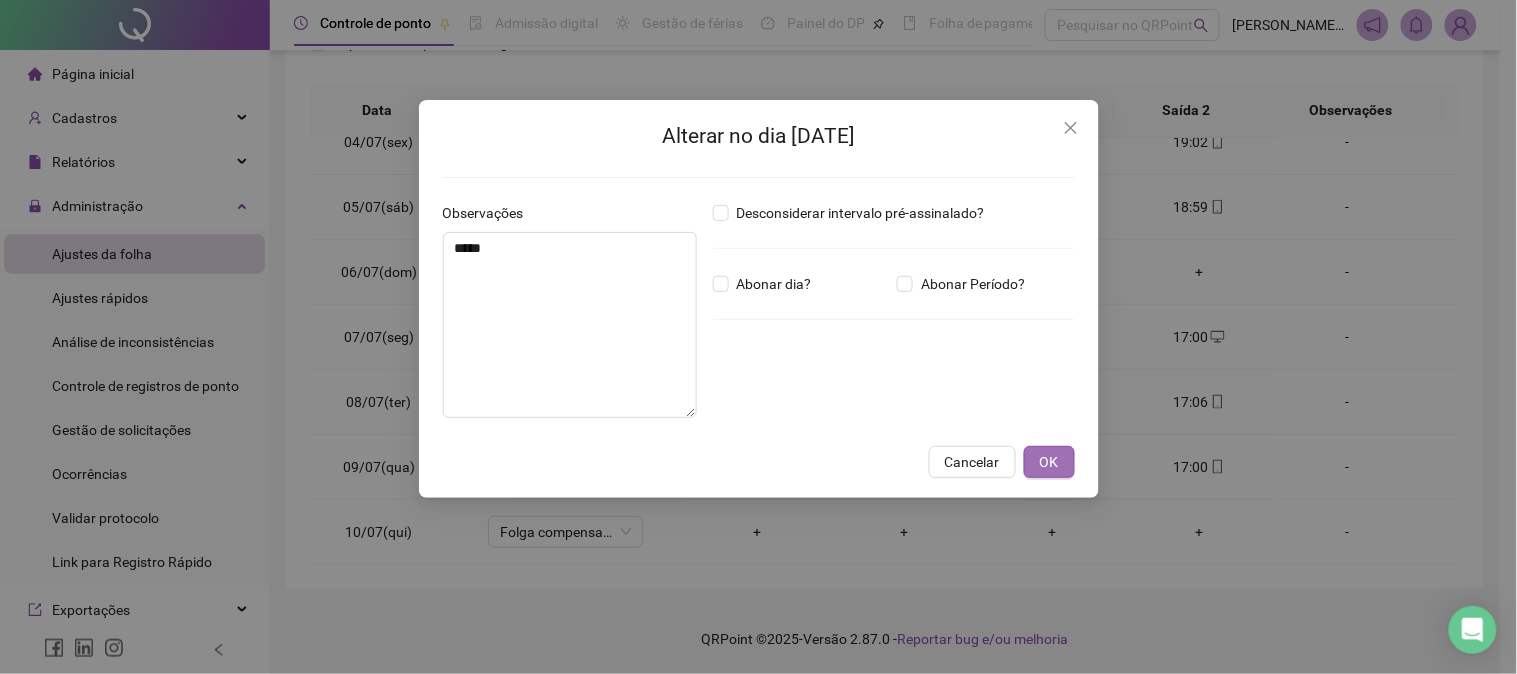 click on "OK" at bounding box center [1049, 462] 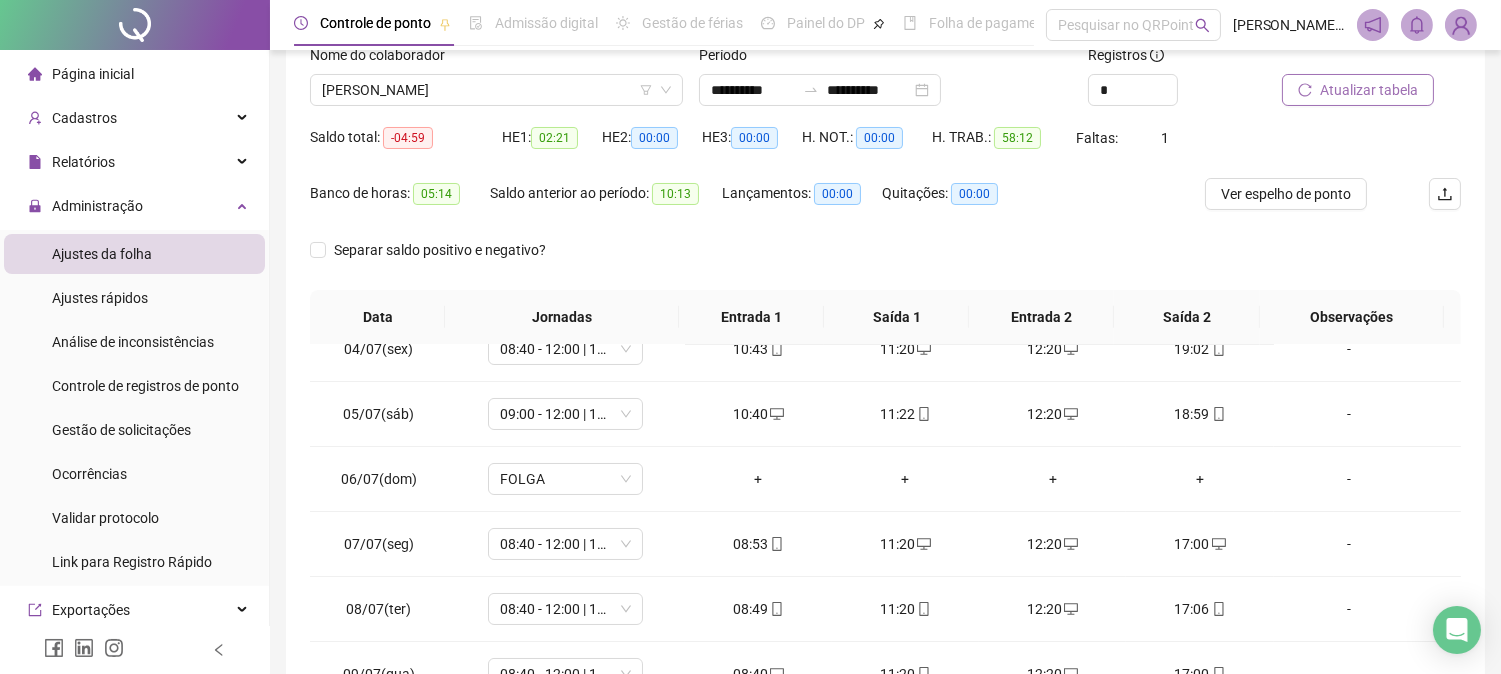 scroll, scrollTop: 21, scrollLeft: 0, axis: vertical 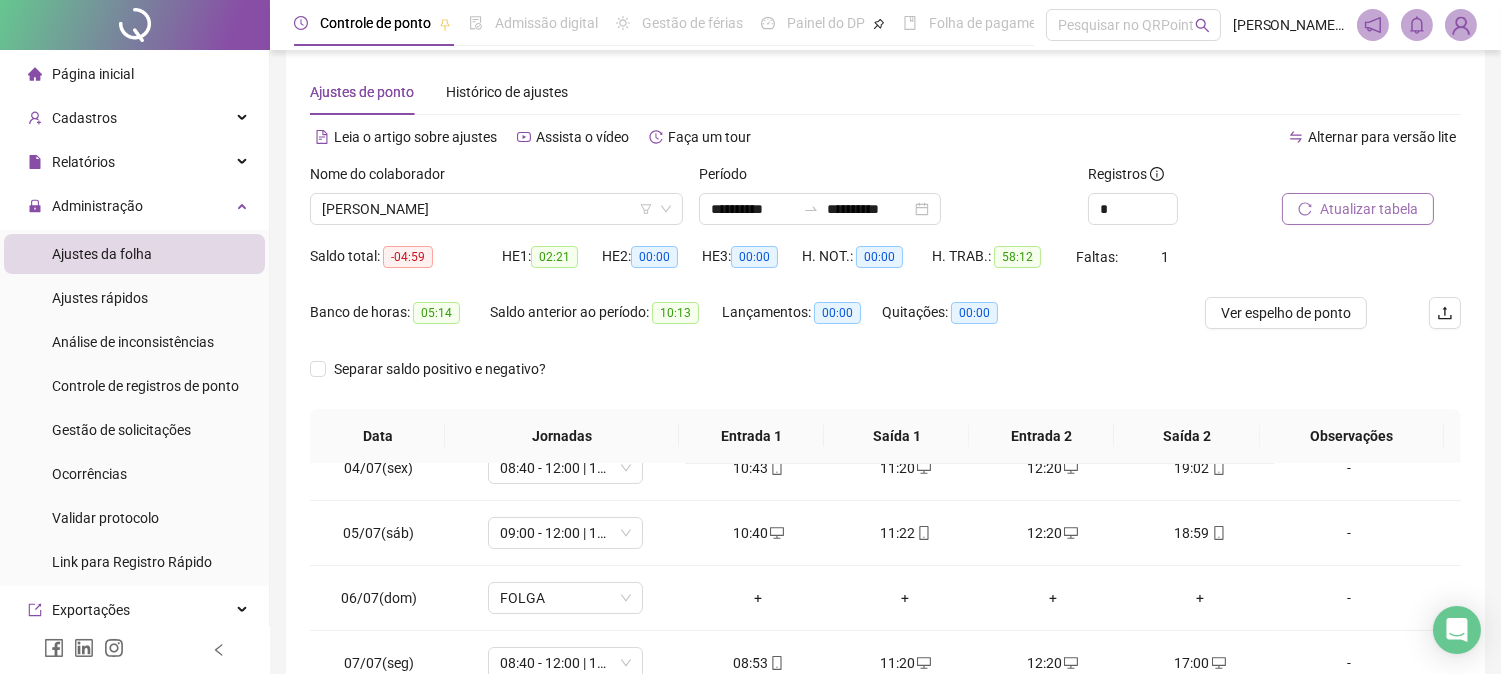 click on "Atualizar tabela" at bounding box center (1369, 209) 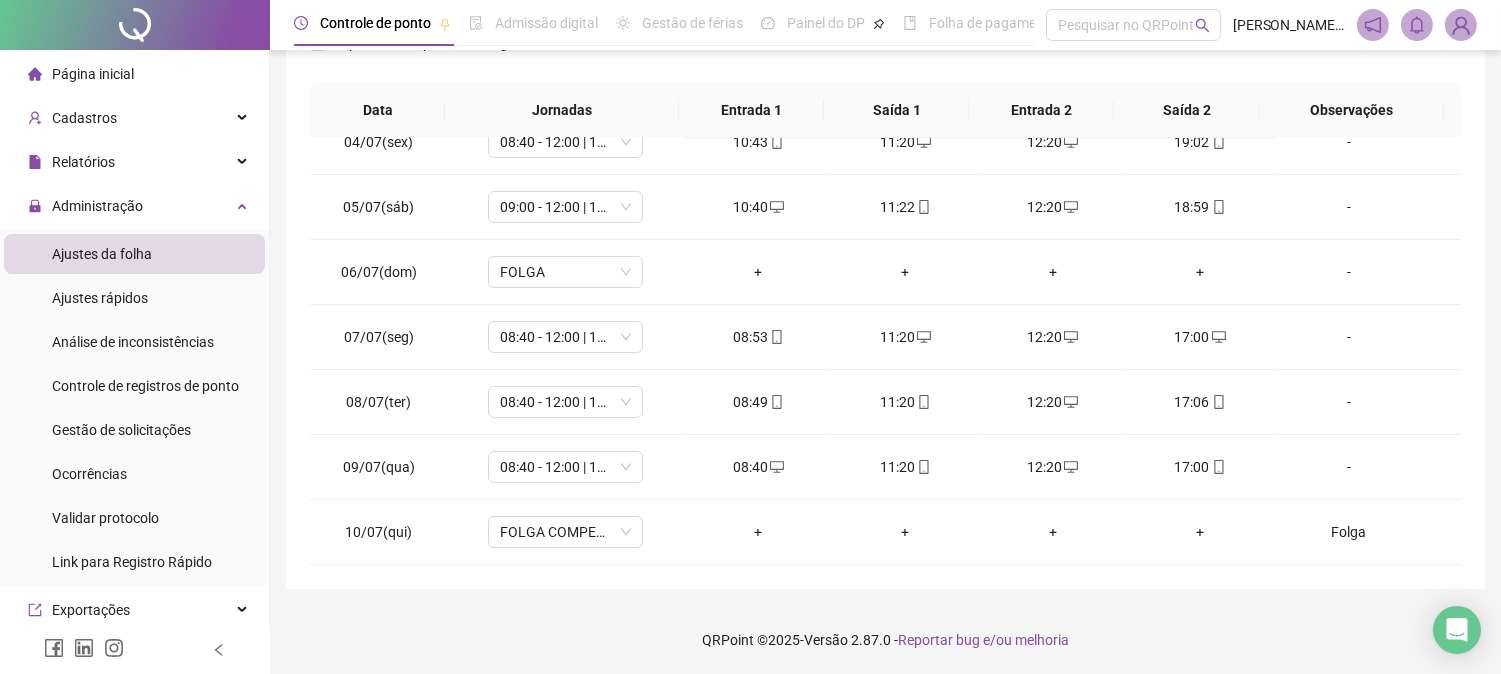 click on "Página inicial" at bounding box center (93, 74) 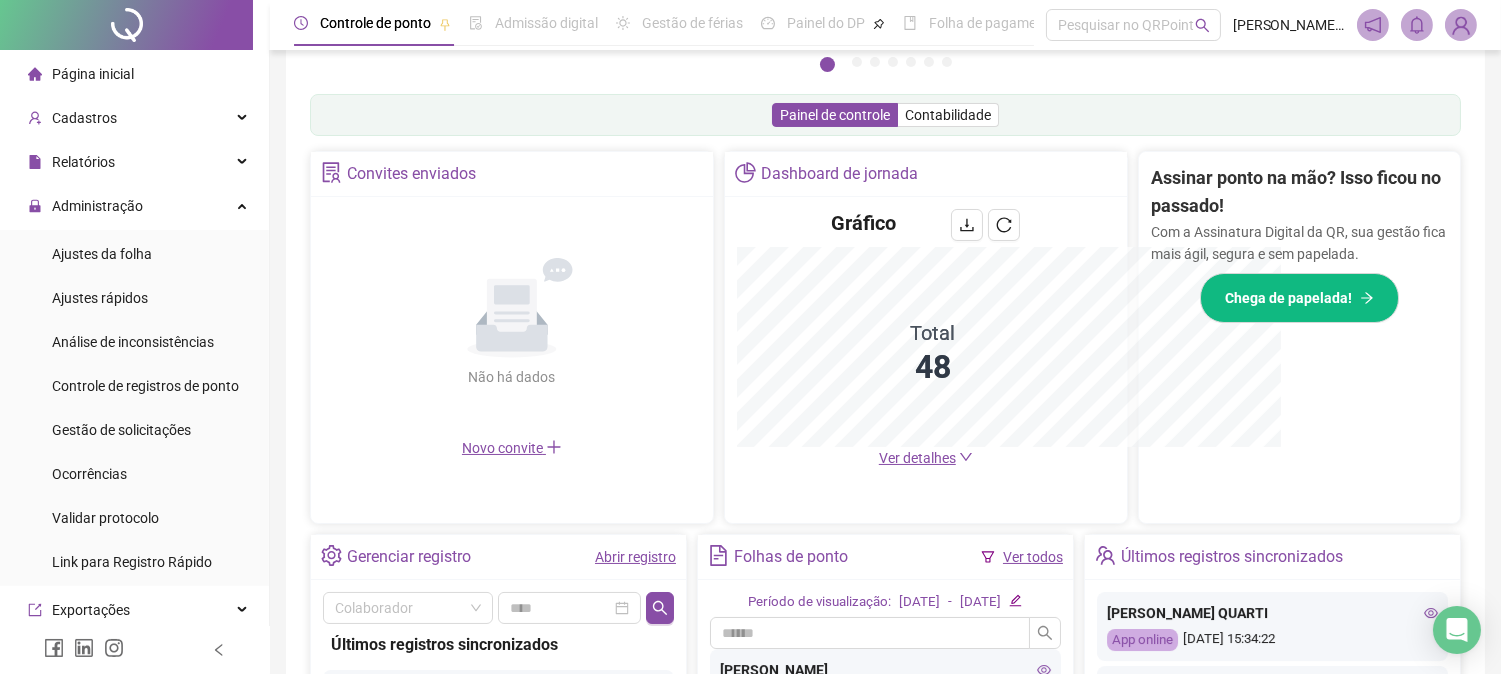 scroll, scrollTop: 347, scrollLeft: 0, axis: vertical 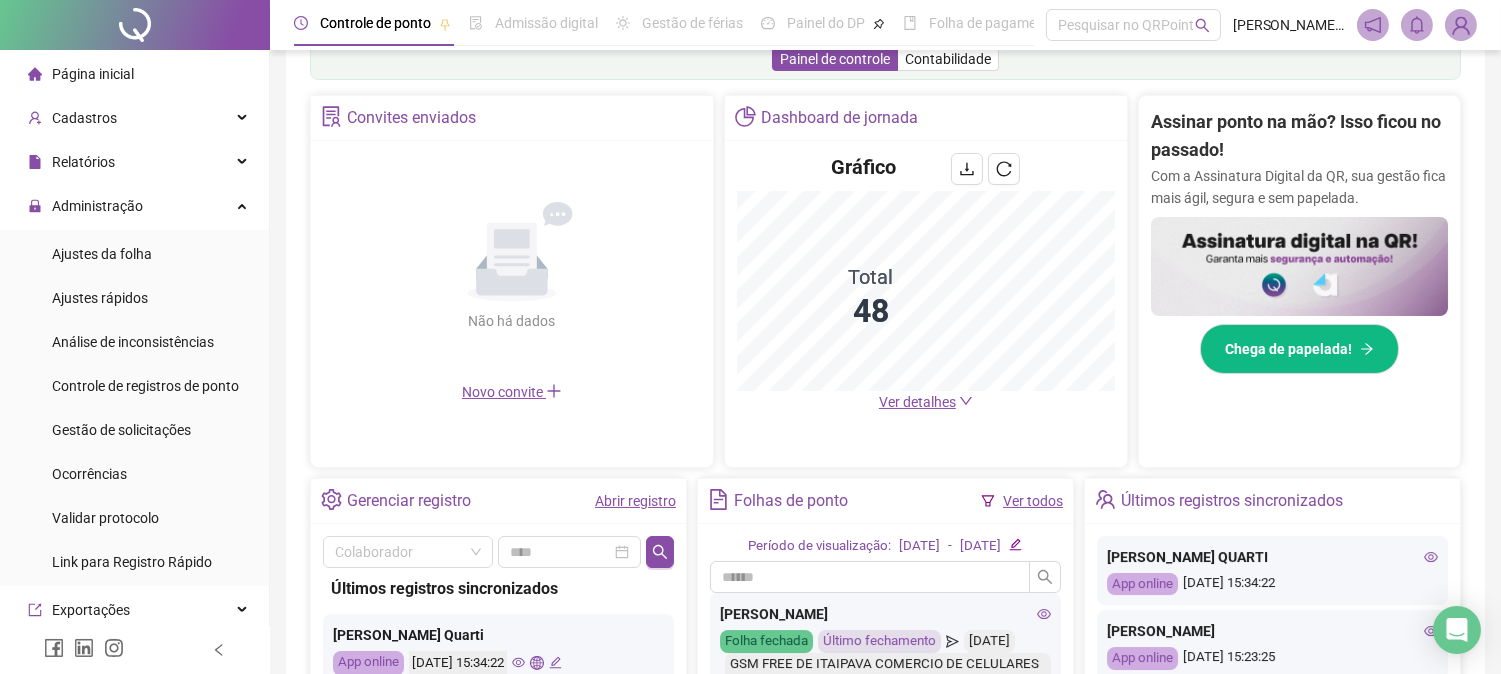 click on "Página inicial" at bounding box center [93, 74] 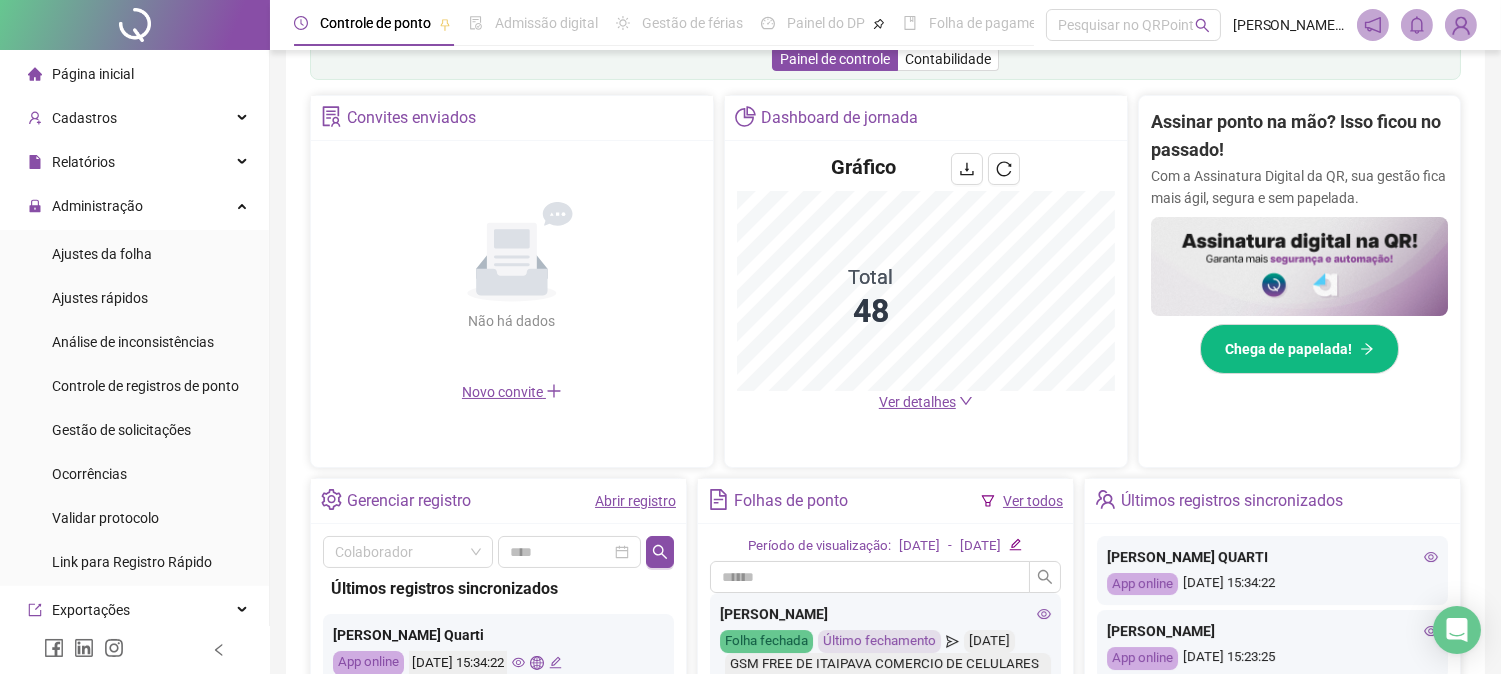 click on "Página inicial" at bounding box center (81, 74) 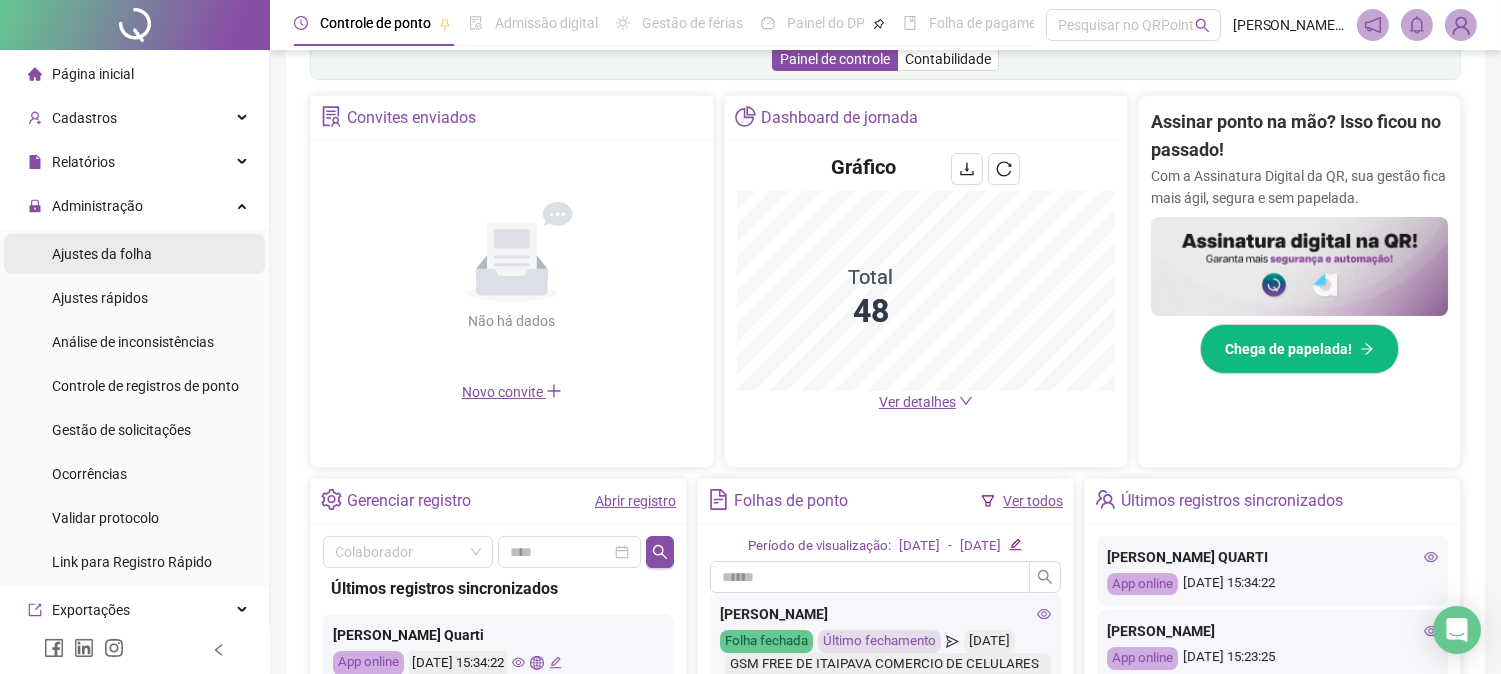 click on "Ajustes da folha" at bounding box center [102, 254] 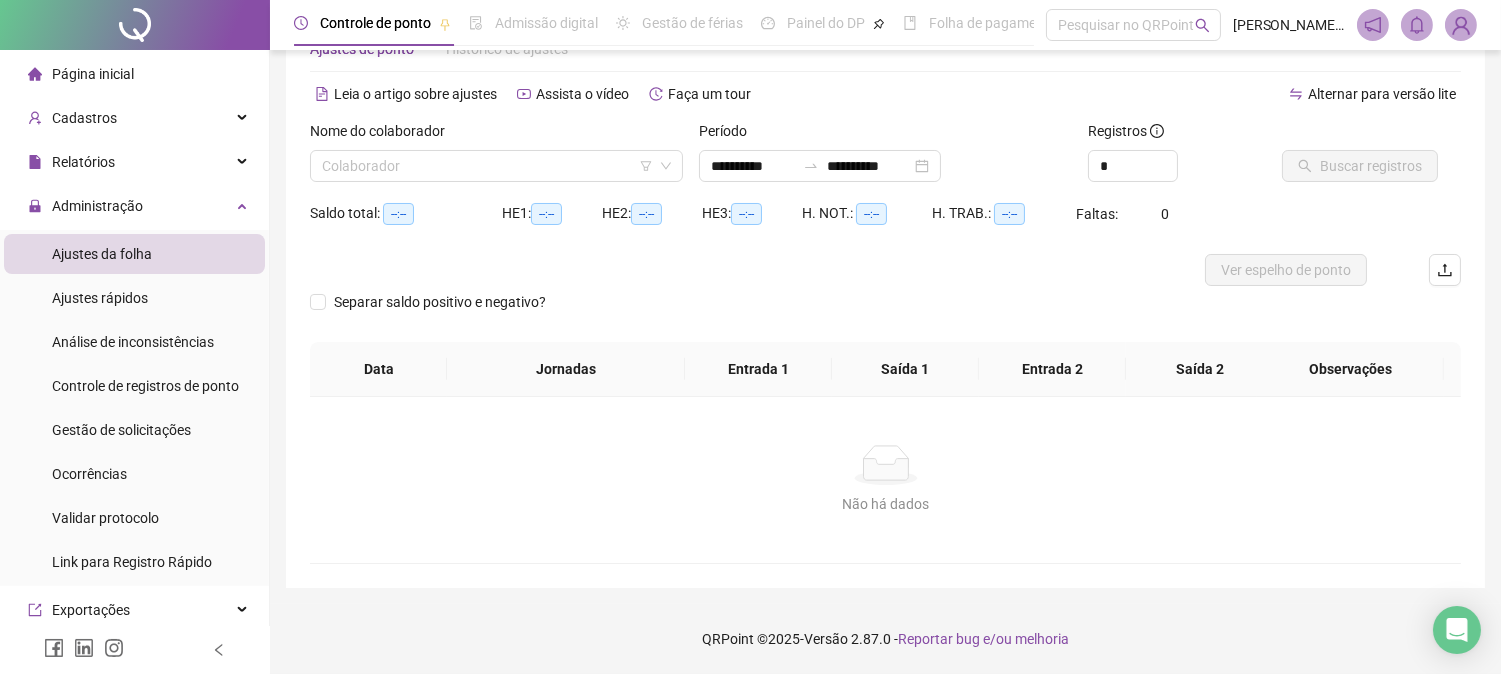 scroll, scrollTop: 63, scrollLeft: 0, axis: vertical 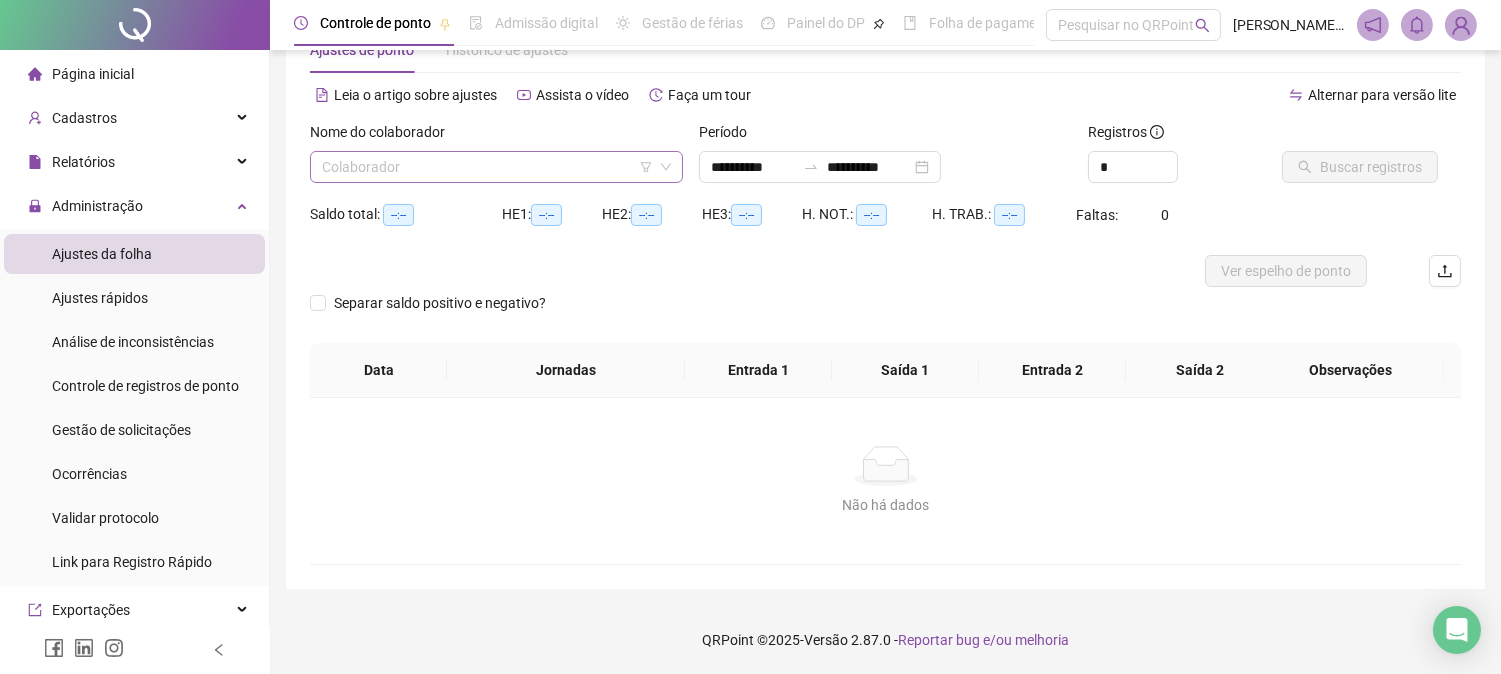 click on "Colaborador" at bounding box center [496, 167] 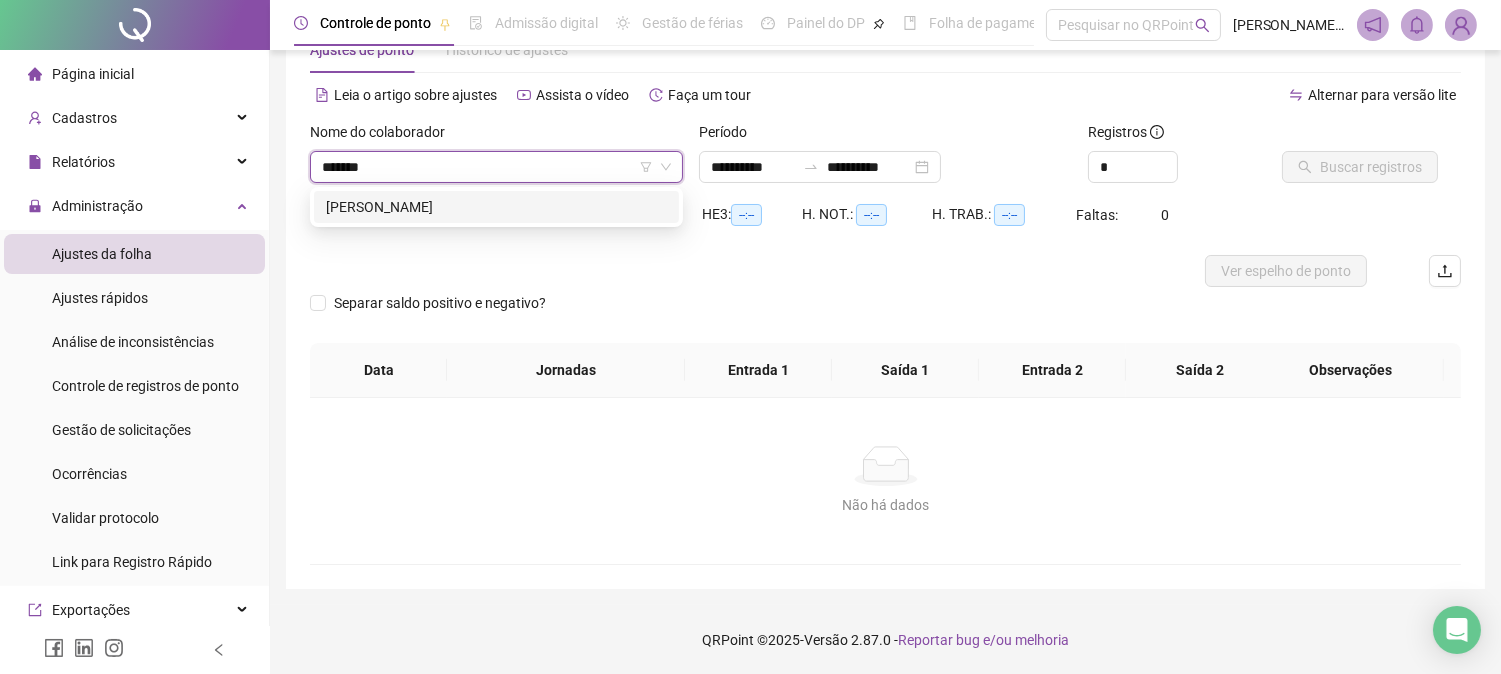 type on "********" 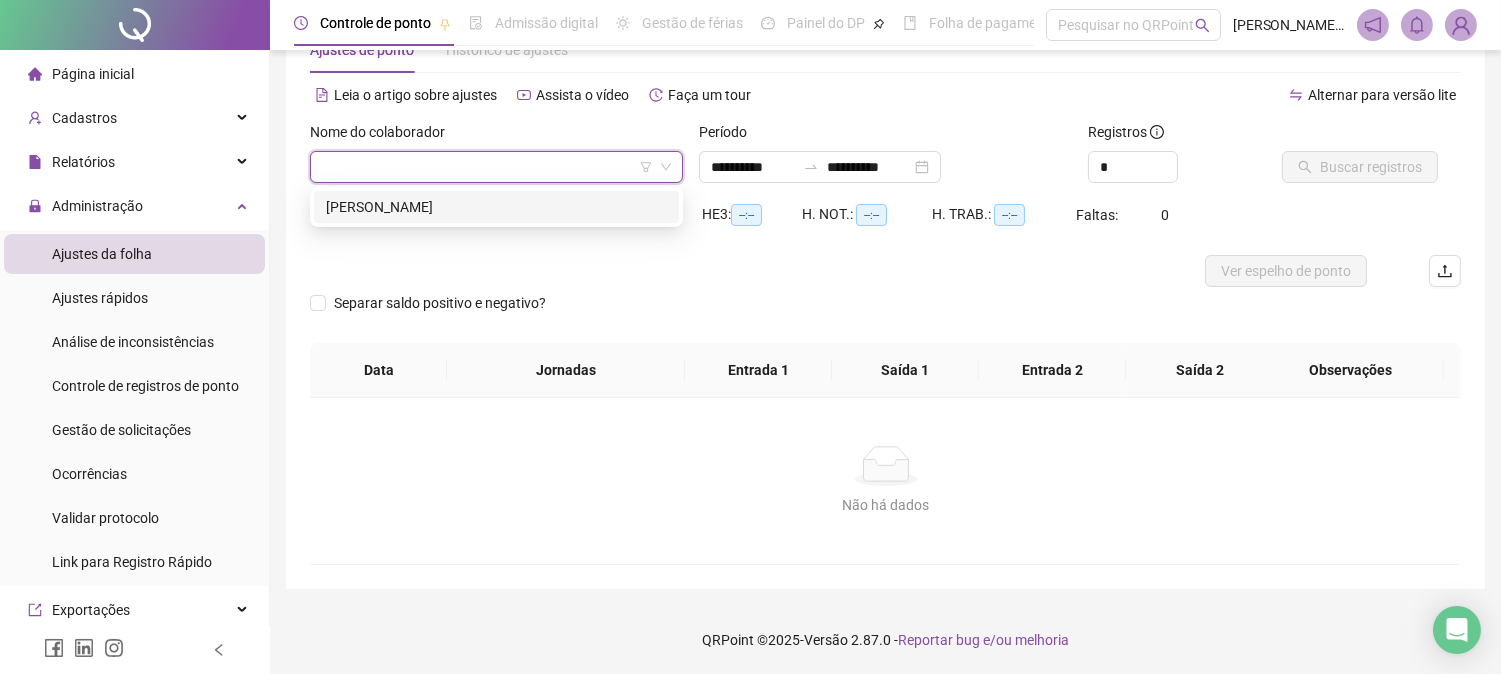type on "*" 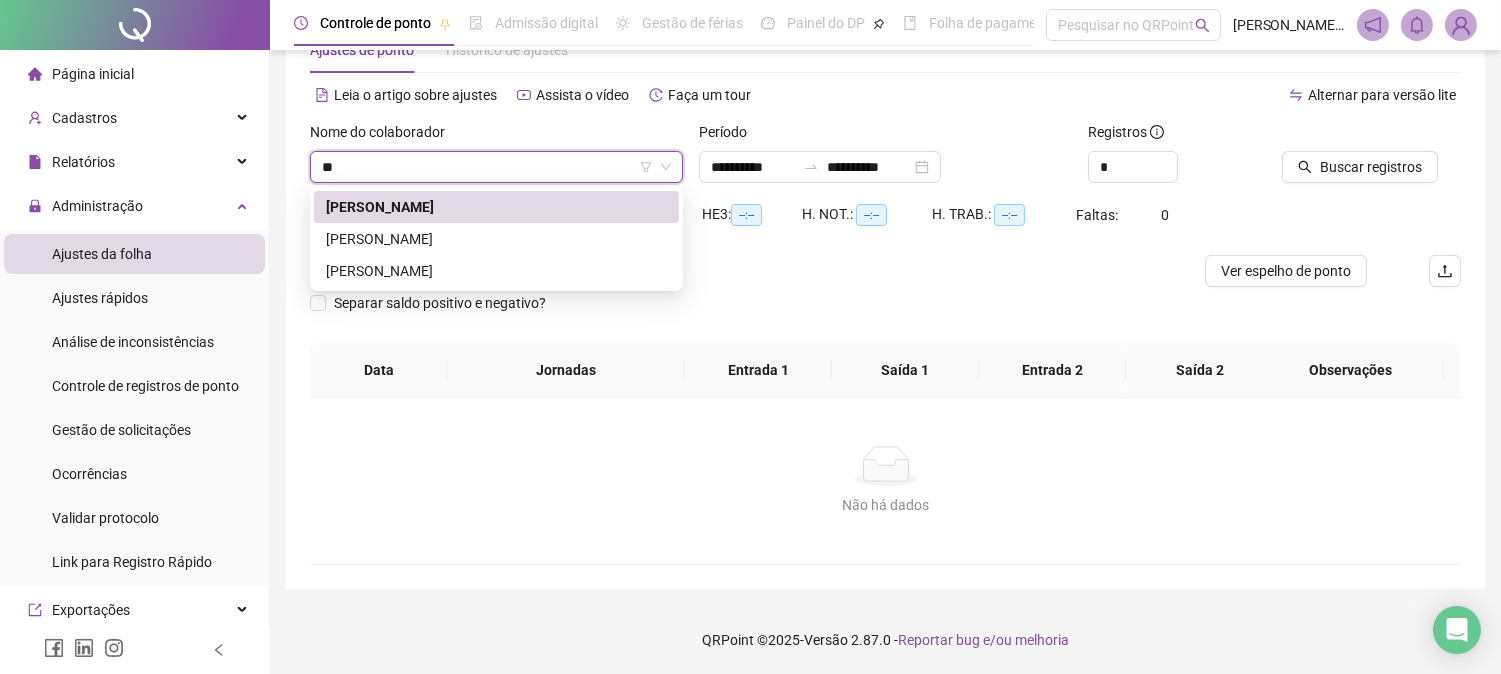 scroll, scrollTop: 0, scrollLeft: 0, axis: both 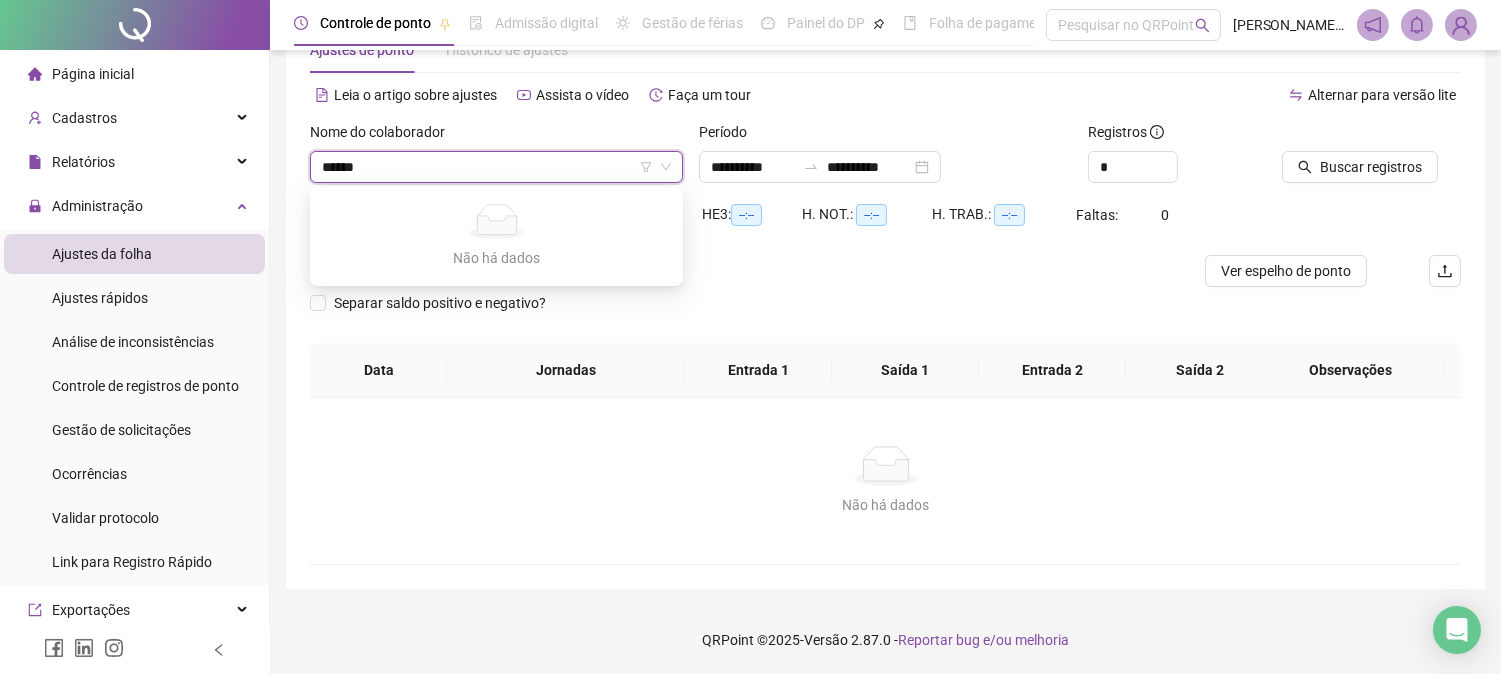 type on "*****" 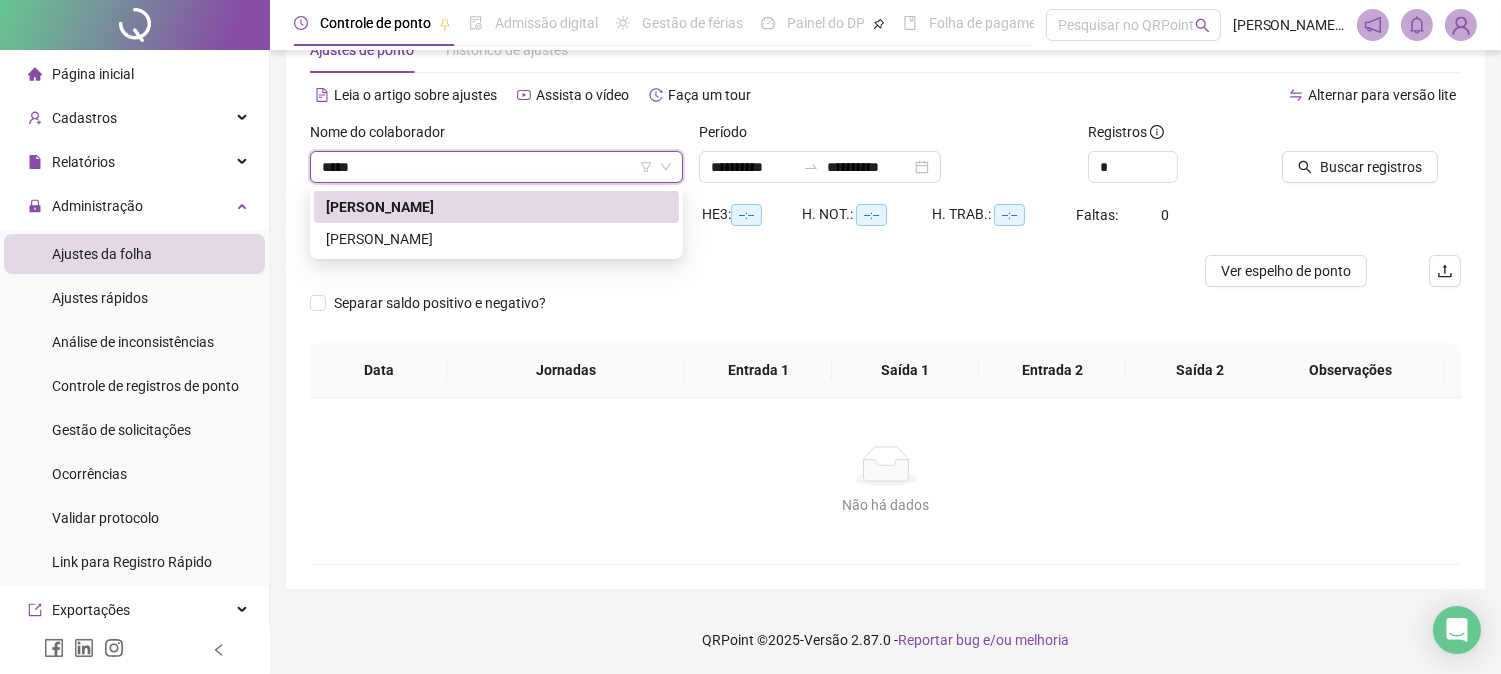 click on "[PERSON_NAME]" at bounding box center [496, 207] 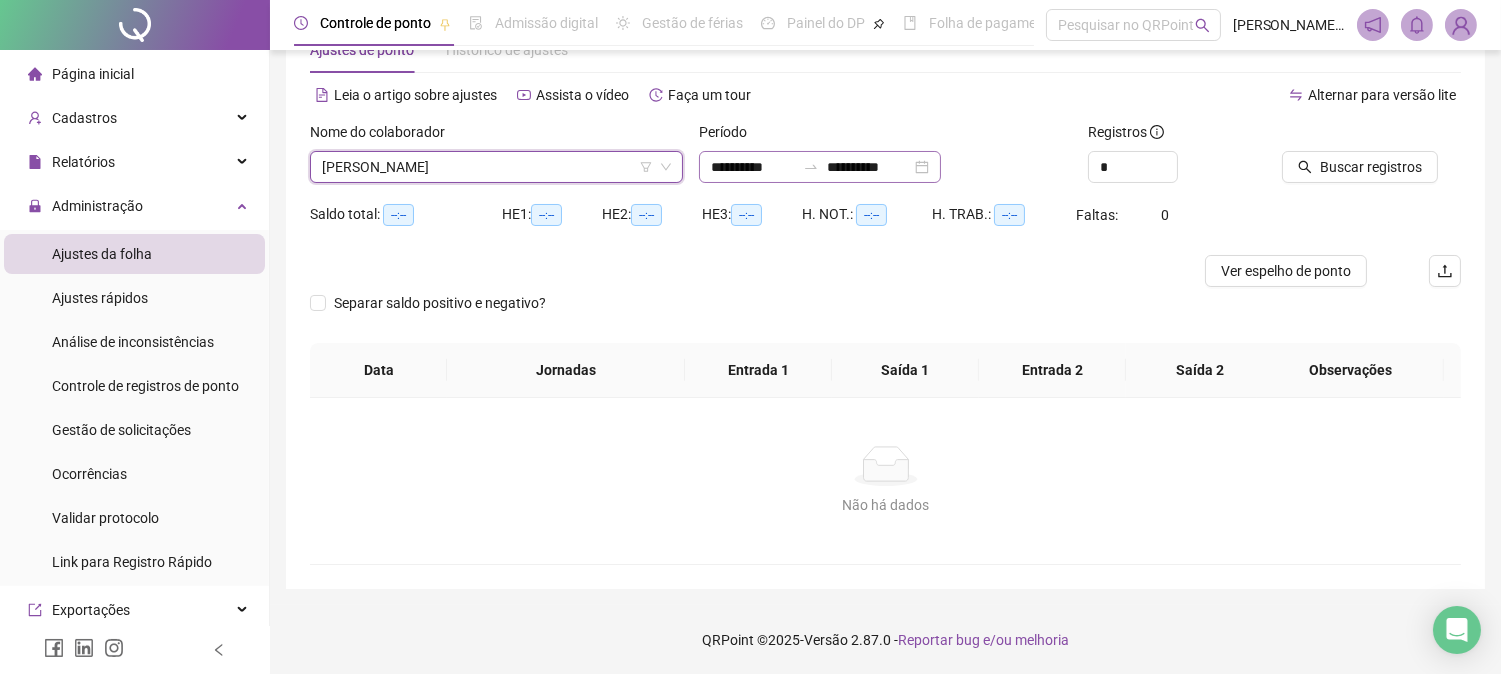 click on "**********" at bounding box center (820, 167) 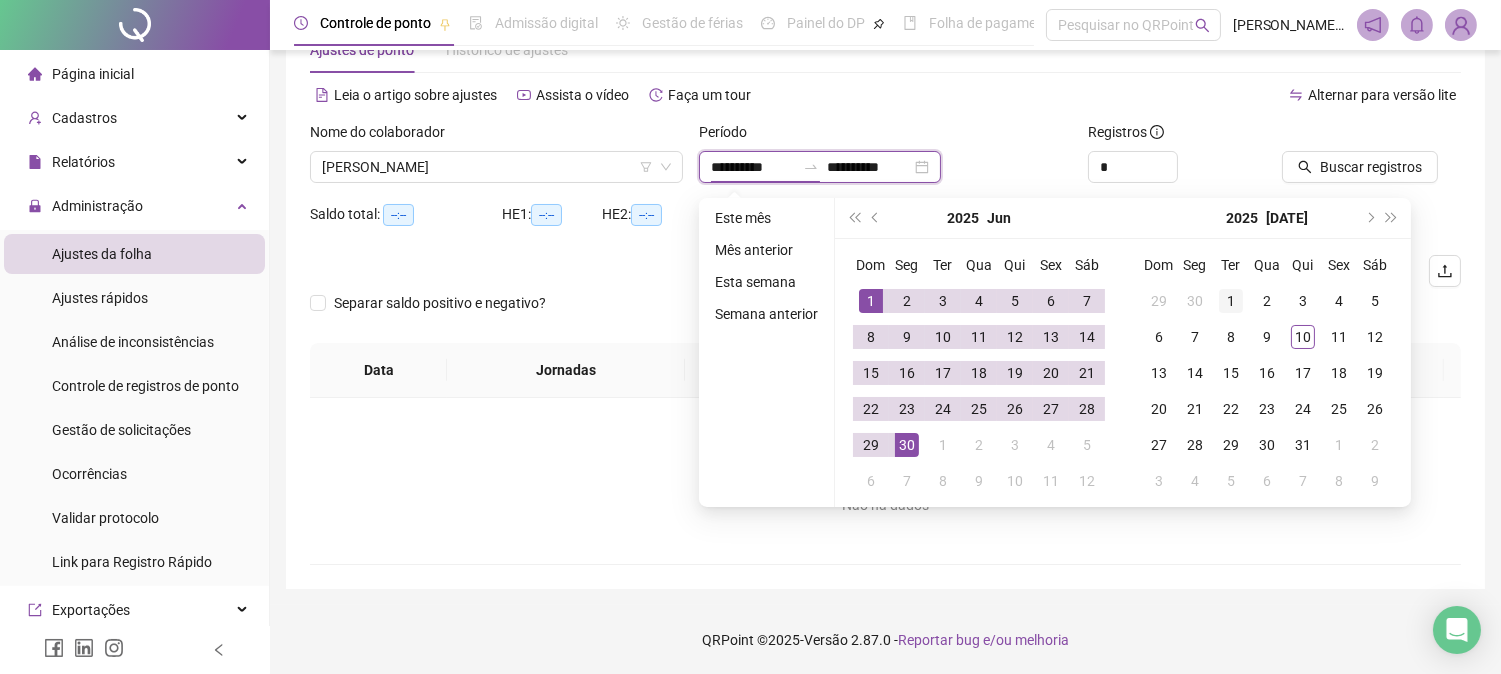 type on "**********" 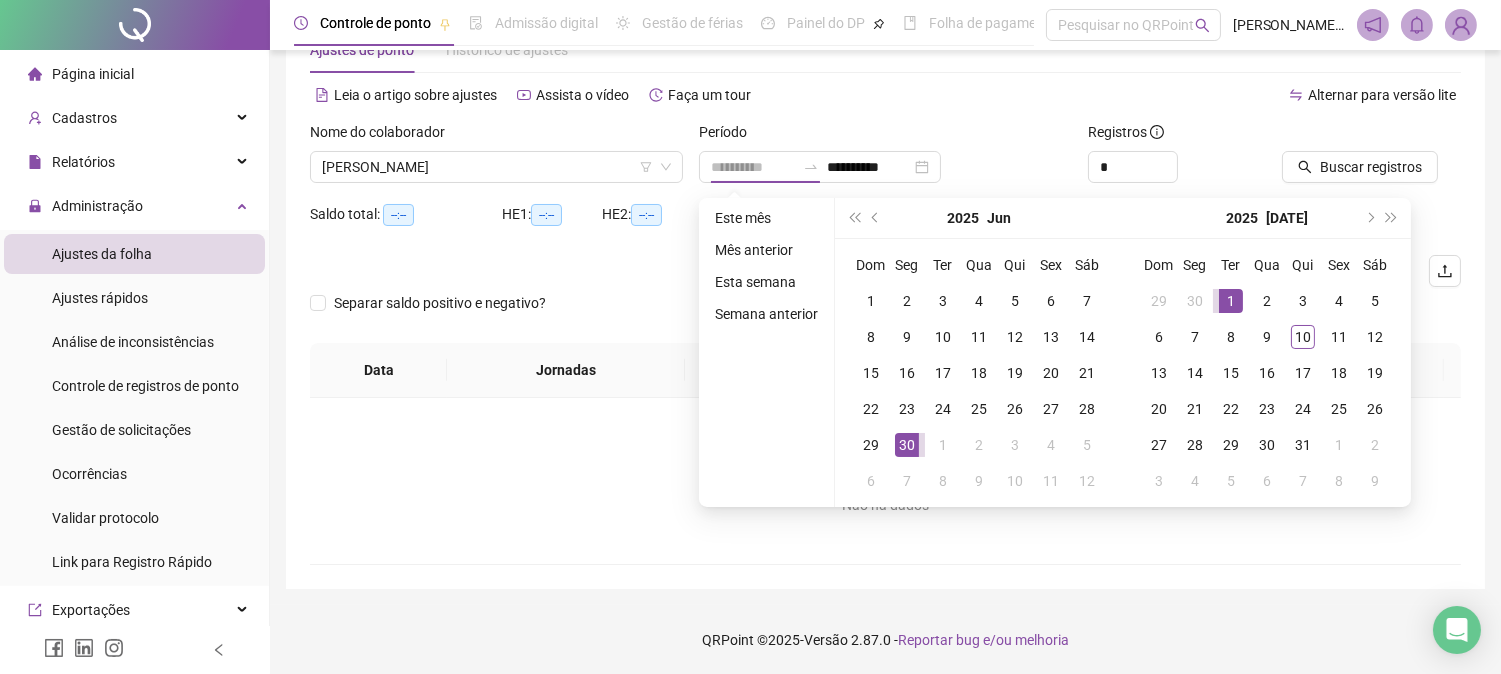click on "1" at bounding box center [1231, 301] 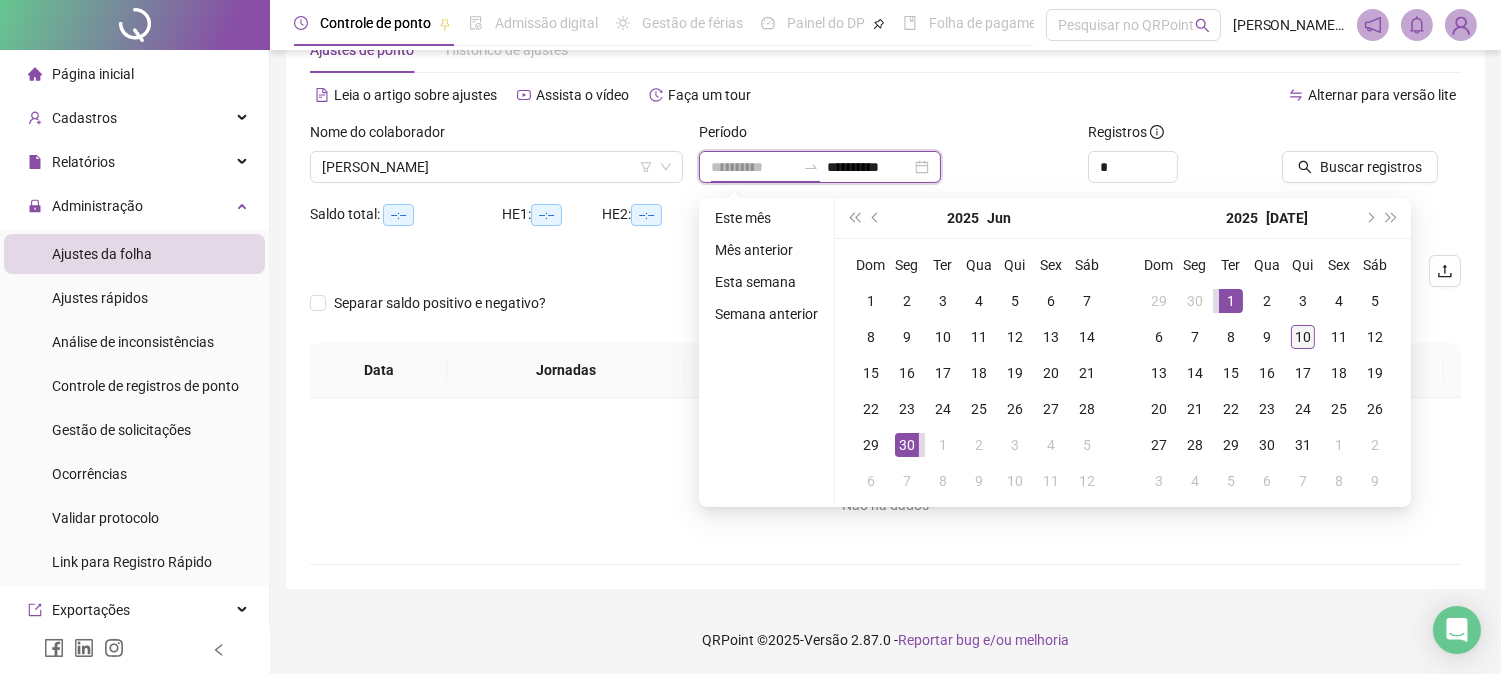 type on "**********" 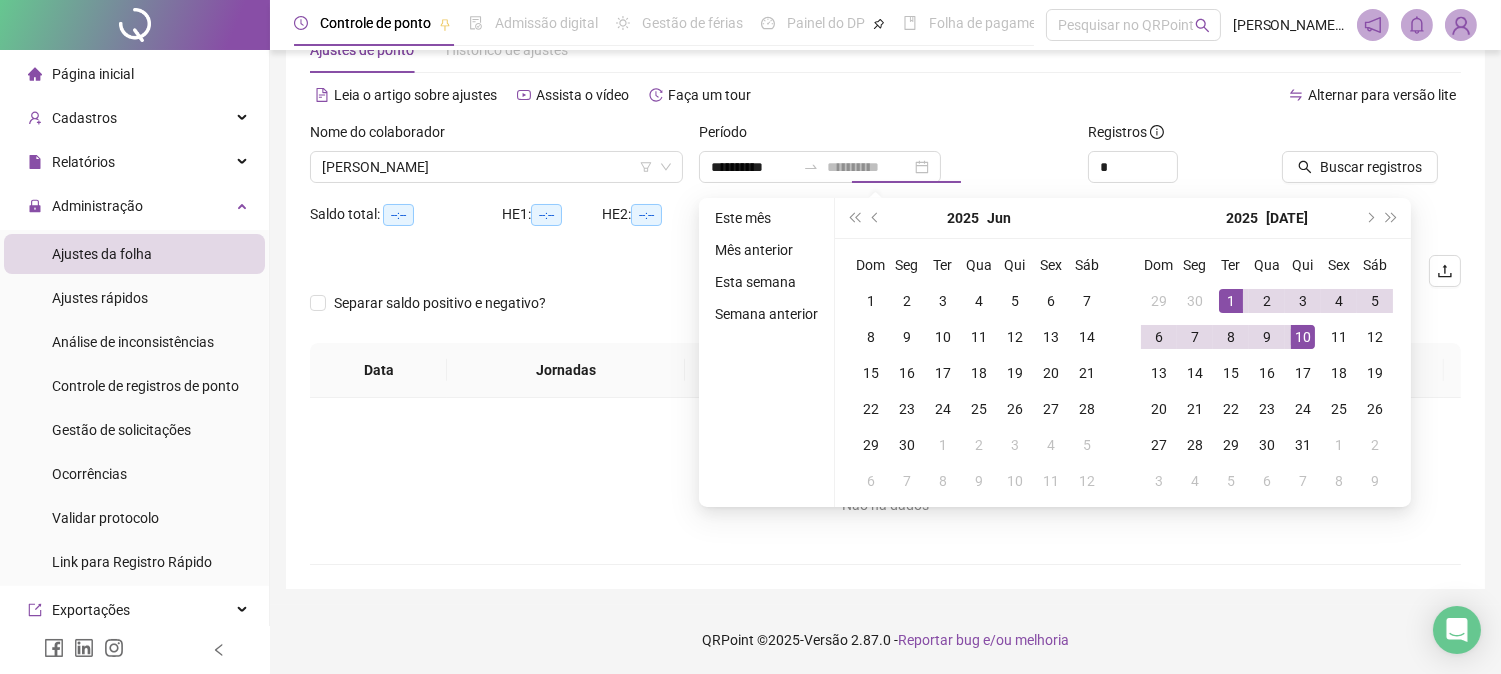 click on "10" at bounding box center [1303, 337] 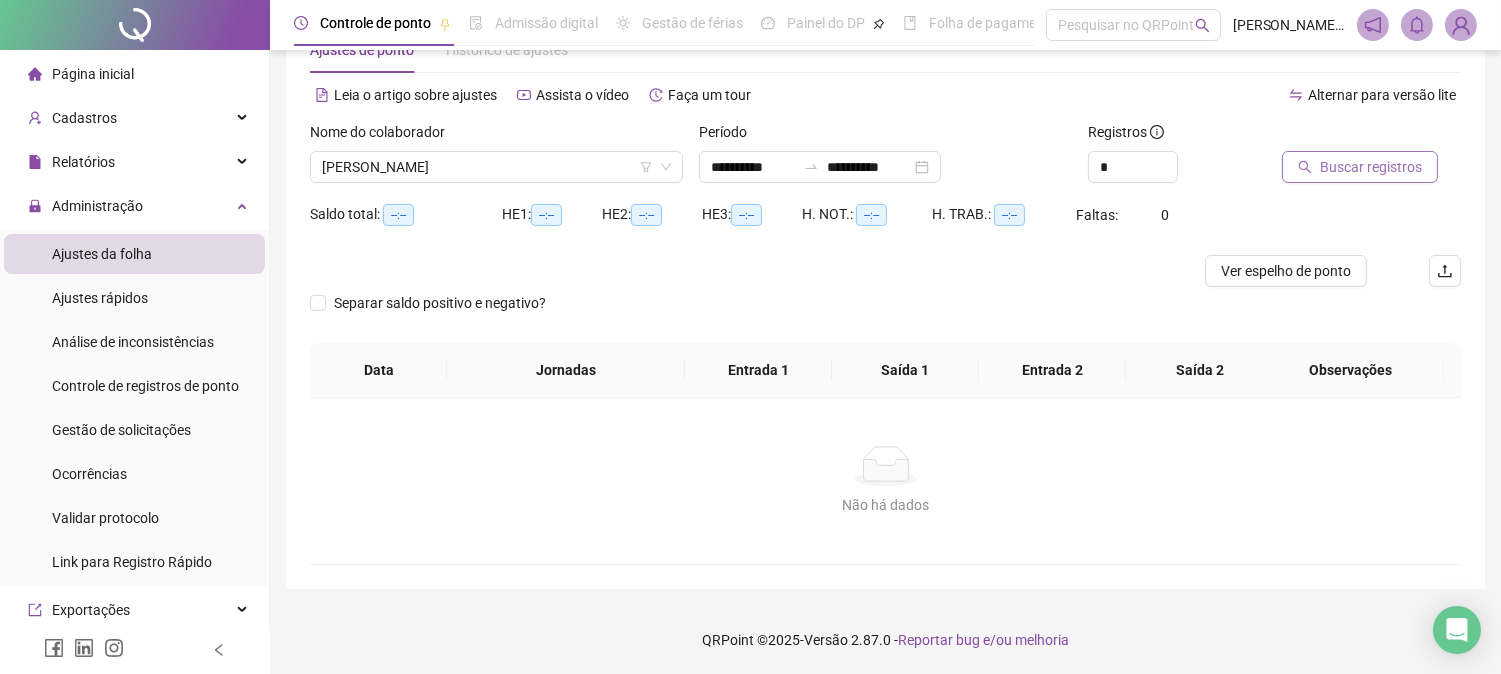 click on "Buscar registros" at bounding box center (1371, 167) 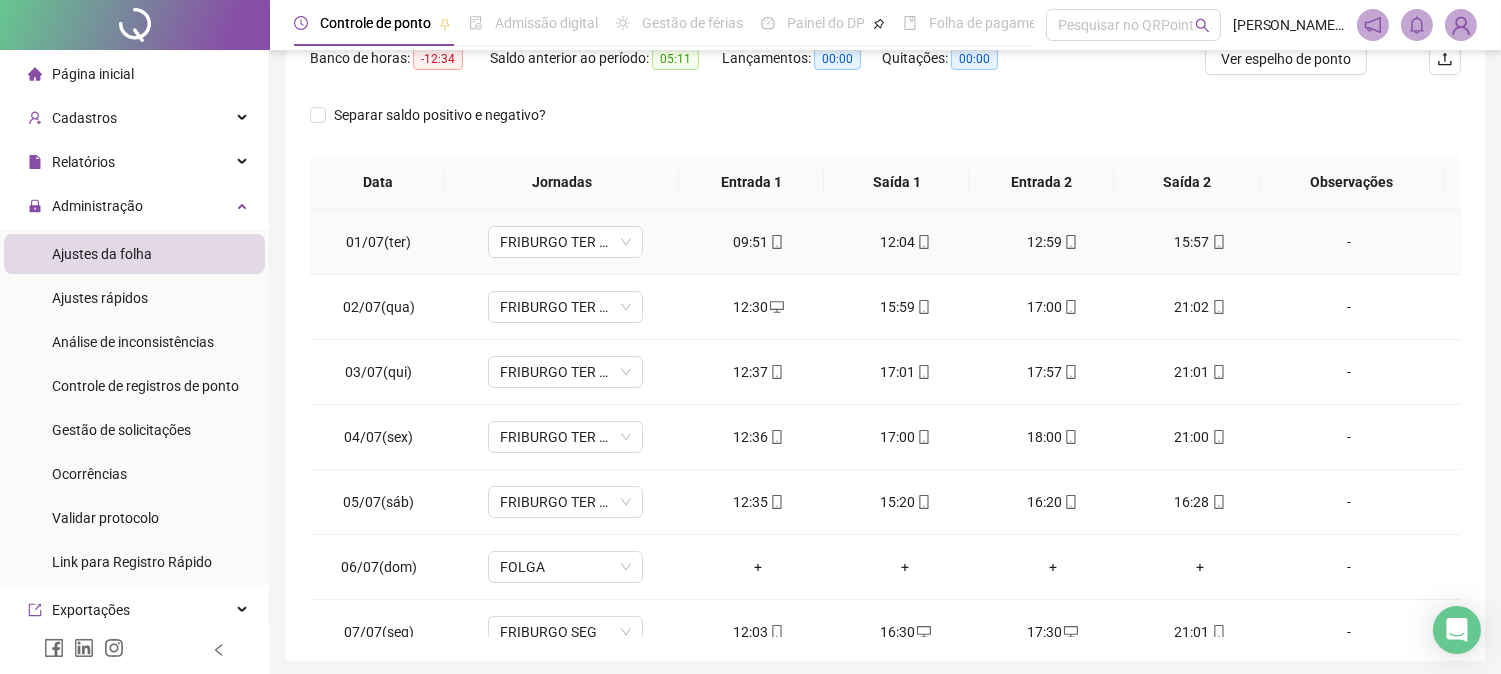 scroll, scrollTop: 347, scrollLeft: 0, axis: vertical 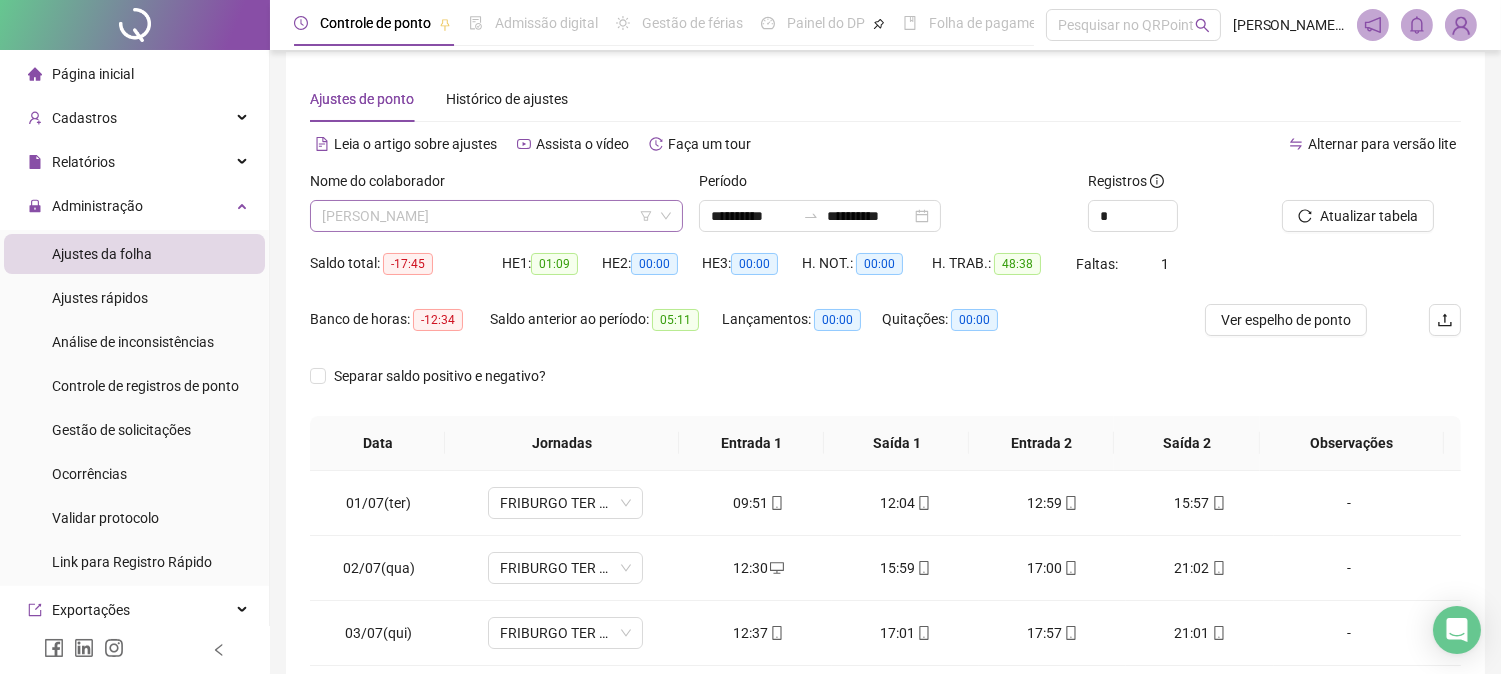click on "[PERSON_NAME]" at bounding box center (496, 216) 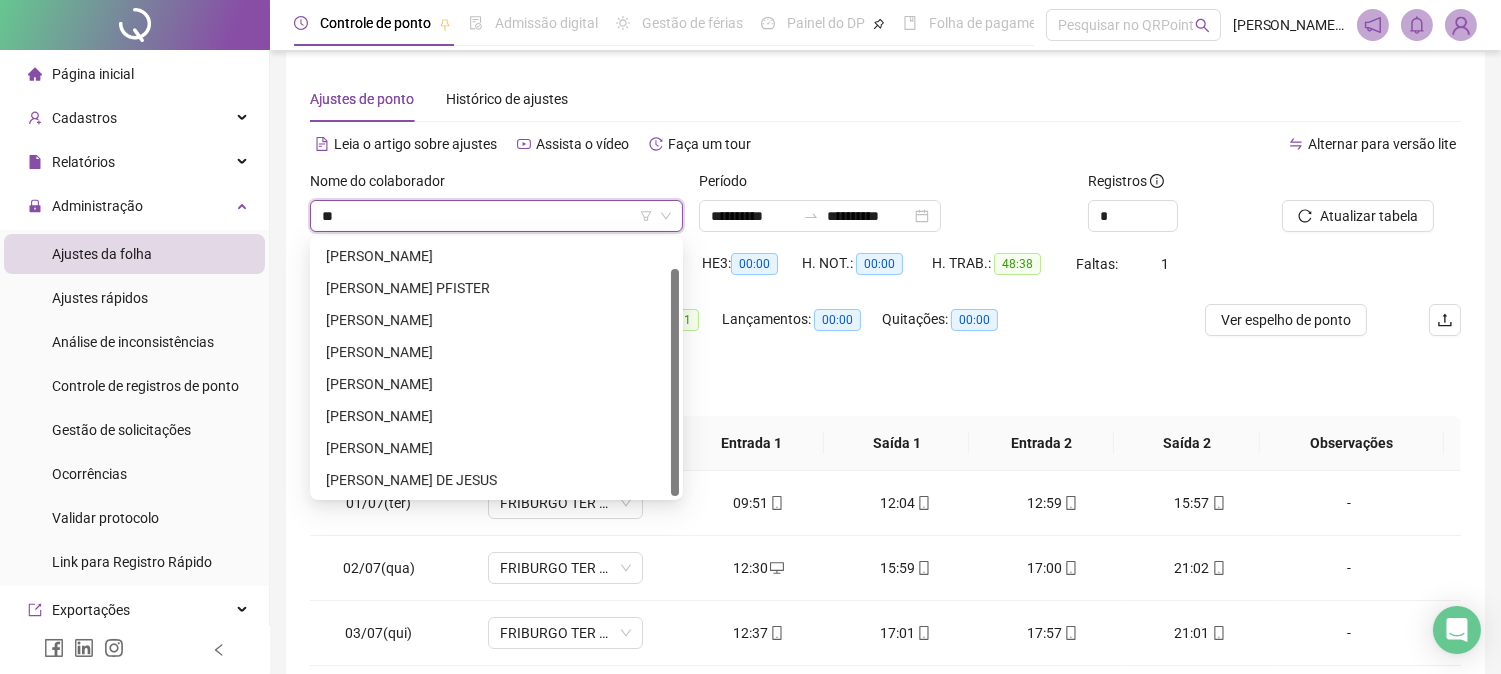 scroll, scrollTop: 0, scrollLeft: 0, axis: both 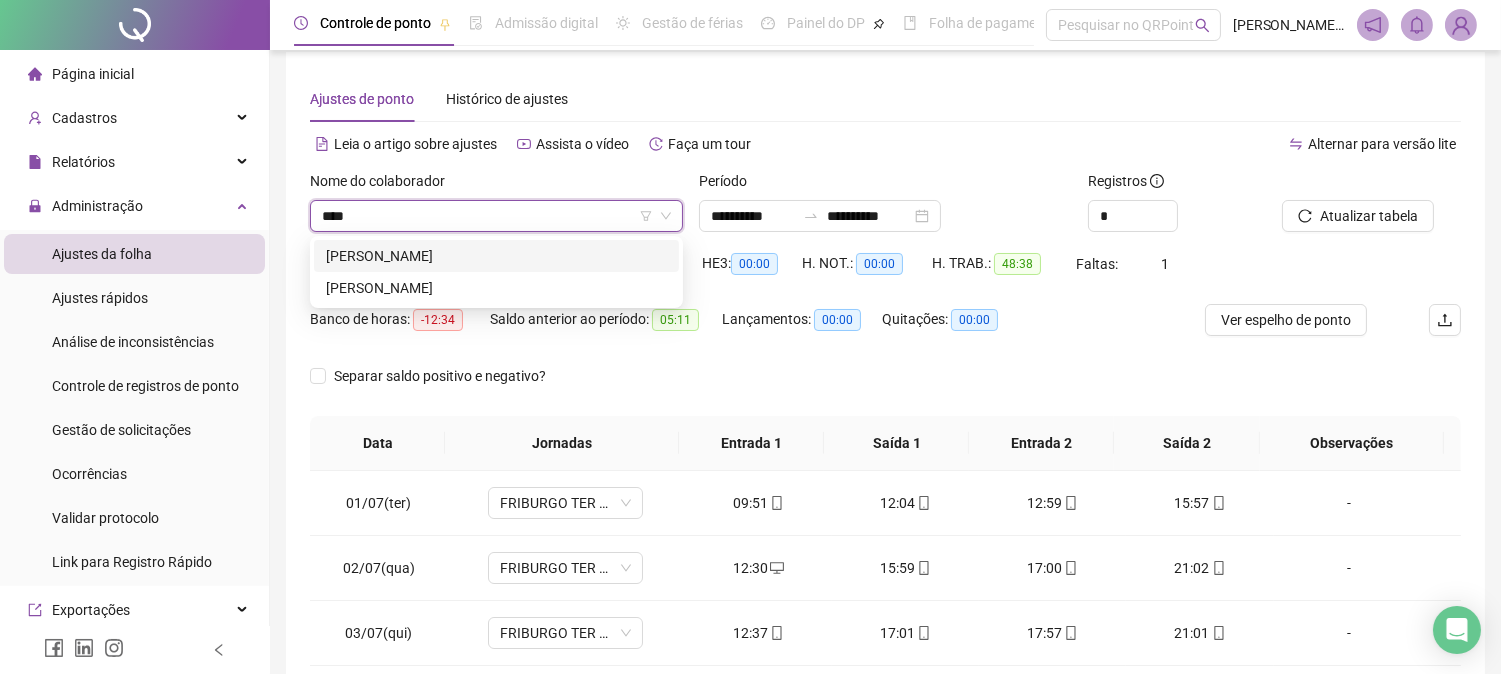 type on "*****" 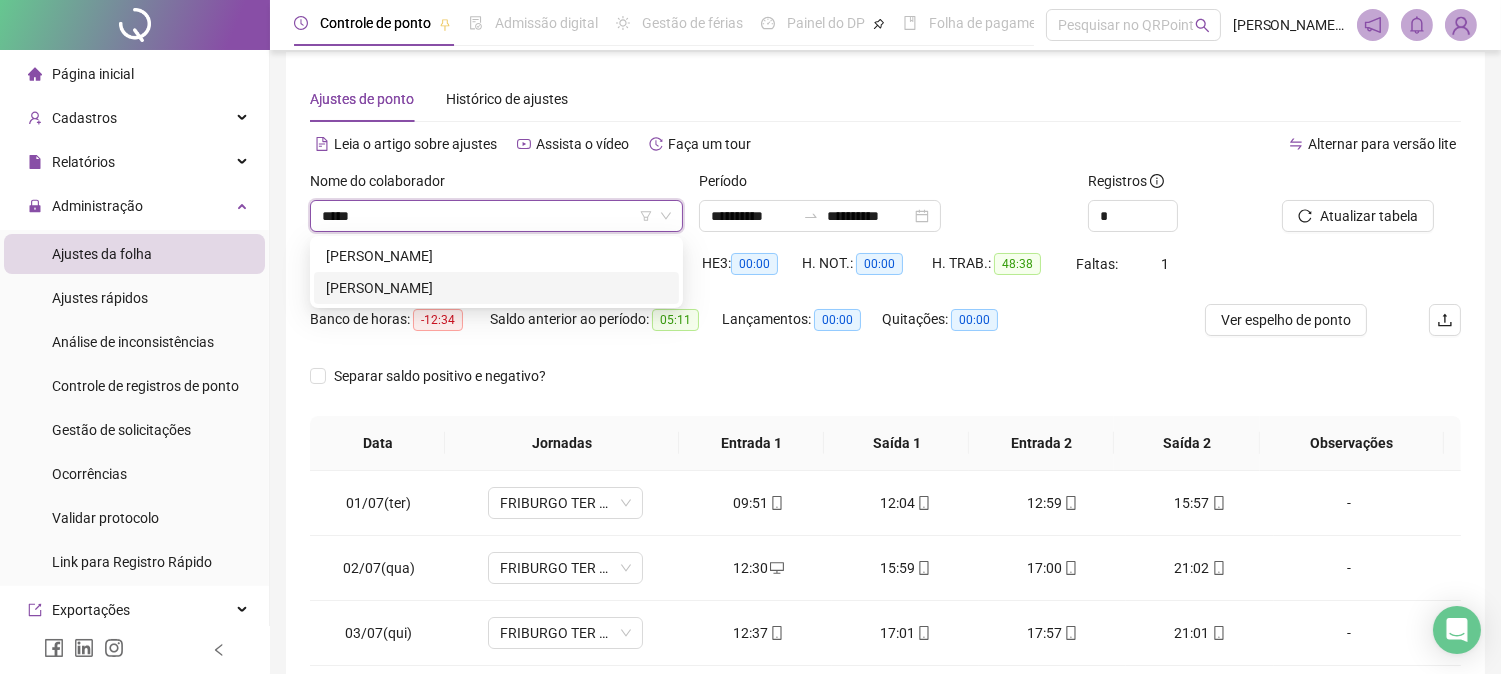 click on "[PERSON_NAME]" at bounding box center [496, 288] 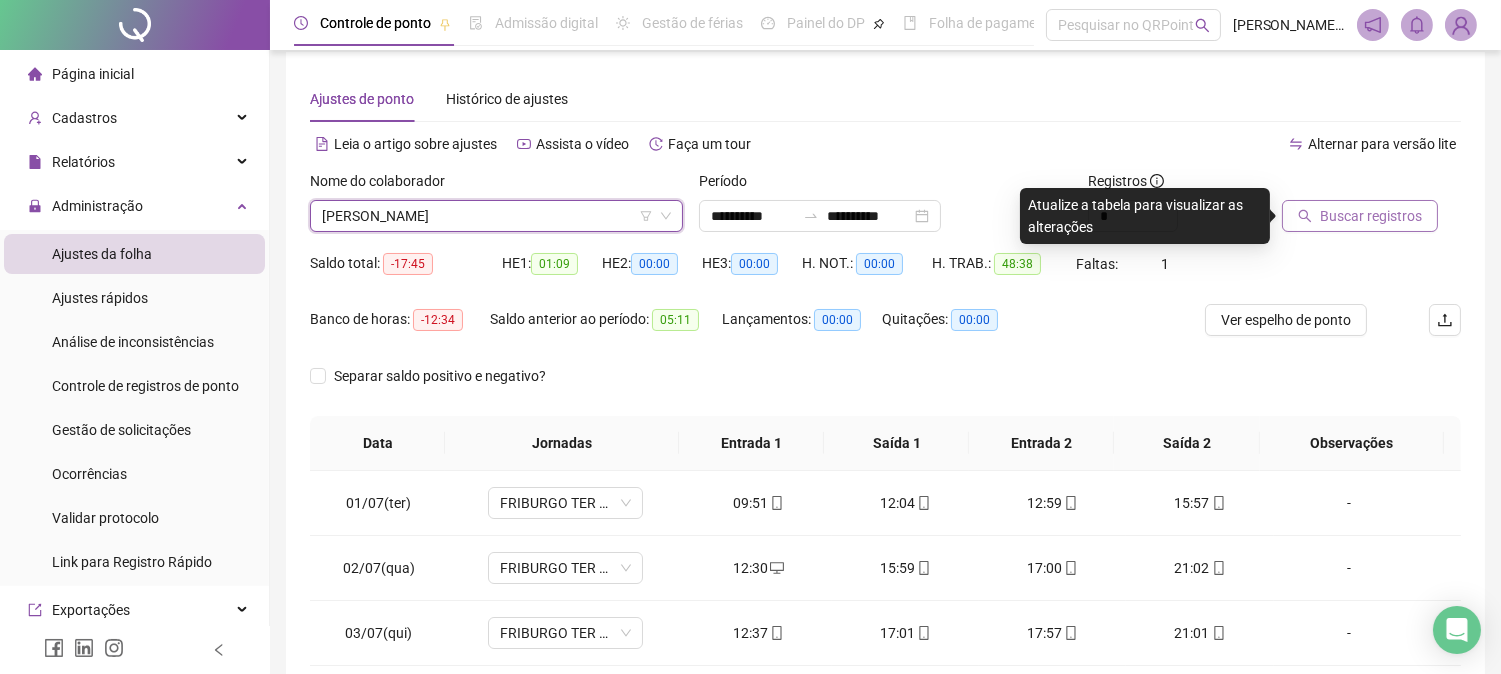 click on "Buscar registros" at bounding box center [1360, 216] 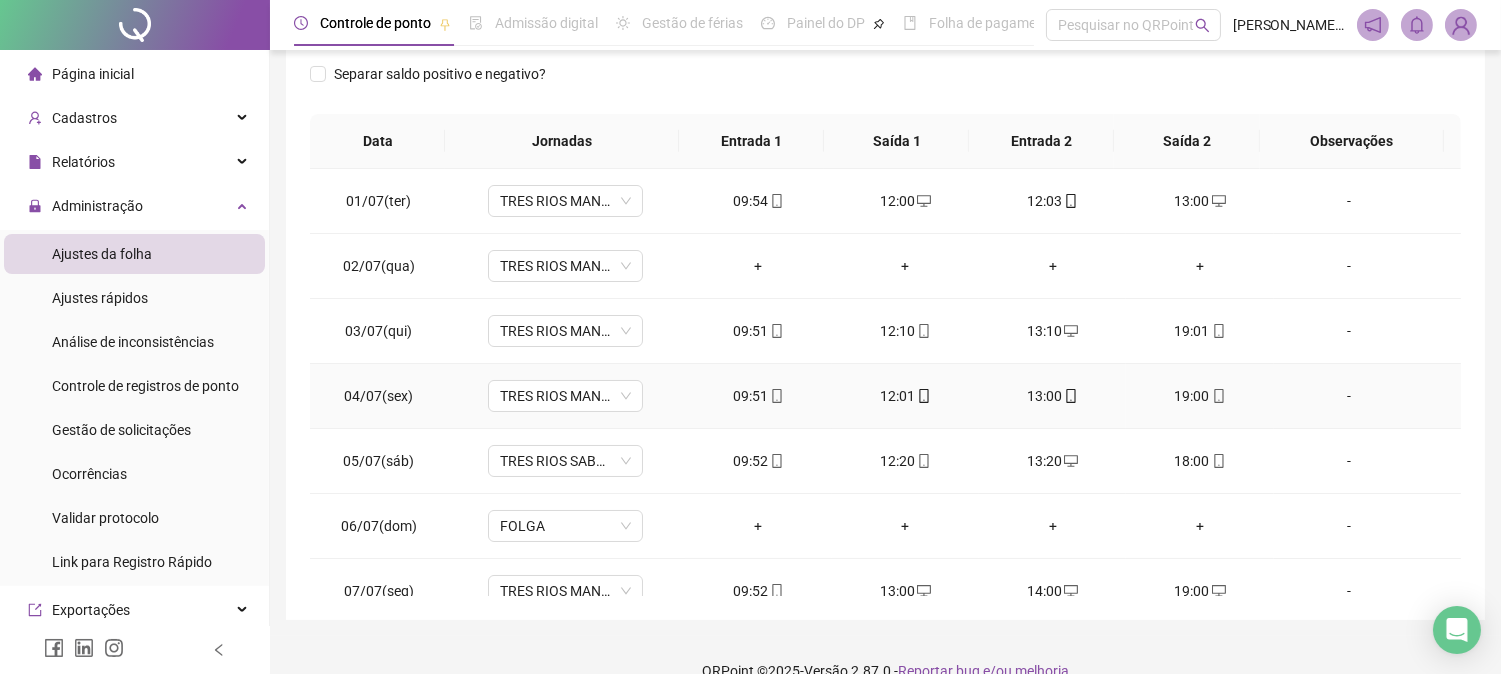 scroll, scrollTop: 347, scrollLeft: 0, axis: vertical 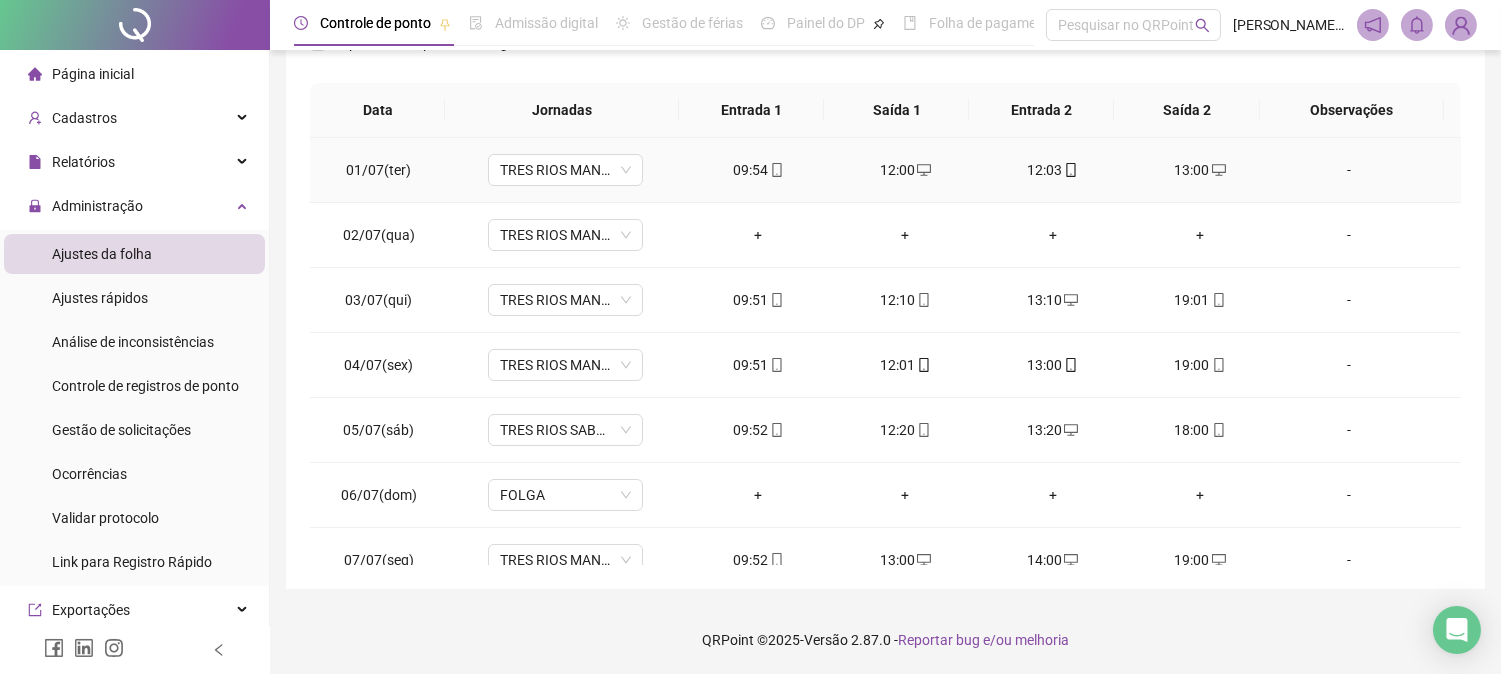 click 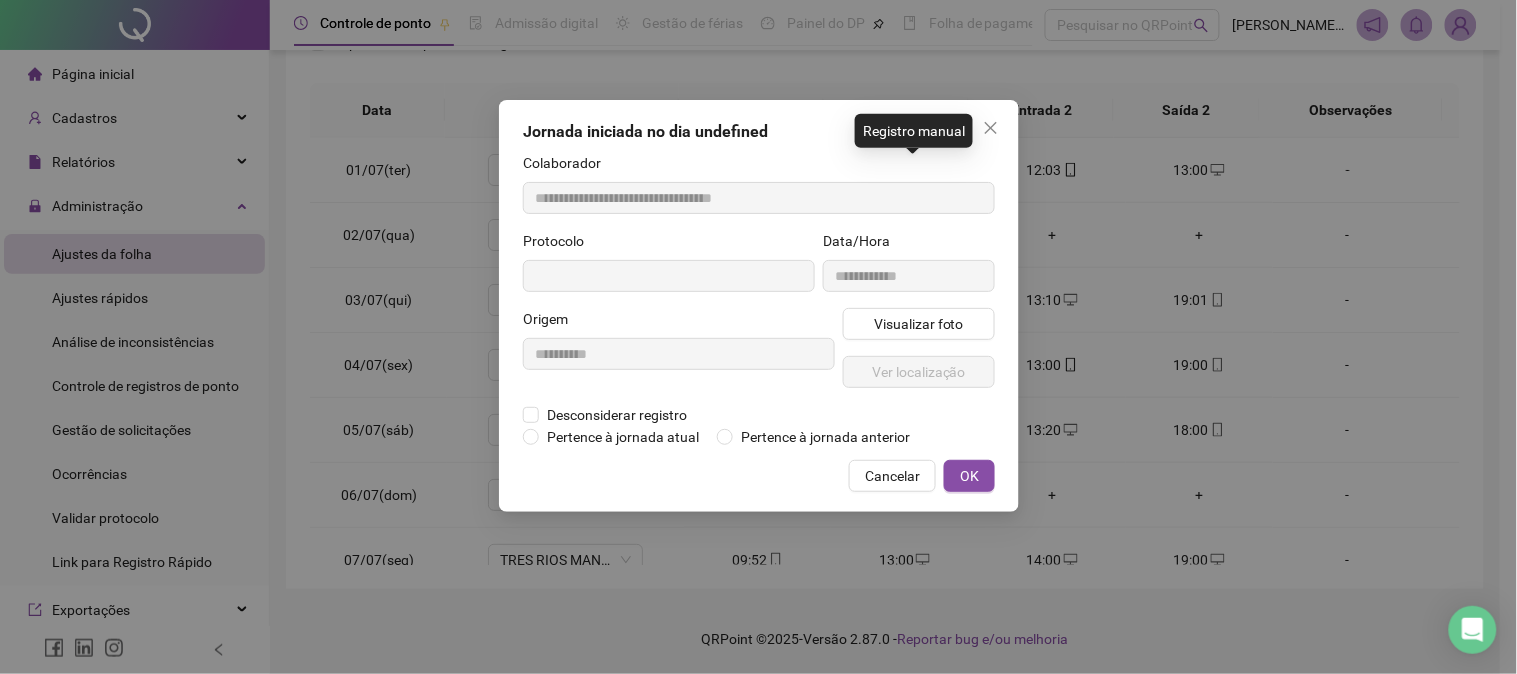 type on "**********" 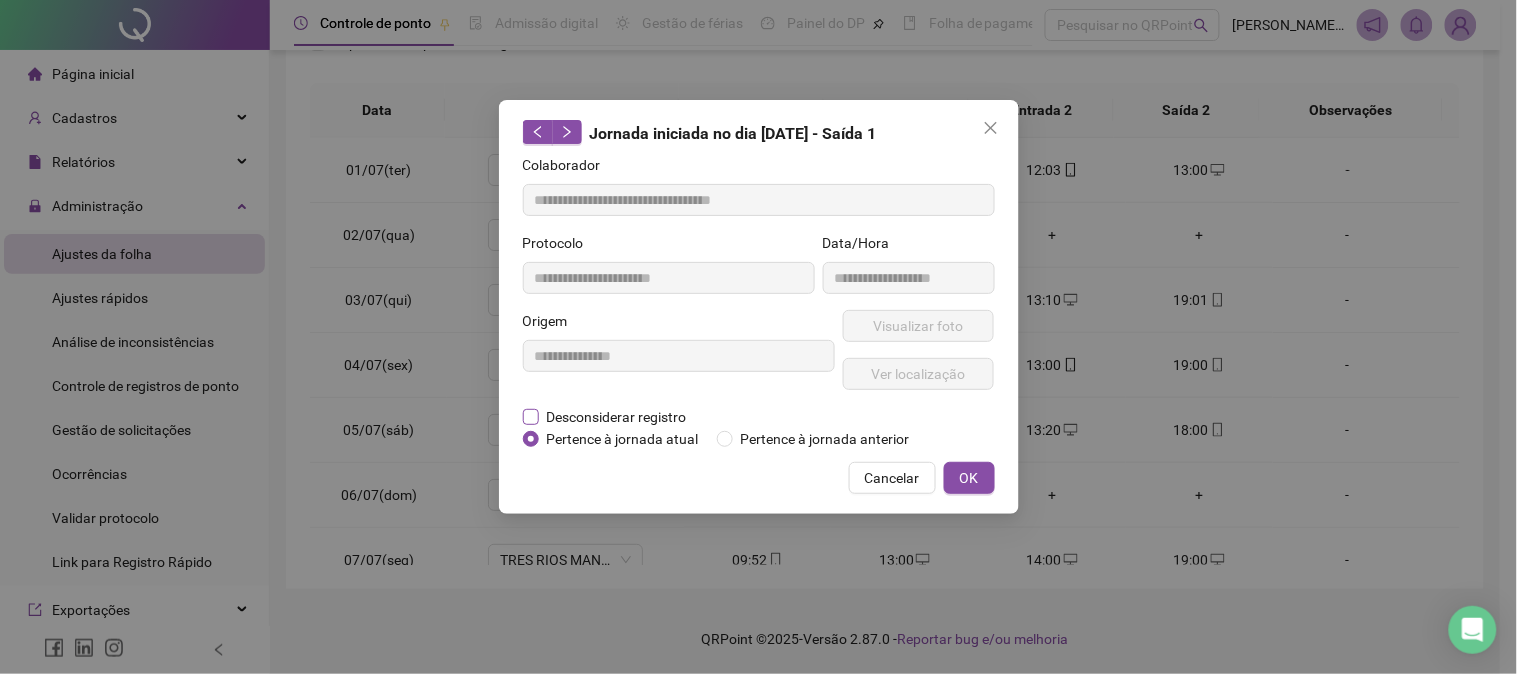click on "Desconsiderar registro" at bounding box center [617, 417] 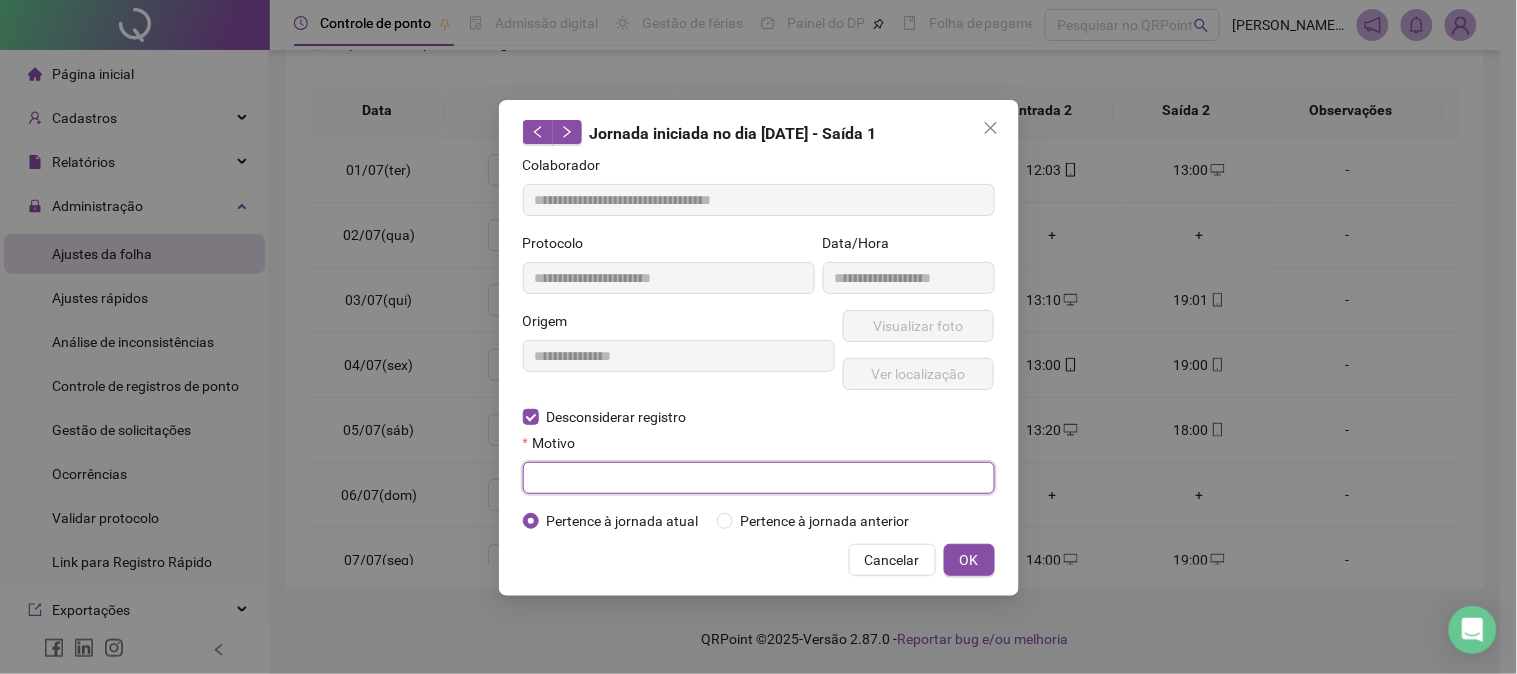 click at bounding box center [759, 478] 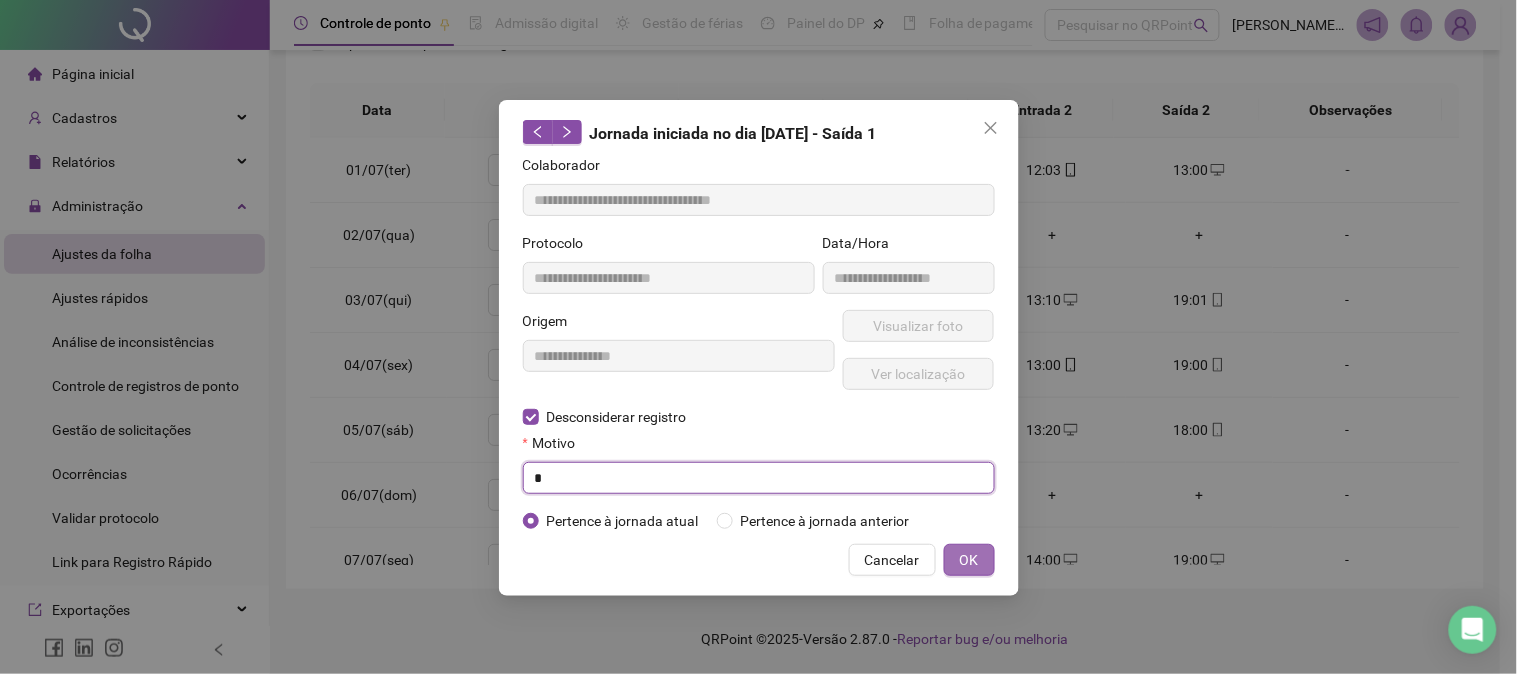 type on "*" 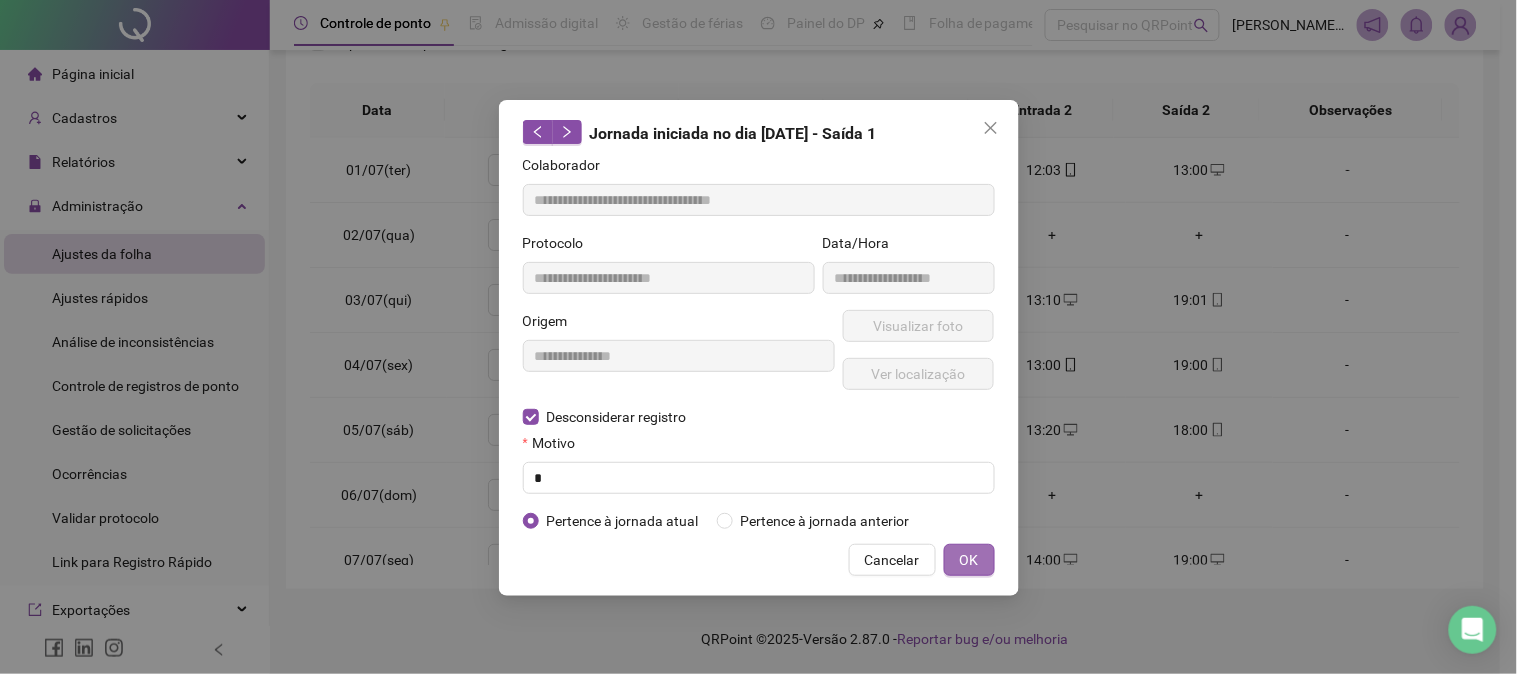 click on "OK" at bounding box center (969, 560) 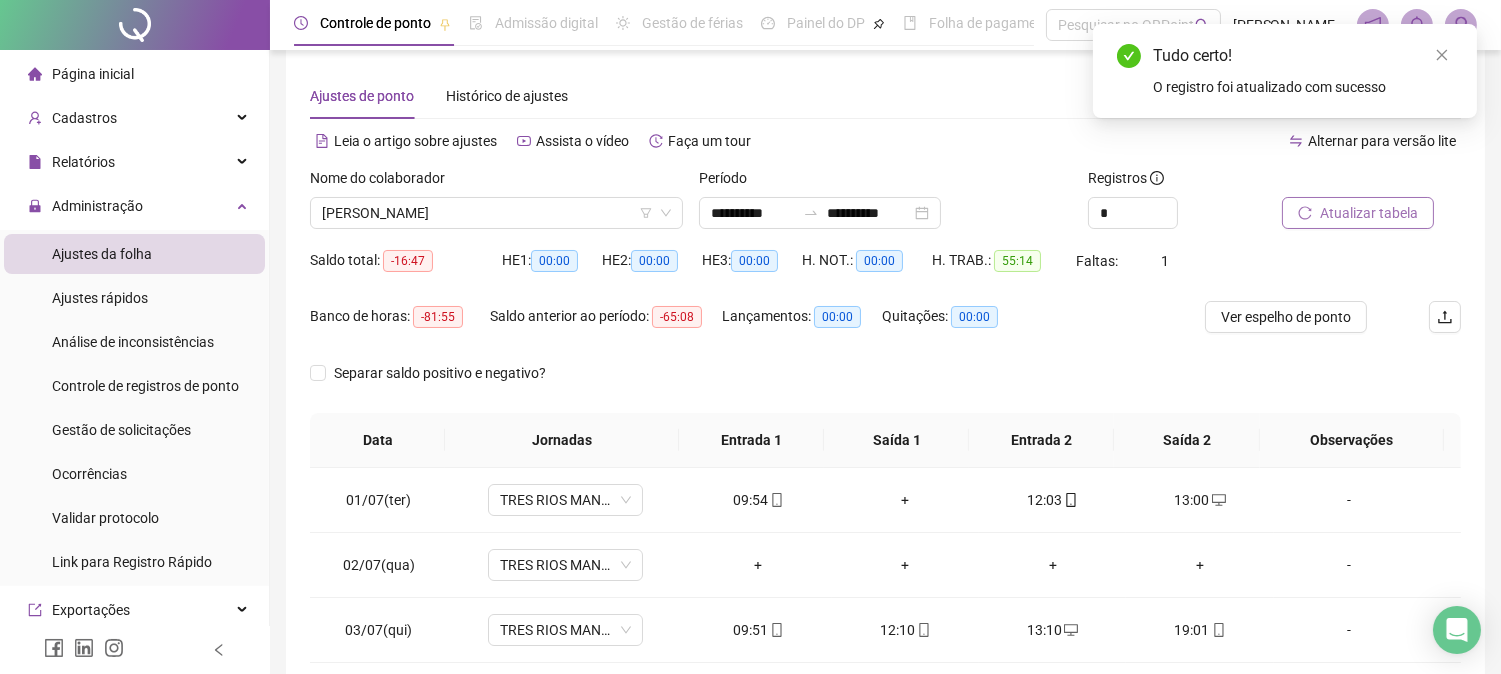 scroll, scrollTop: 14, scrollLeft: 0, axis: vertical 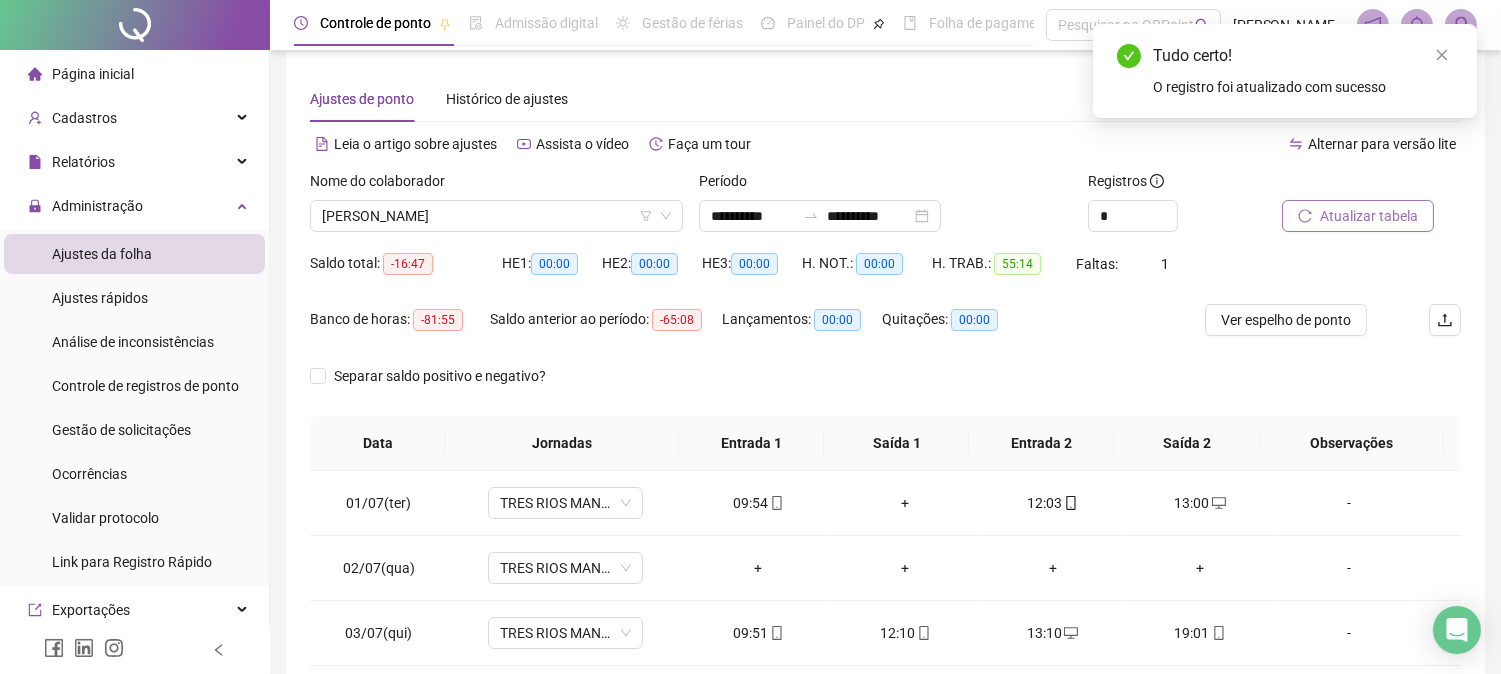 click on "Atualizar tabela" at bounding box center [1369, 216] 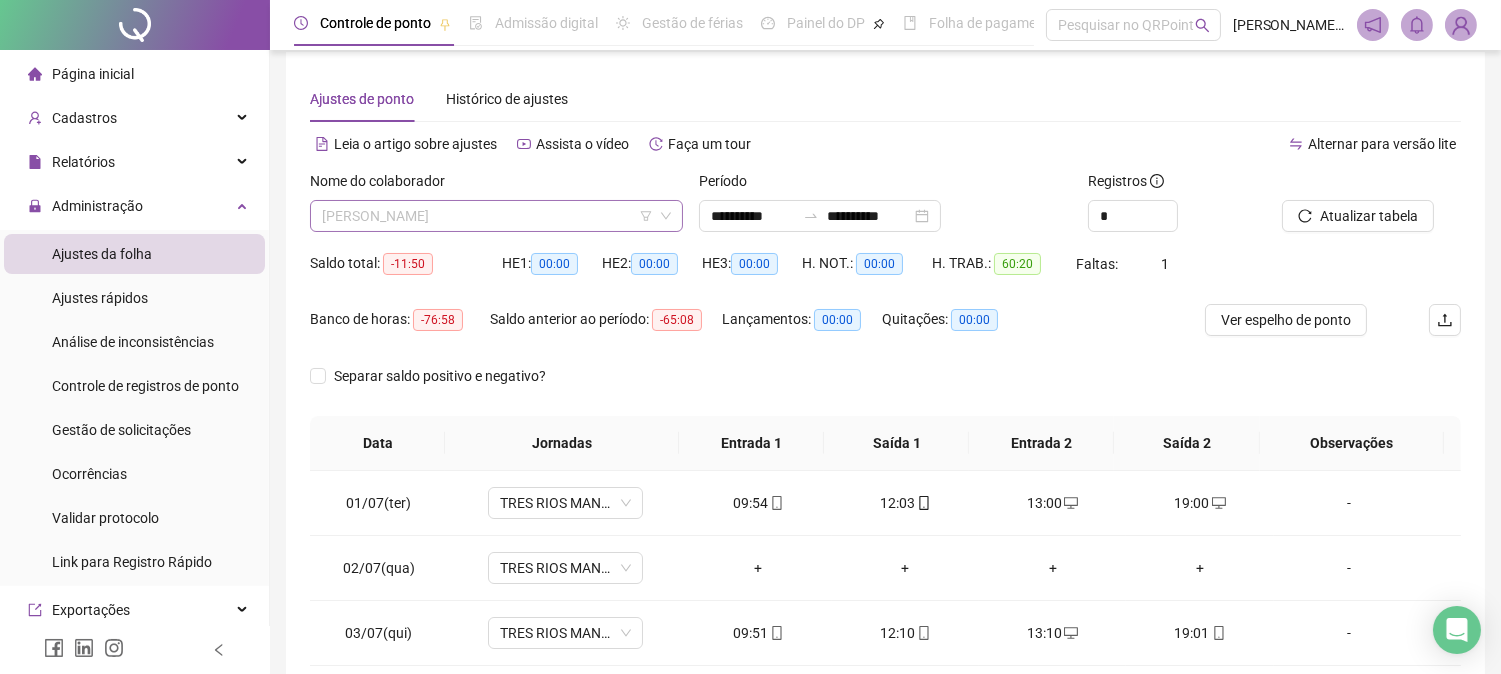 click on "[PERSON_NAME]" at bounding box center (496, 216) 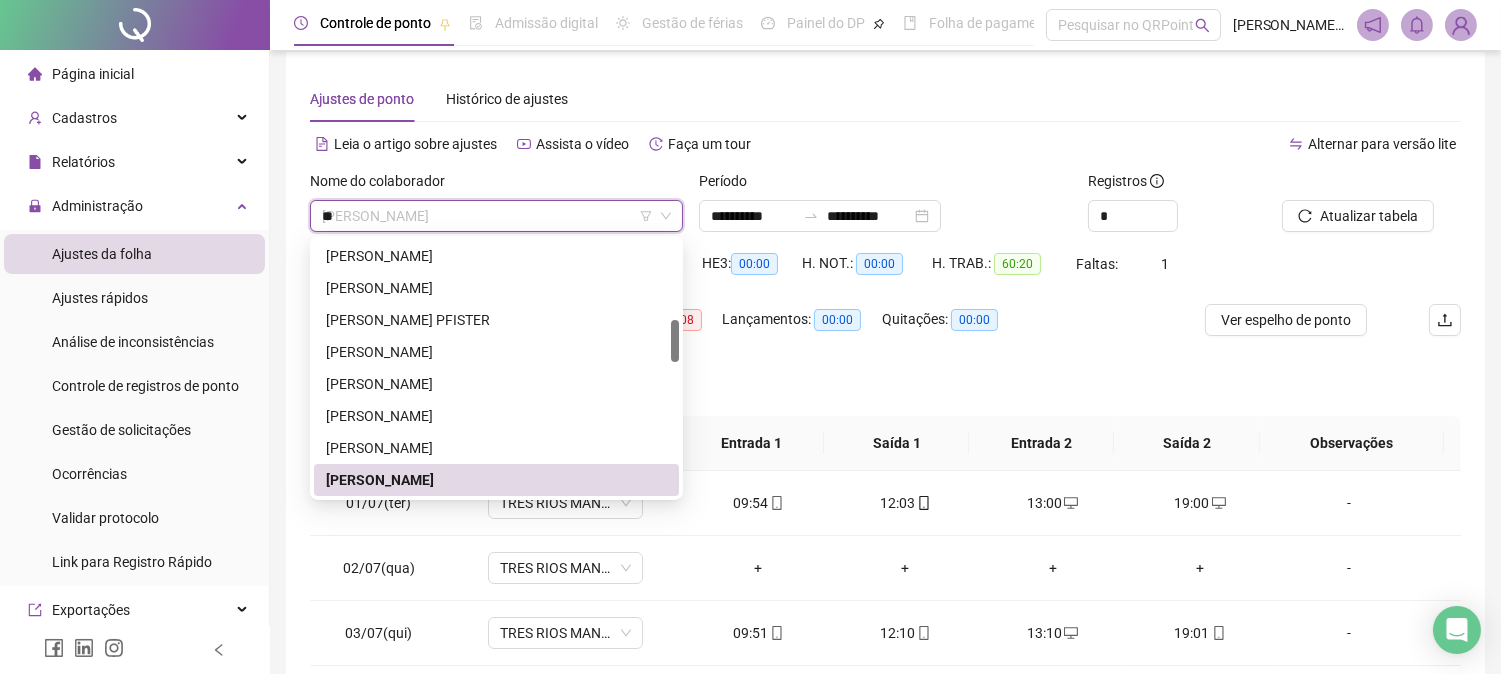 scroll, scrollTop: 0, scrollLeft: 0, axis: both 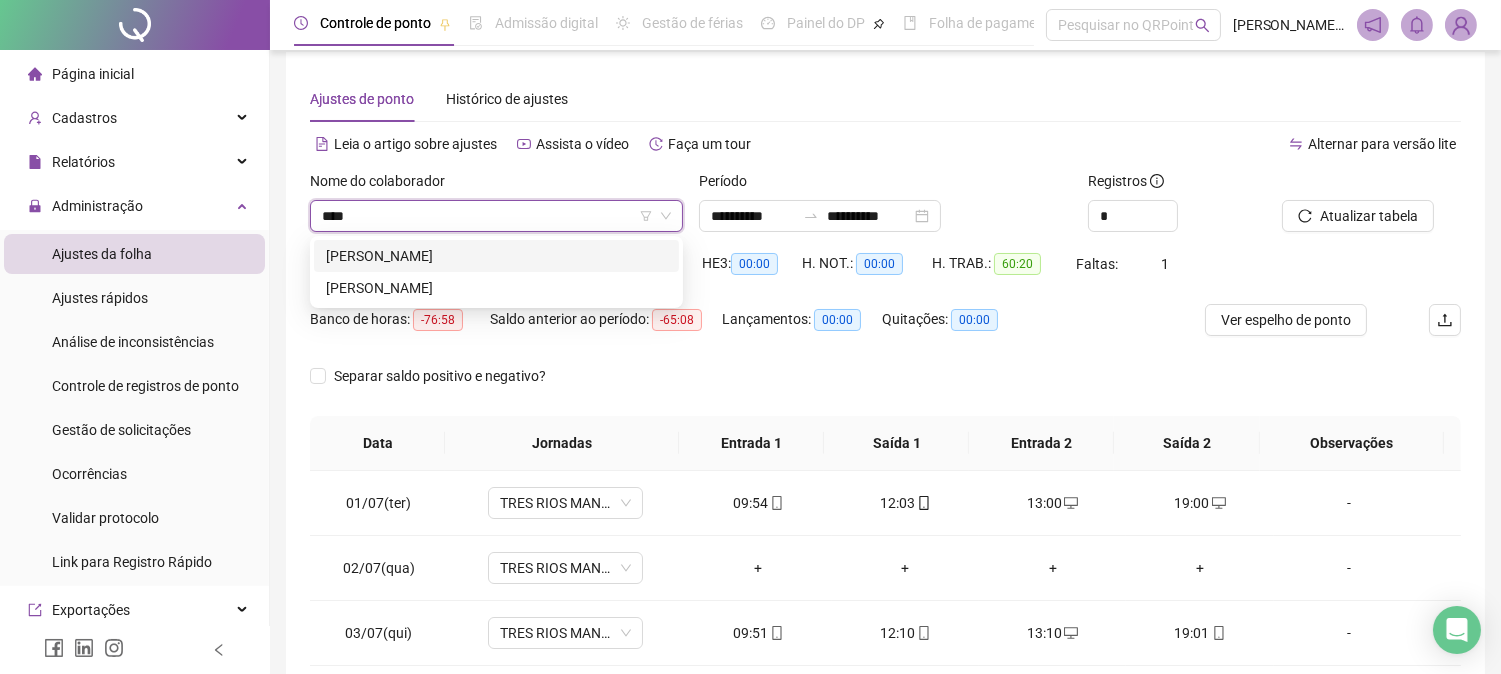 type on "*****" 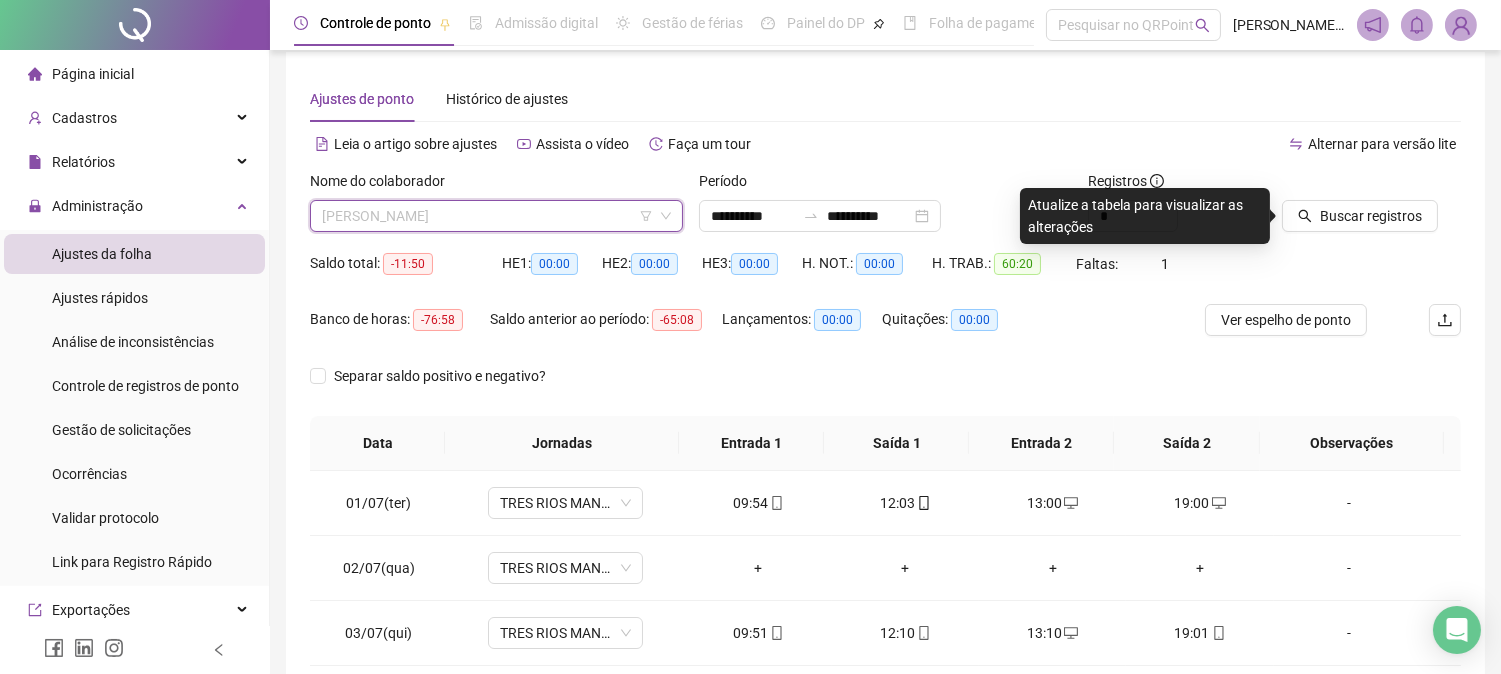 click on "[PERSON_NAME]" at bounding box center (496, 216) 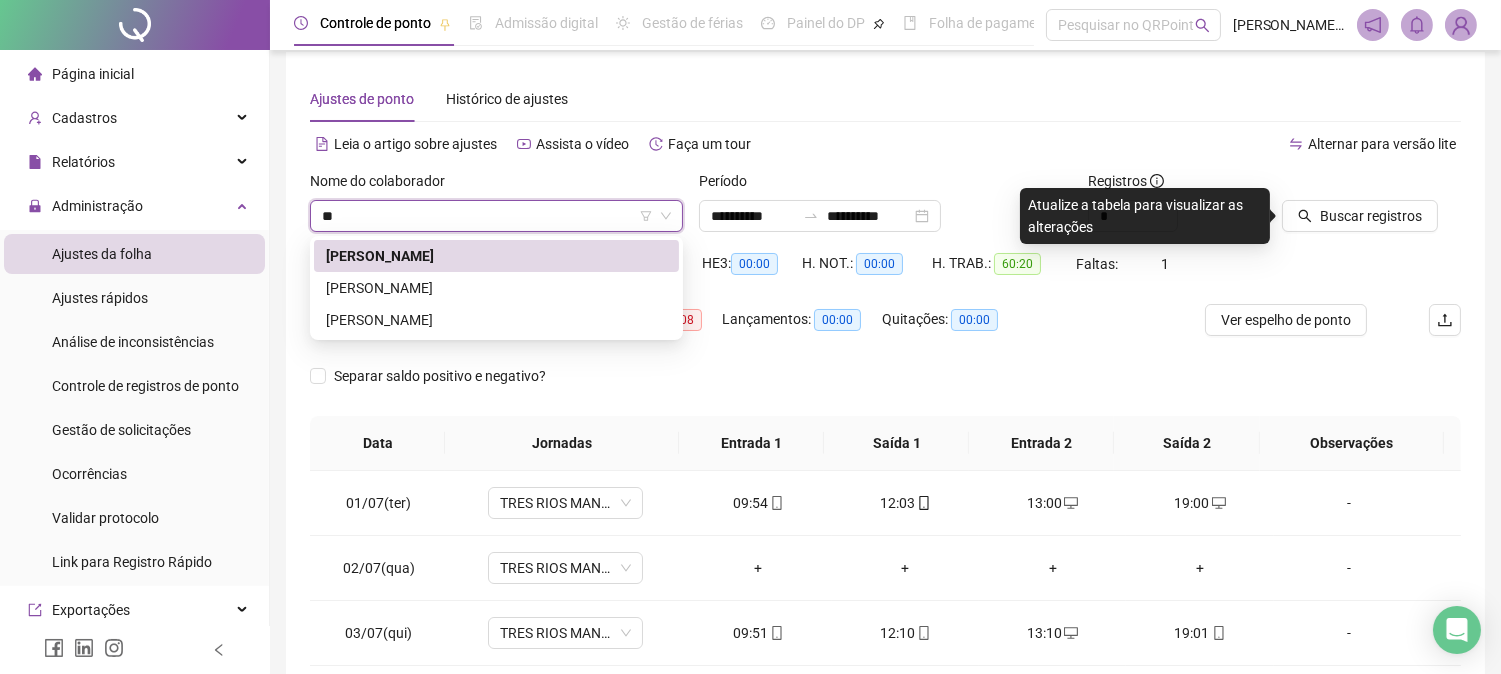 scroll, scrollTop: 0, scrollLeft: 0, axis: both 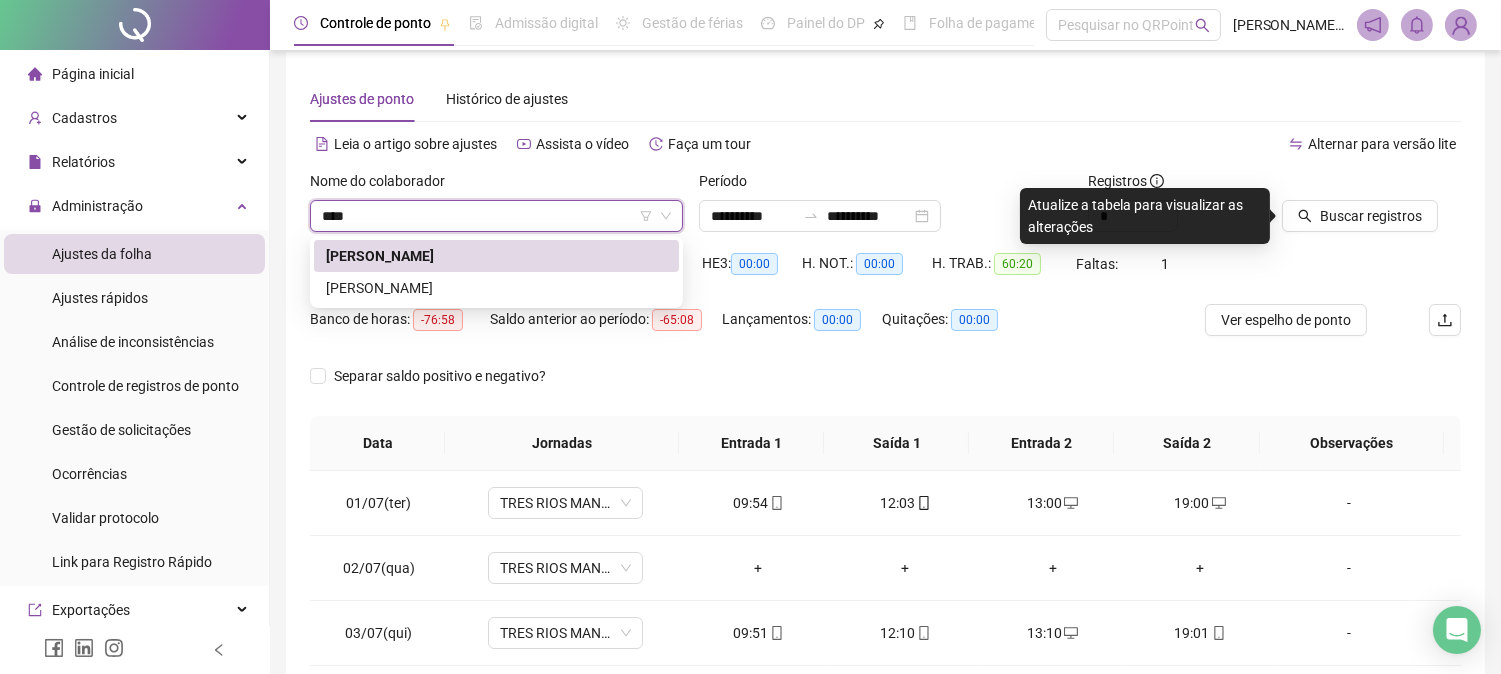 type on "*****" 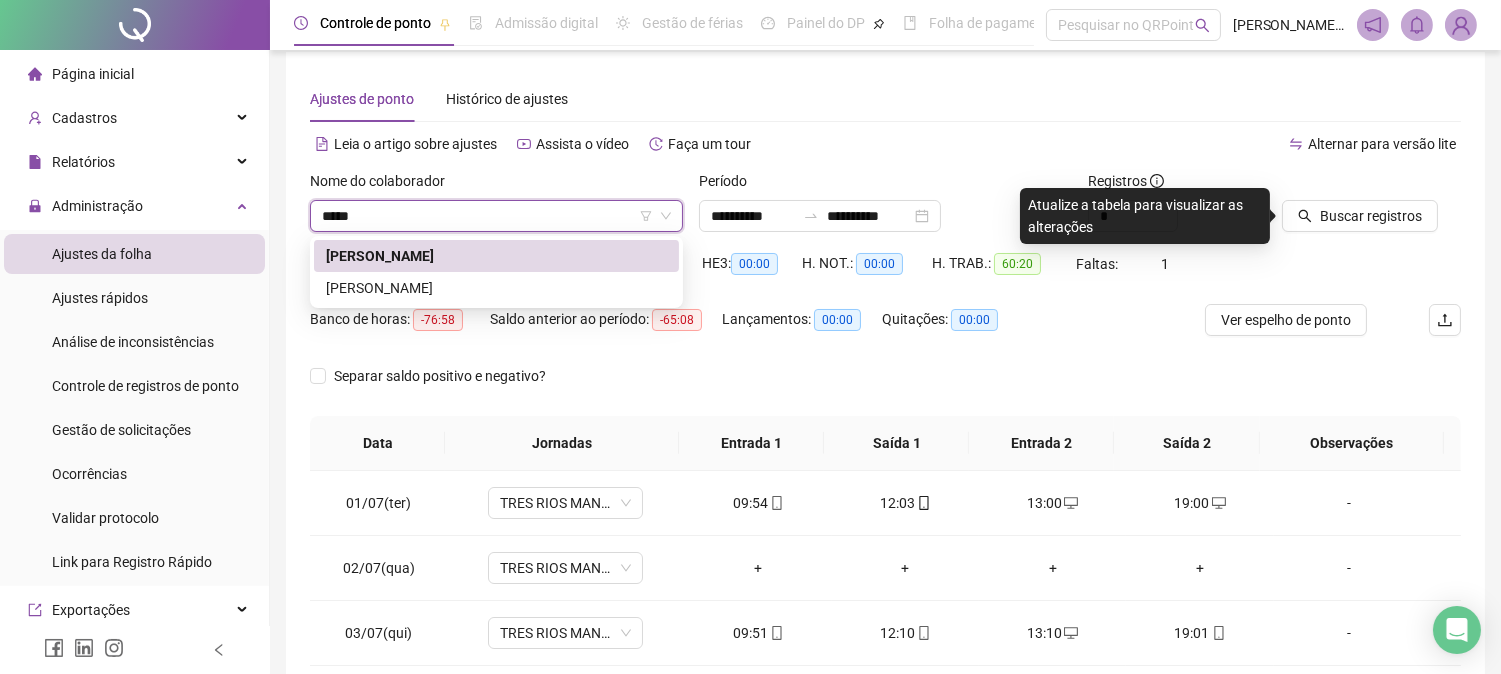 type 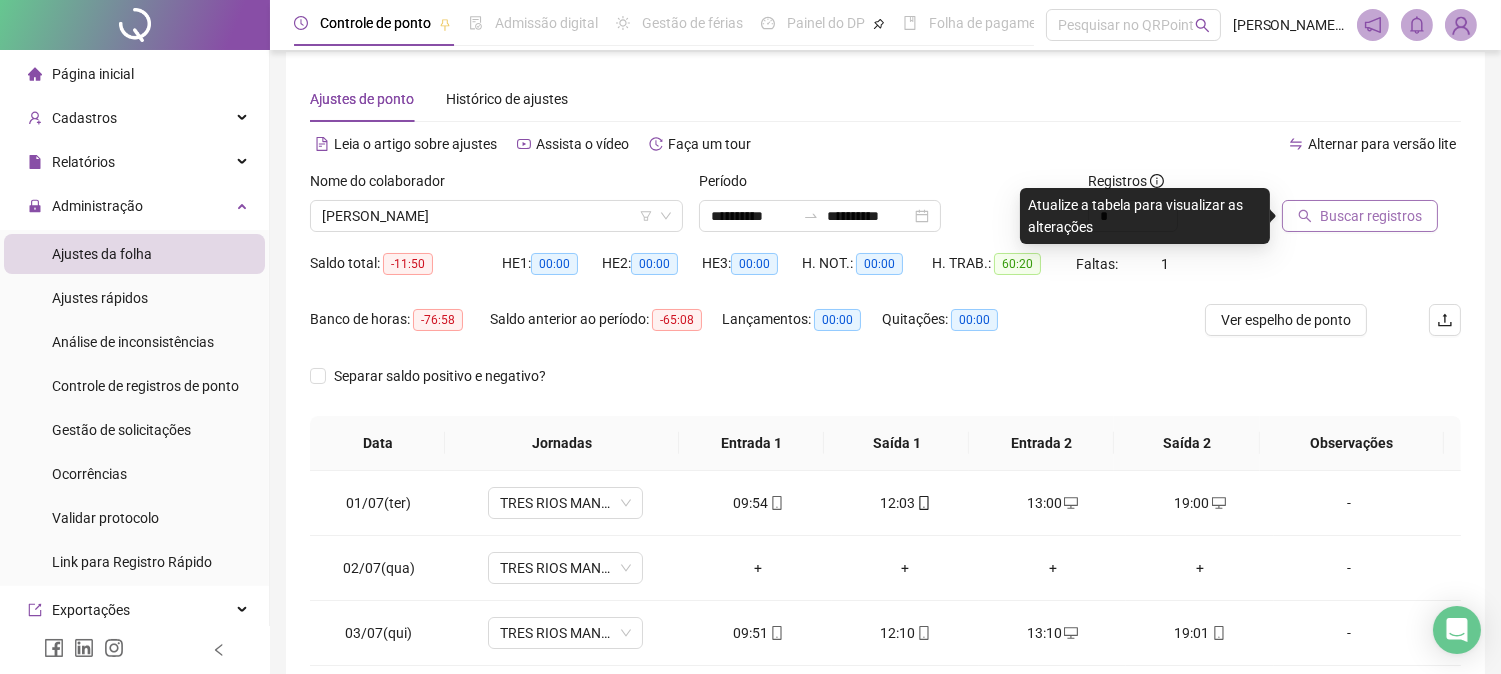 click on "Buscar registros" at bounding box center [1371, 216] 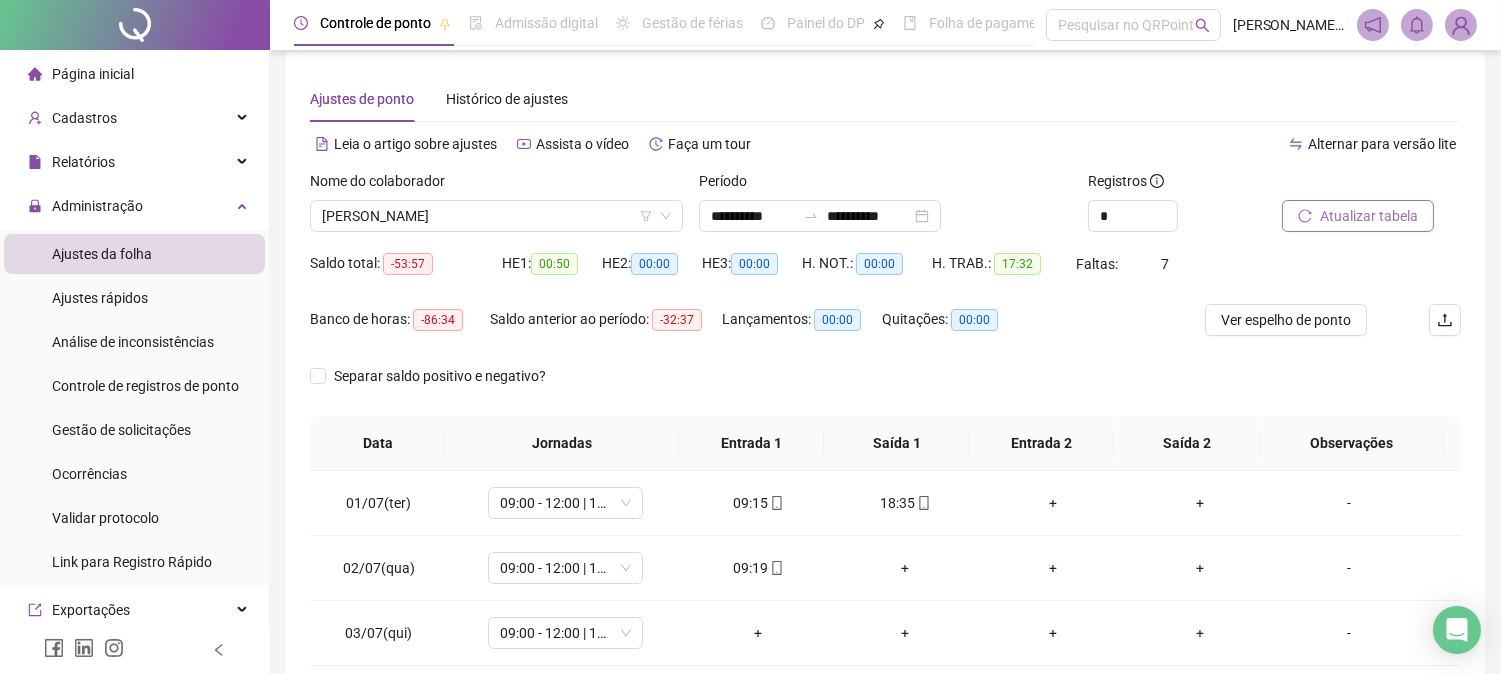 drag, startPoint x: 1516, startPoint y: 150, endPoint x: 1486, endPoint y: 291, distance: 144.15616 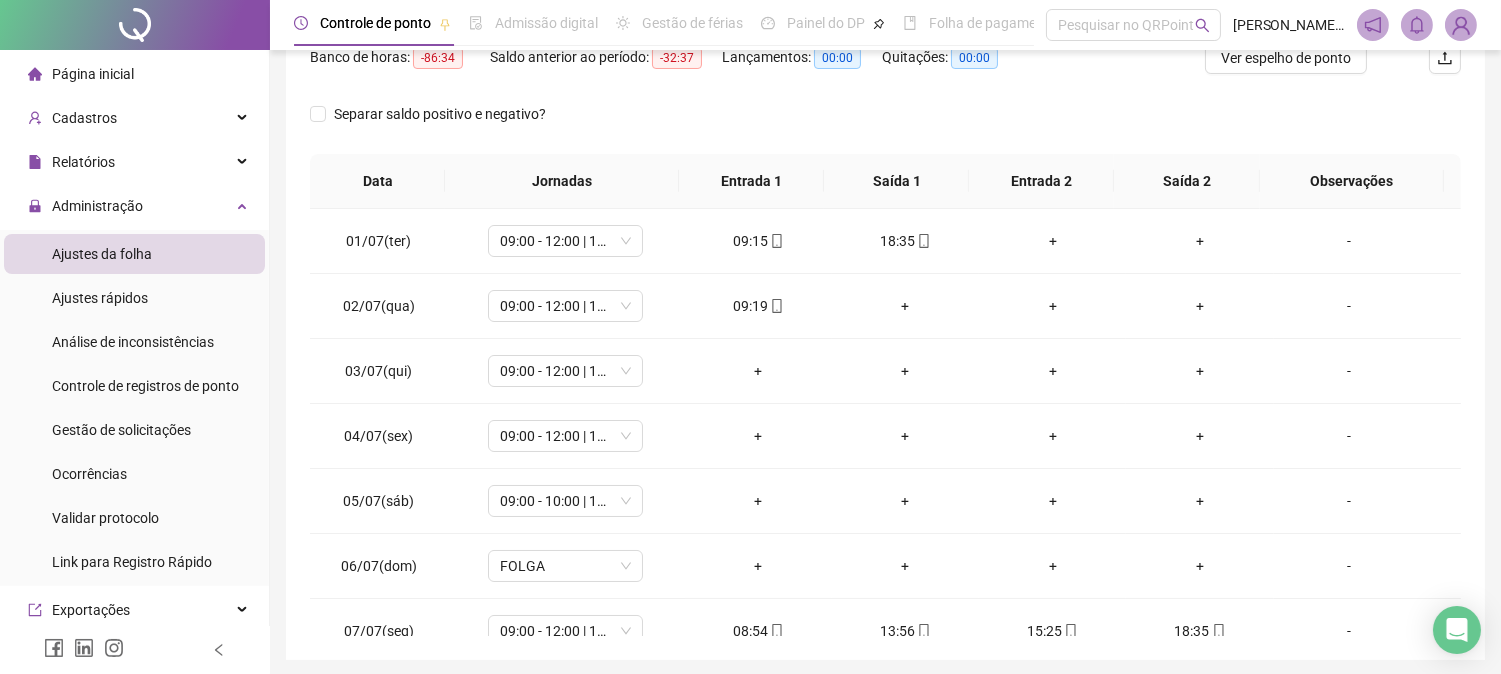 scroll, scrollTop: 347, scrollLeft: 0, axis: vertical 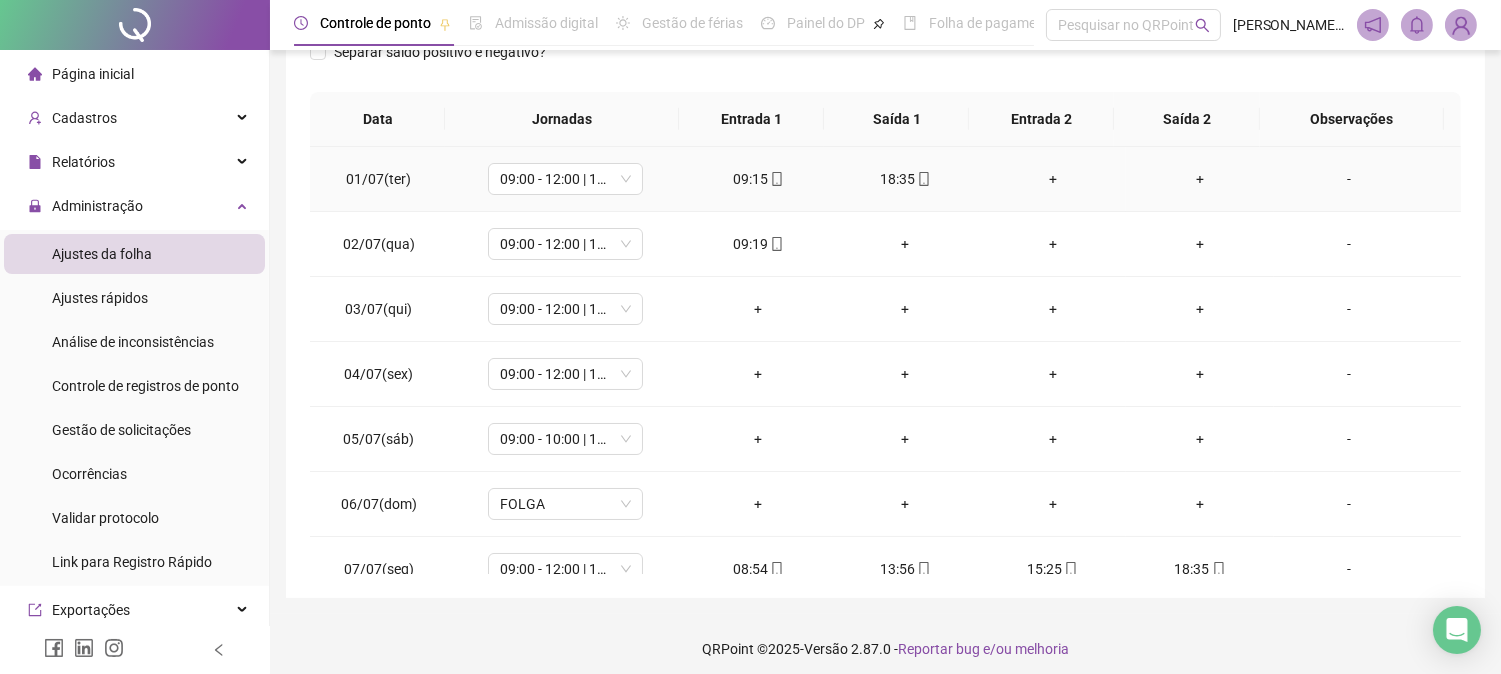 click on "+" at bounding box center (1052, 179) 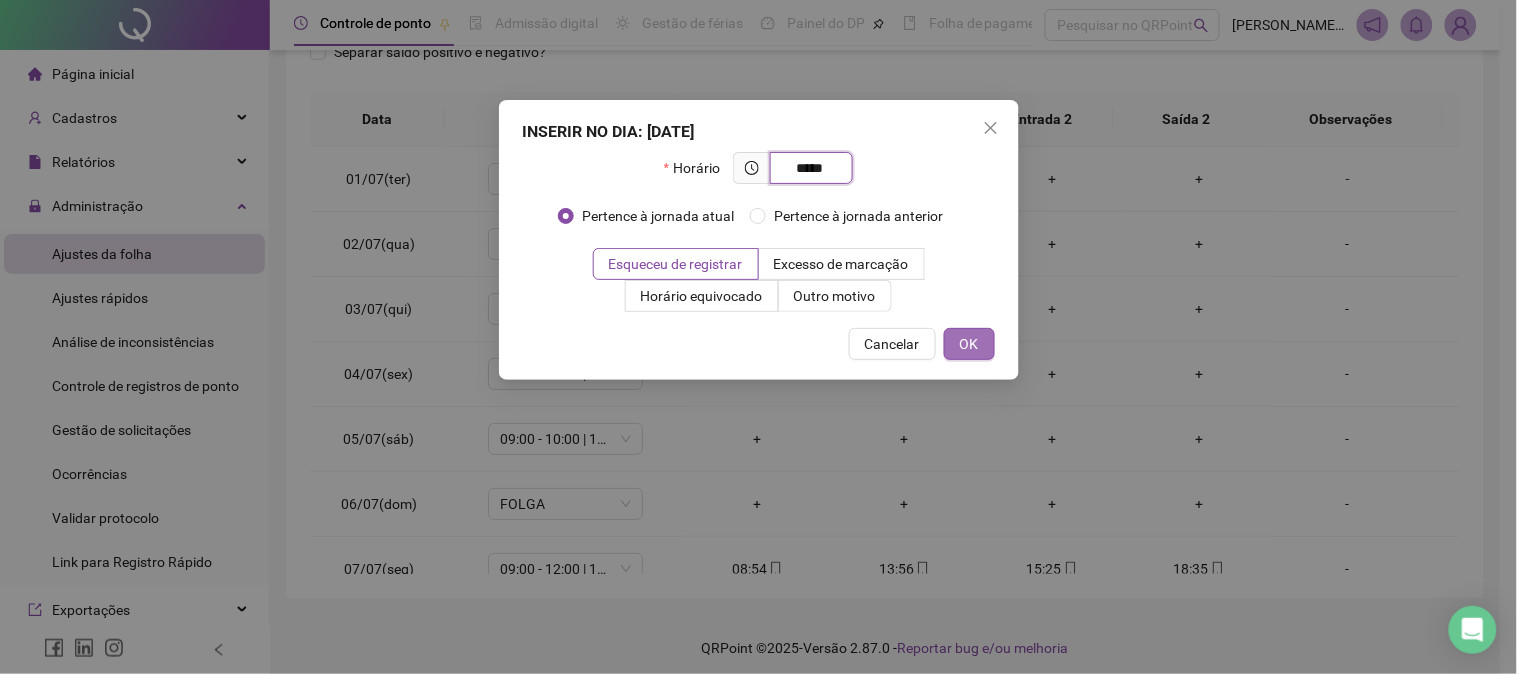 type on "*****" 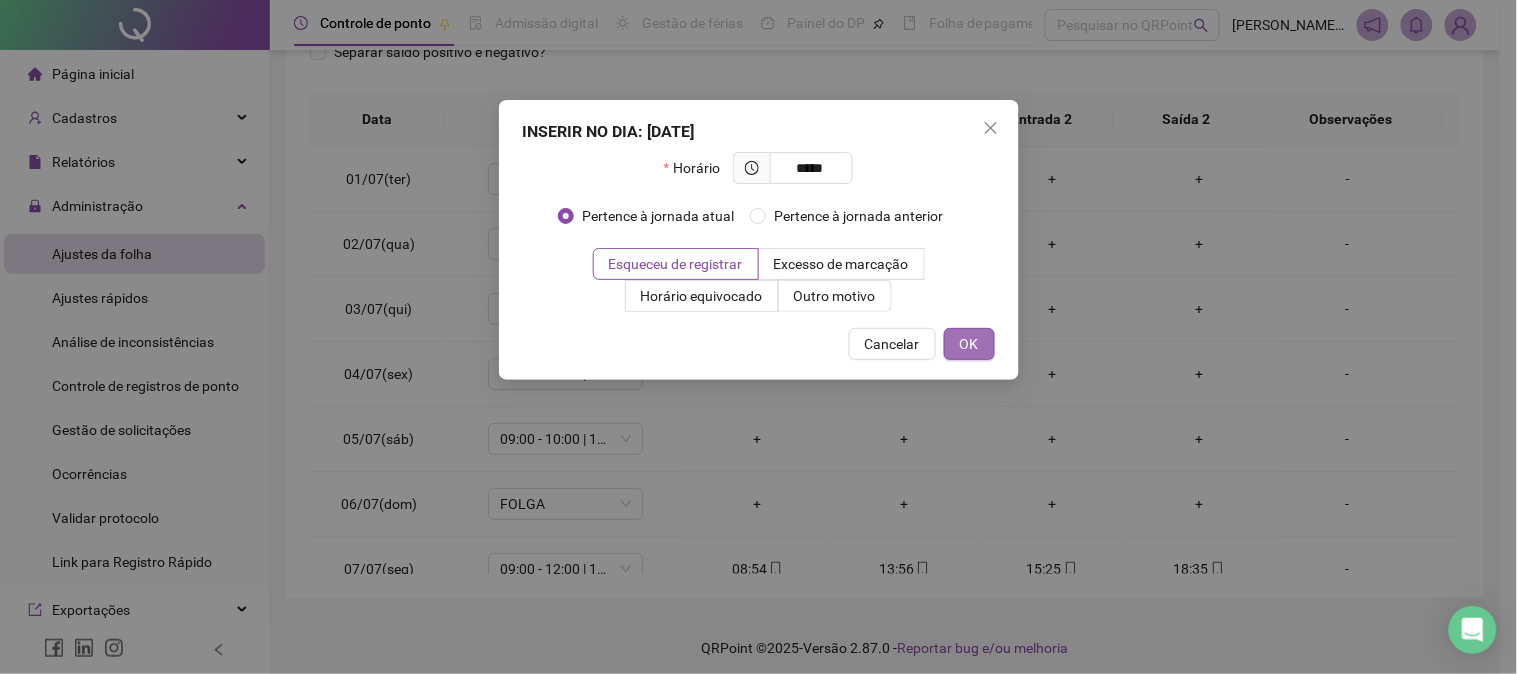 click on "OK" at bounding box center [969, 344] 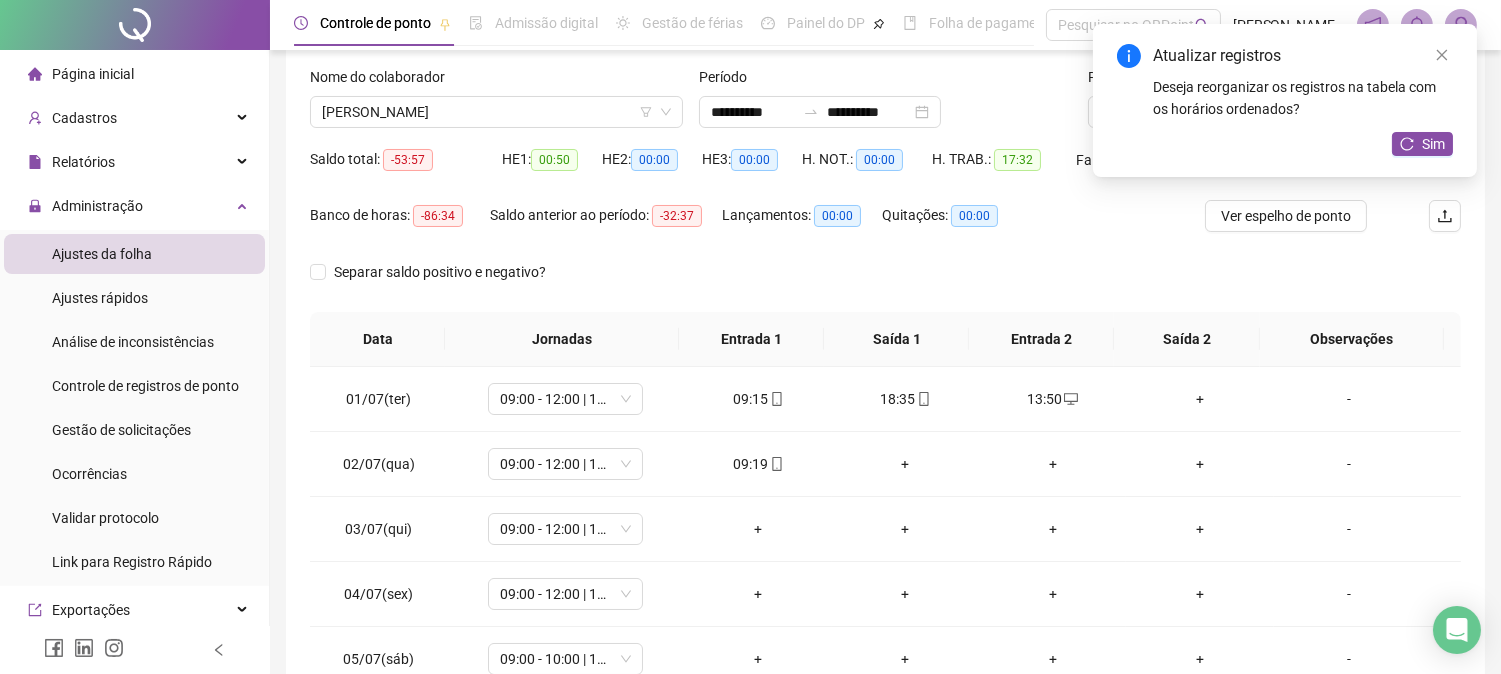 scroll, scrollTop: 116, scrollLeft: 0, axis: vertical 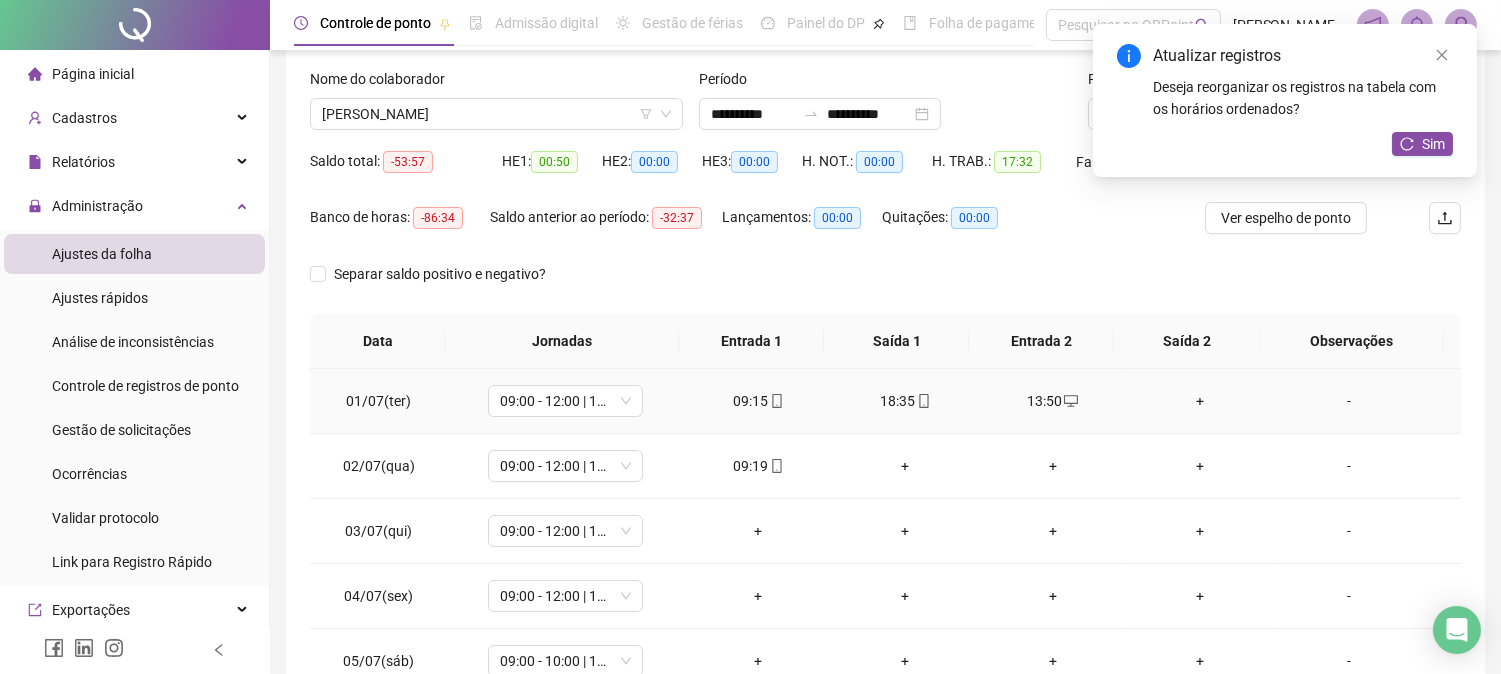 click on "+" at bounding box center (1199, 401) 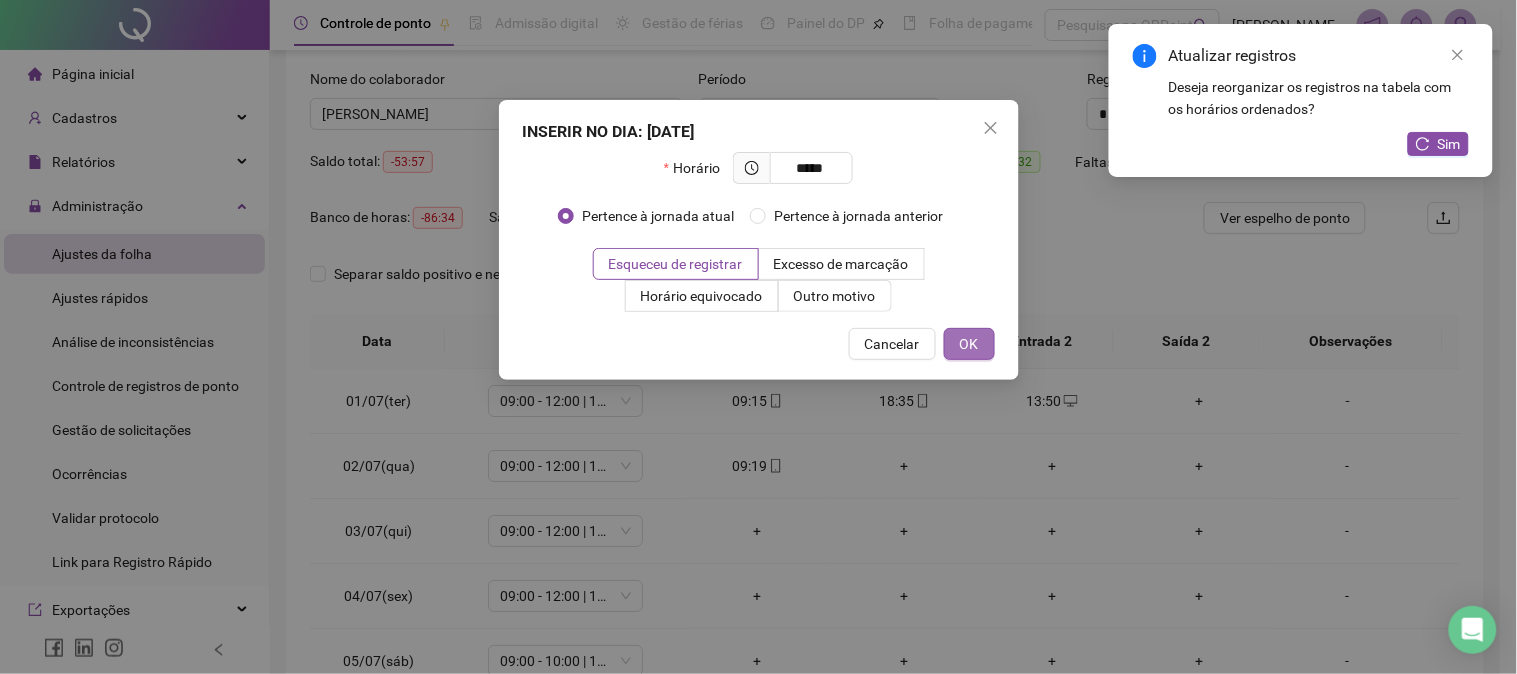 type on "*****" 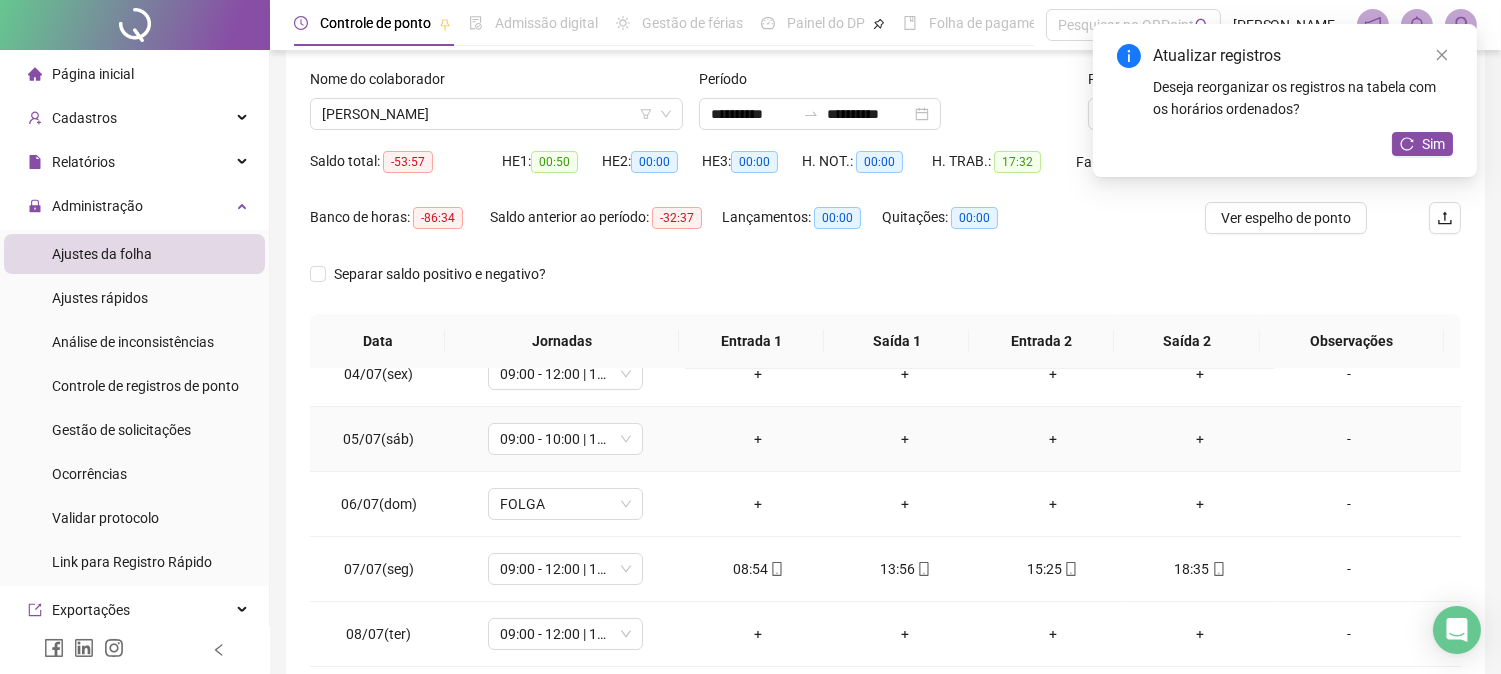 scroll, scrollTop: 223, scrollLeft: 0, axis: vertical 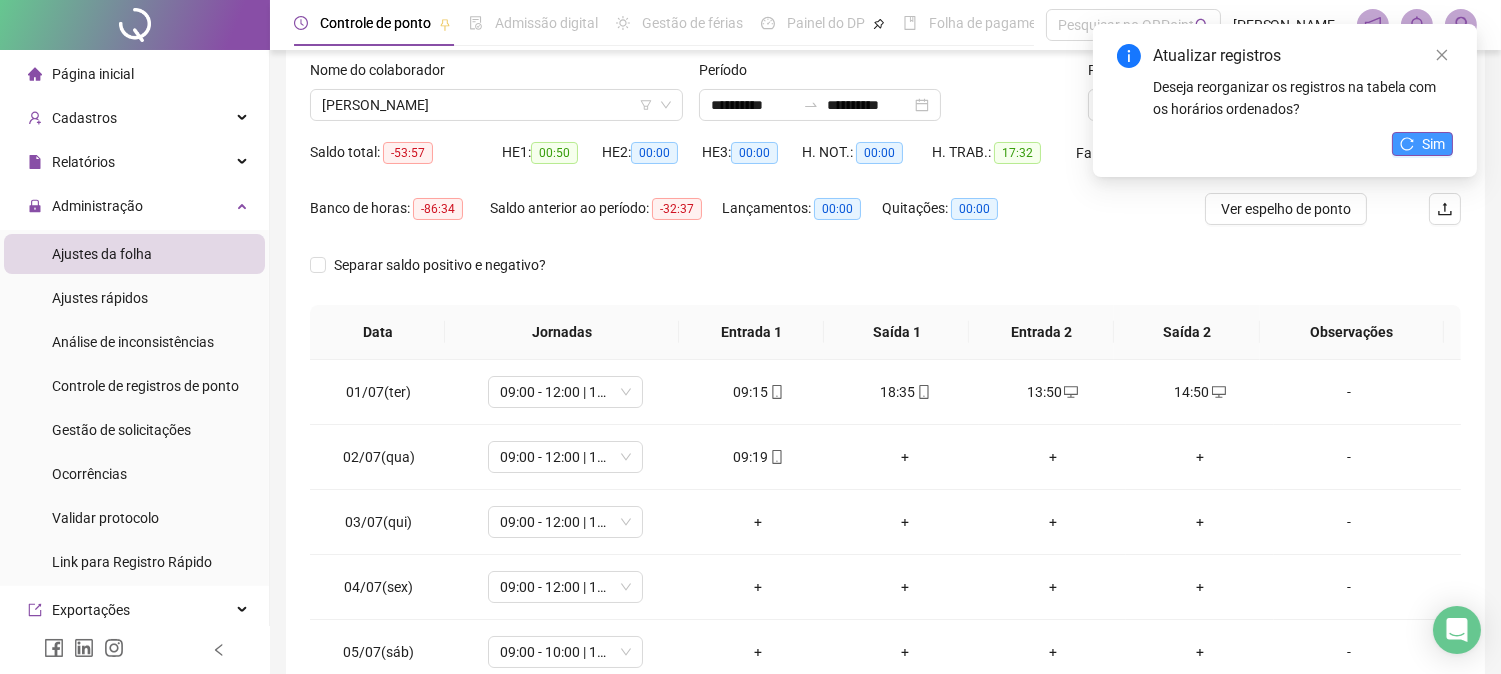click on "Sim" at bounding box center (1433, 144) 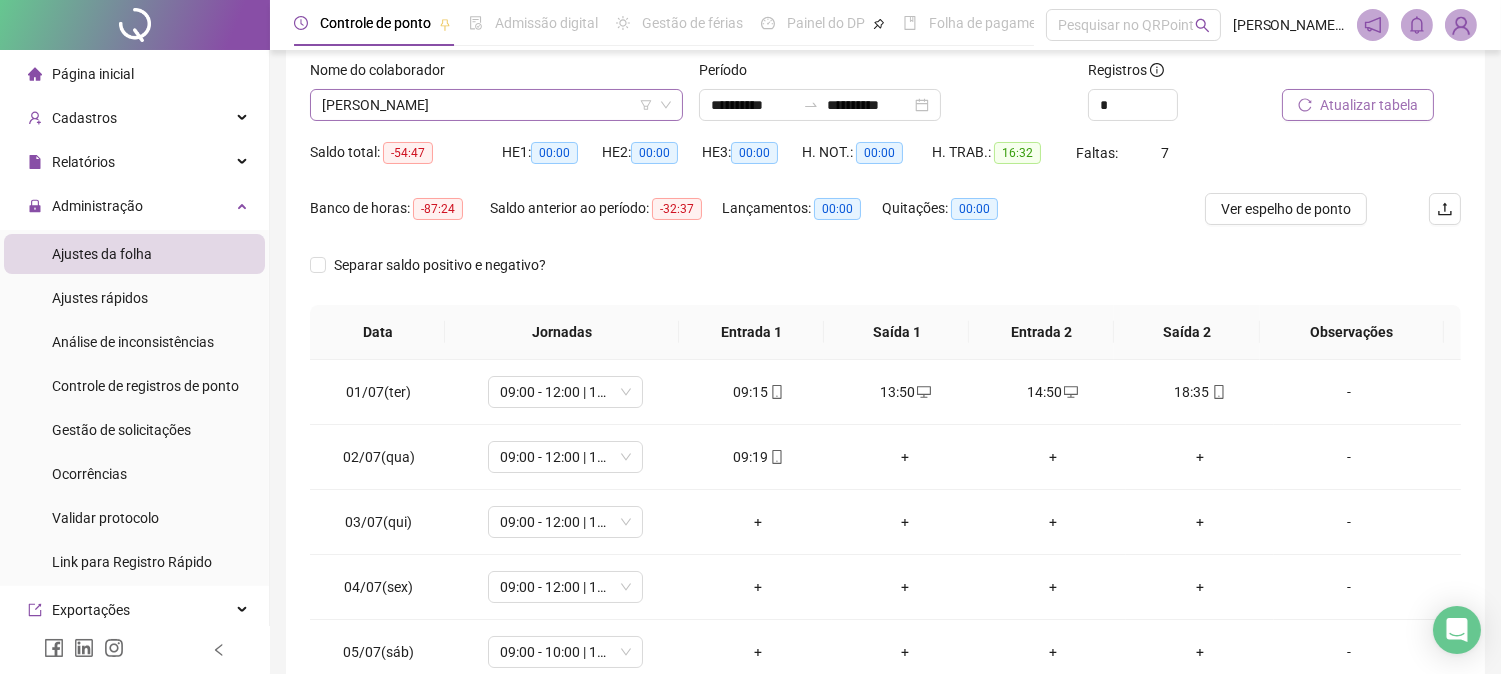 click on "[PERSON_NAME]" at bounding box center [496, 105] 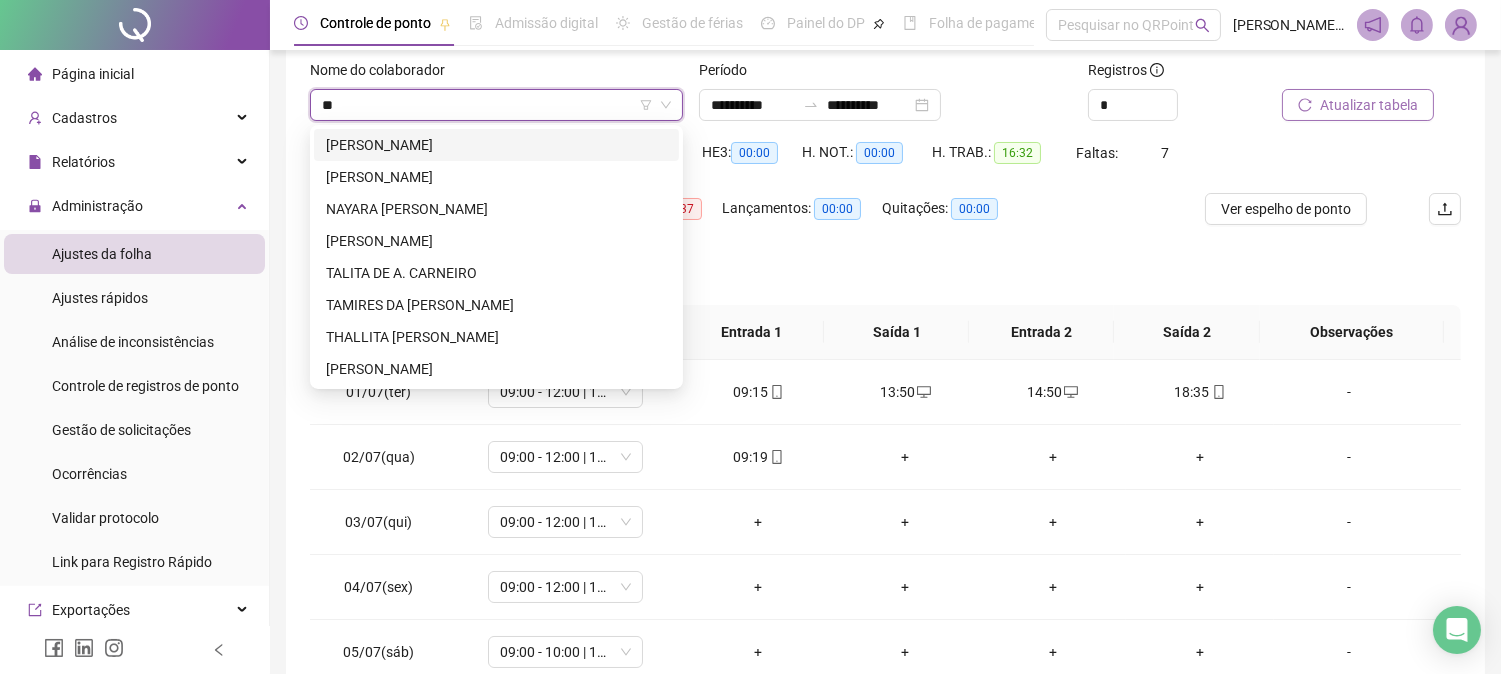 scroll, scrollTop: 0, scrollLeft: 0, axis: both 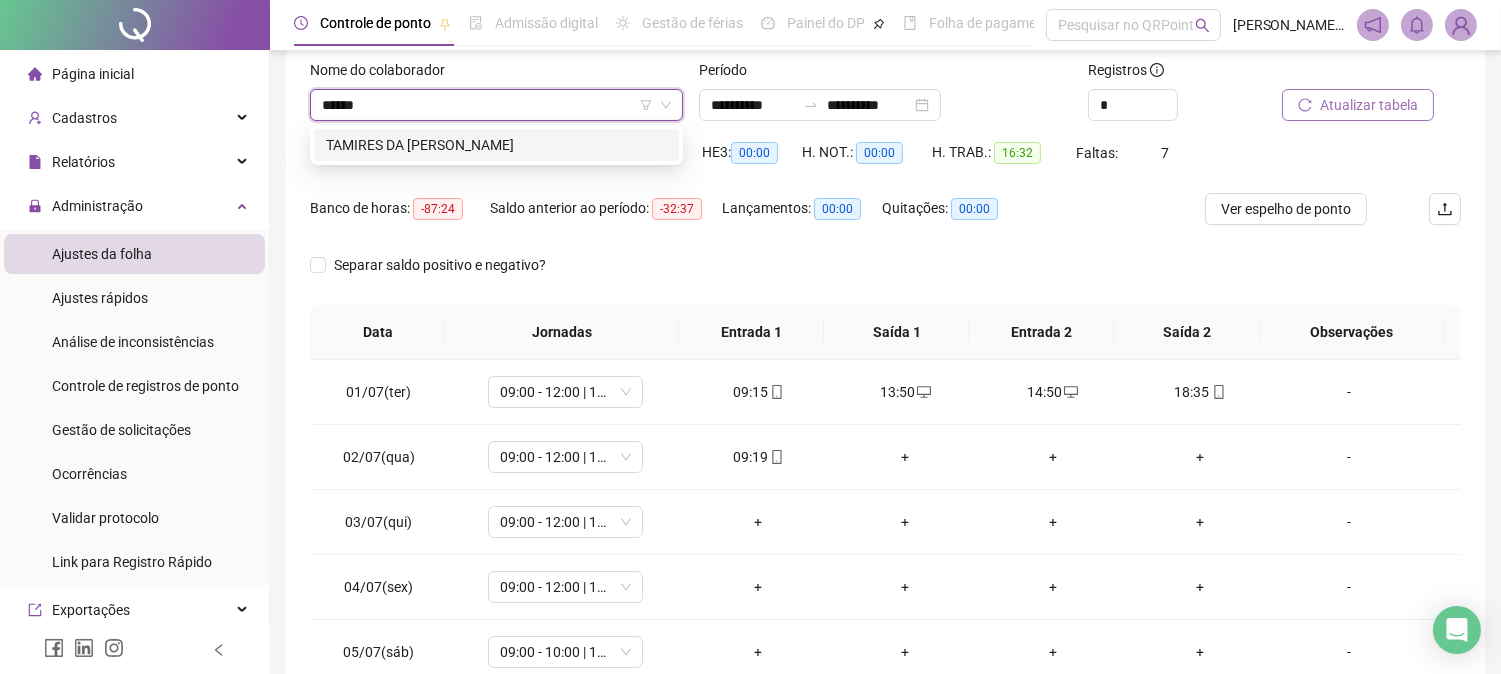 type on "*******" 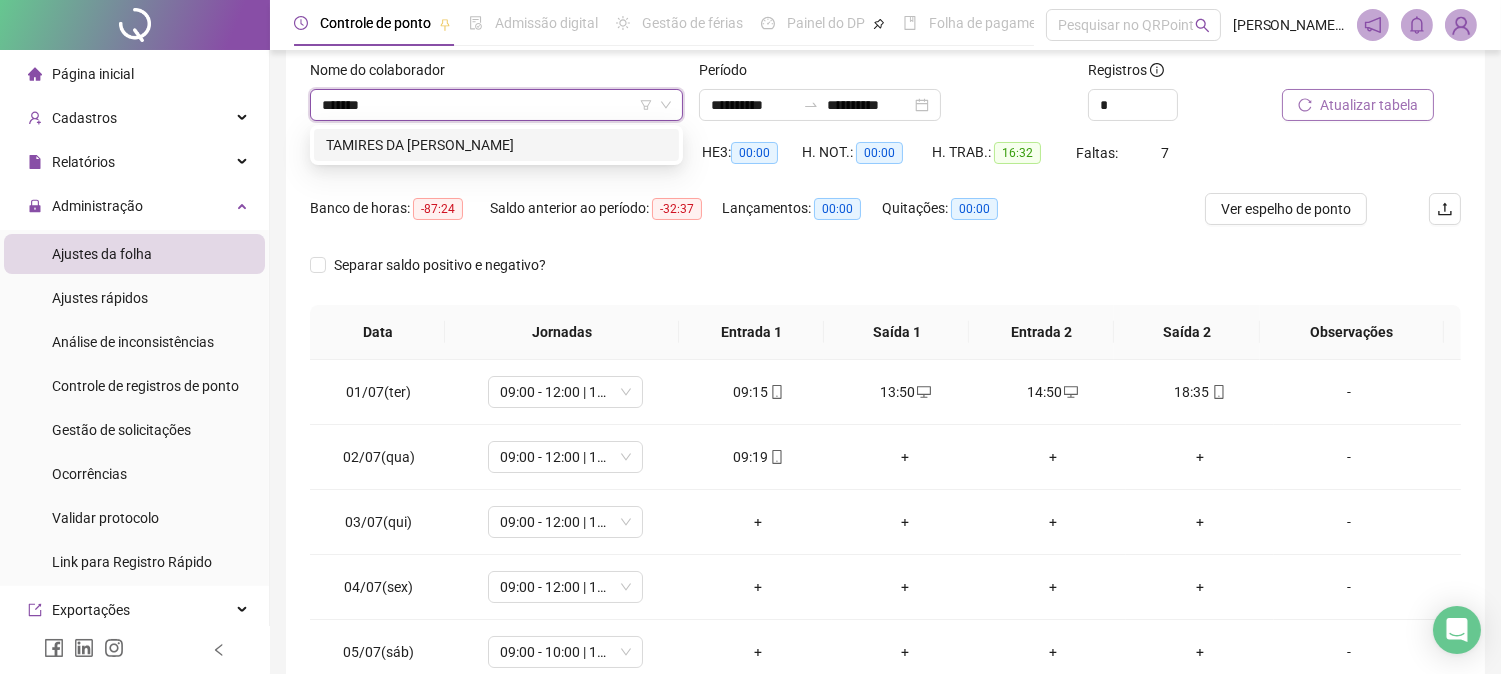 type 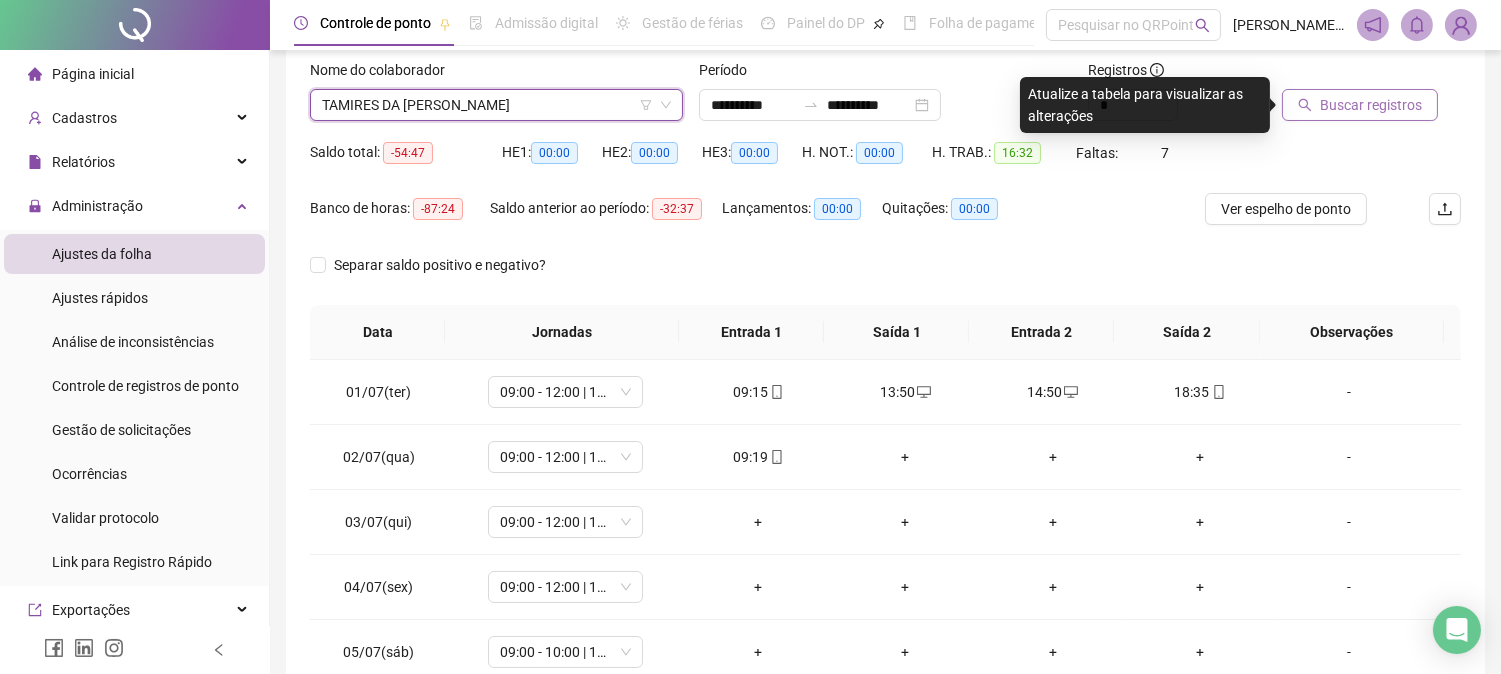 click on "Buscar registros" at bounding box center [1360, 105] 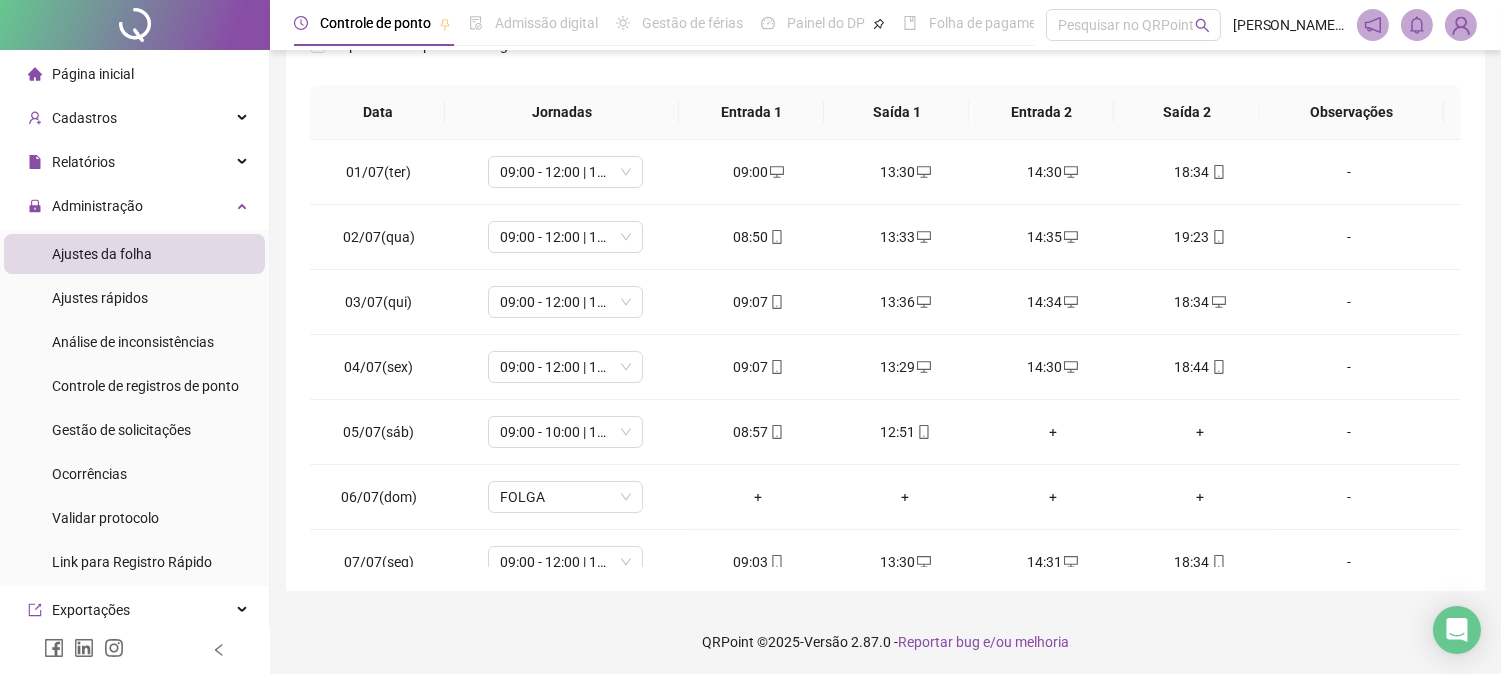 scroll, scrollTop: 347, scrollLeft: 0, axis: vertical 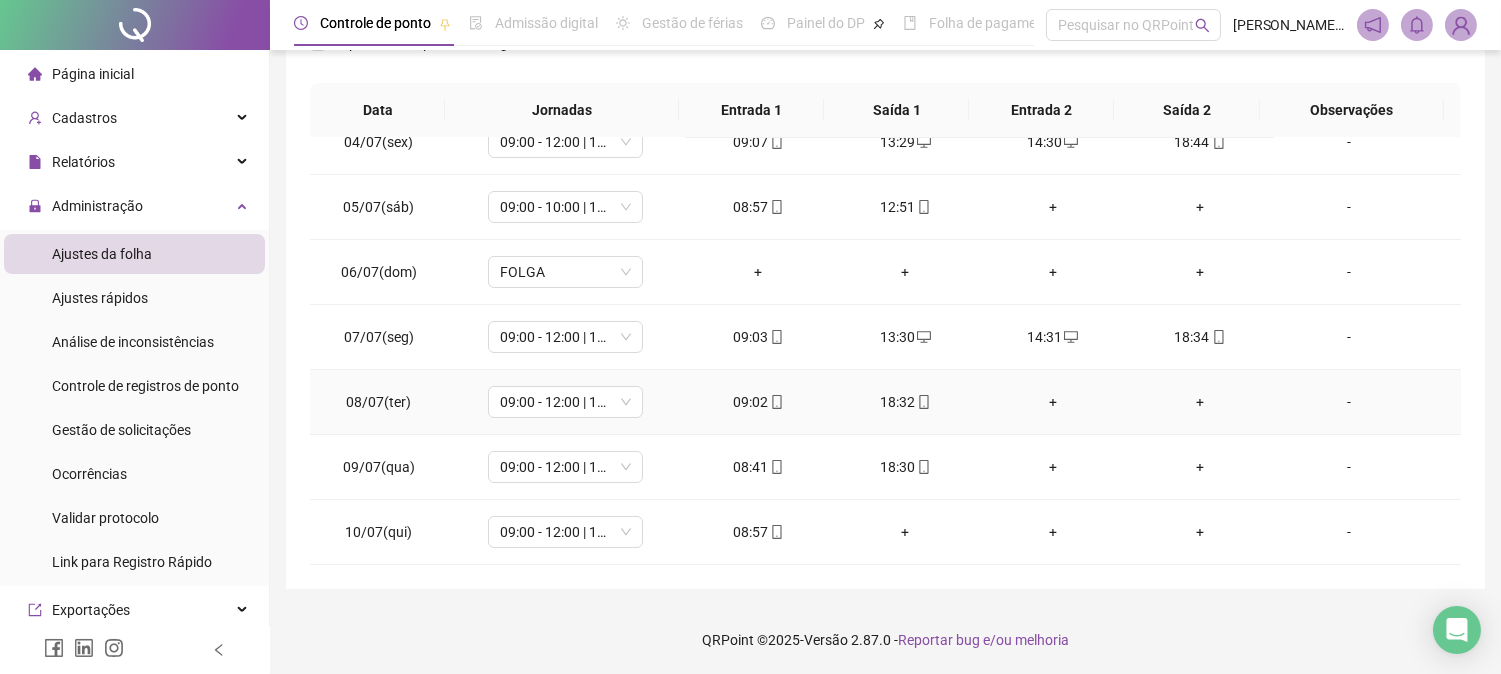 click on "+" at bounding box center [1052, 402] 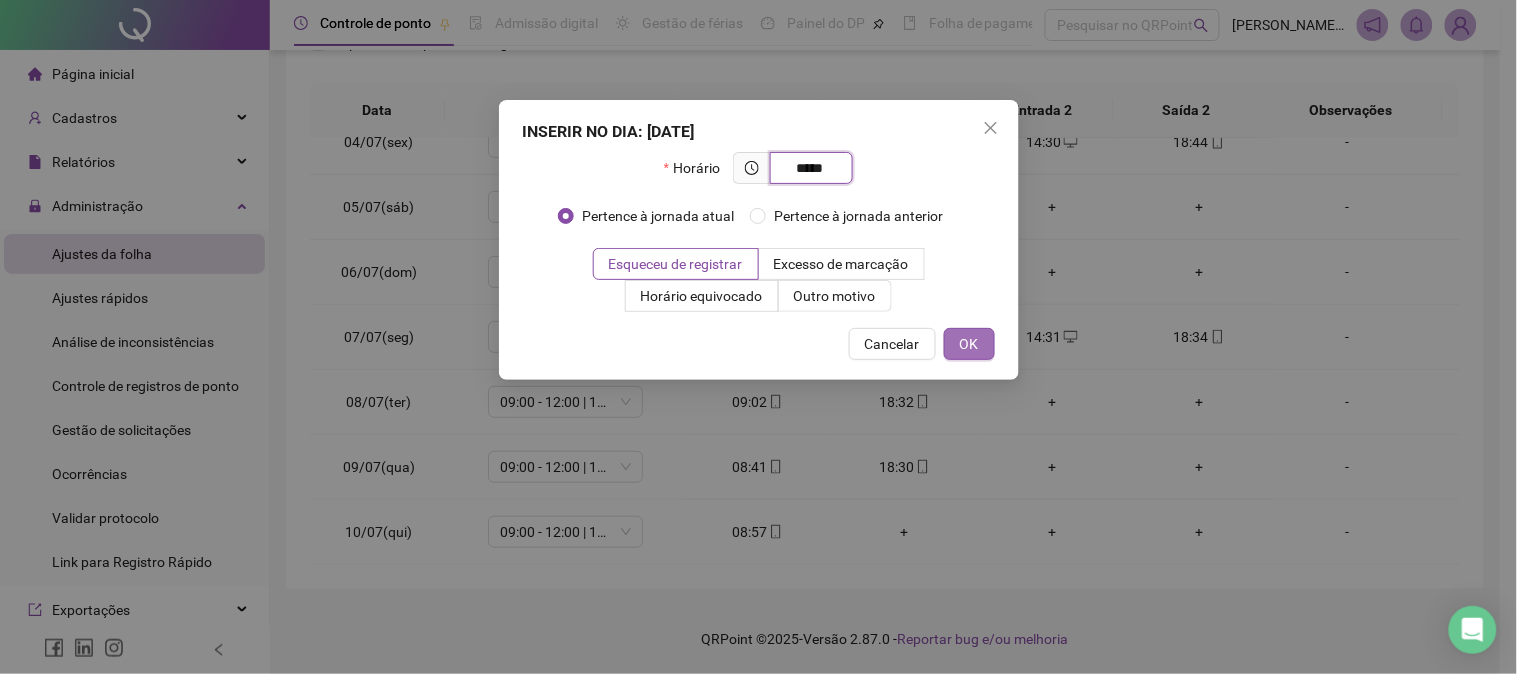 type on "*****" 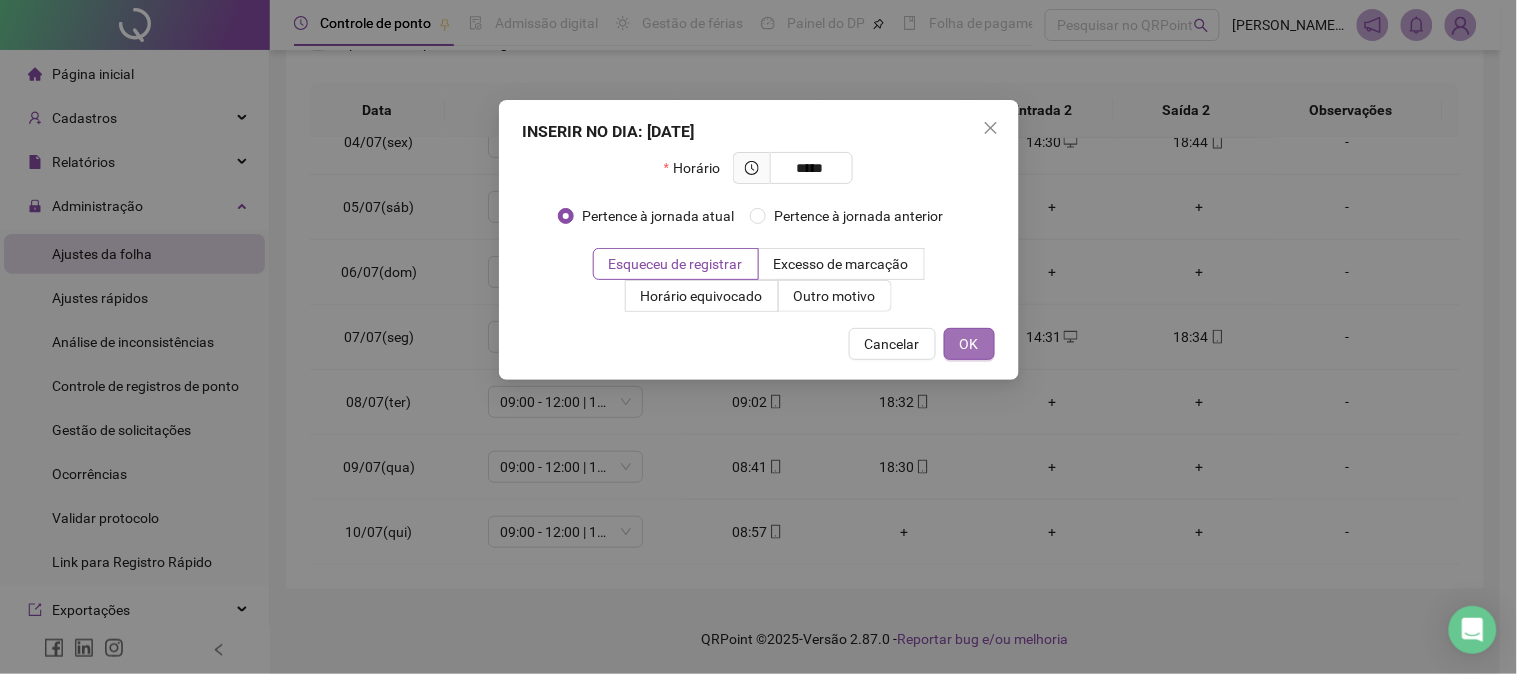 click on "OK" at bounding box center [969, 344] 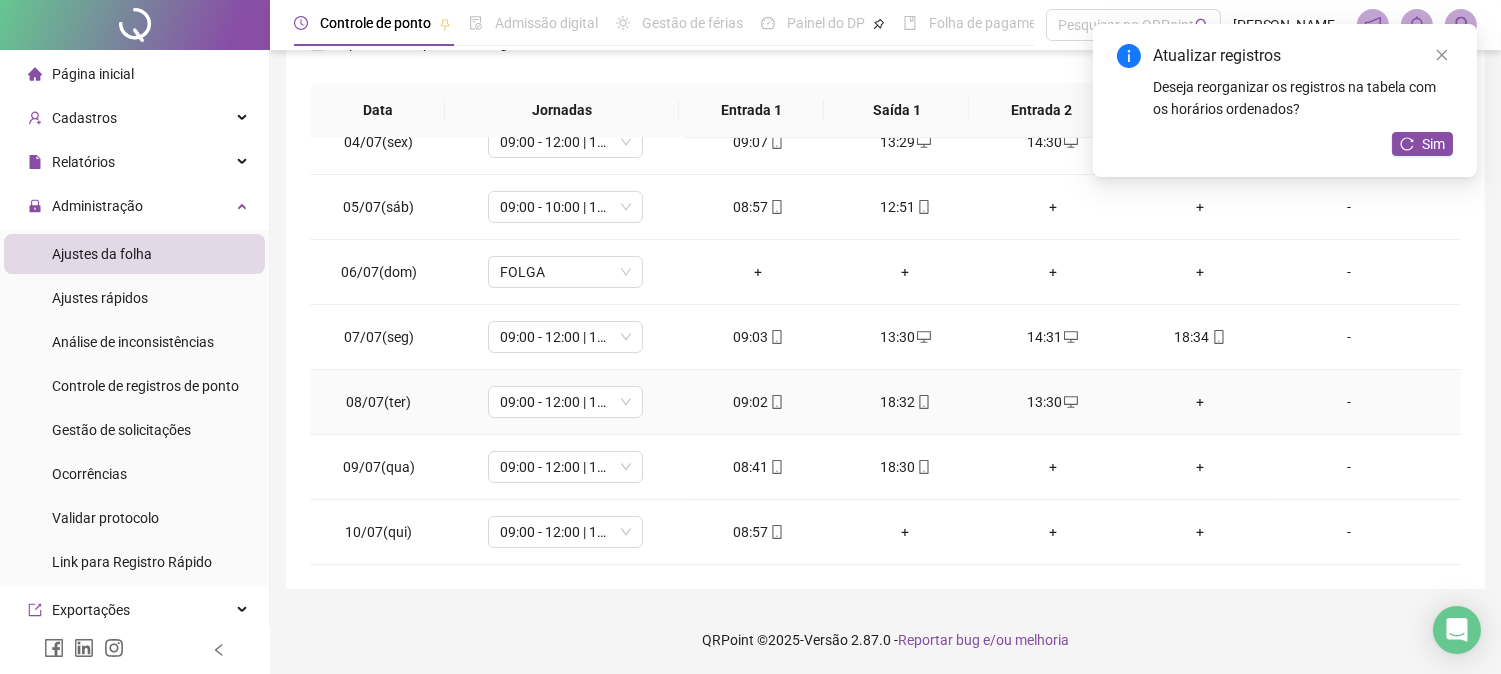 click on "+" at bounding box center (1199, 402) 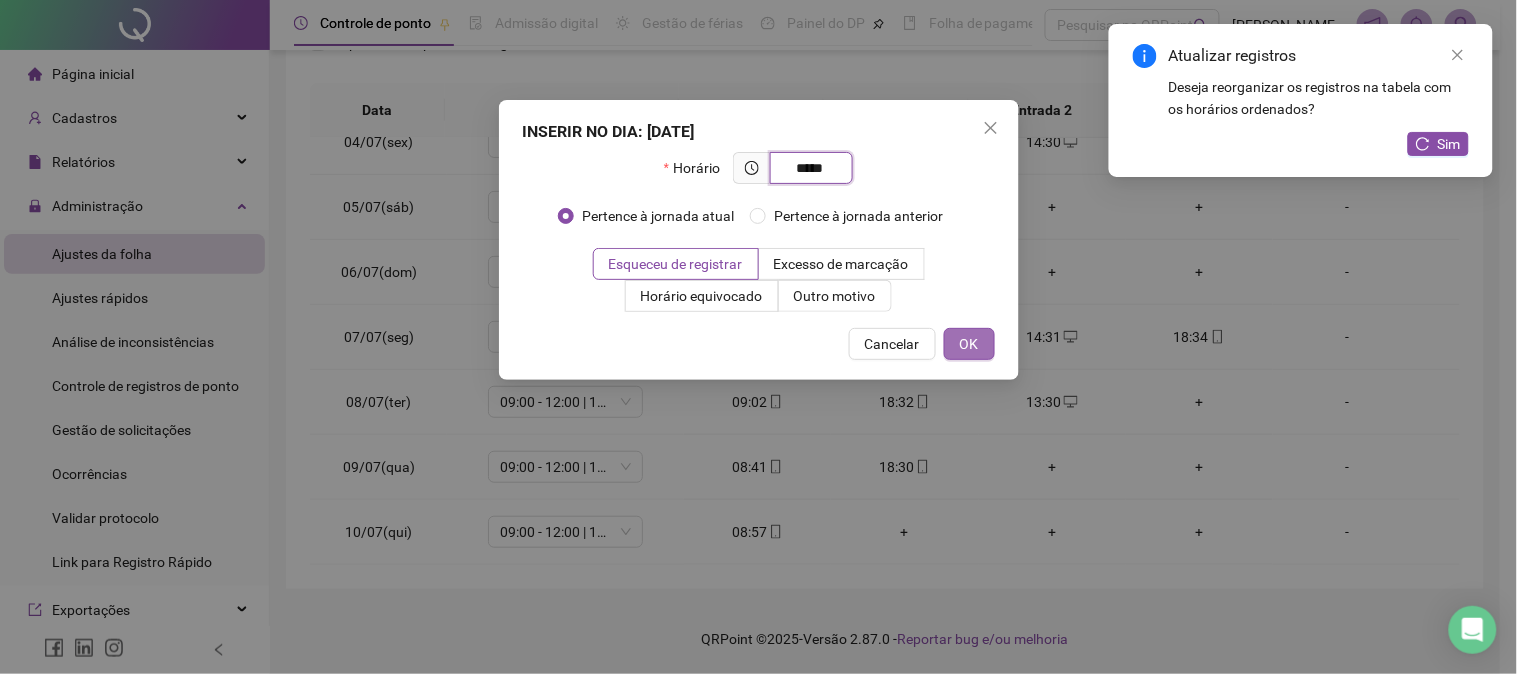 type on "*****" 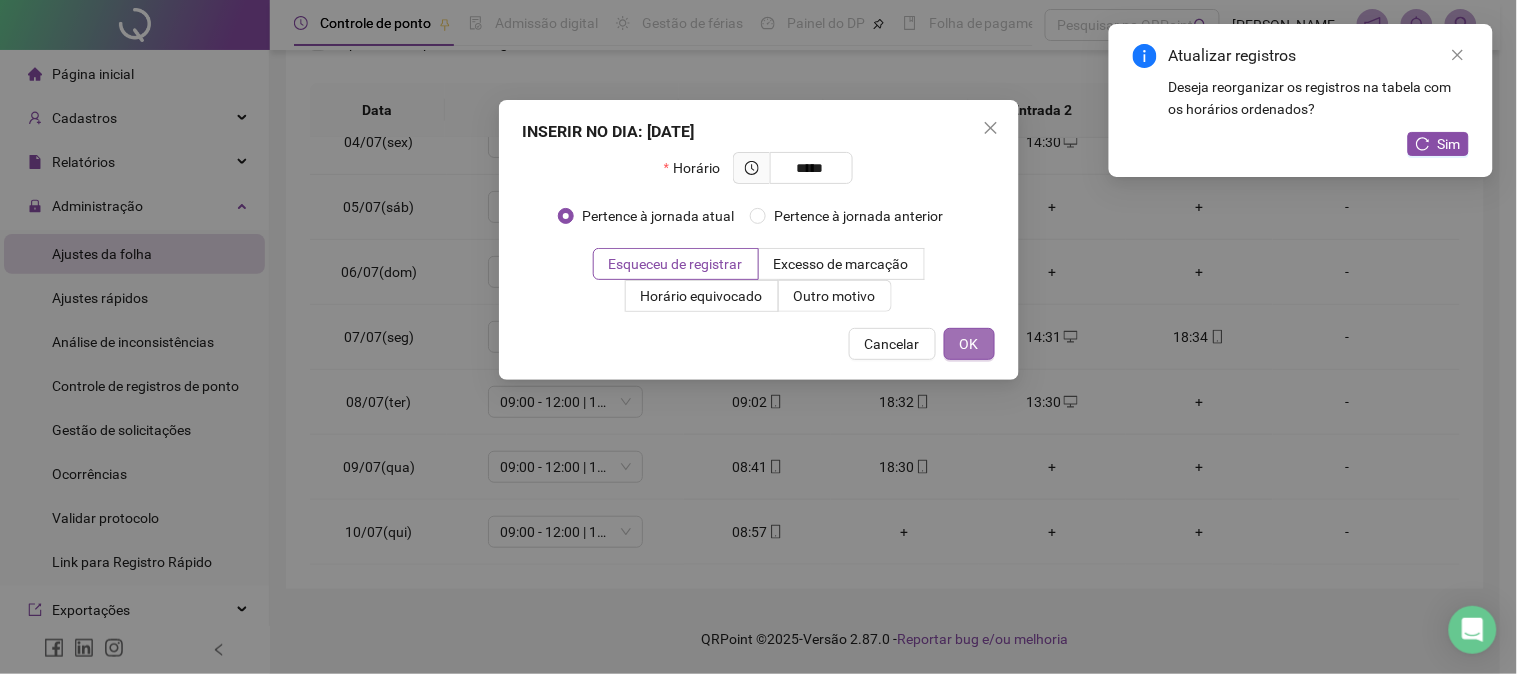click on "OK" at bounding box center [969, 344] 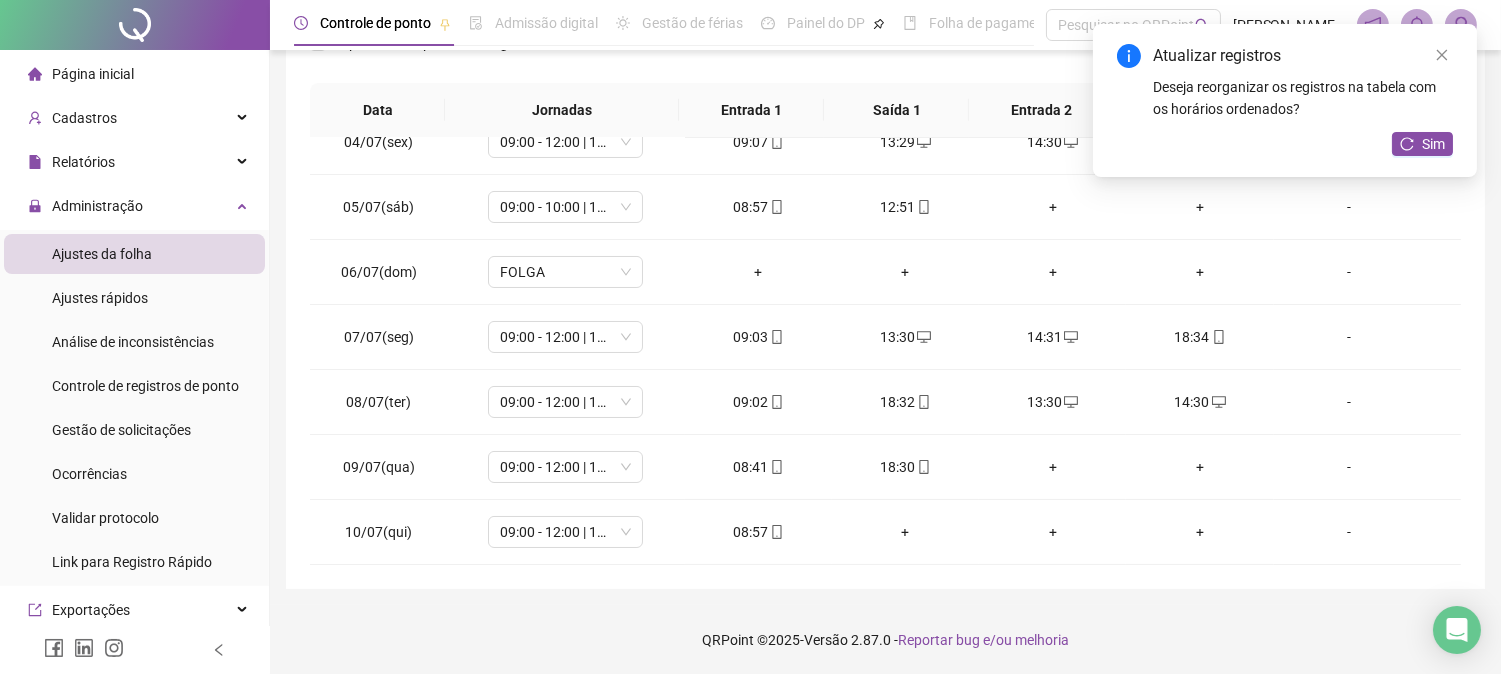 click on "+" at bounding box center (1052, 467) 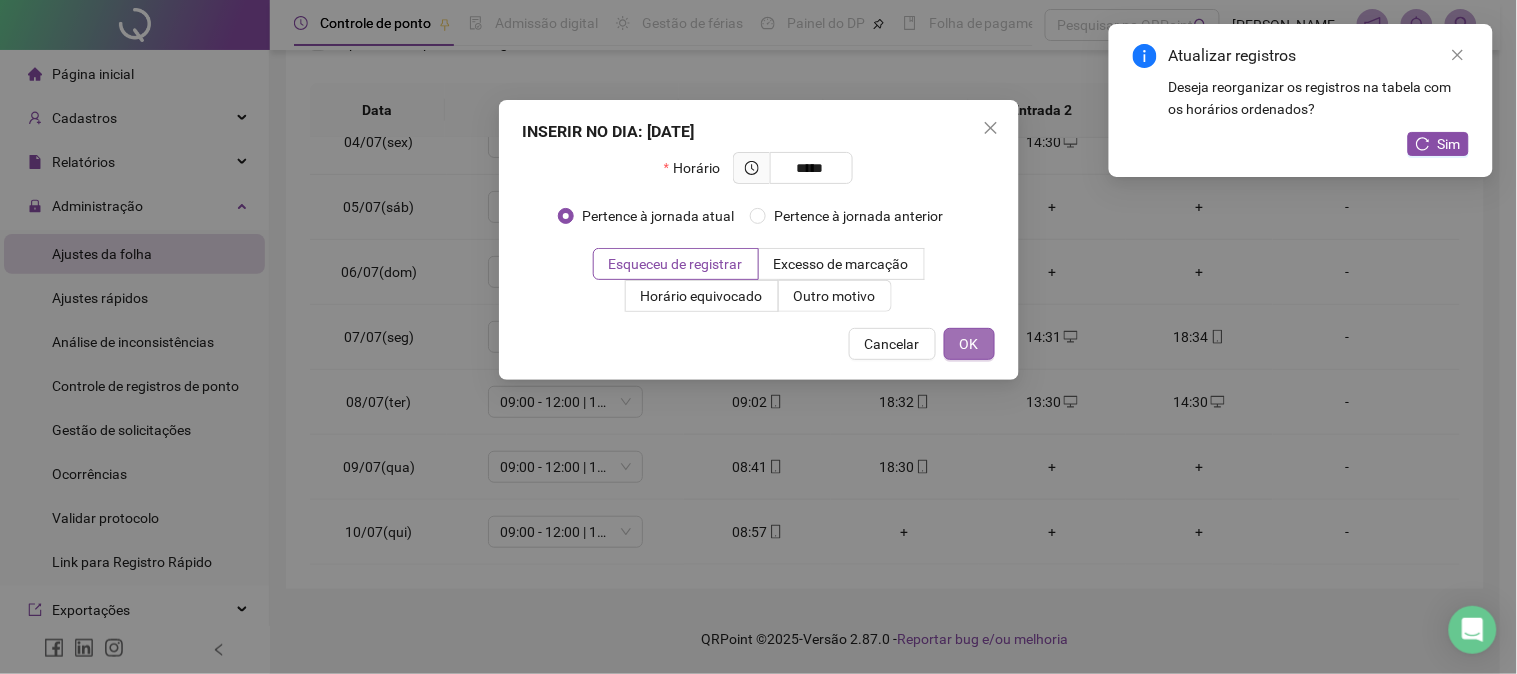 type on "*****" 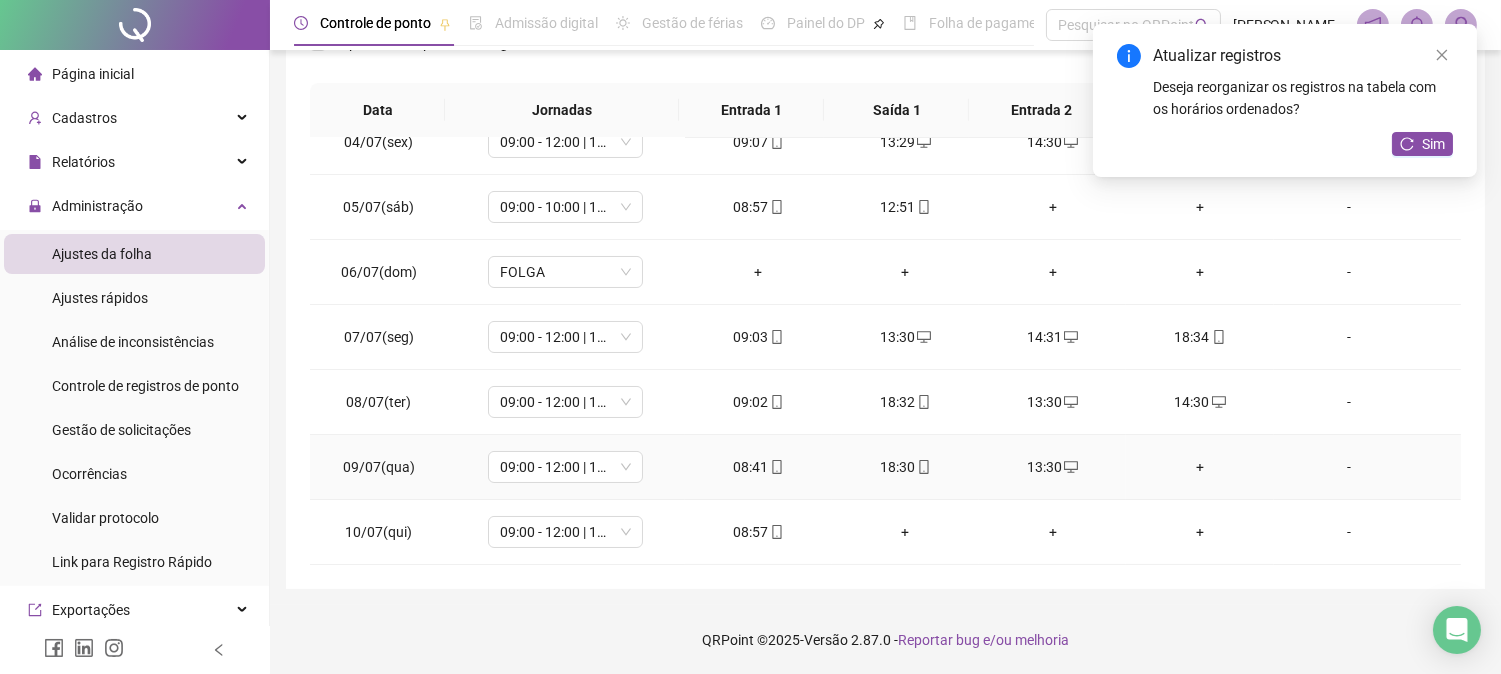 click on "+" at bounding box center (1199, 467) 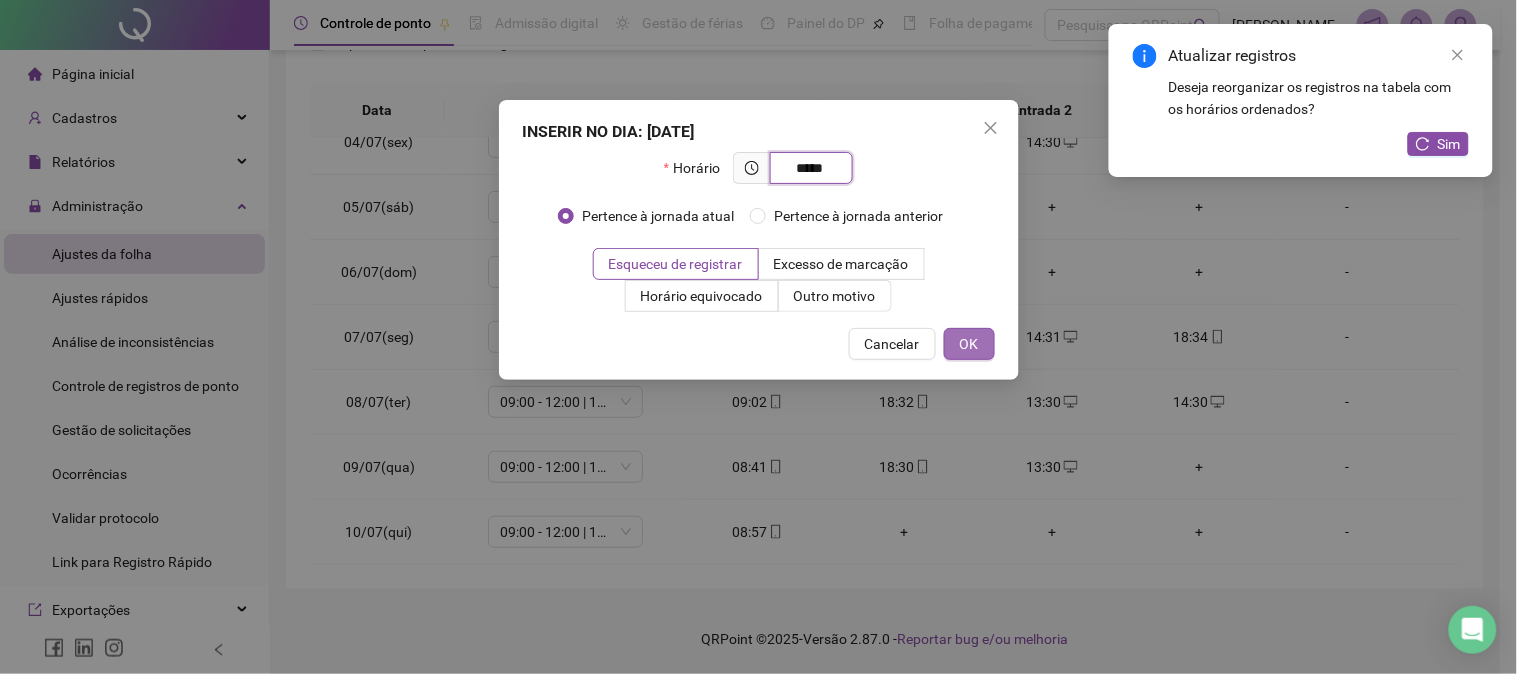 type on "*****" 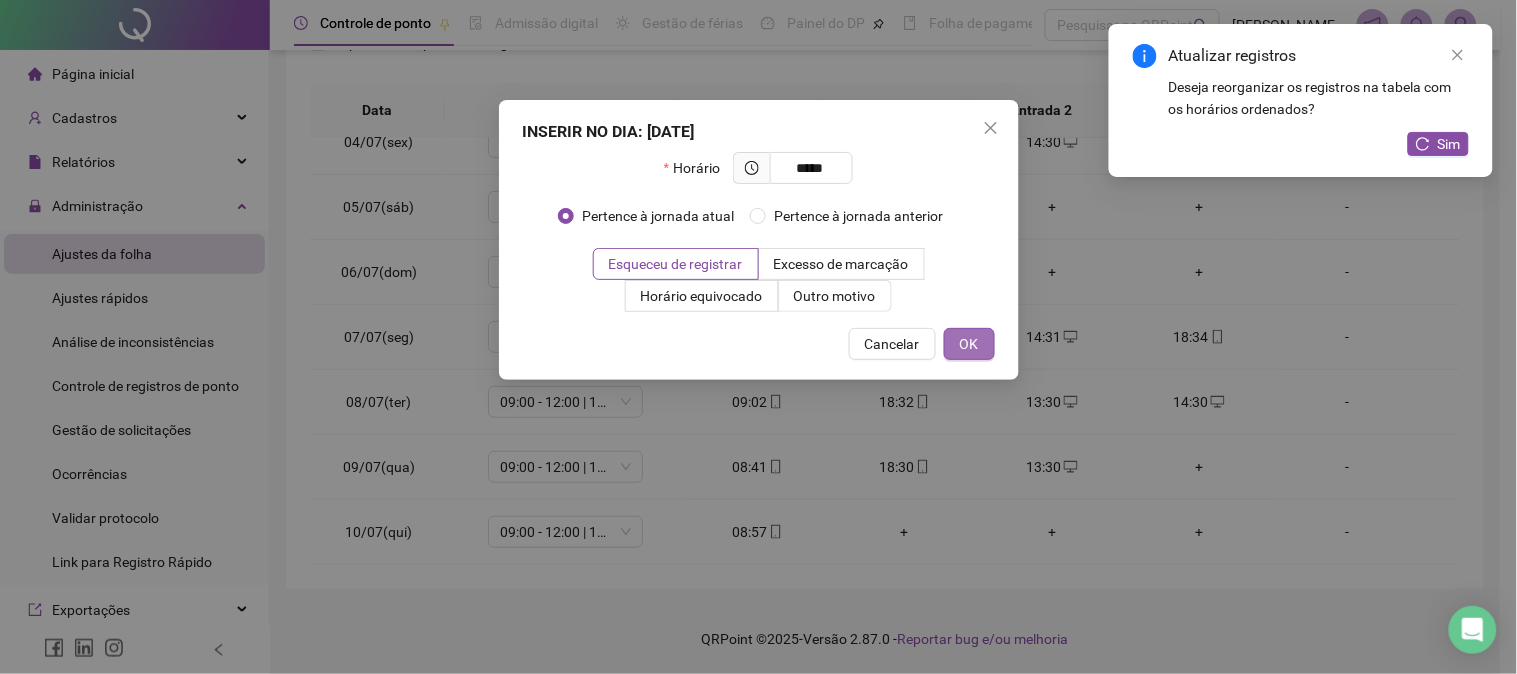 click on "OK" at bounding box center [969, 344] 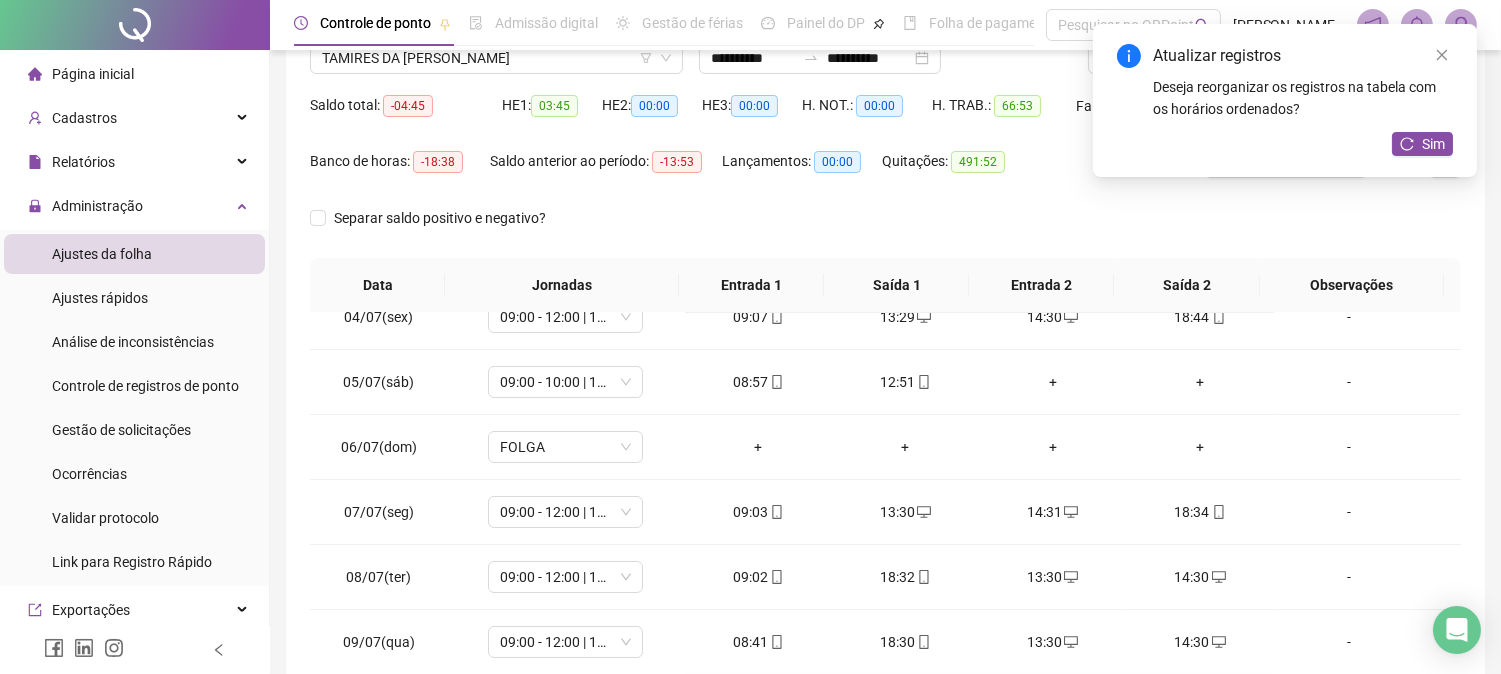 scroll, scrollTop: 0, scrollLeft: 0, axis: both 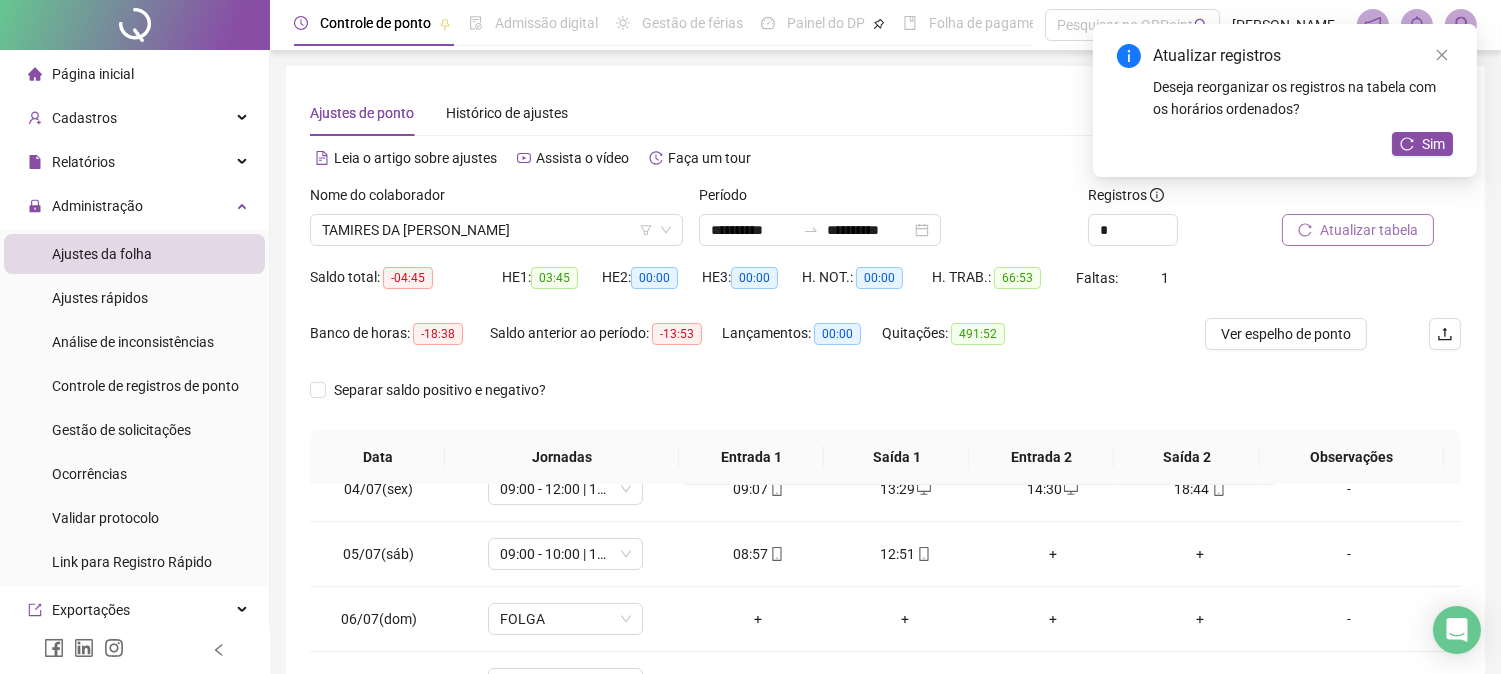 click on "Atualizar tabela" at bounding box center [1369, 230] 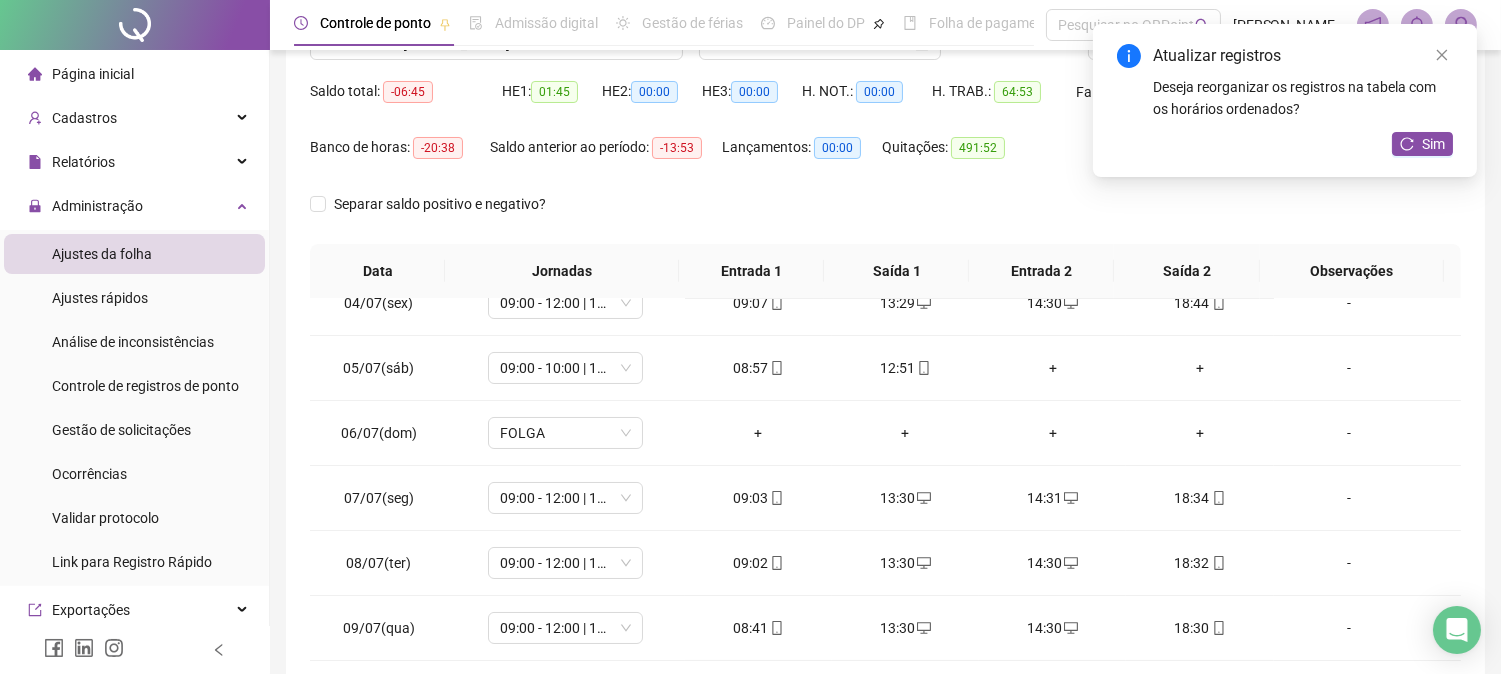 scroll, scrollTop: 347, scrollLeft: 0, axis: vertical 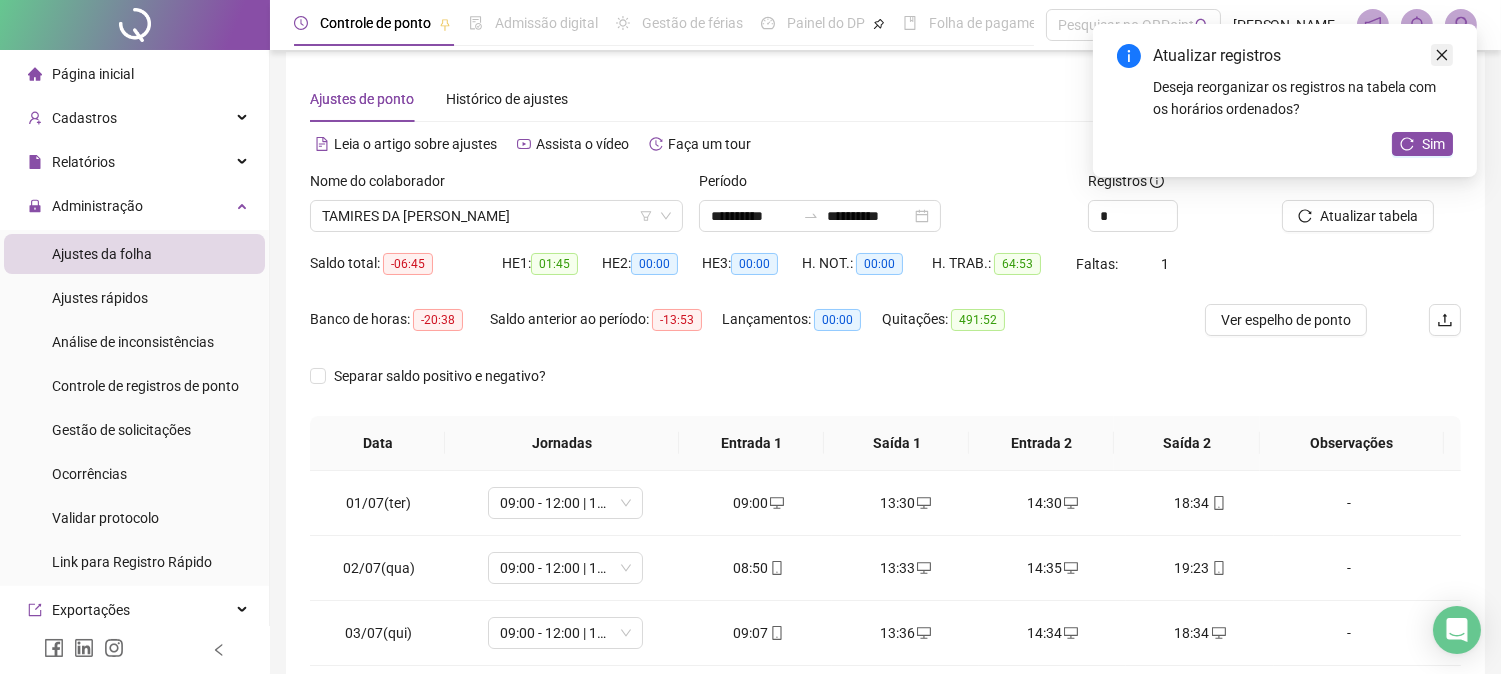 click 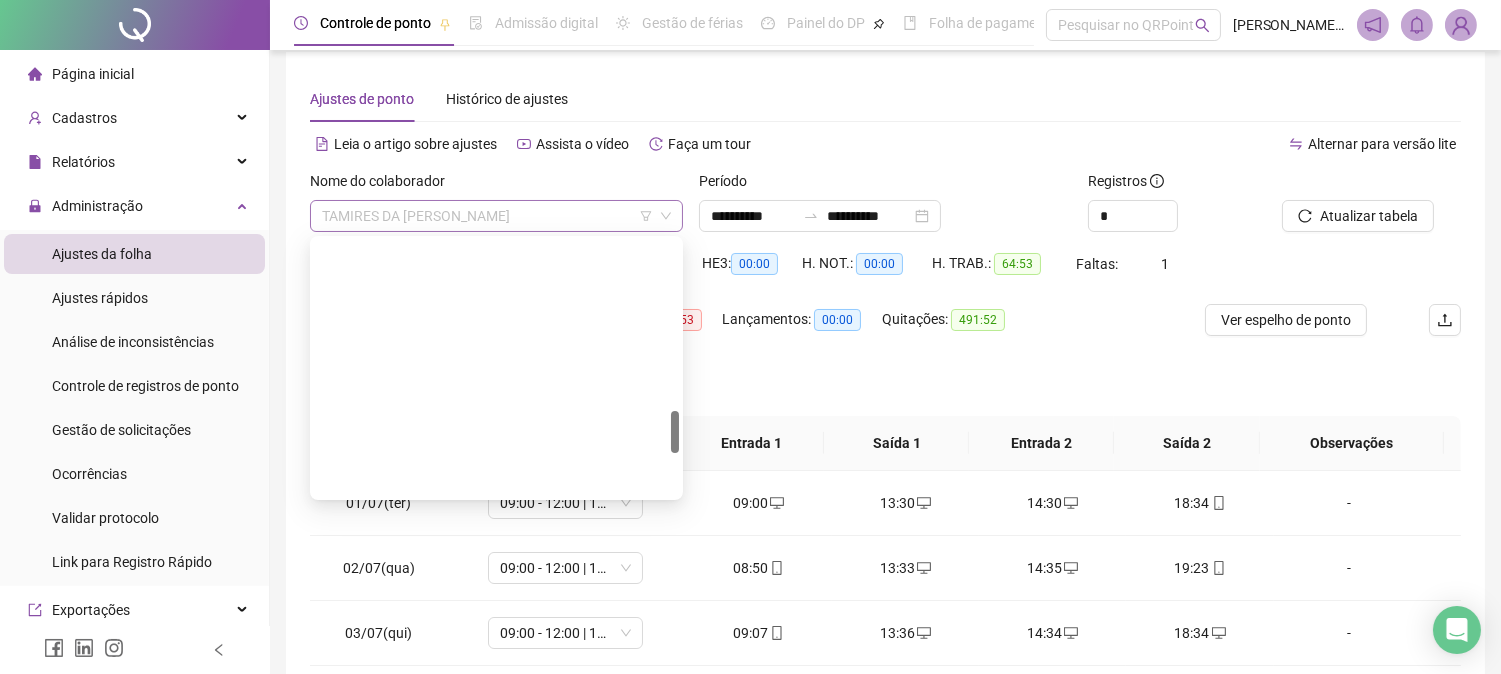 click on "TAMIRES DA [PERSON_NAME]" at bounding box center (496, 216) 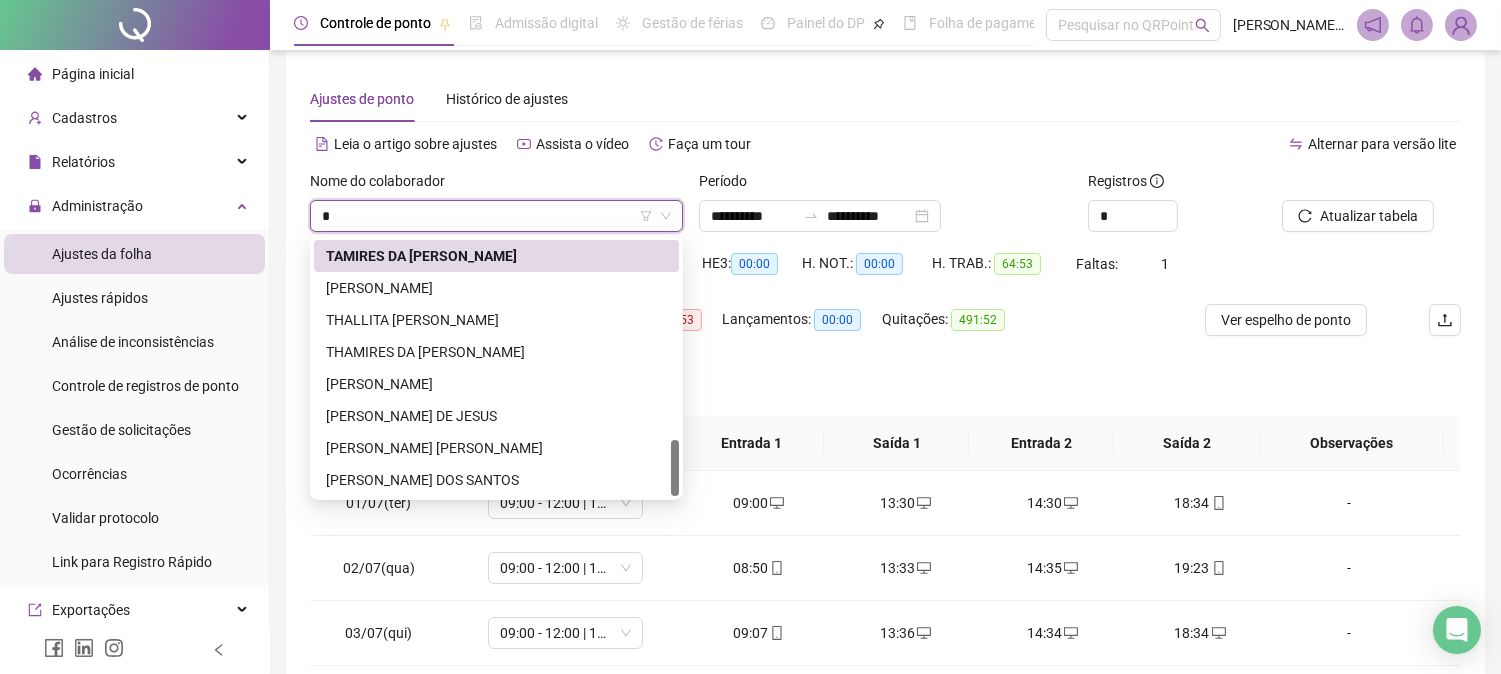 scroll, scrollTop: 0, scrollLeft: 0, axis: both 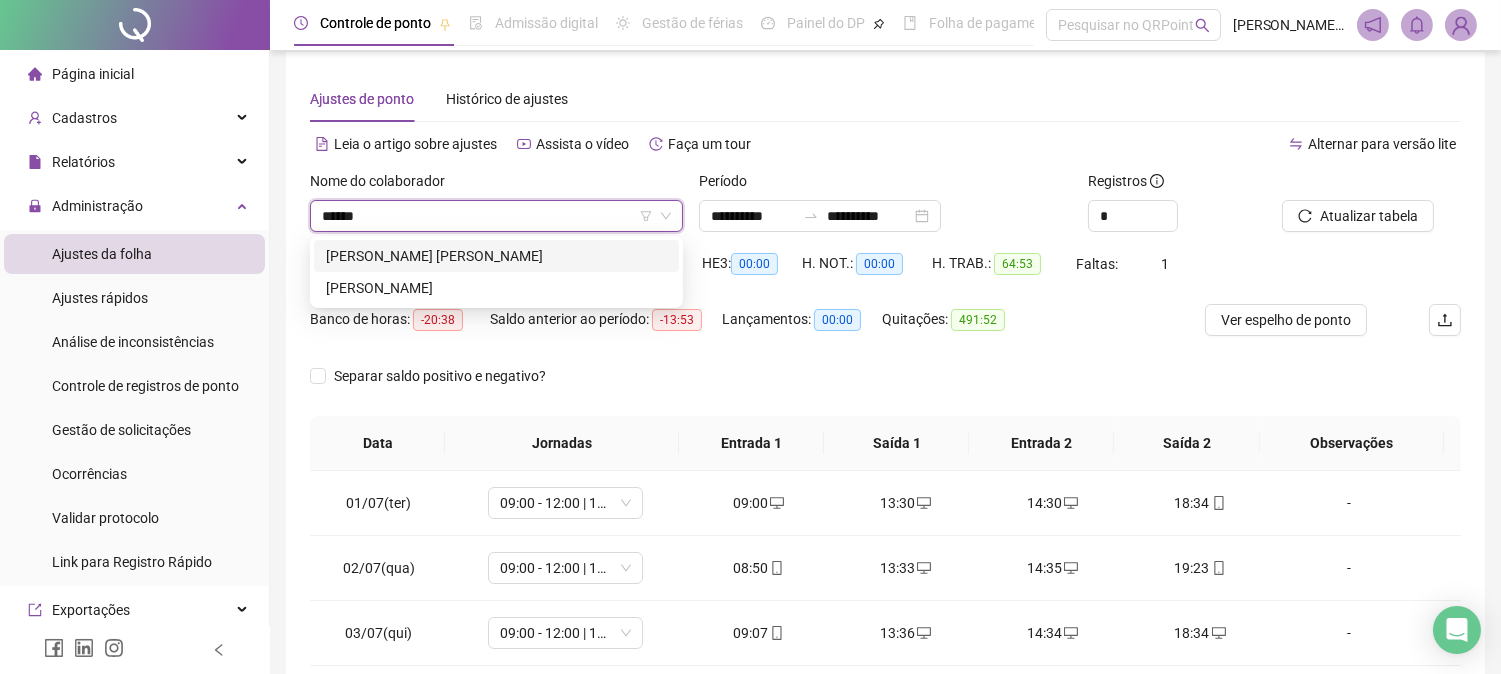 type on "*******" 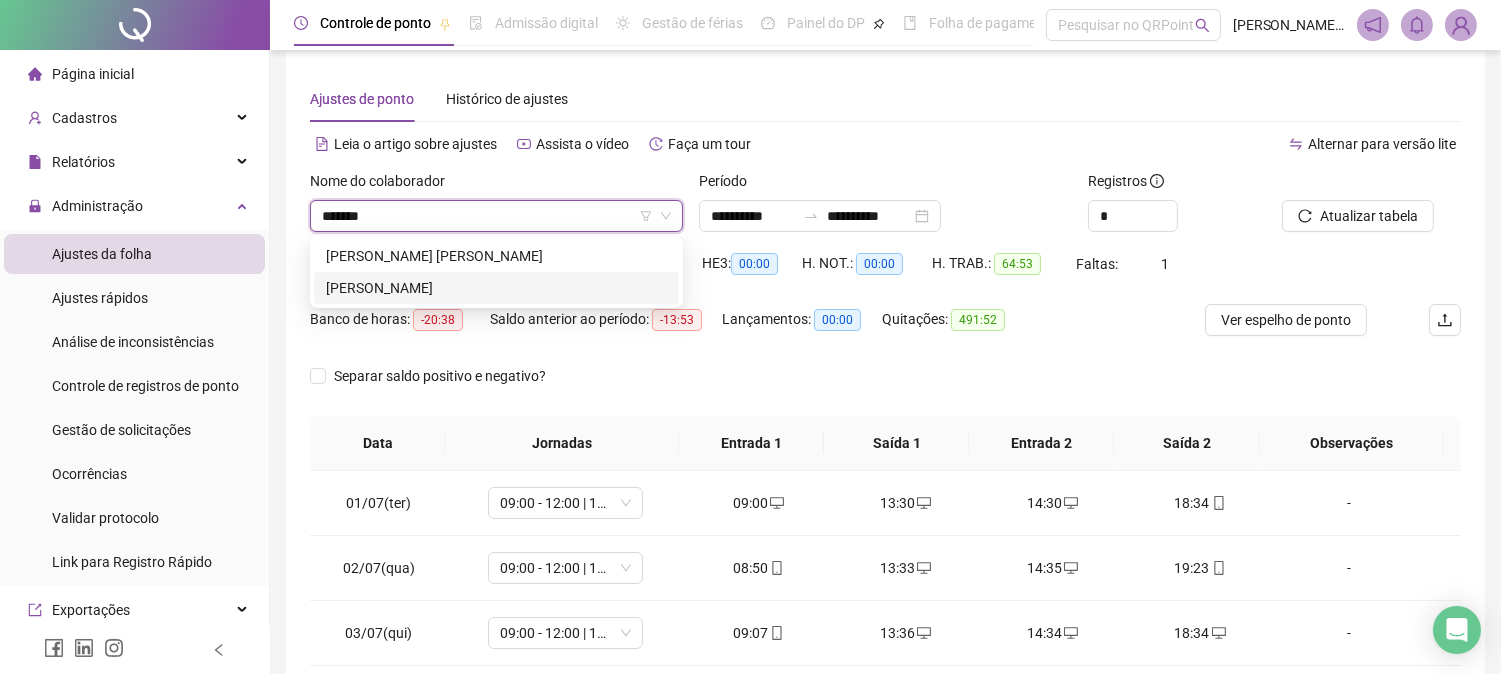 type 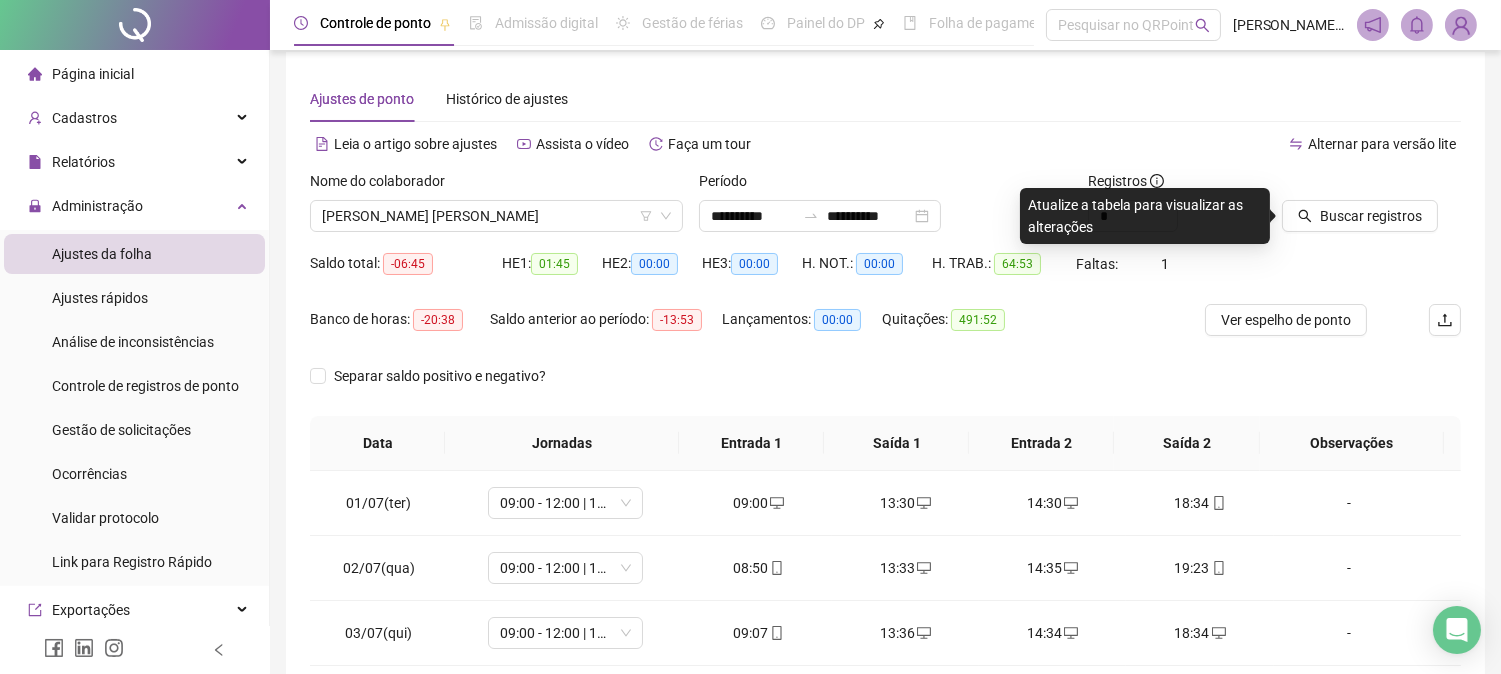 click at bounding box center (1346, 185) 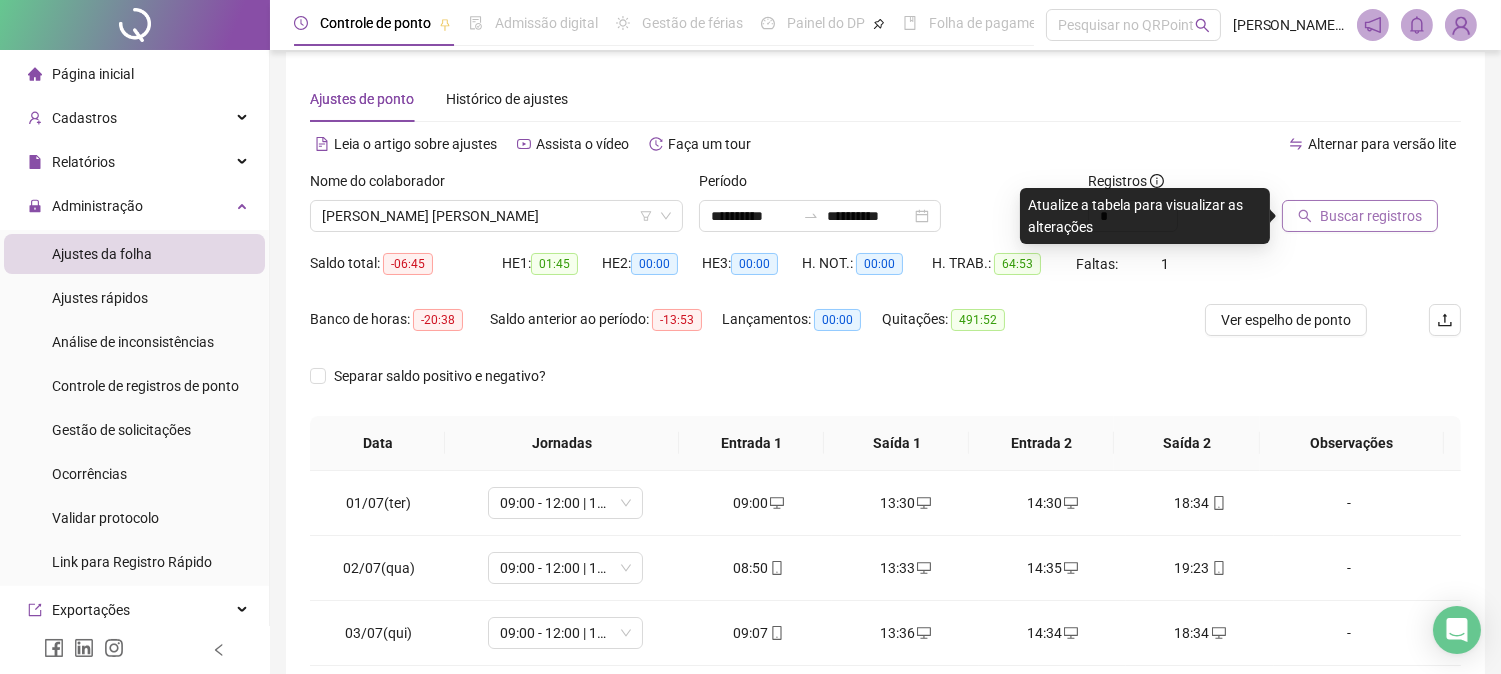 click on "Buscar registros" at bounding box center (1371, 216) 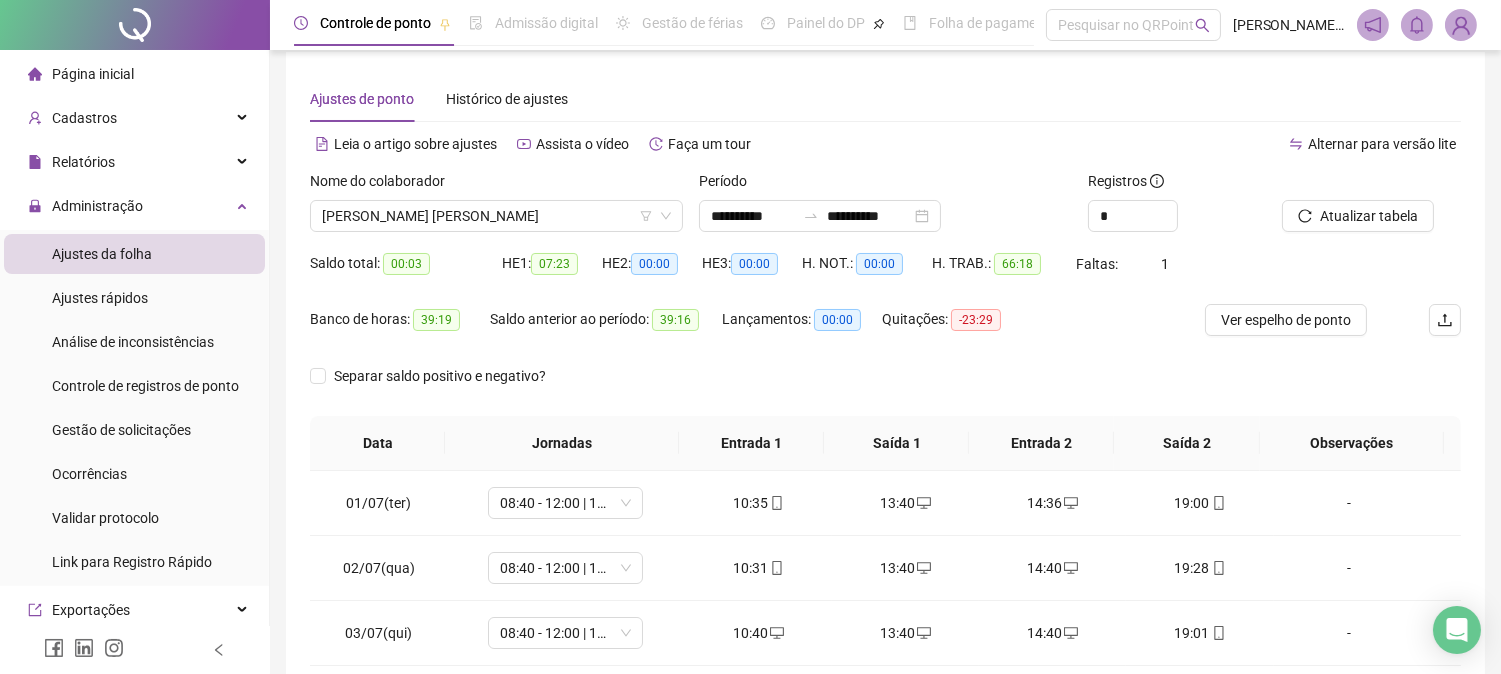 drag, startPoint x: 1516, startPoint y: 118, endPoint x: 1516, endPoint y: 184, distance: 66 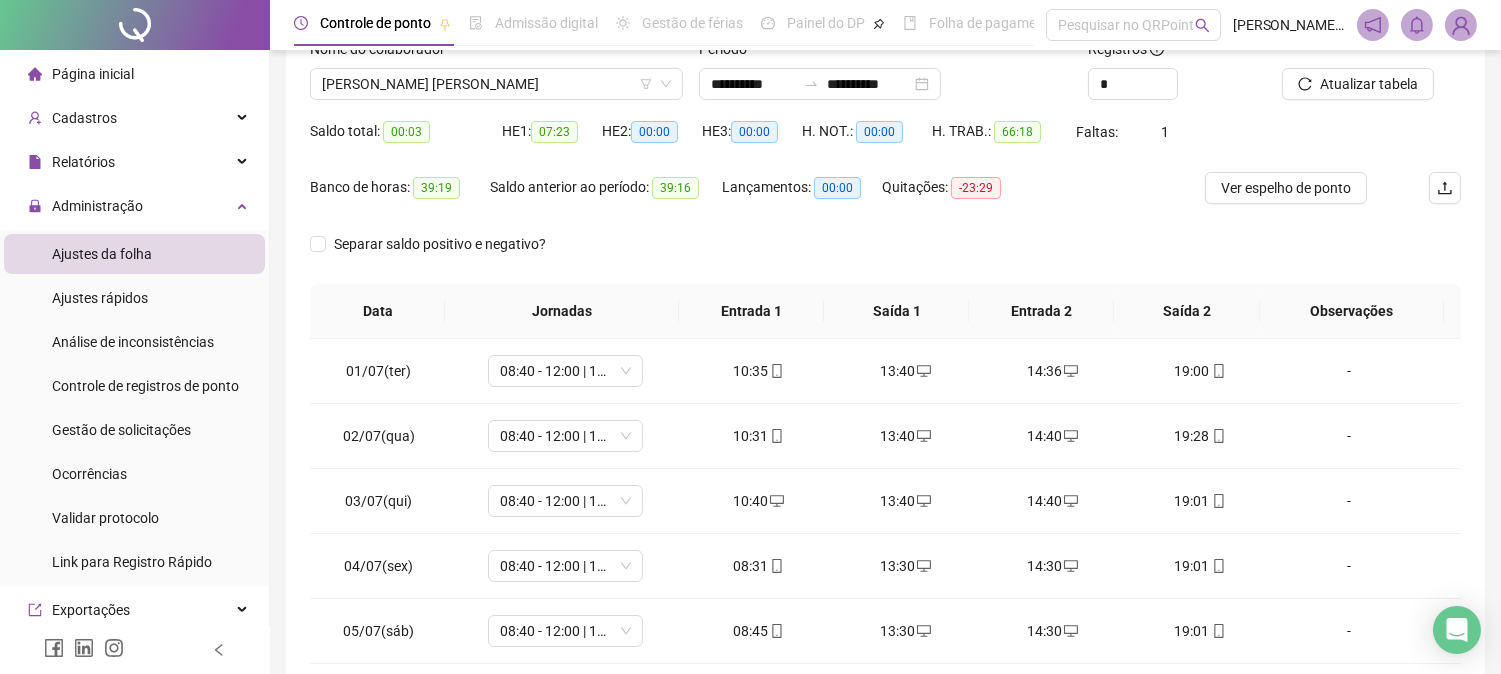 scroll, scrollTop: 347, scrollLeft: 0, axis: vertical 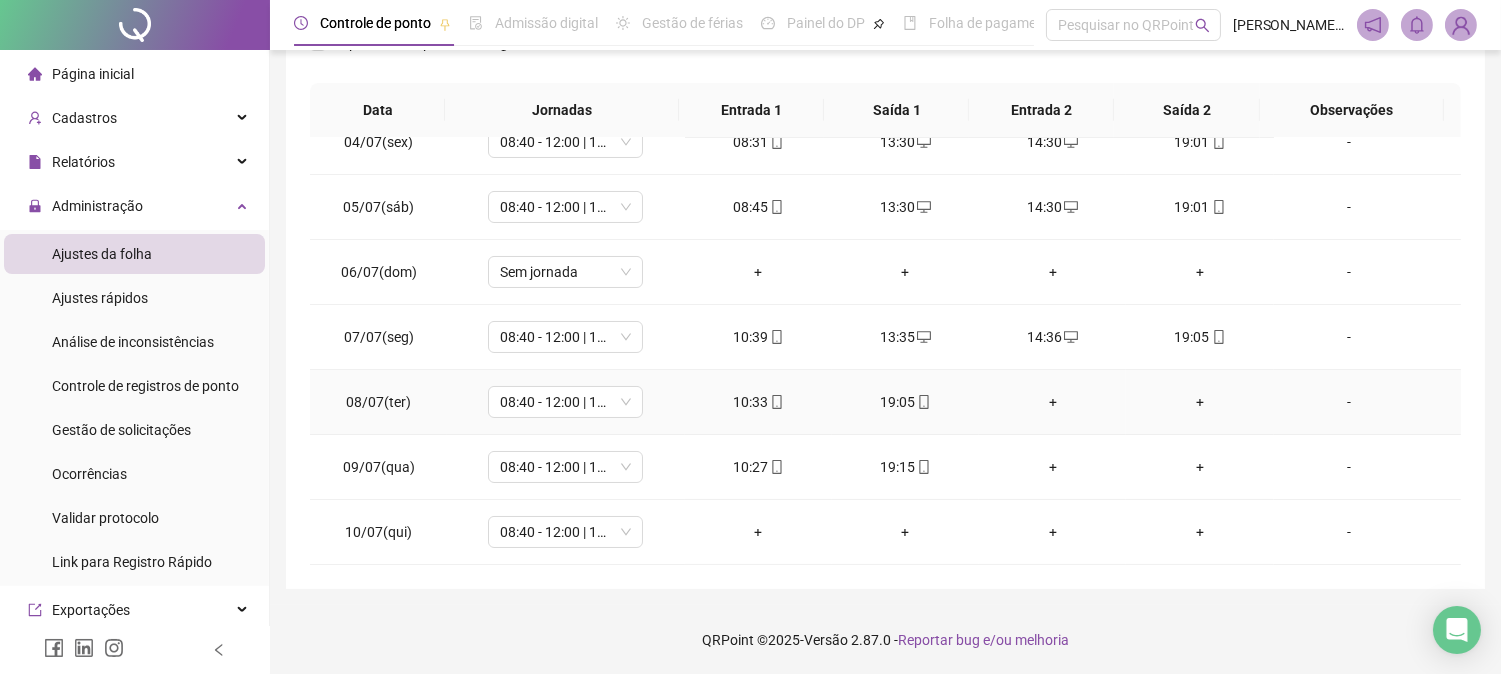 click on "+" at bounding box center (1052, 402) 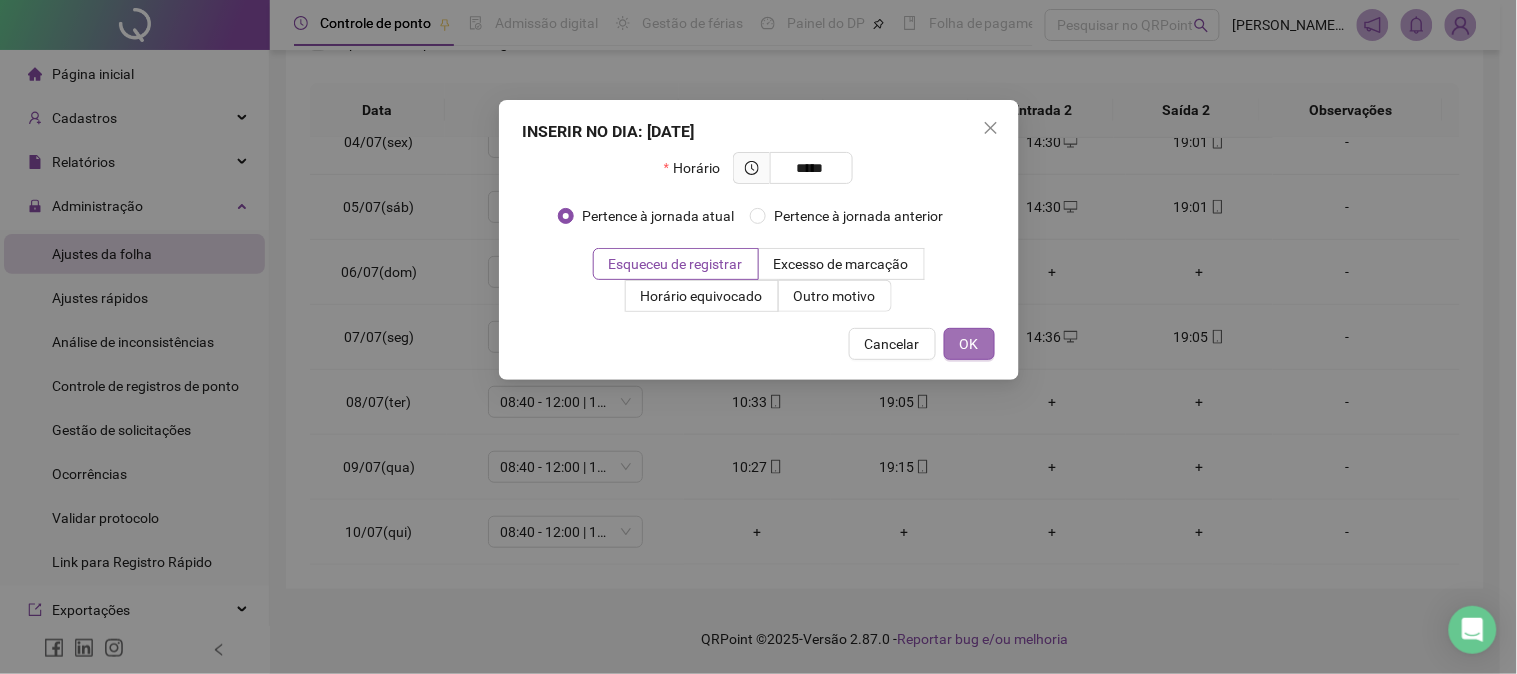 type on "*****" 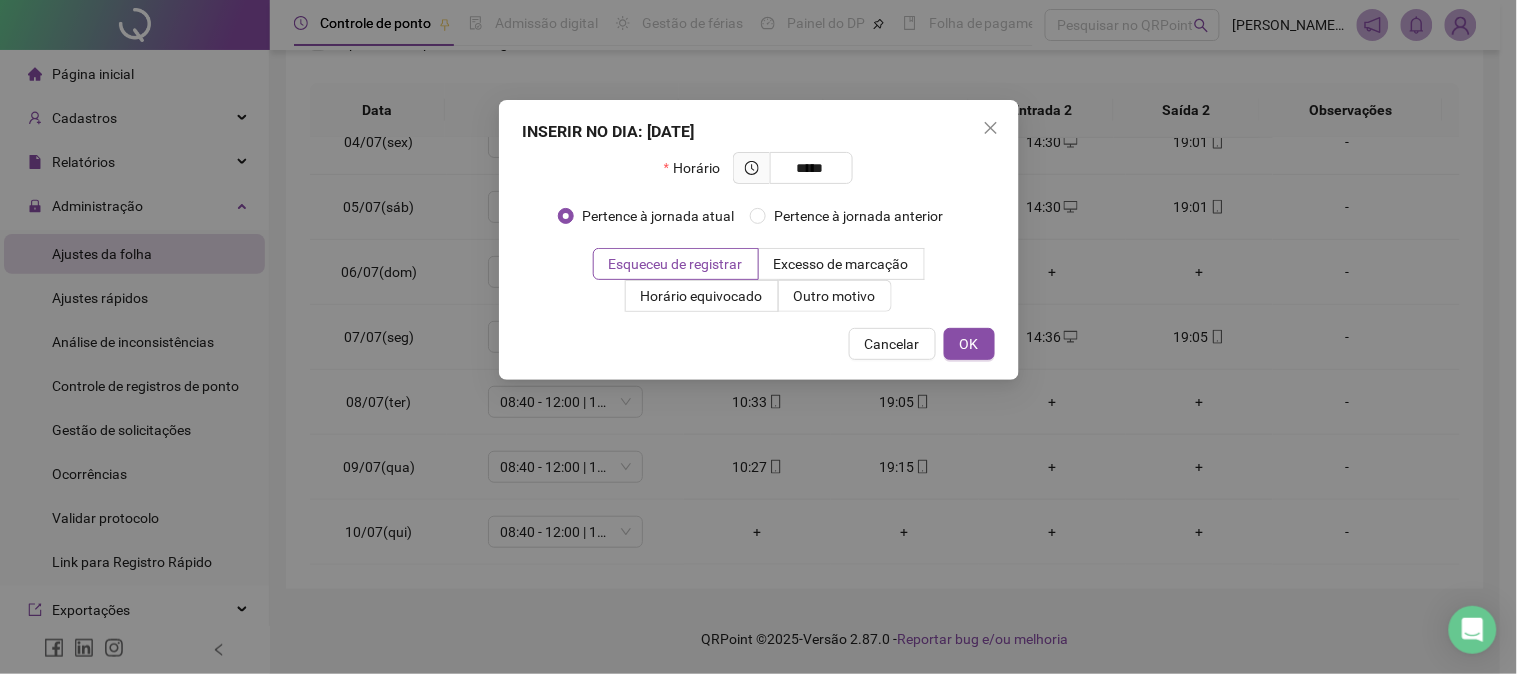 drag, startPoint x: 980, startPoint y: 343, endPoint x: 1138, endPoint y: 377, distance: 161.61684 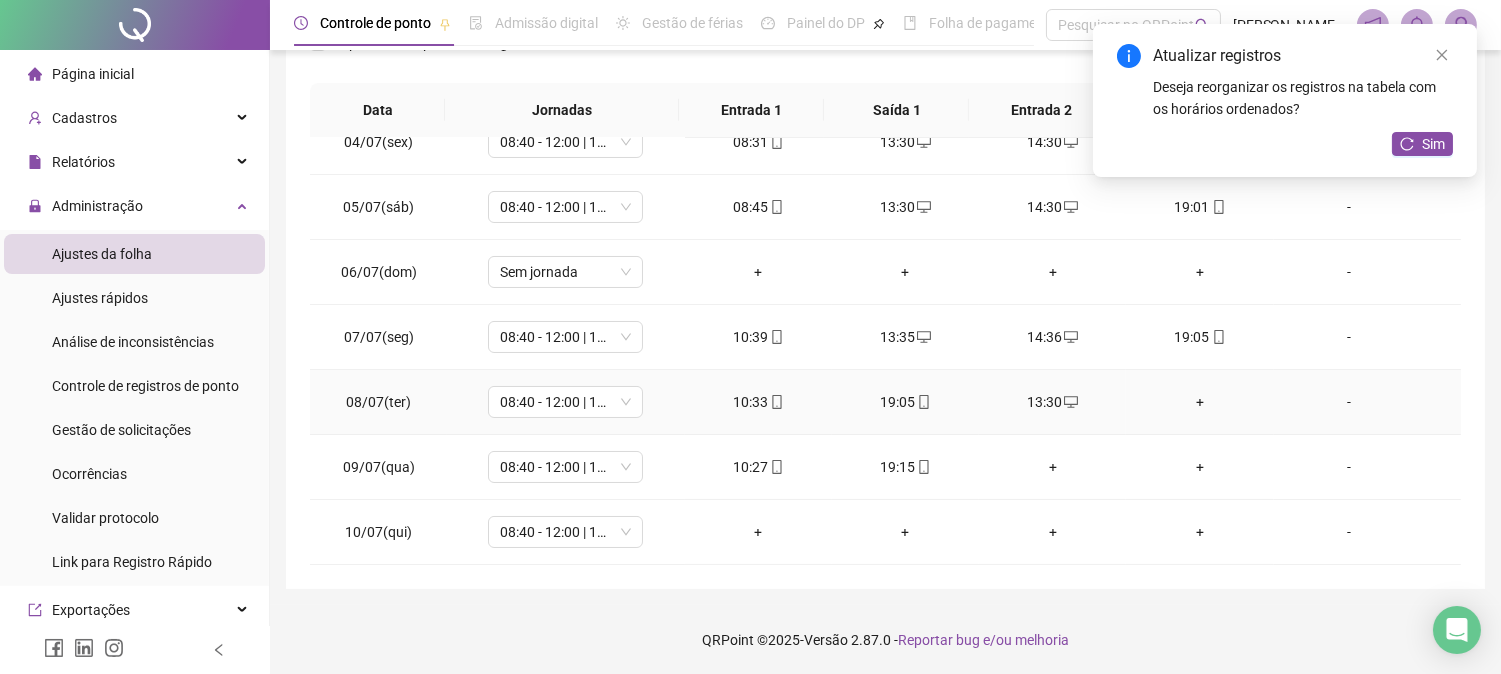 click on "+" at bounding box center [1199, 402] 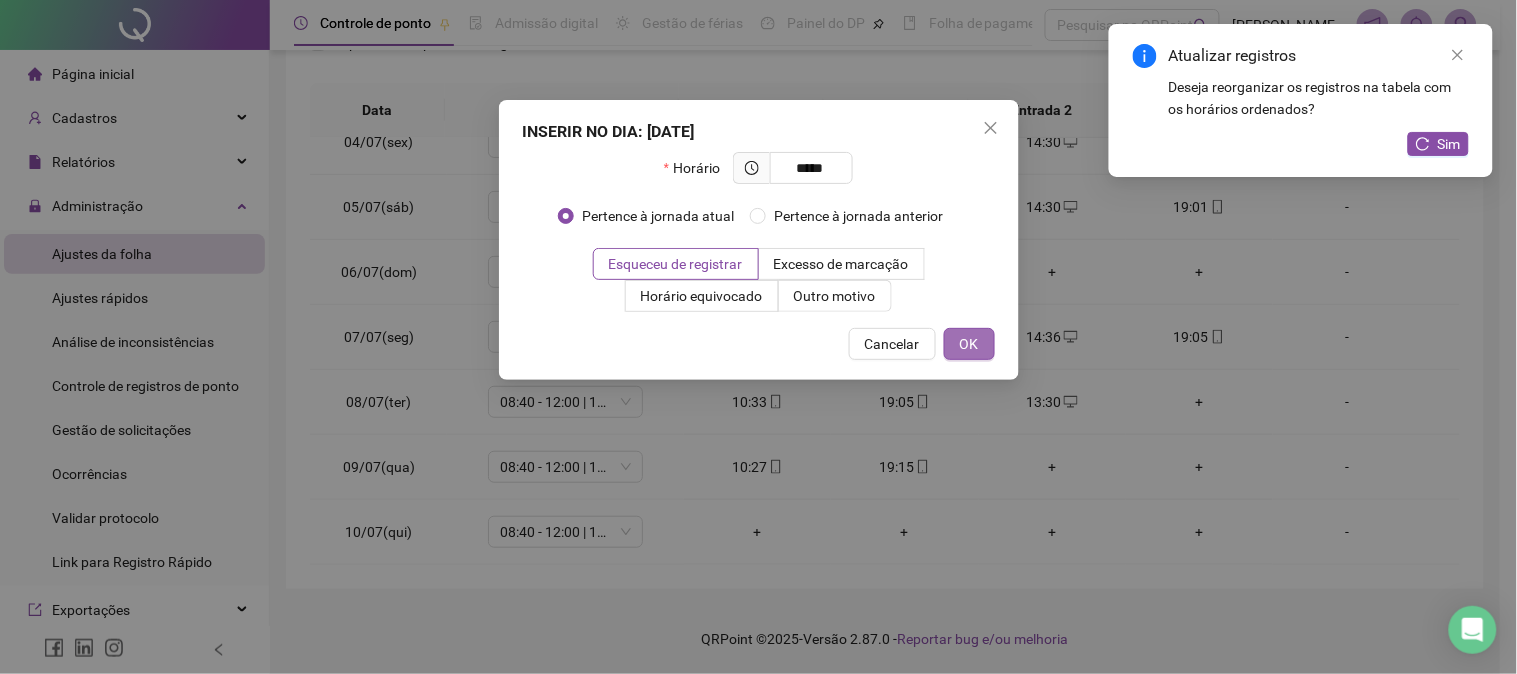 type on "*****" 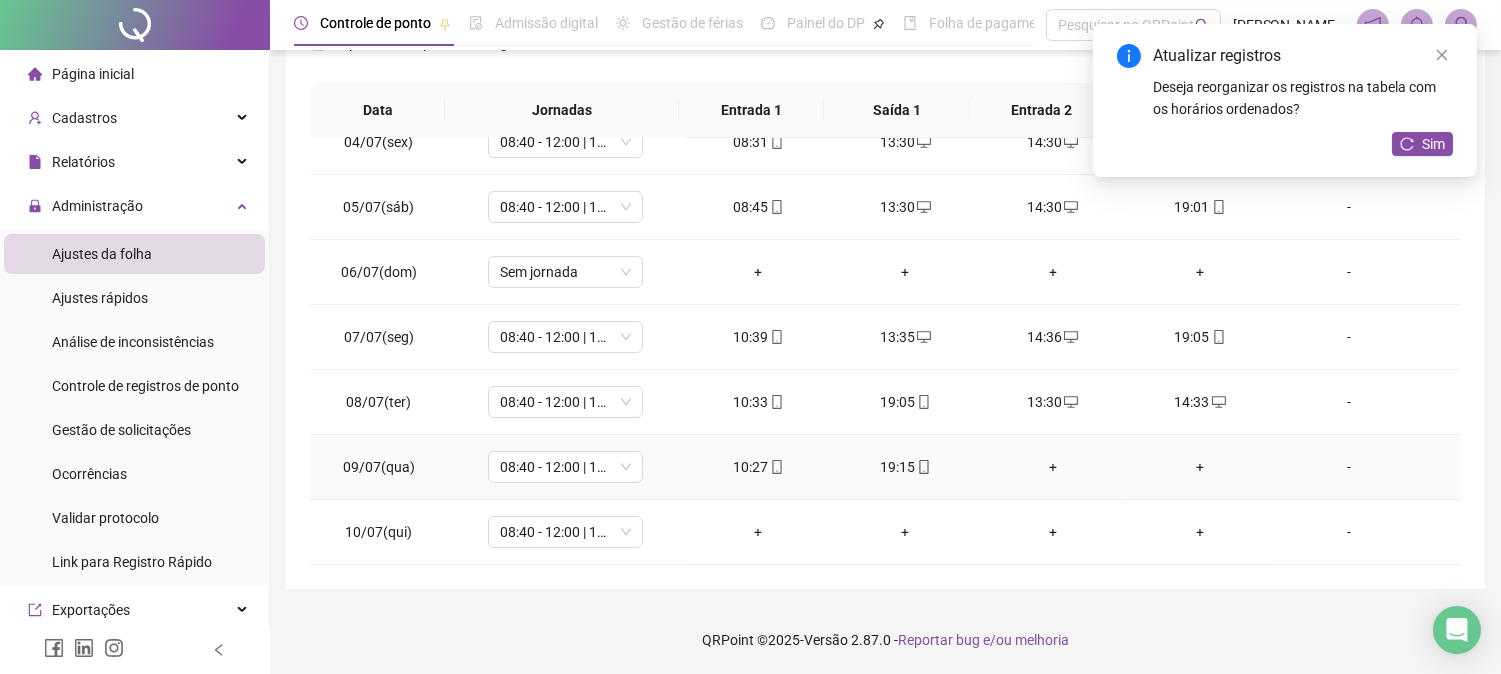 click on "+" at bounding box center [1052, 467] 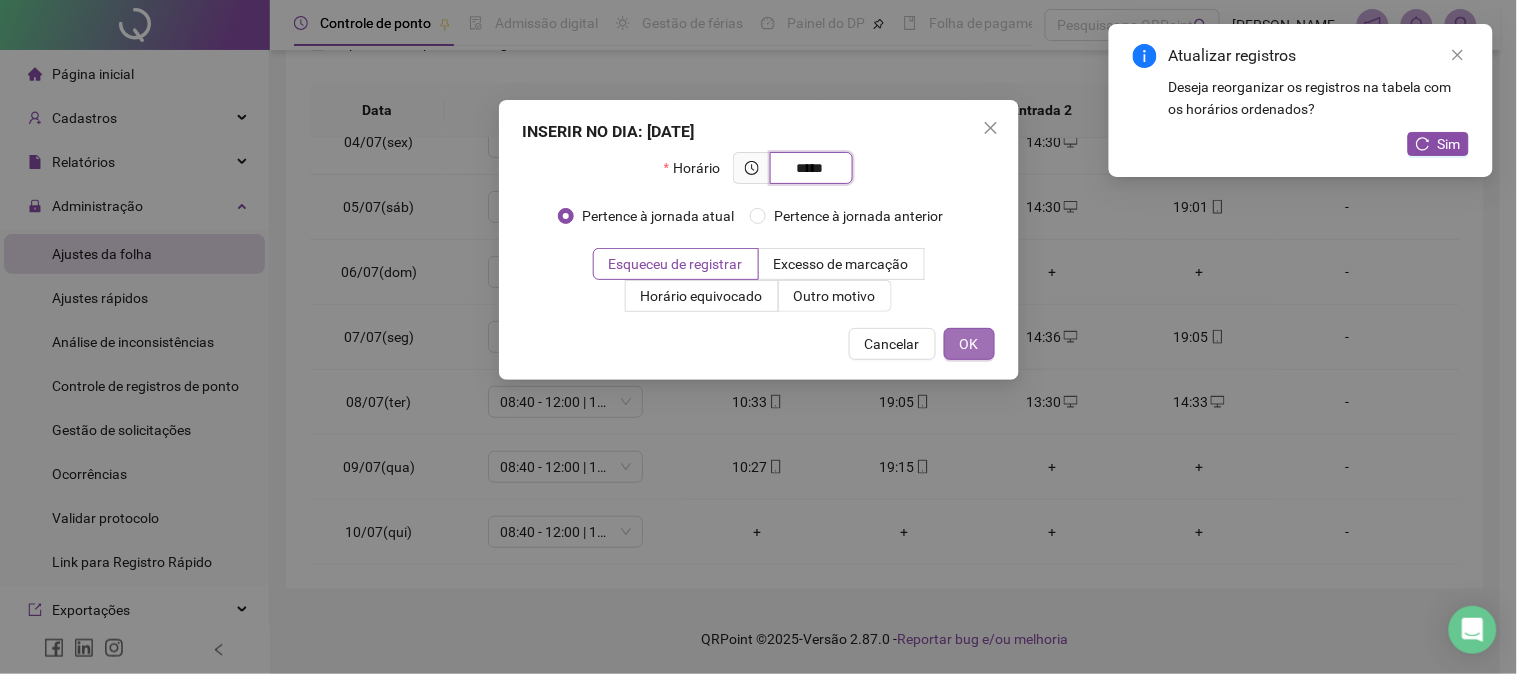 type on "*****" 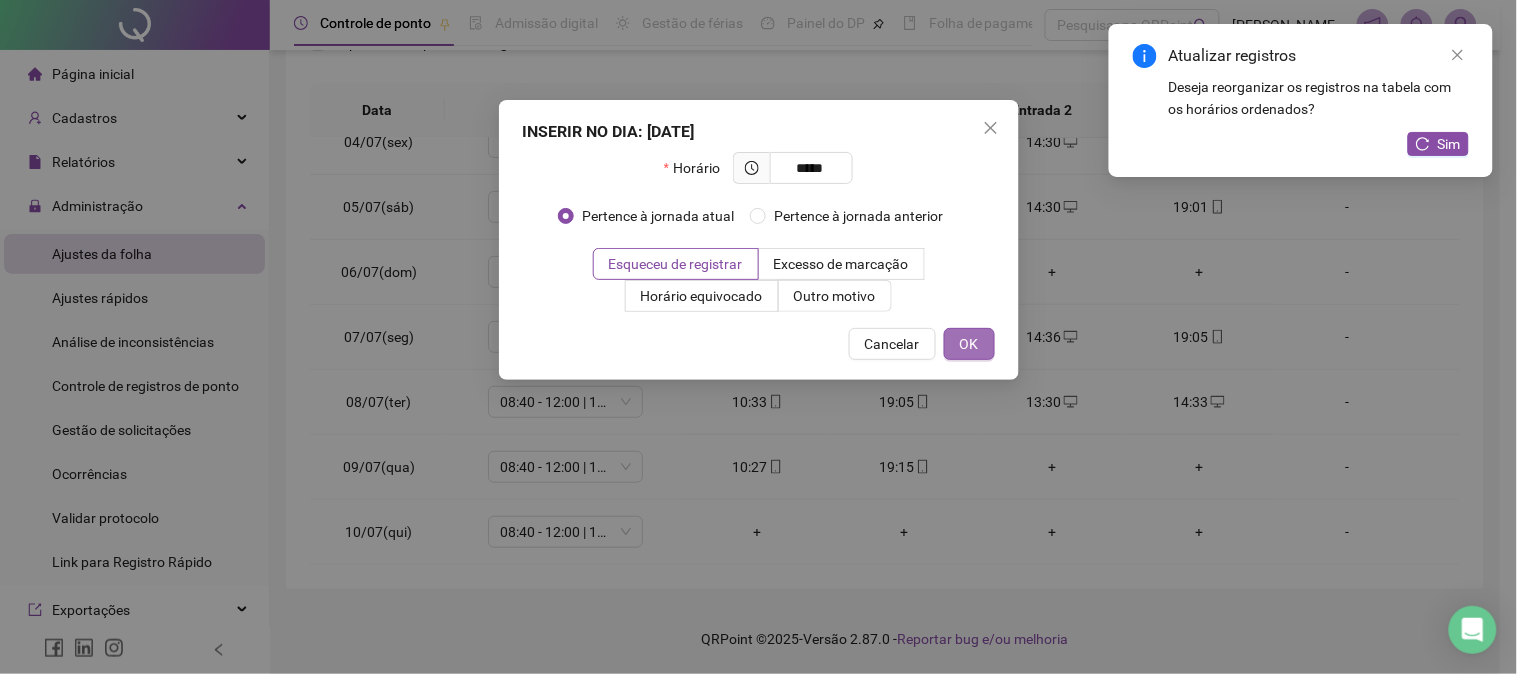 click on "OK" at bounding box center [969, 344] 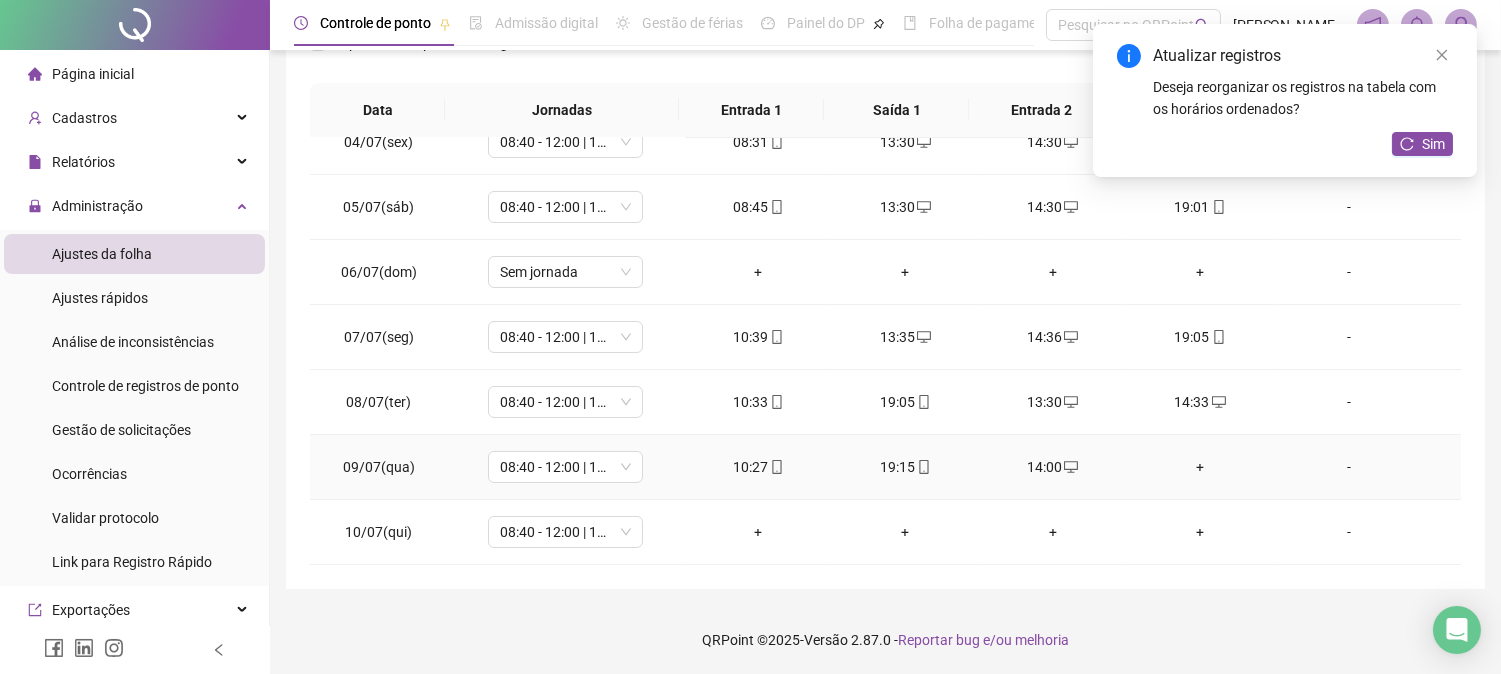 click on "+" at bounding box center [1199, 467] 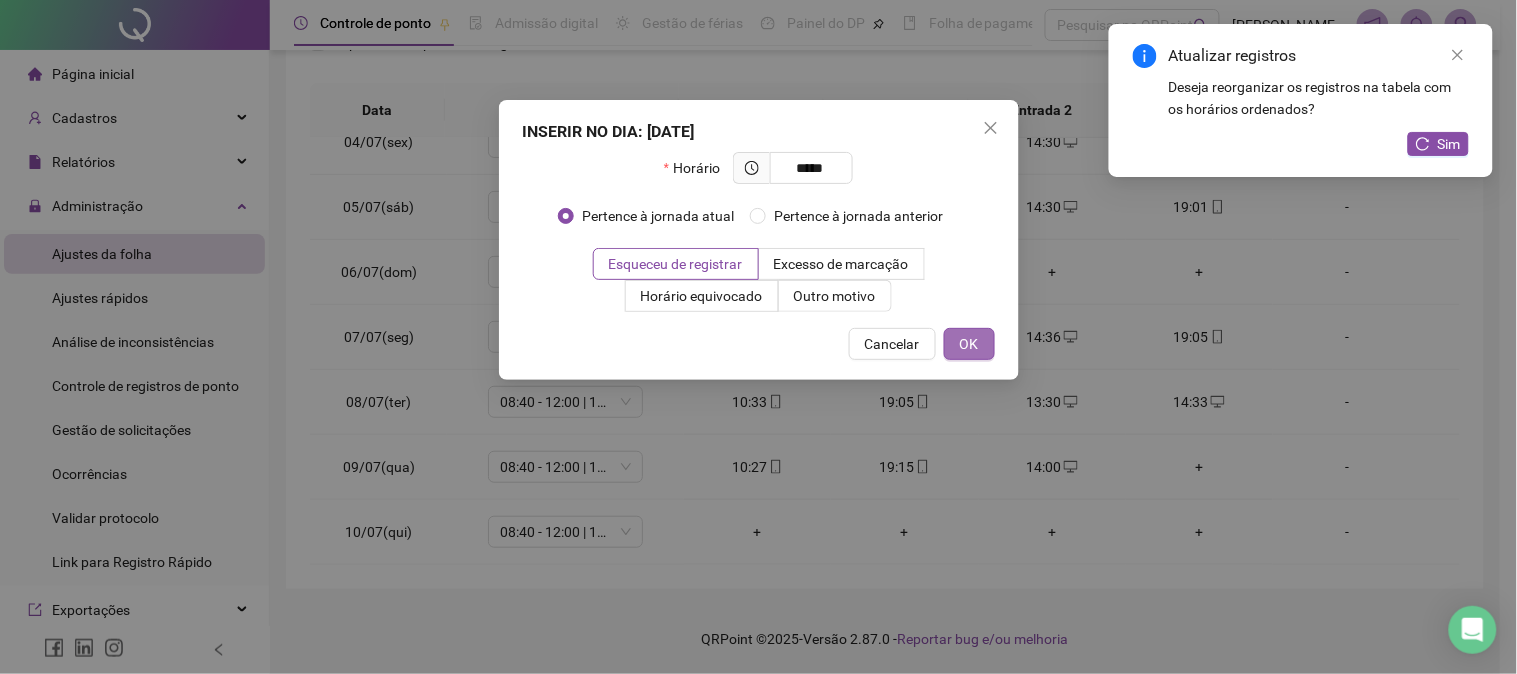type on "*****" 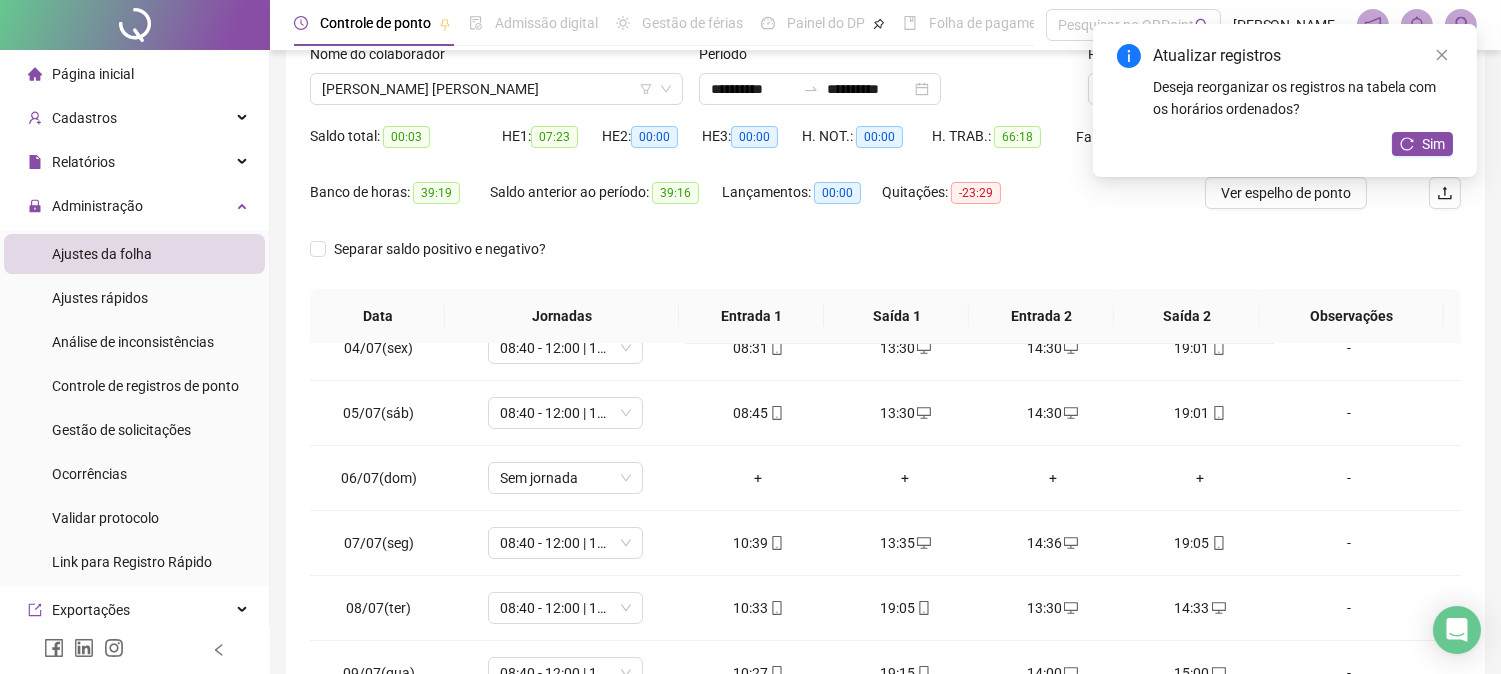 scroll, scrollTop: 0, scrollLeft: 0, axis: both 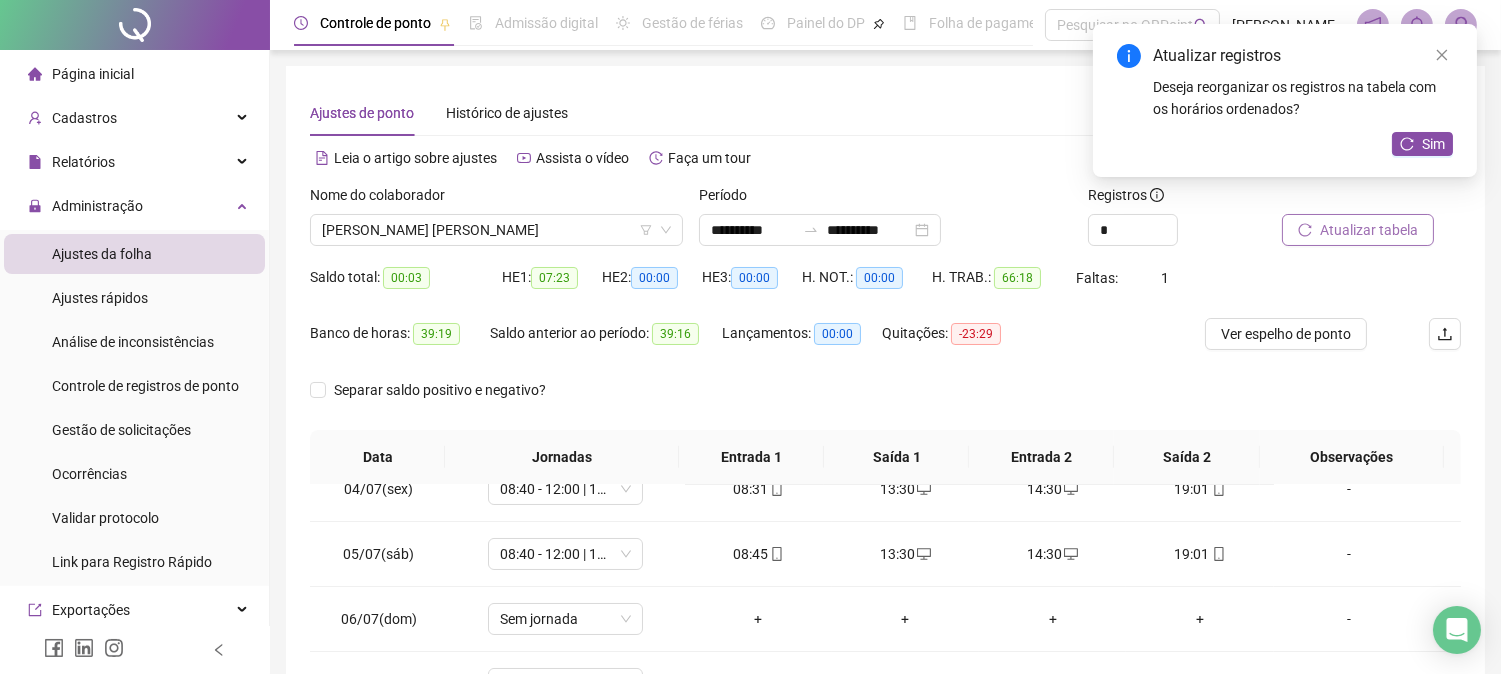 click on "Atualizar tabela" at bounding box center (1358, 230) 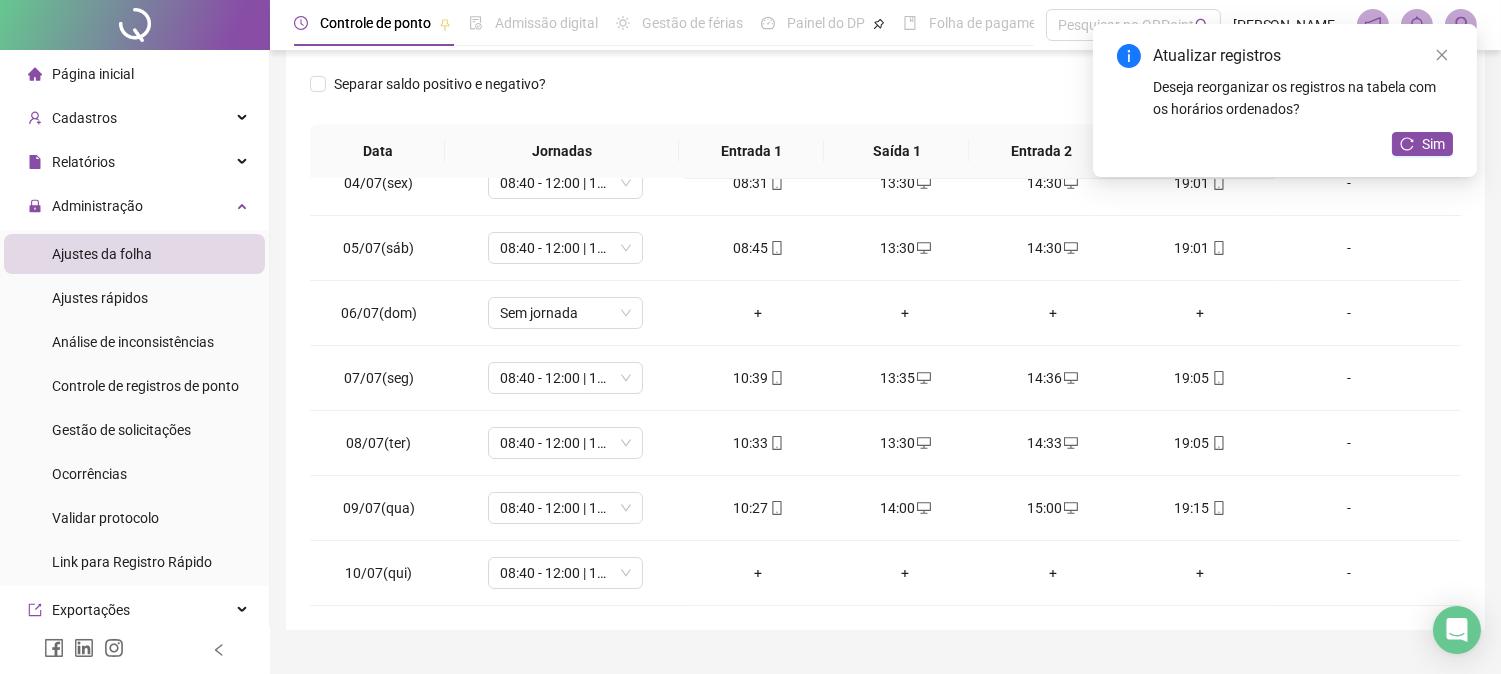 scroll, scrollTop: 347, scrollLeft: 0, axis: vertical 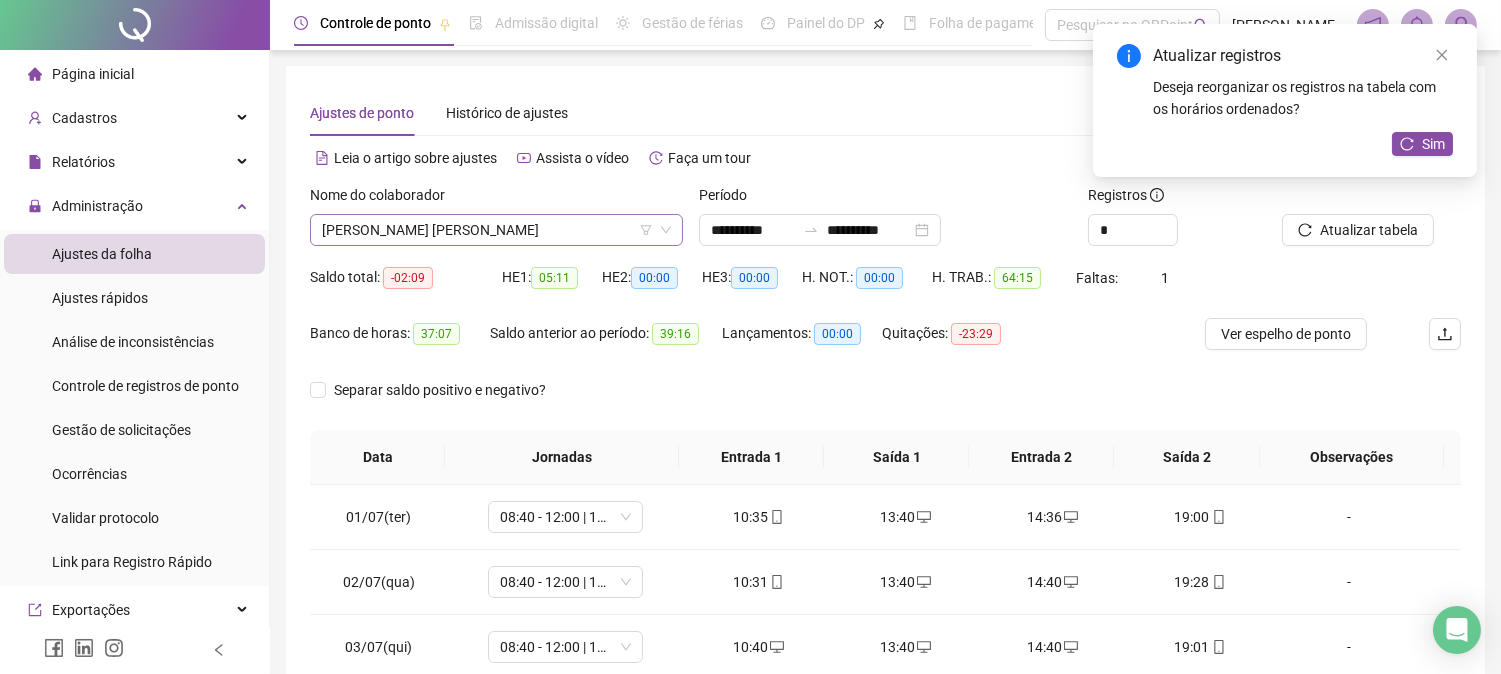 click on "[PERSON_NAME] [PERSON_NAME]" at bounding box center [496, 230] 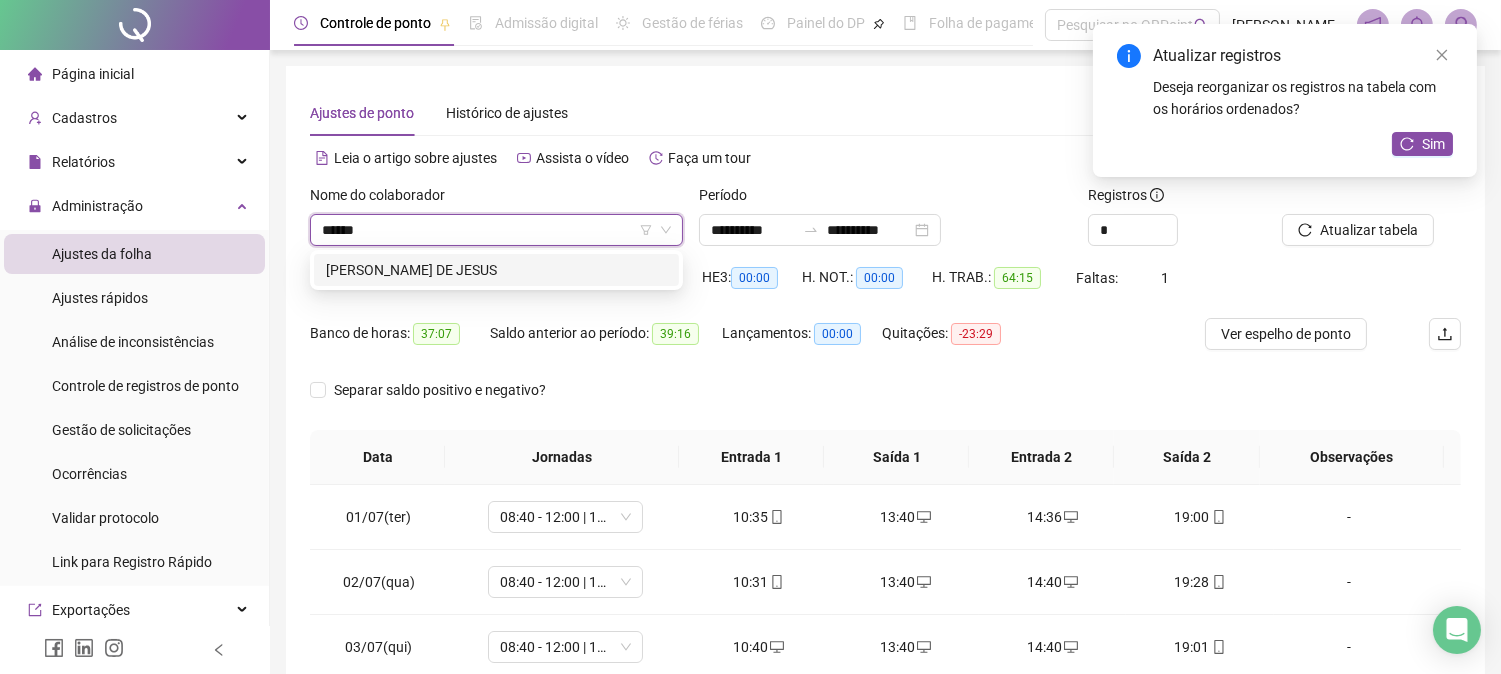 type on "*******" 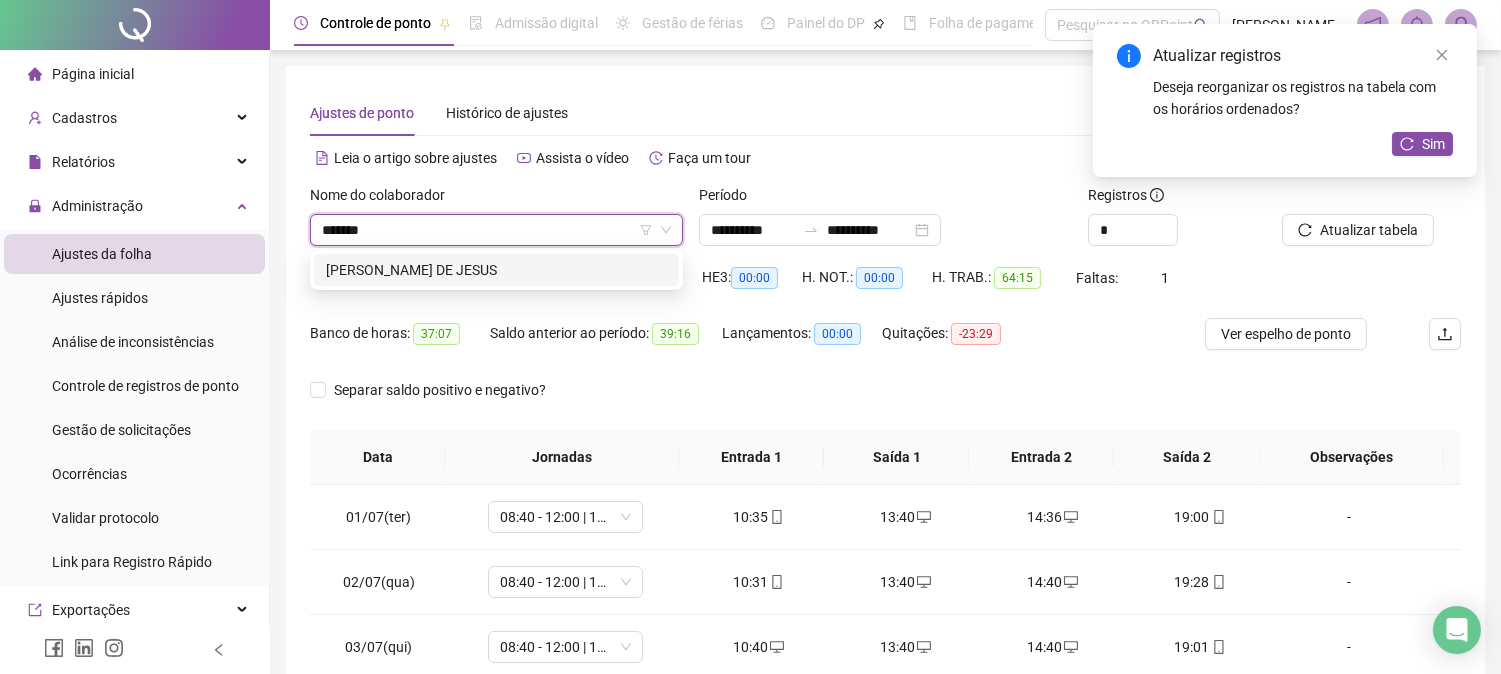 type 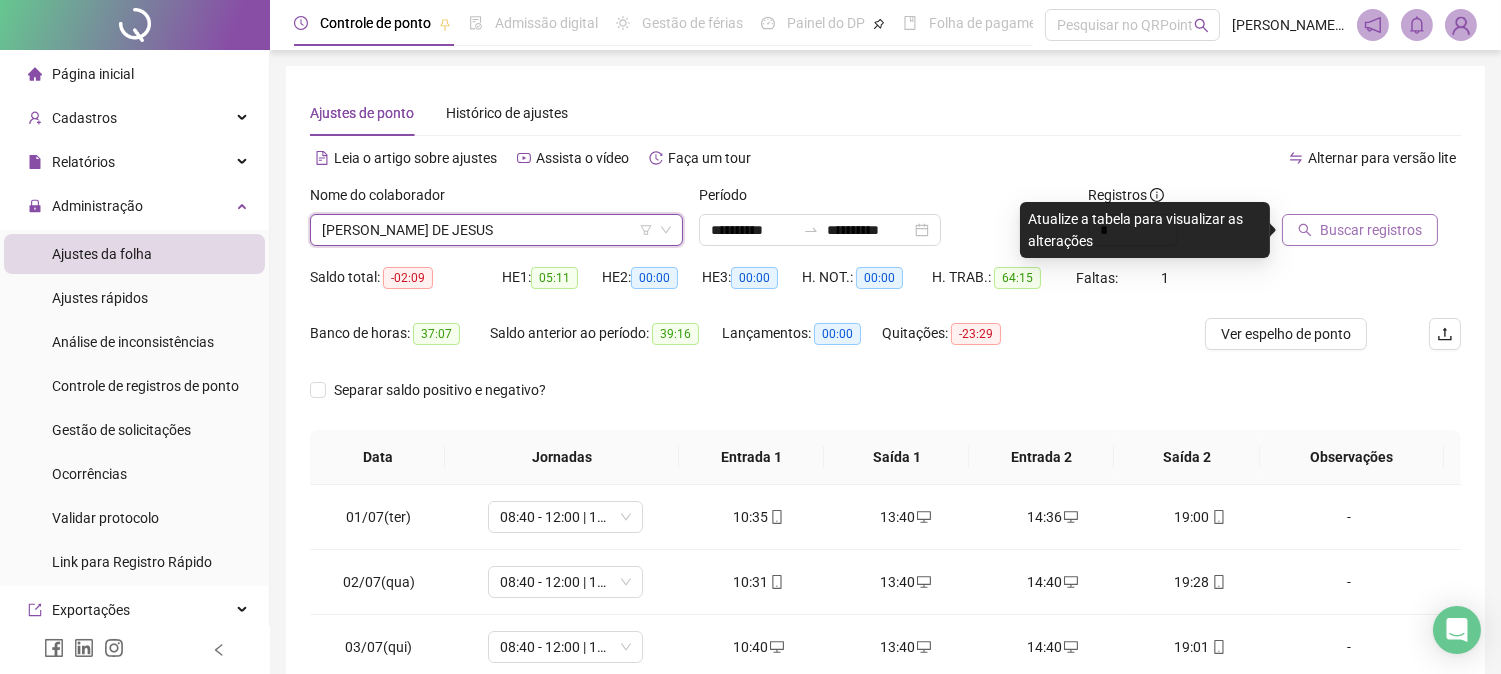 click on "Buscar registros" at bounding box center [1371, 230] 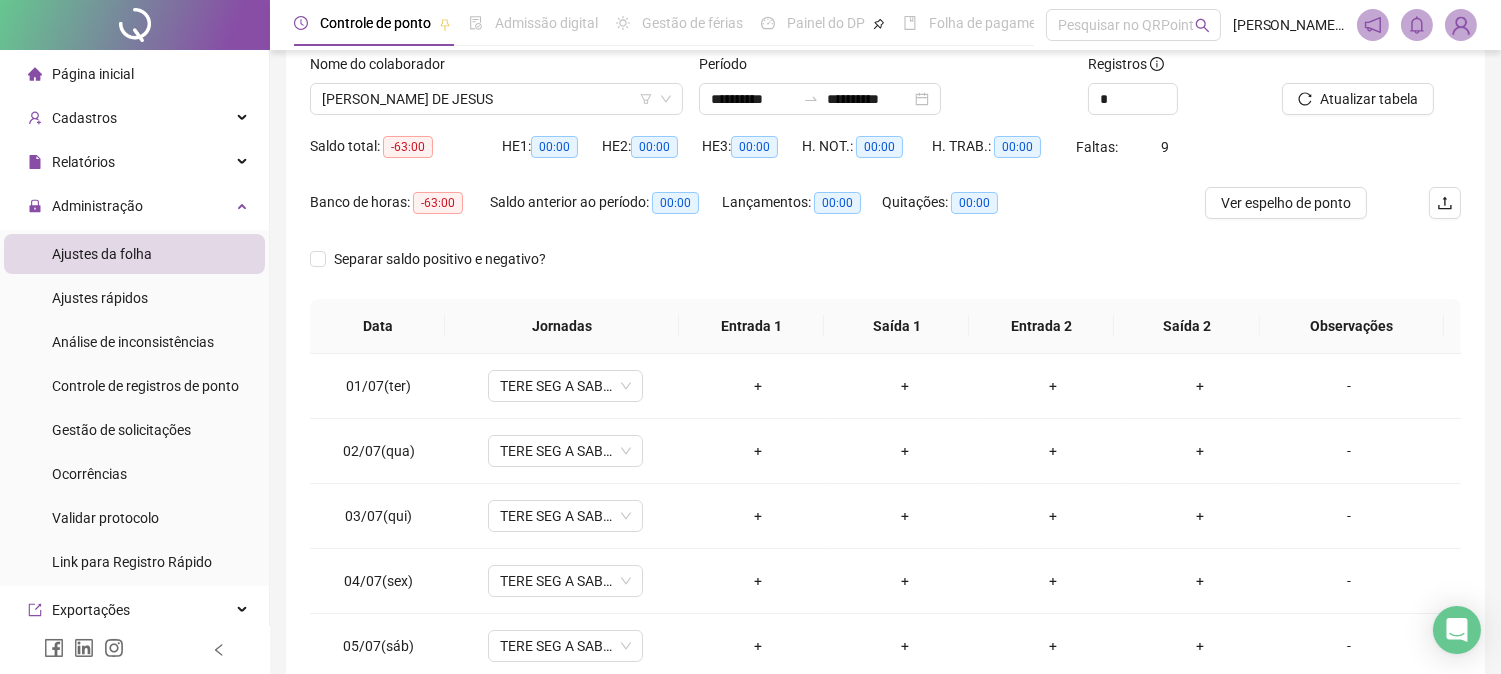 scroll, scrollTop: 347, scrollLeft: 0, axis: vertical 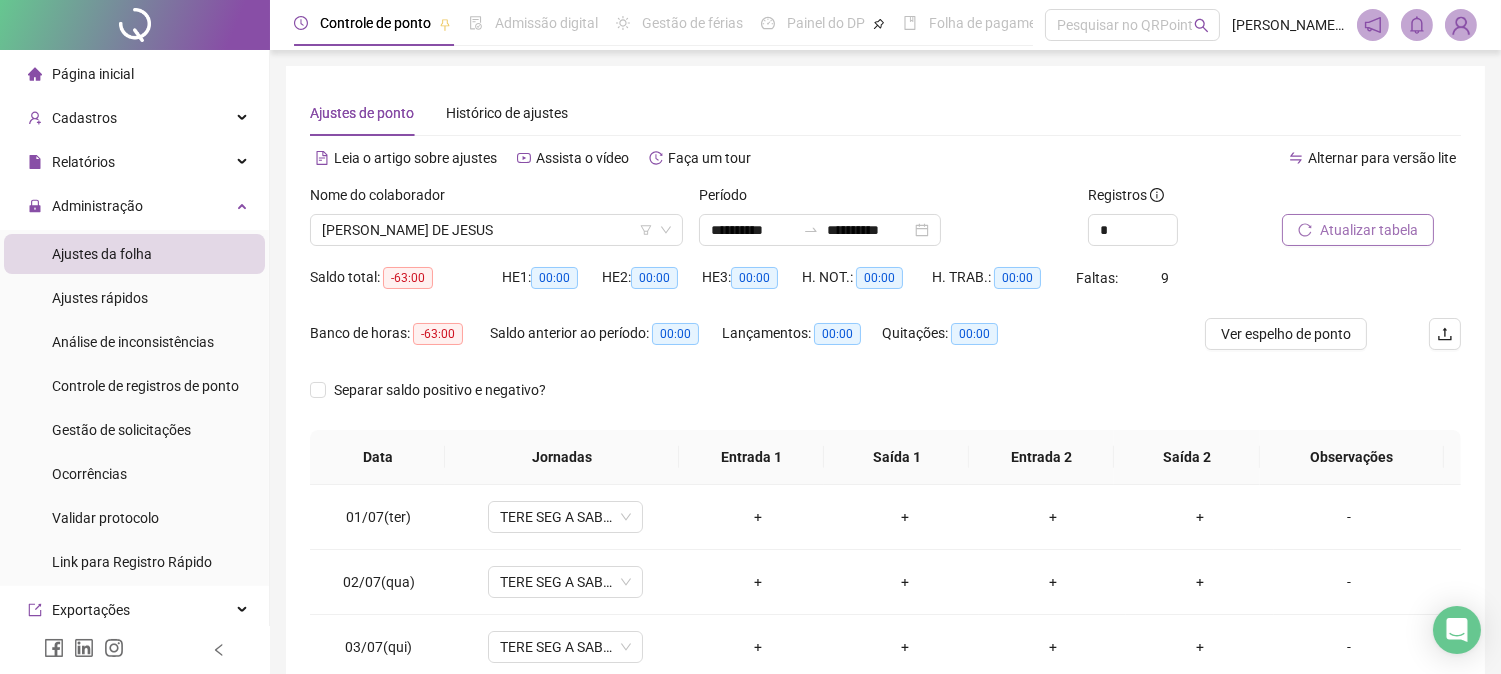 click on "Atualizar tabela" at bounding box center [1369, 230] 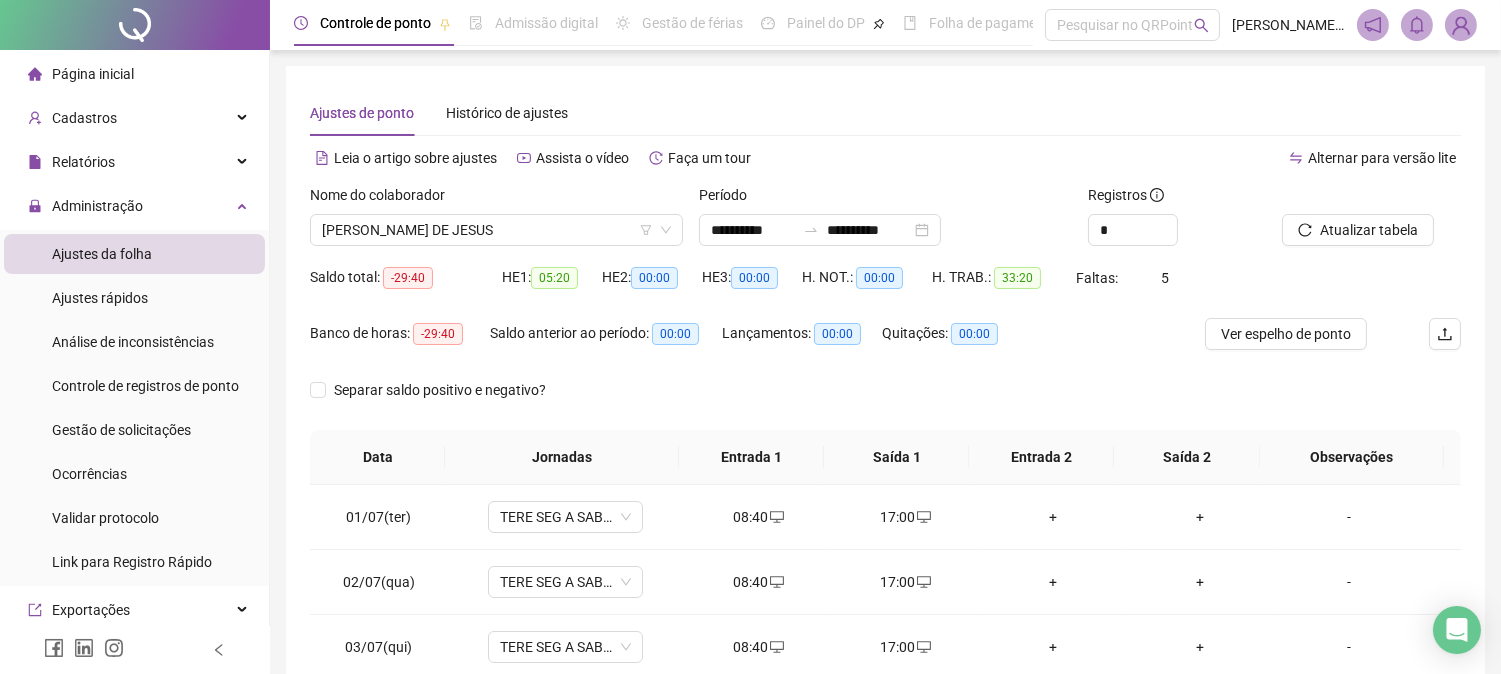 drag, startPoint x: 1516, startPoint y: 178, endPoint x: 1516, endPoint y: 368, distance: 190 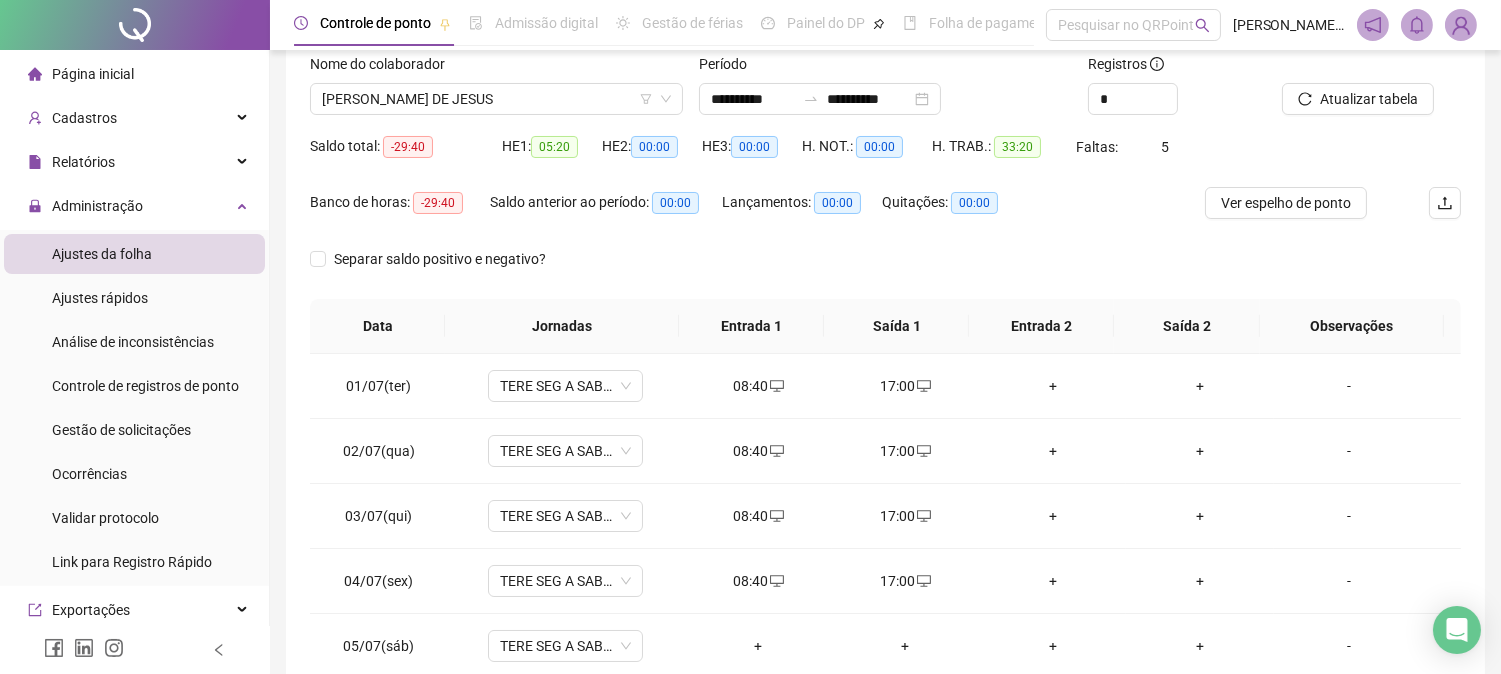 scroll, scrollTop: 265, scrollLeft: 0, axis: vertical 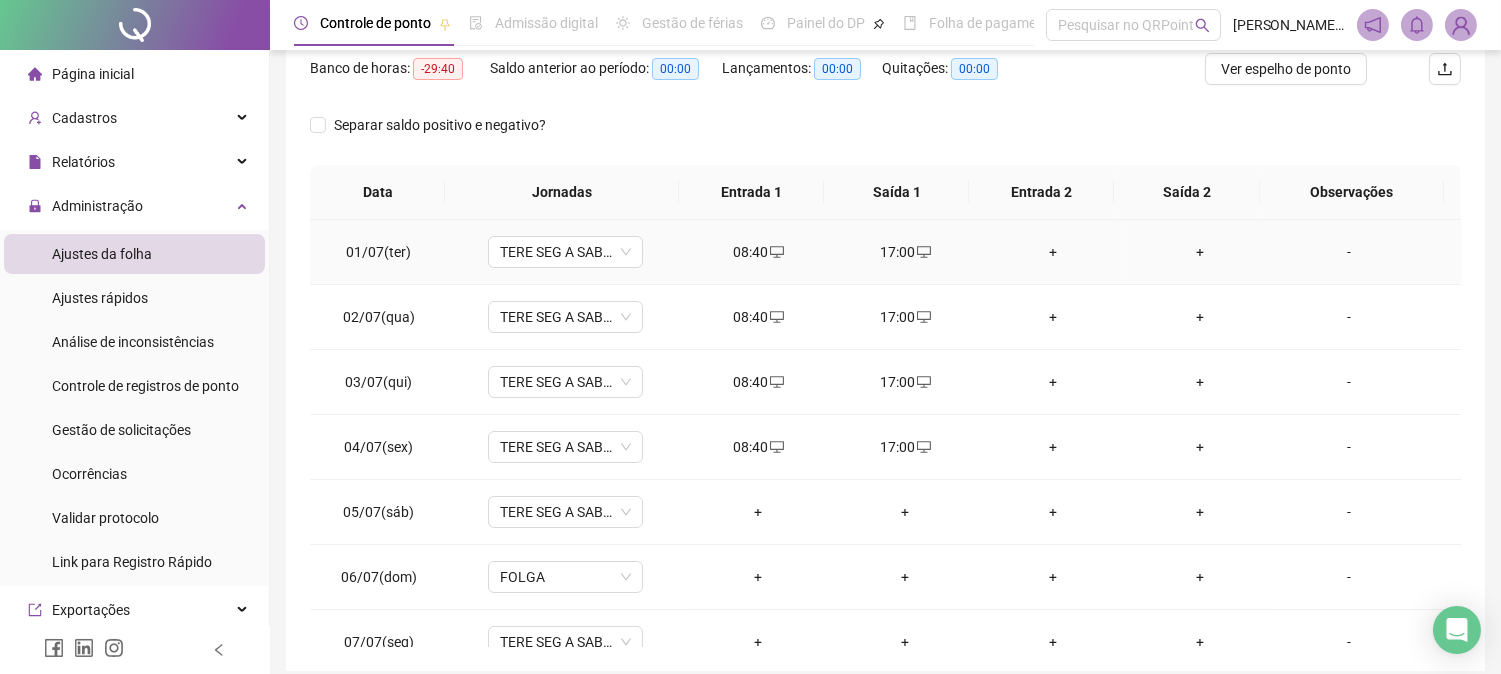 click on "+" at bounding box center [1052, 252] 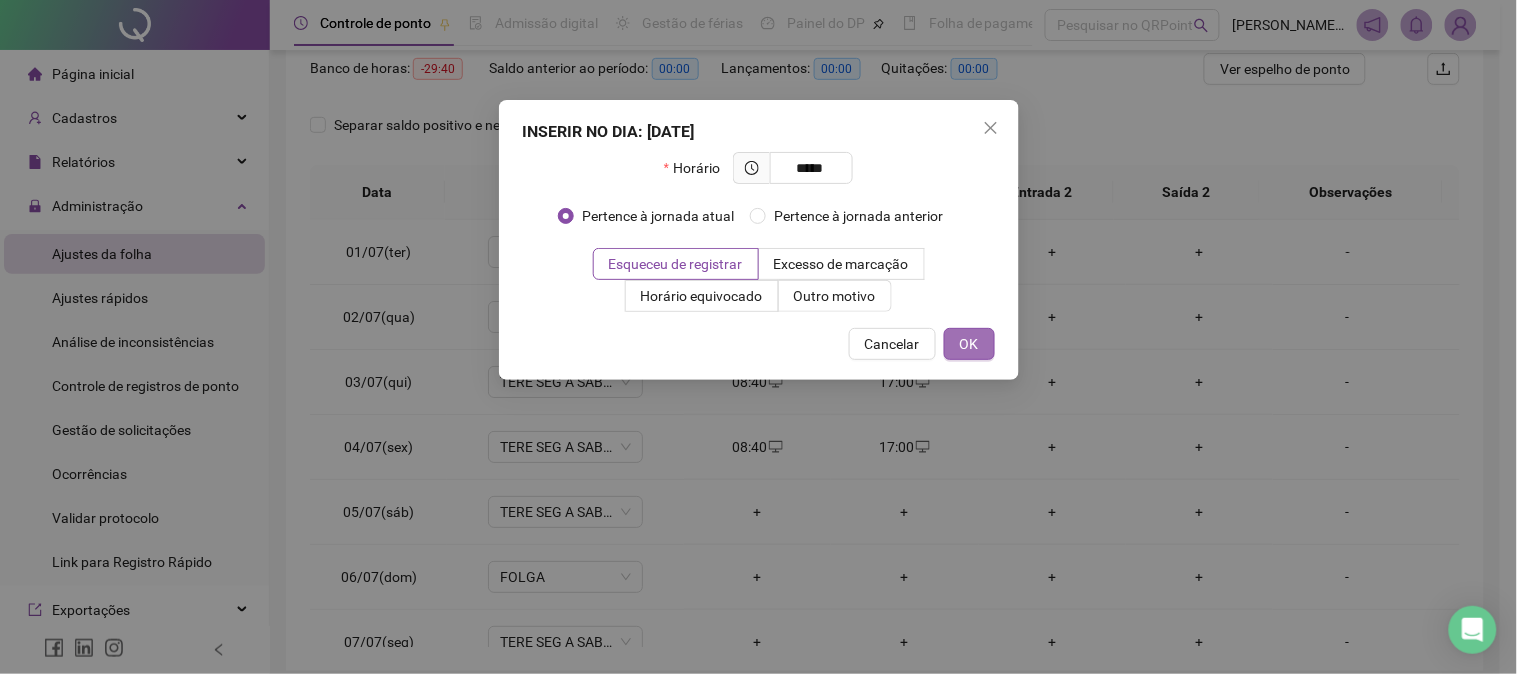 type on "*****" 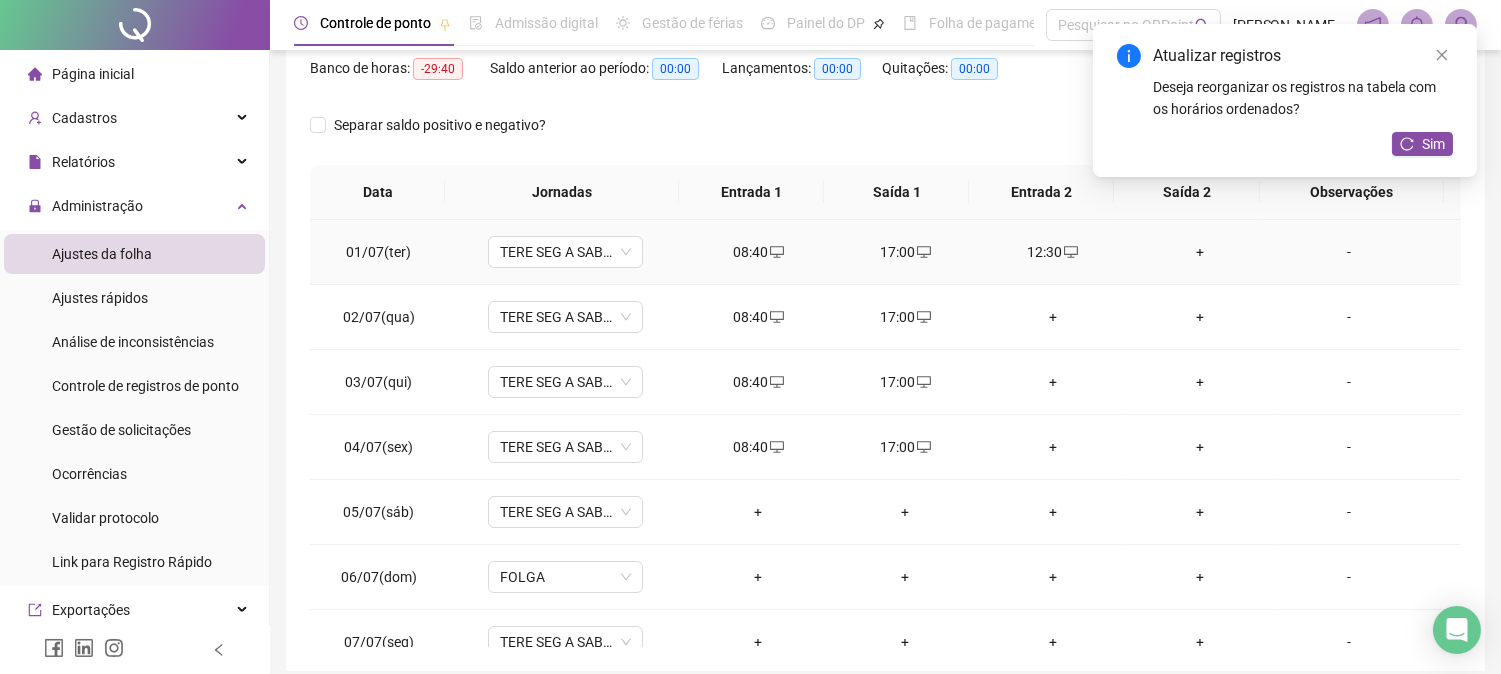 click on "+" at bounding box center (1199, 252) 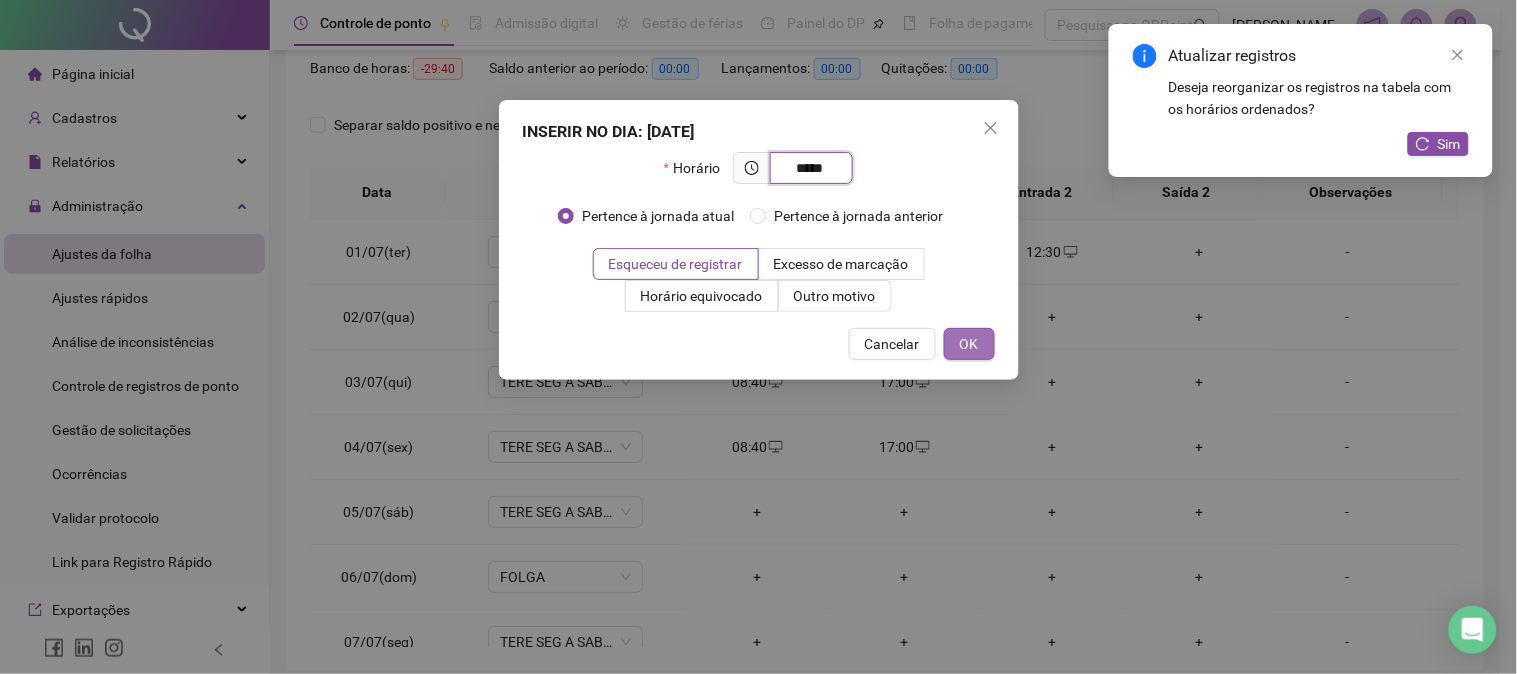 type on "*****" 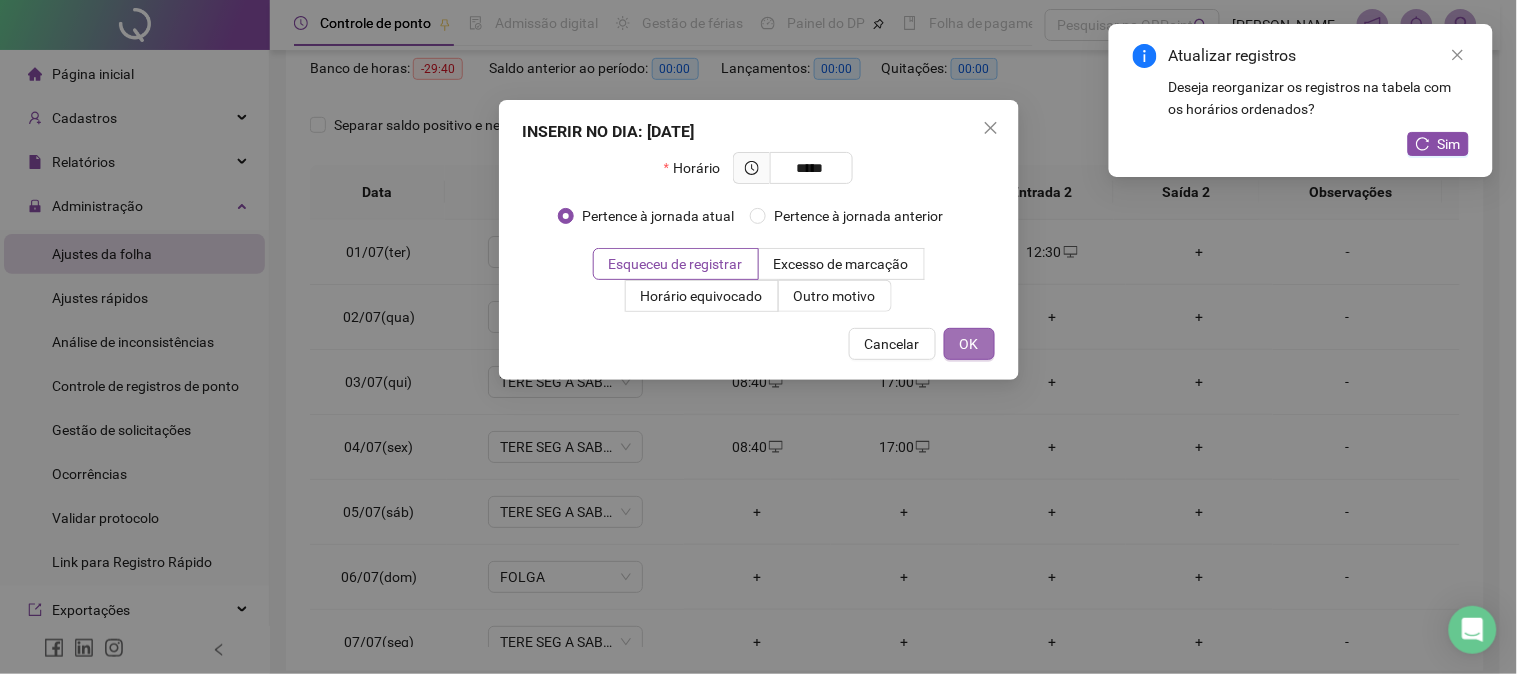 click on "OK" at bounding box center (969, 344) 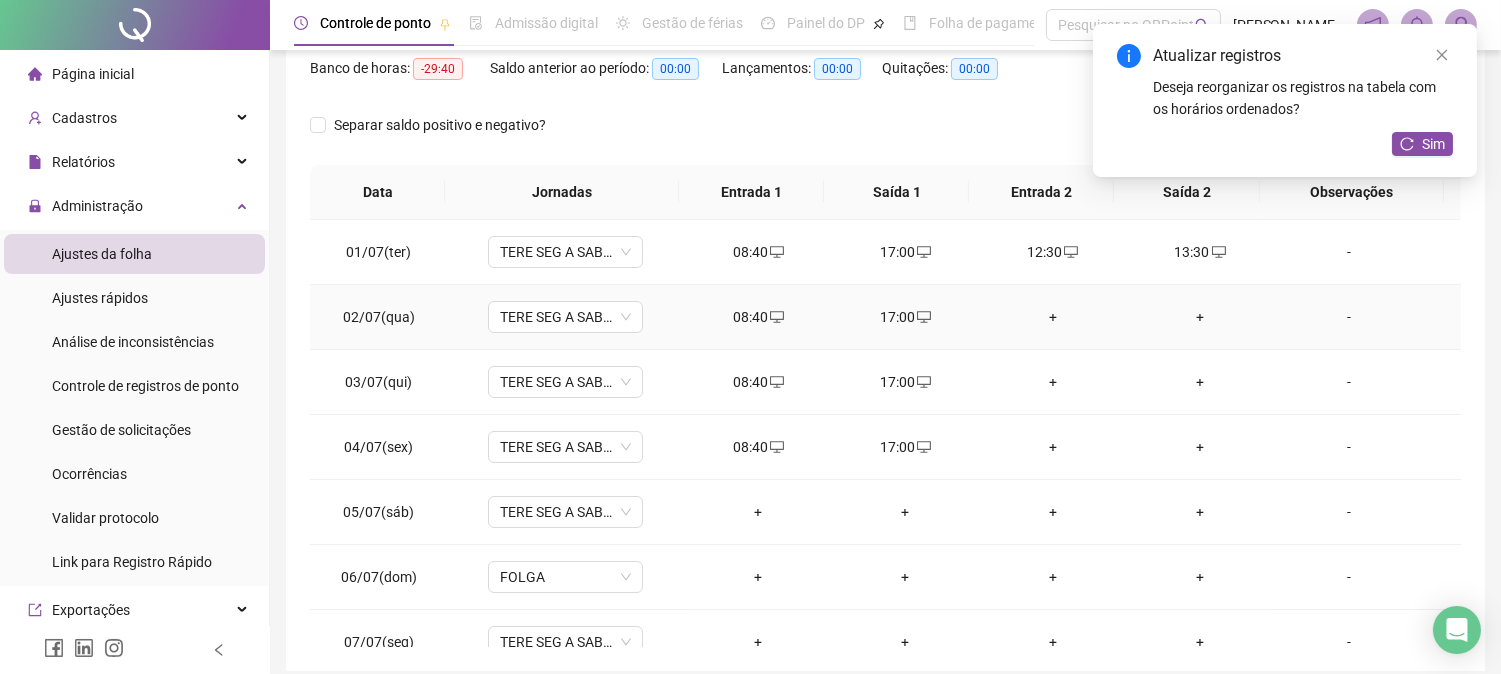 click on "+" at bounding box center [1052, 317] 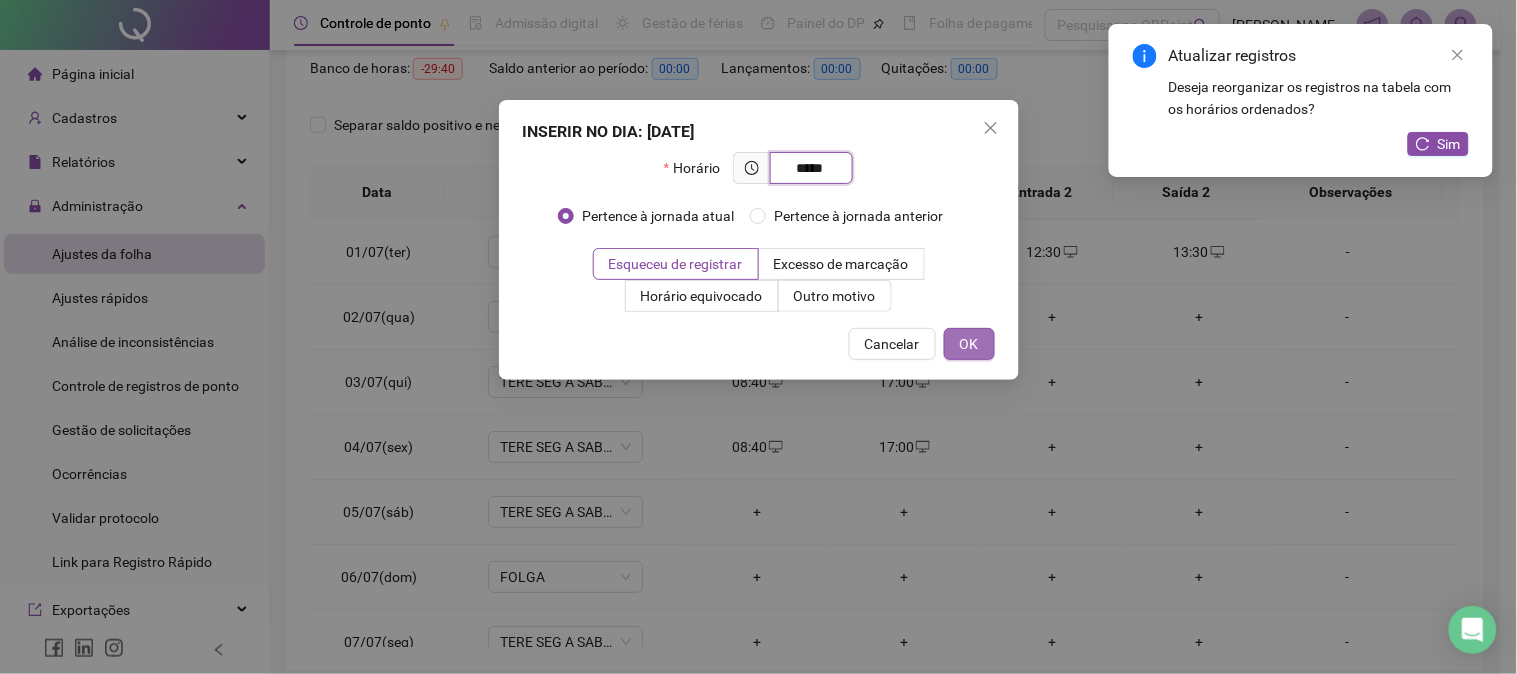 type on "*****" 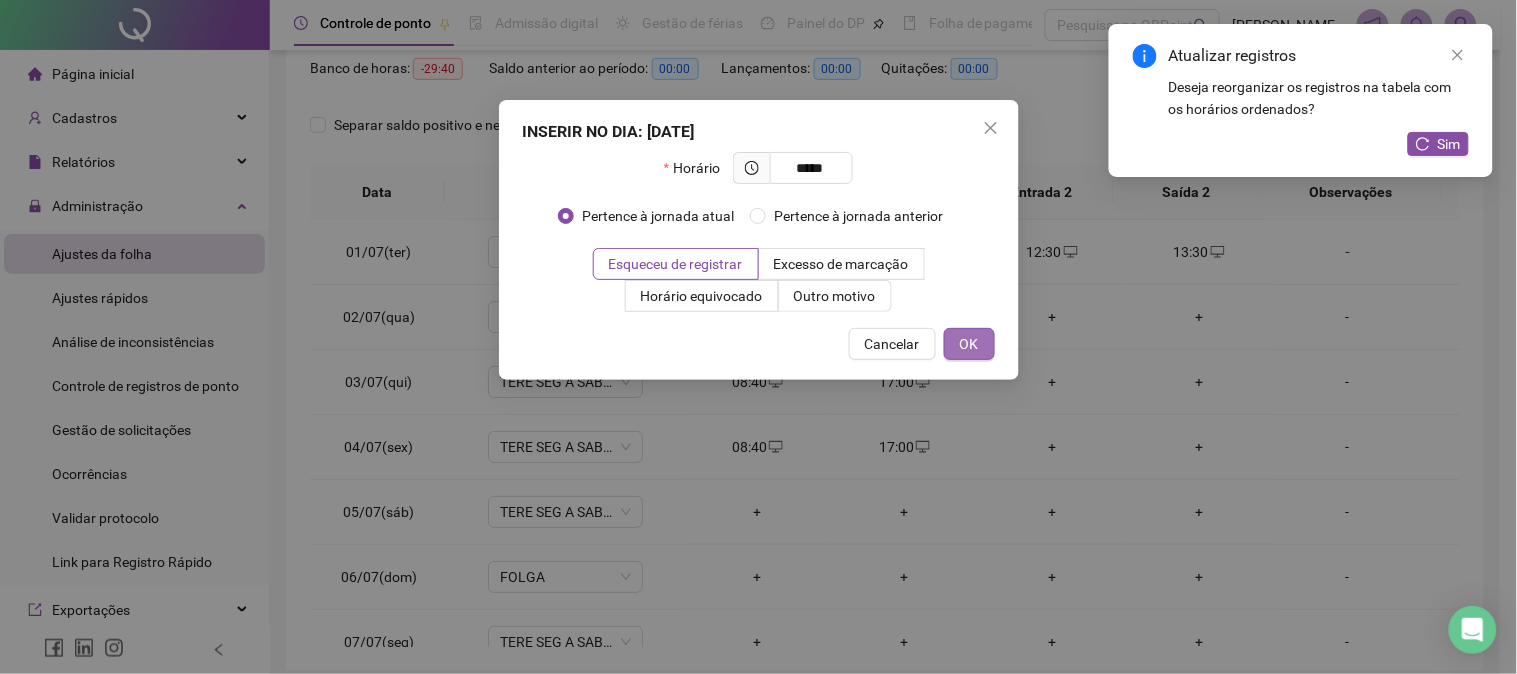 click on "OK" at bounding box center [969, 344] 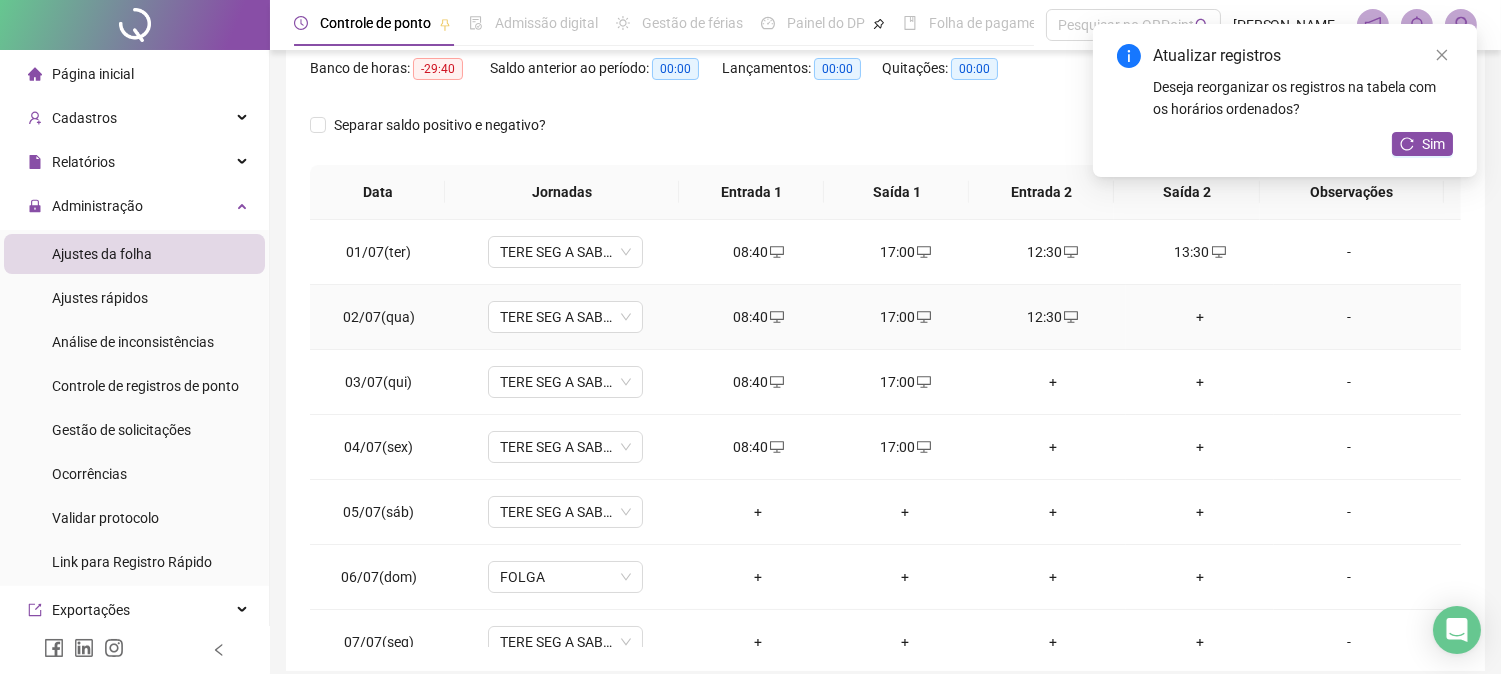 click on "+" at bounding box center [1199, 317] 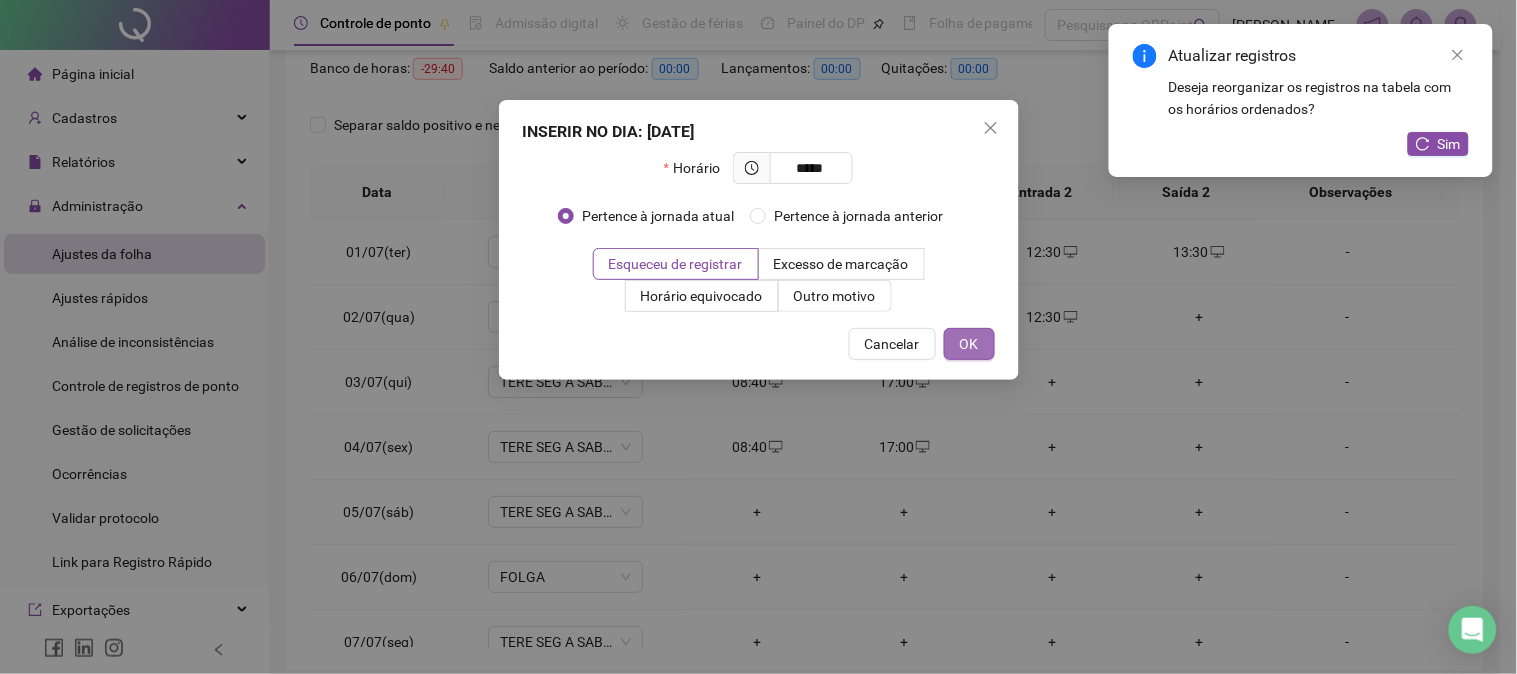 type on "*****" 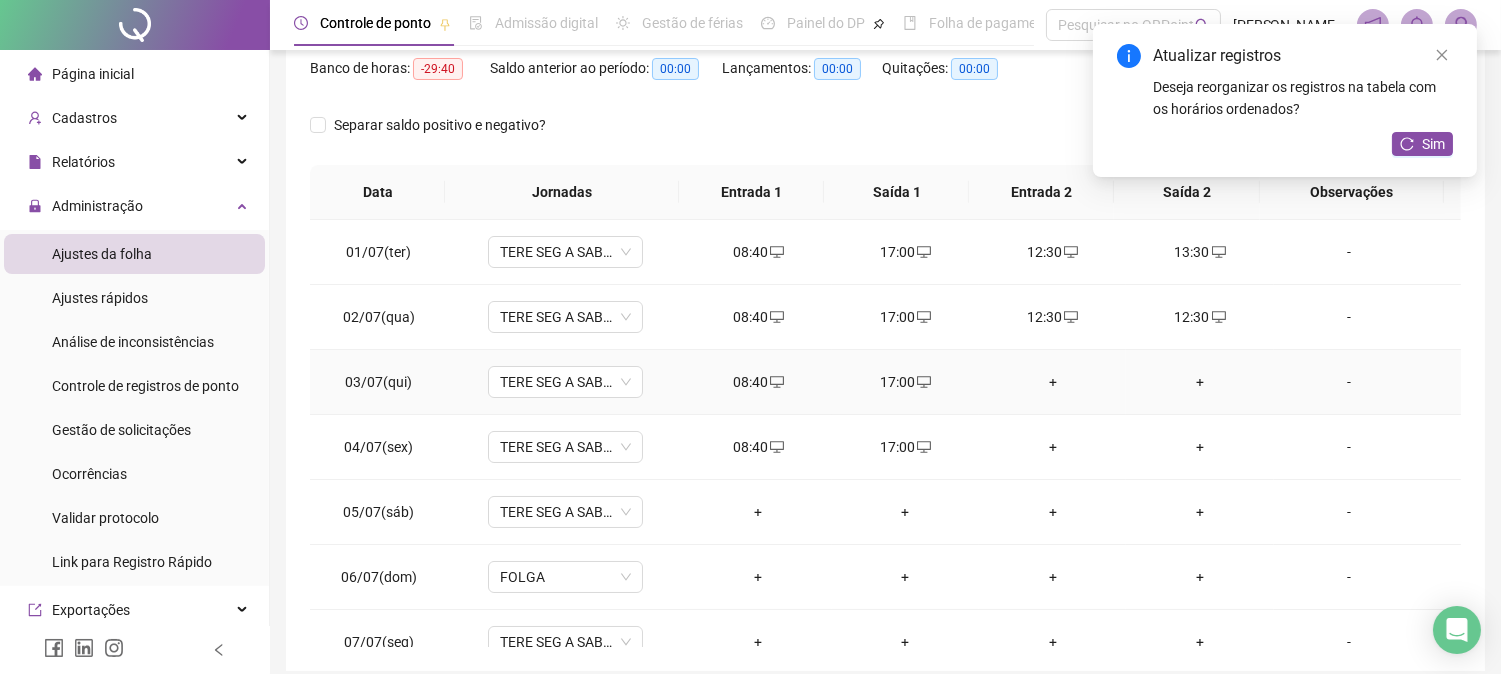 click on "+" at bounding box center [1052, 382] 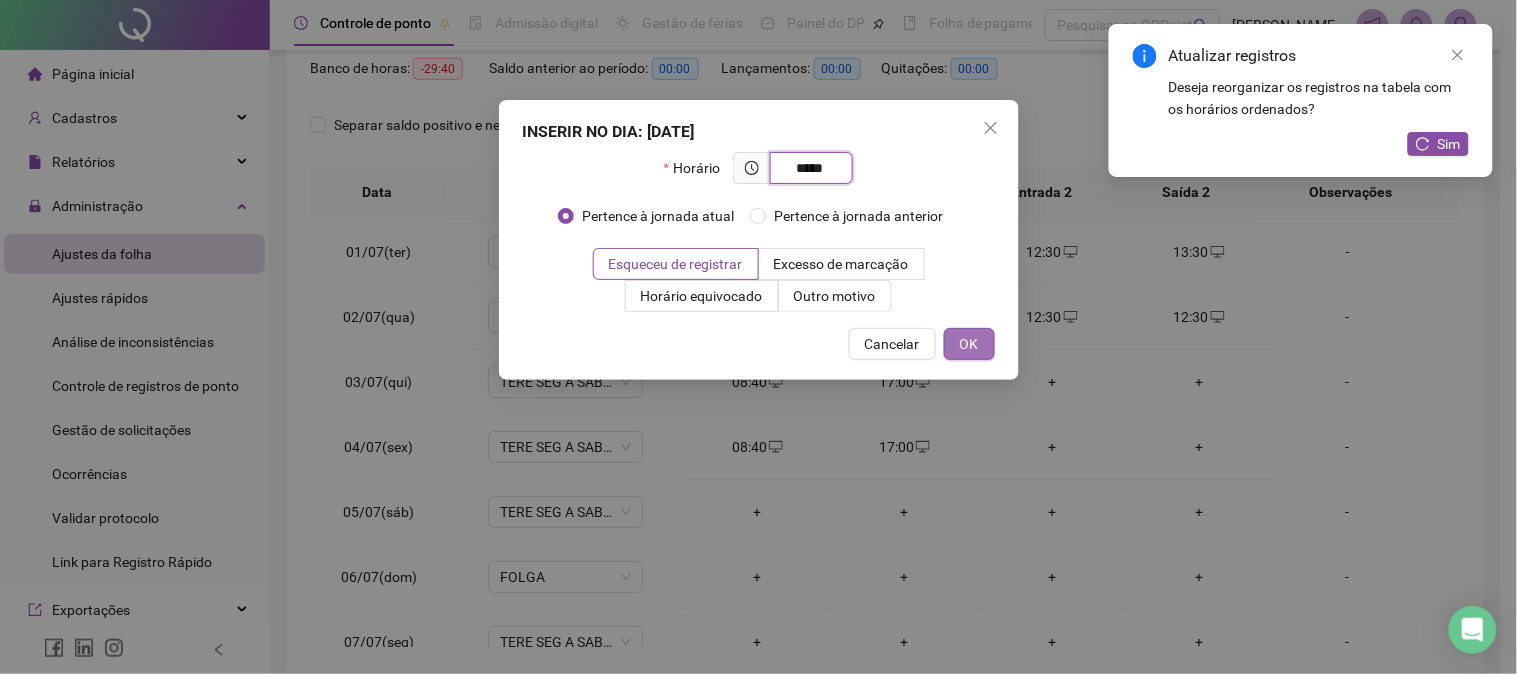 type on "*****" 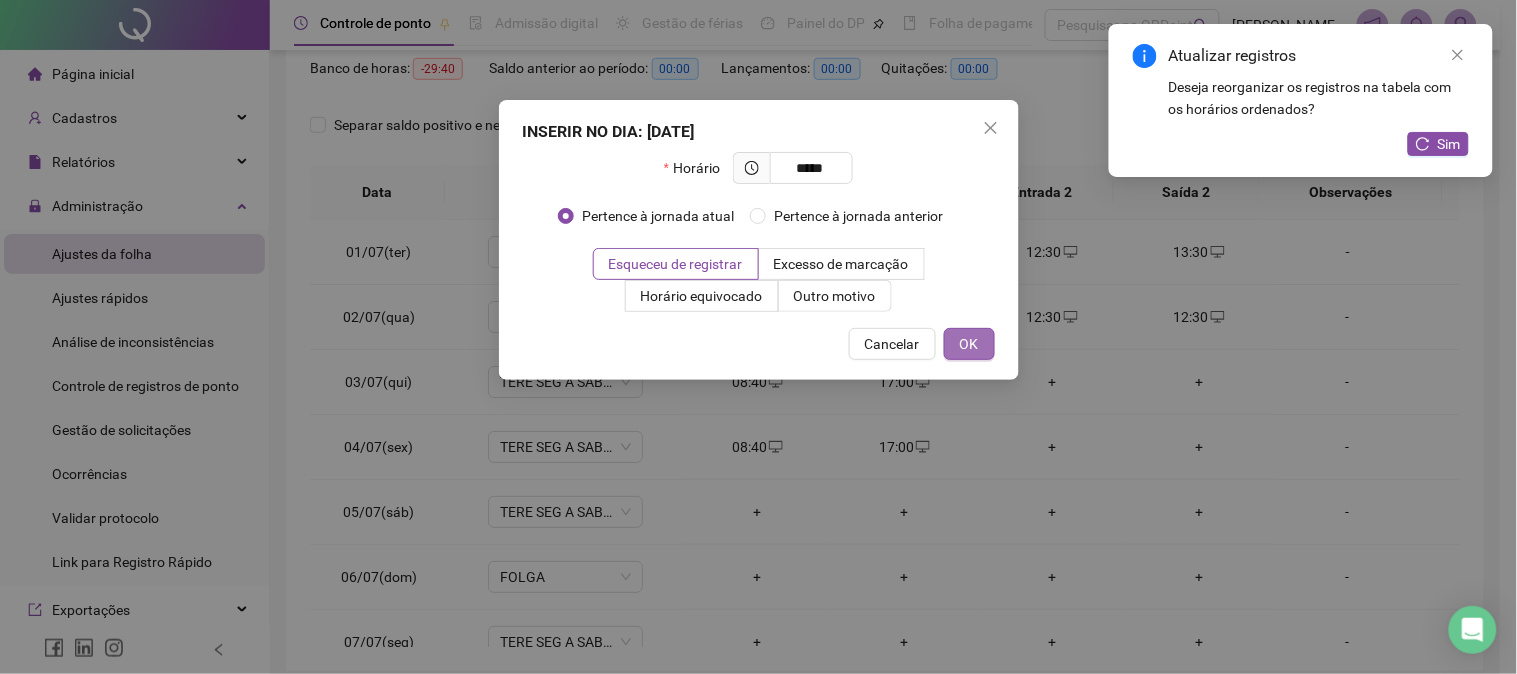 click on "OK" at bounding box center (969, 344) 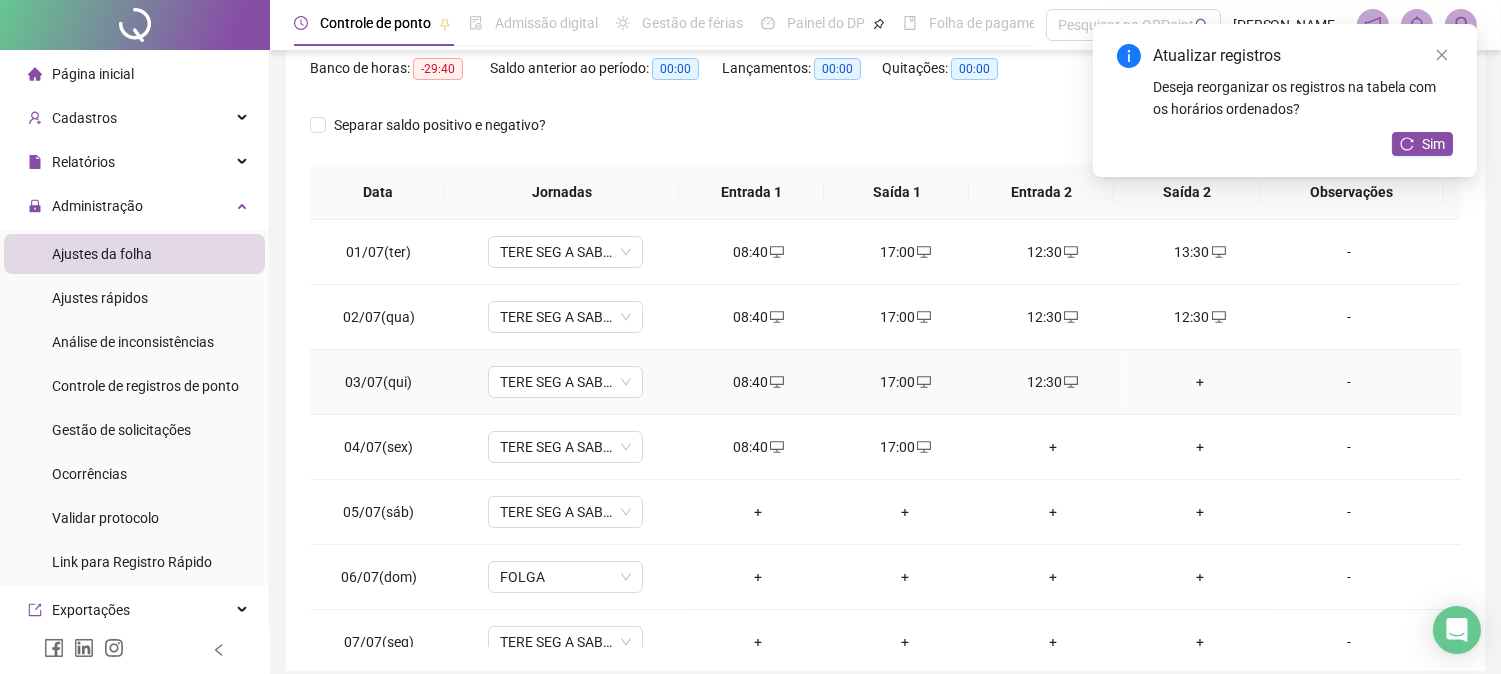 click on "+" at bounding box center (1199, 382) 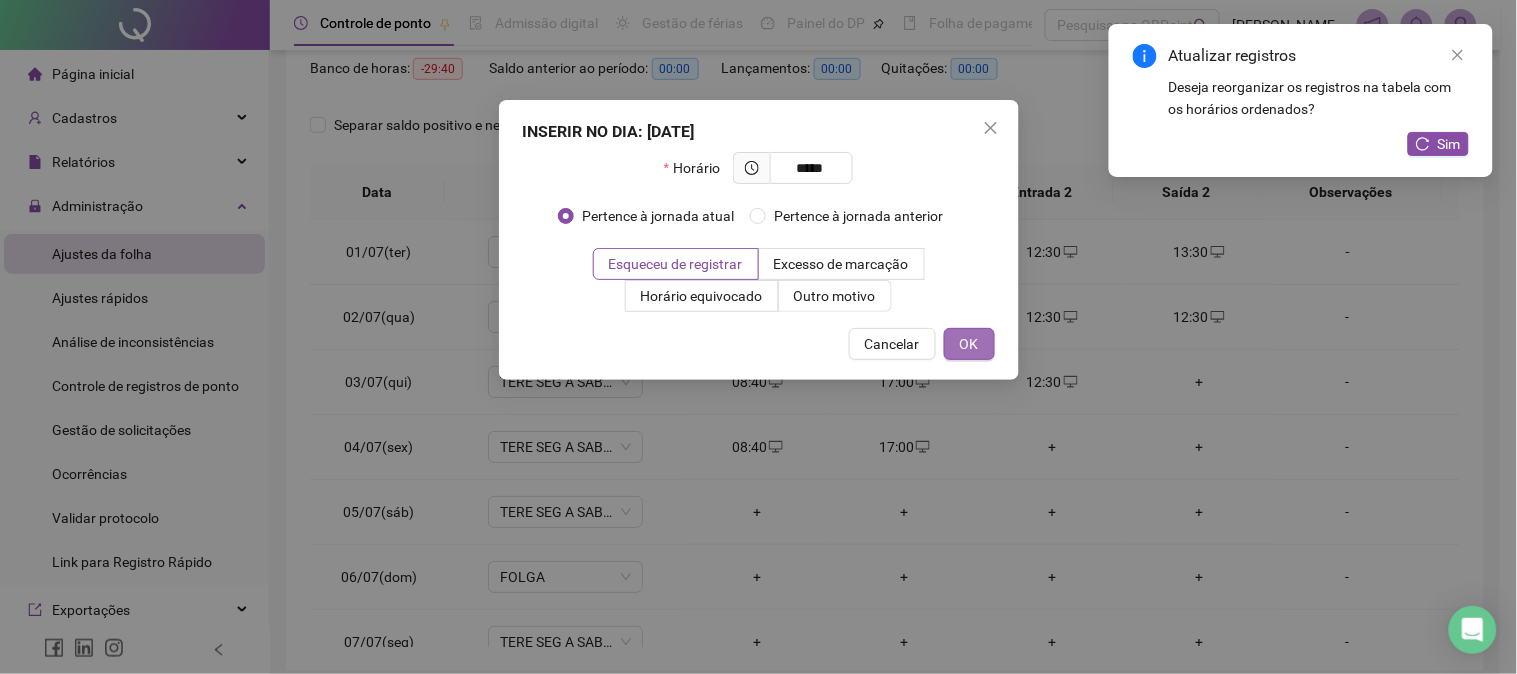 type on "*****" 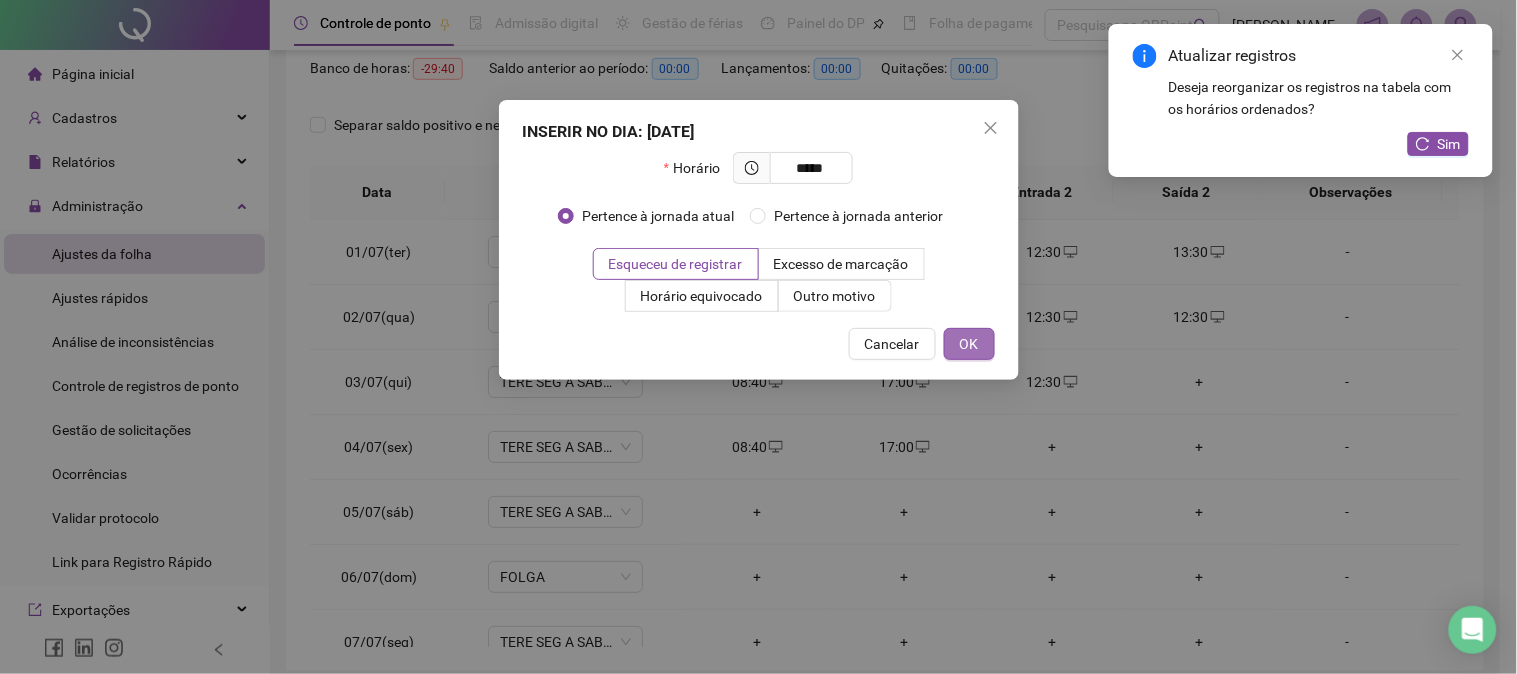 click on "OK" at bounding box center [969, 344] 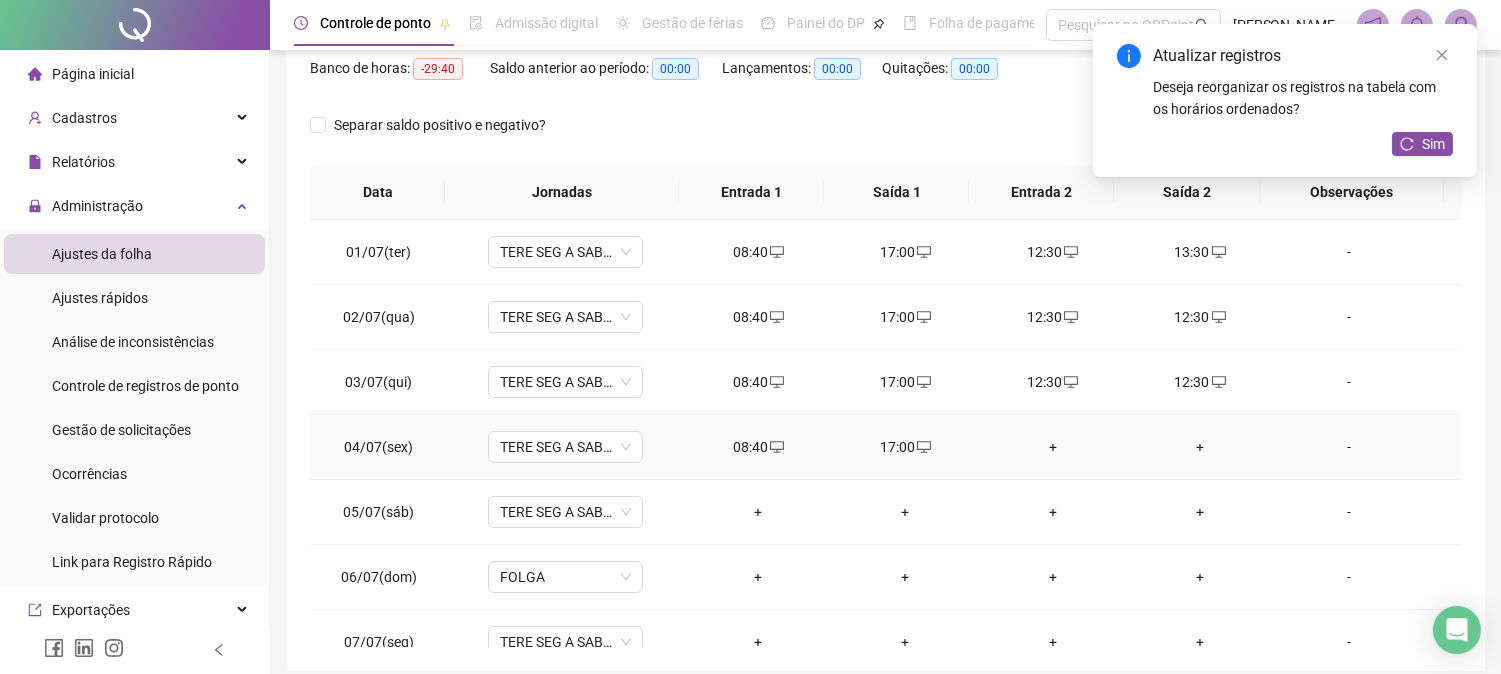 click on "+" at bounding box center [1052, 447] 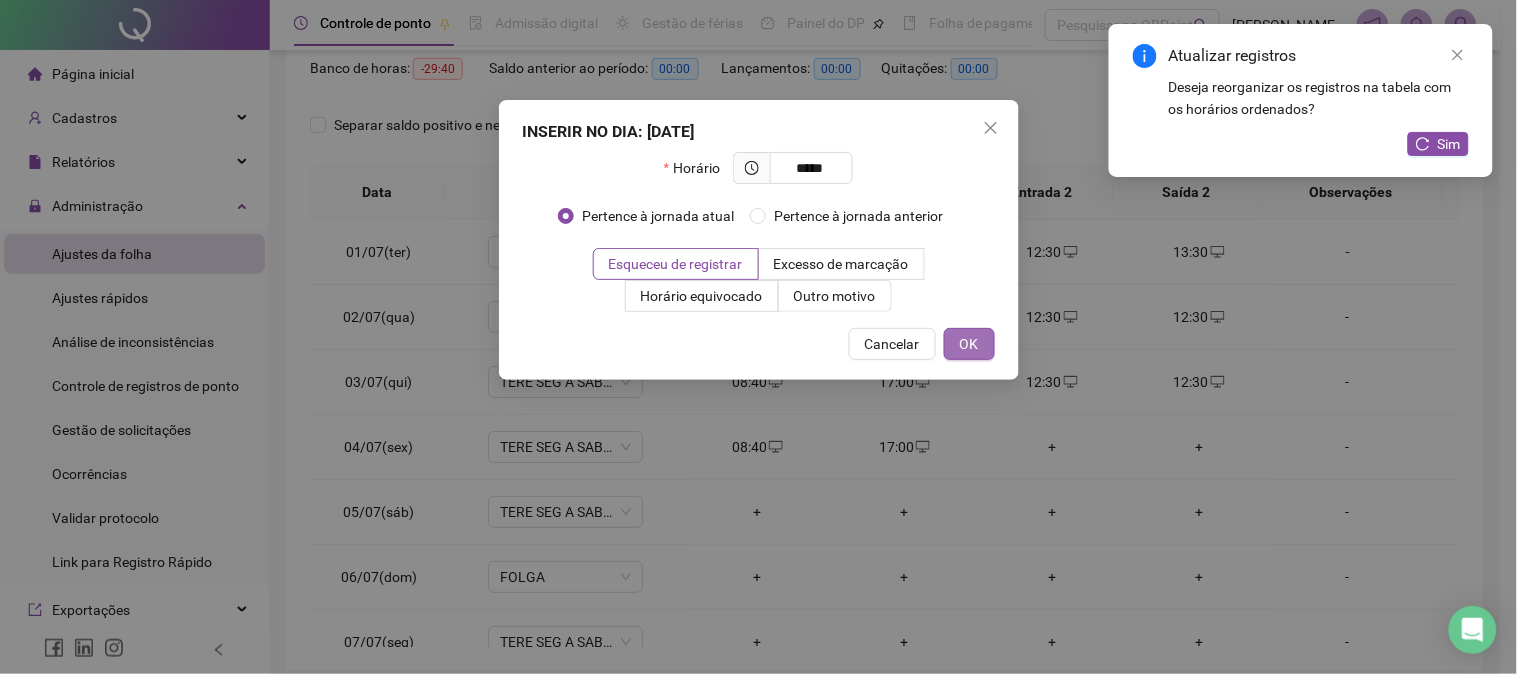 type on "*****" 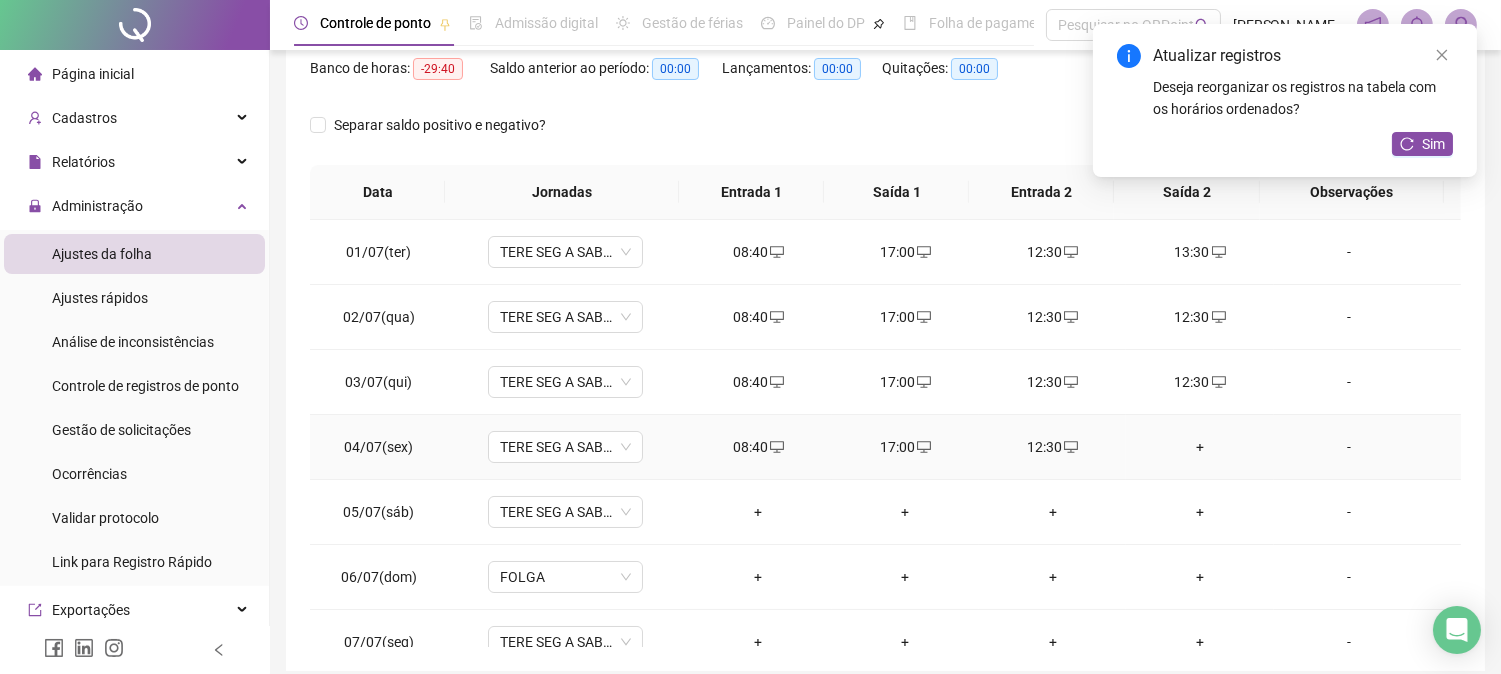 click on "+" at bounding box center (1199, 447) 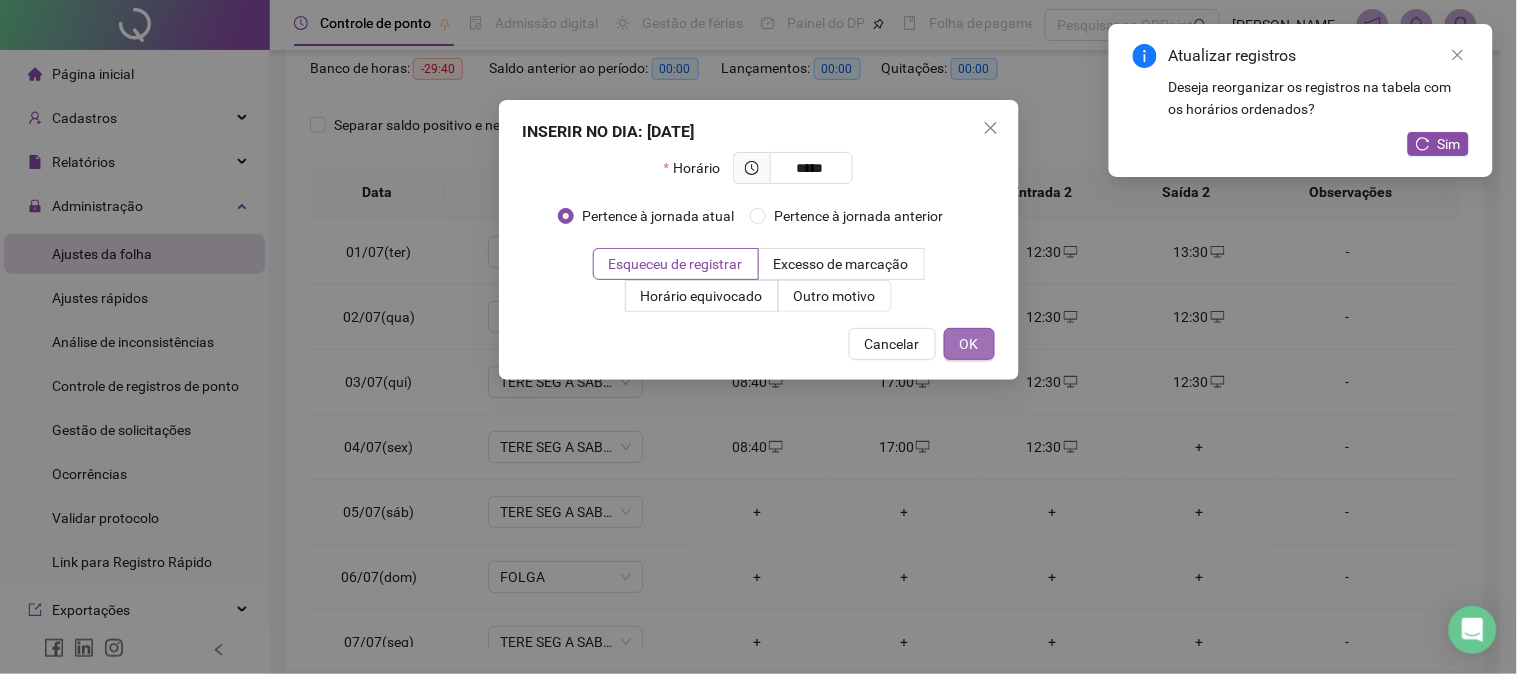 type on "*****" 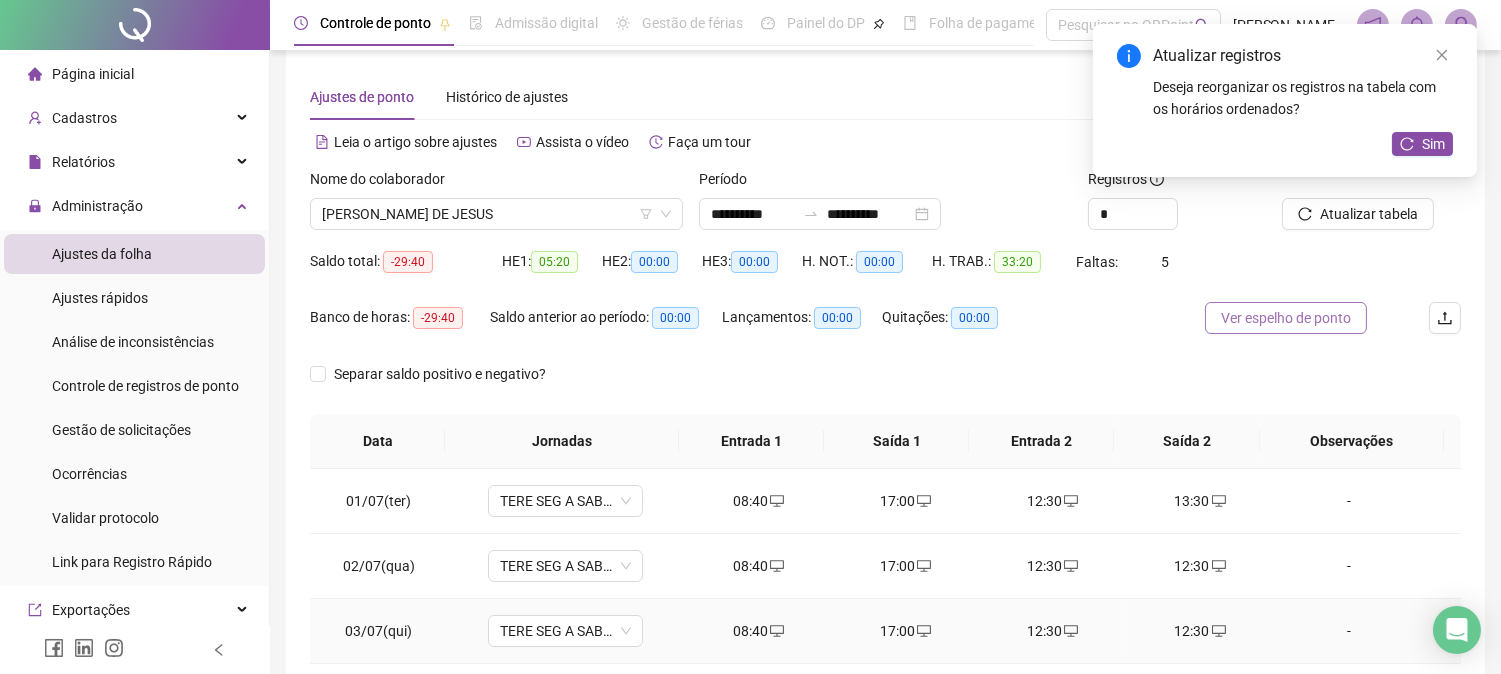 scroll, scrollTop: 0, scrollLeft: 0, axis: both 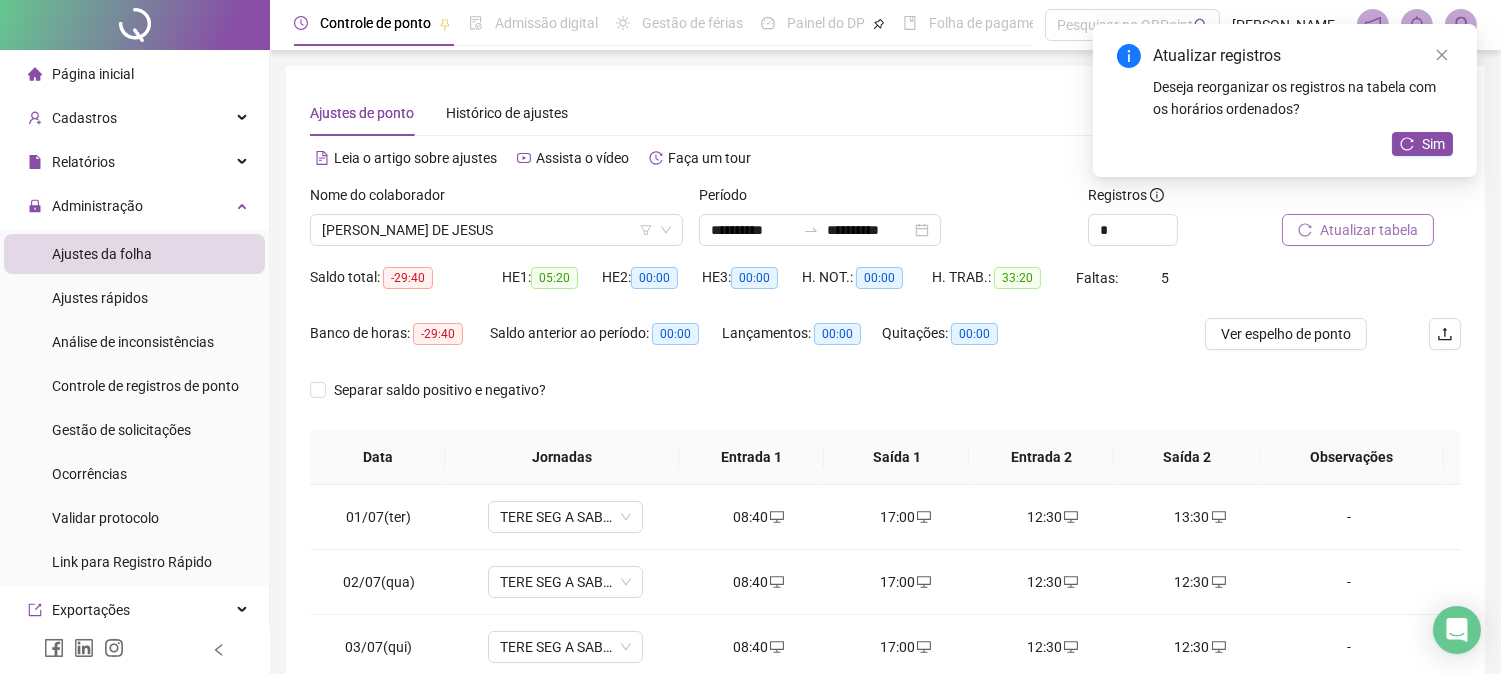 click on "Atualizar tabela" at bounding box center [1369, 230] 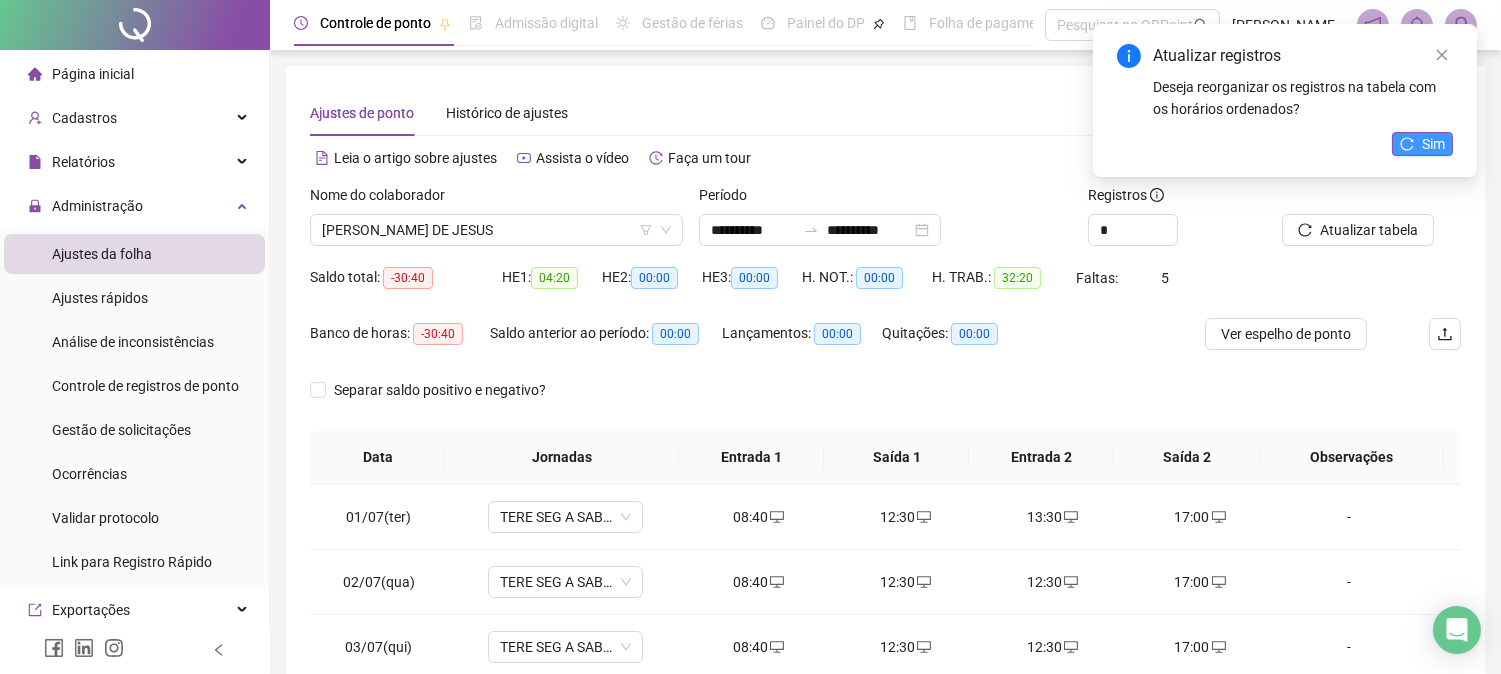 click on "Sim" at bounding box center [1433, 144] 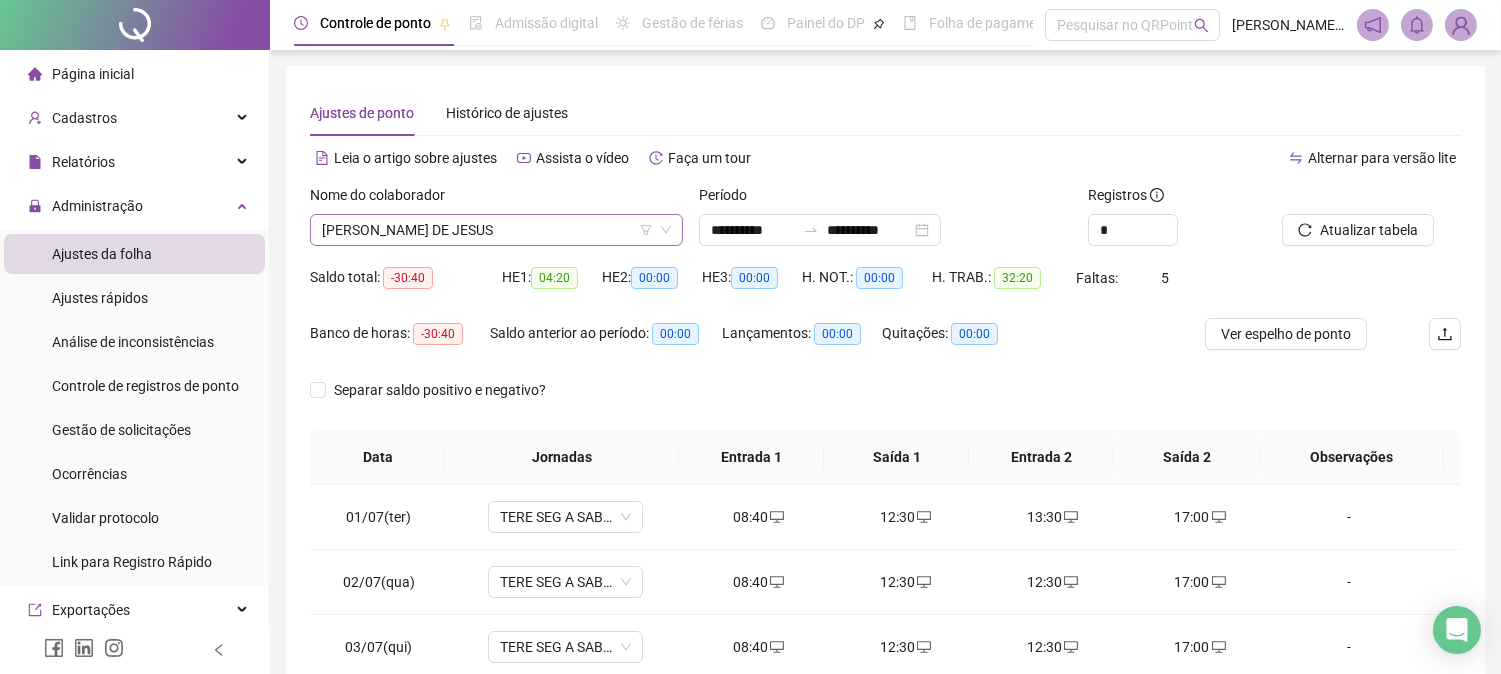 click on "[PERSON_NAME] DE JESUS" at bounding box center (496, 230) 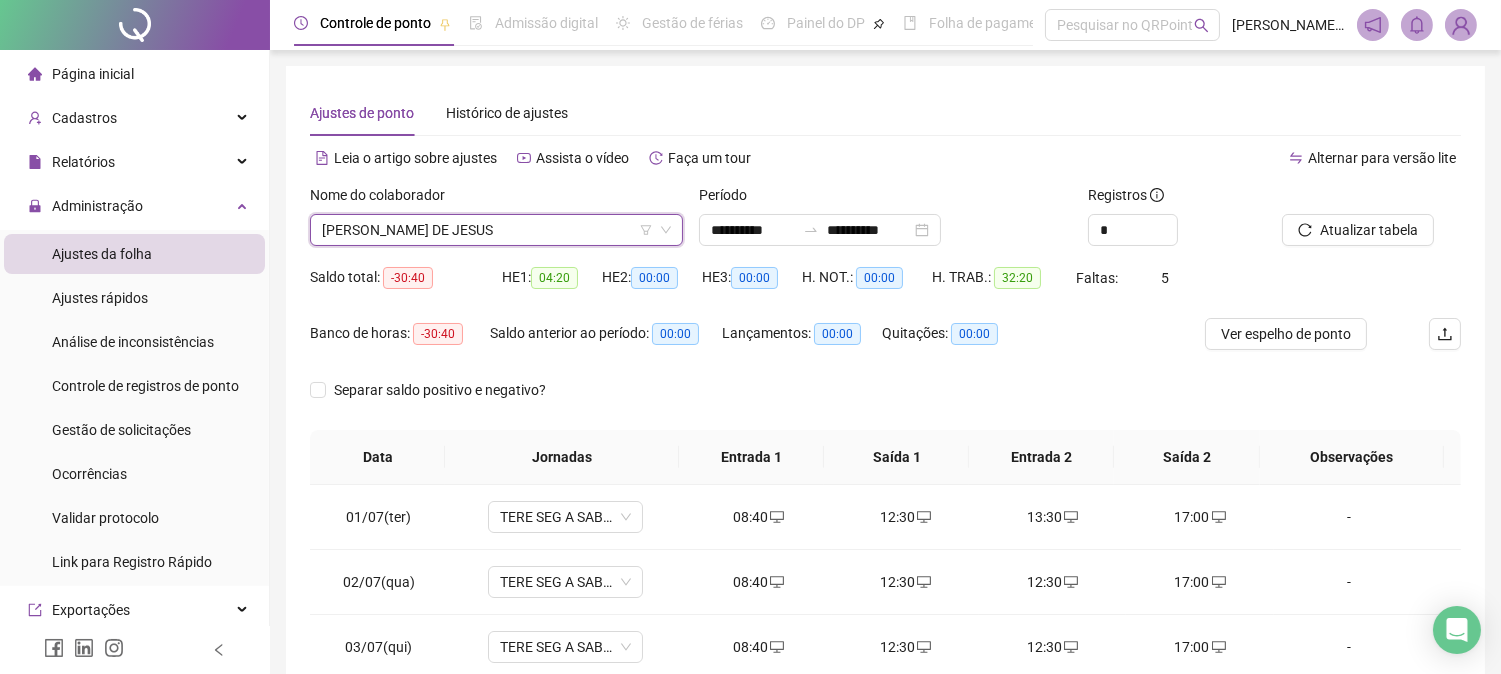 click on "Página inicial" at bounding box center (93, 74) 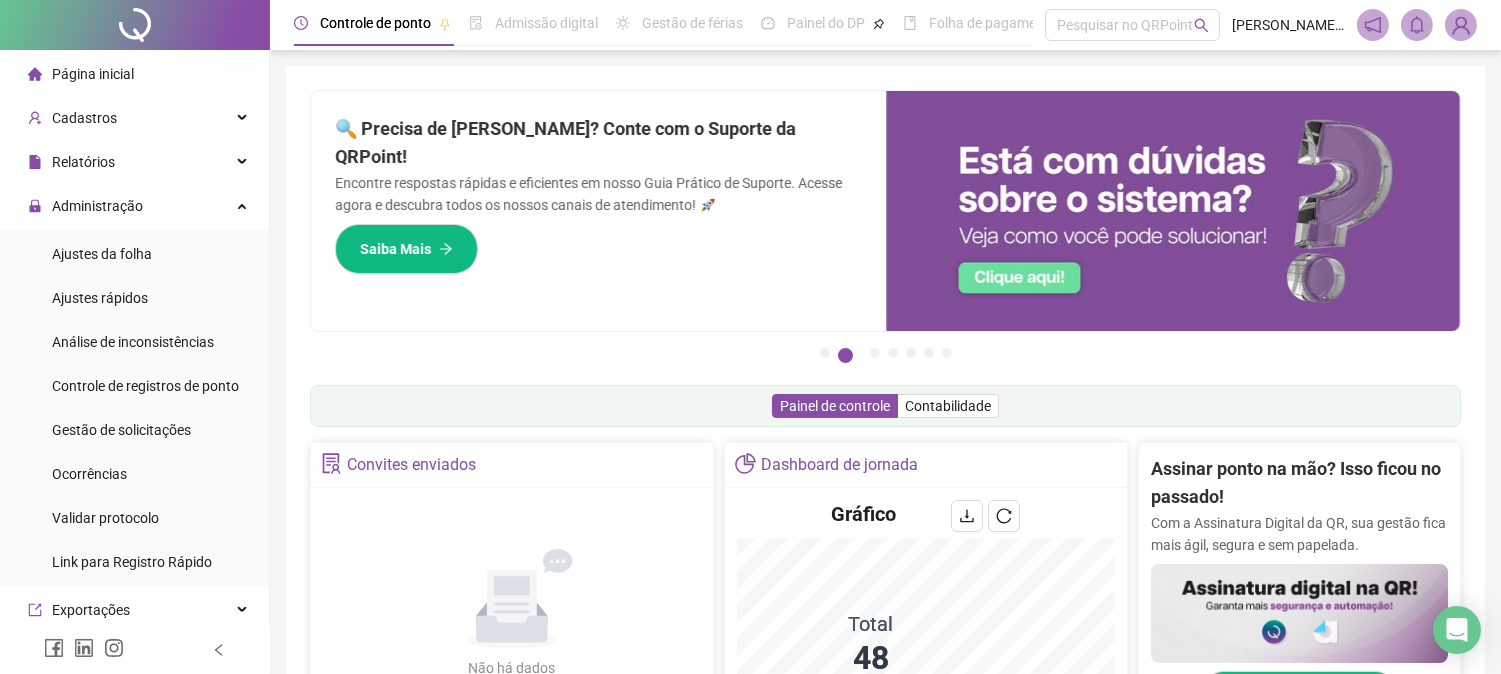 click on "Página inicial" at bounding box center (93, 74) 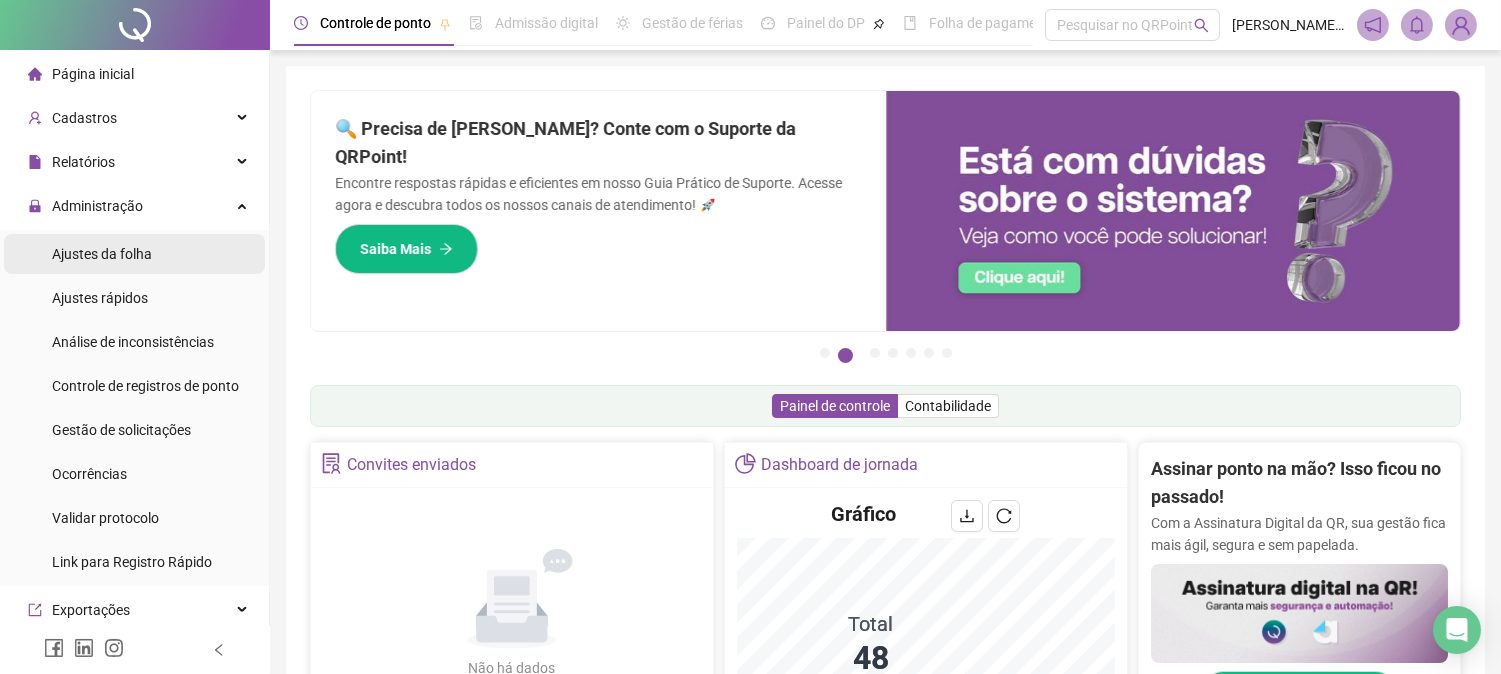click on "Ajustes da folha" at bounding box center (134, 254) 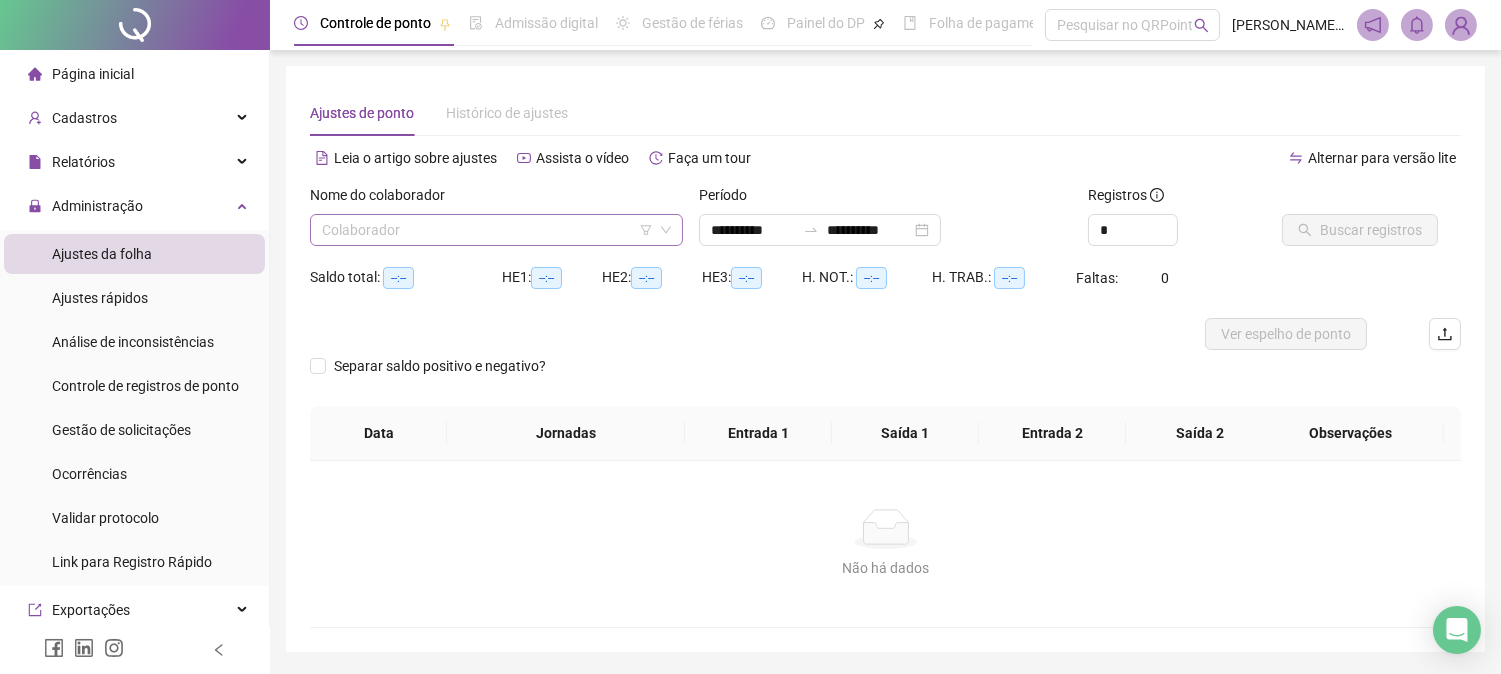 click at bounding box center [490, 230] 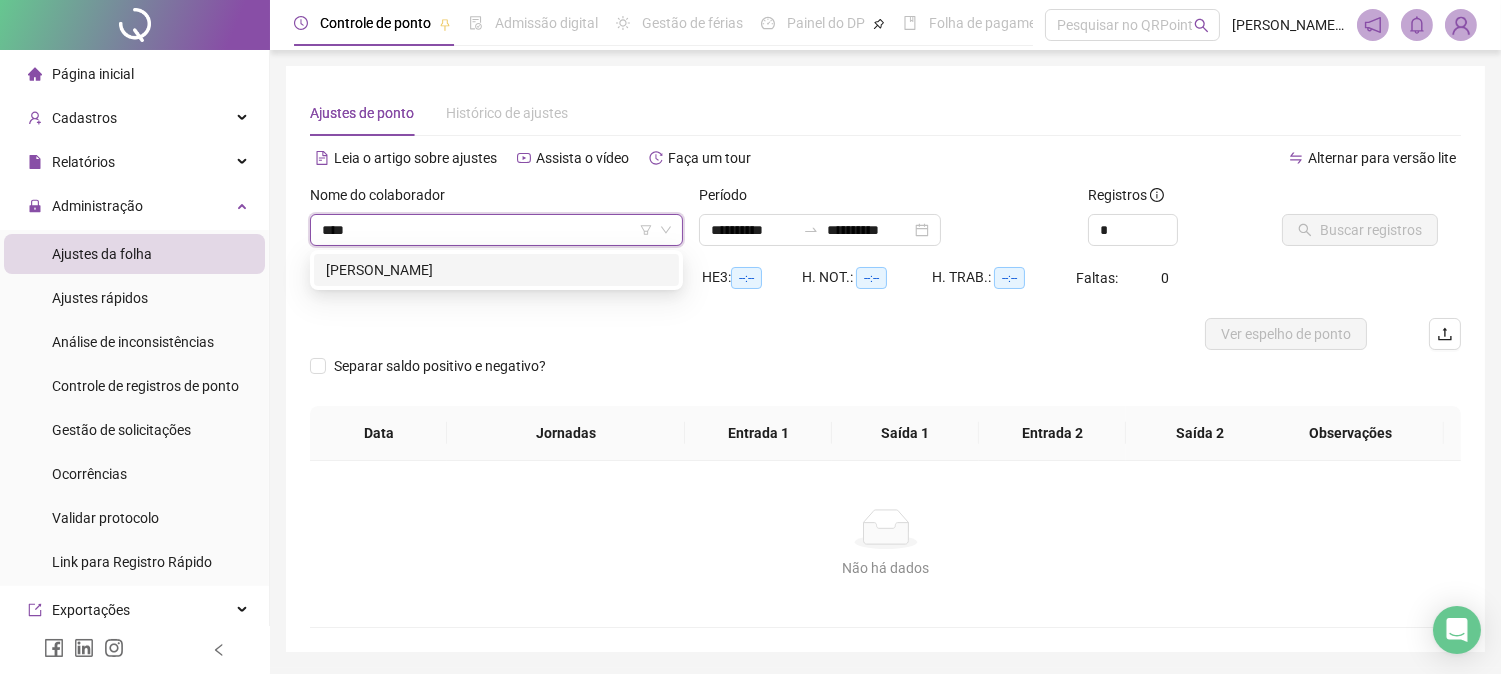 type on "*****" 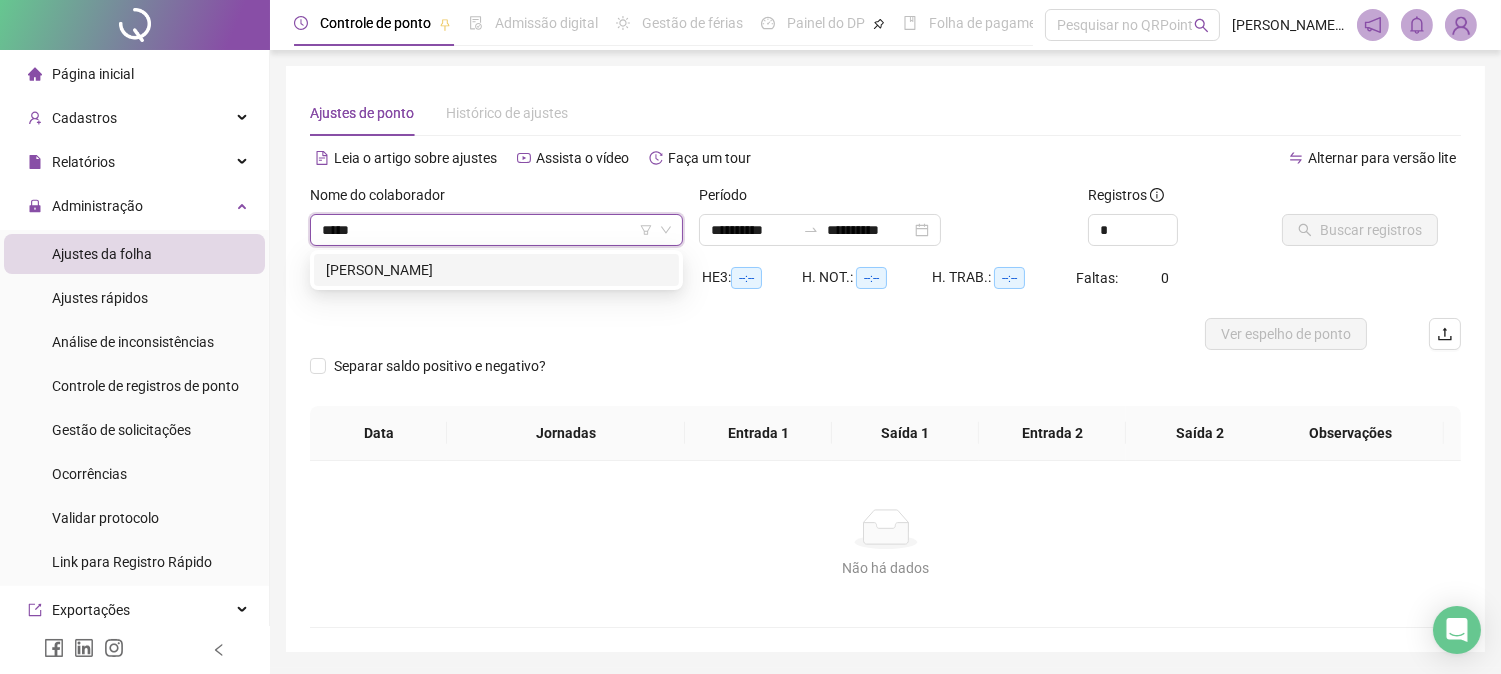 click on "[PERSON_NAME]" at bounding box center (496, 270) 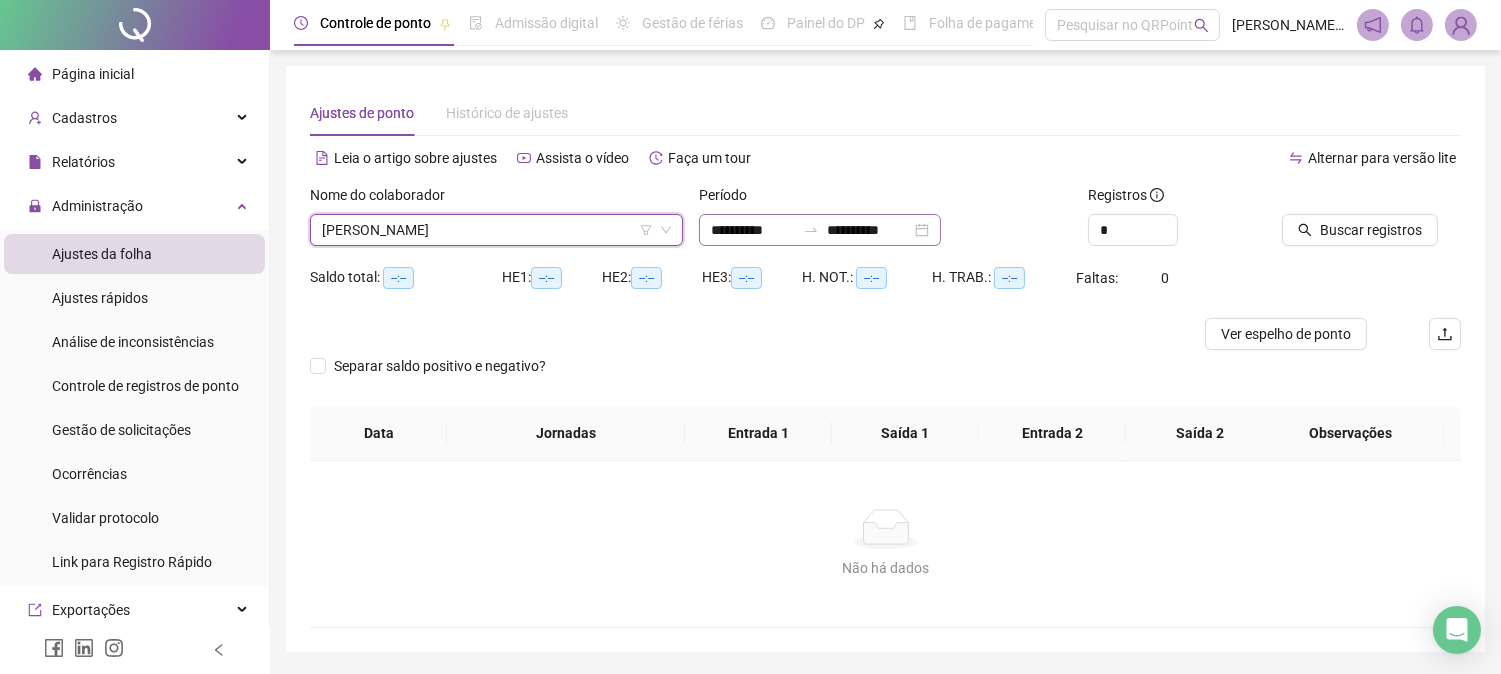 click on "**********" at bounding box center (820, 230) 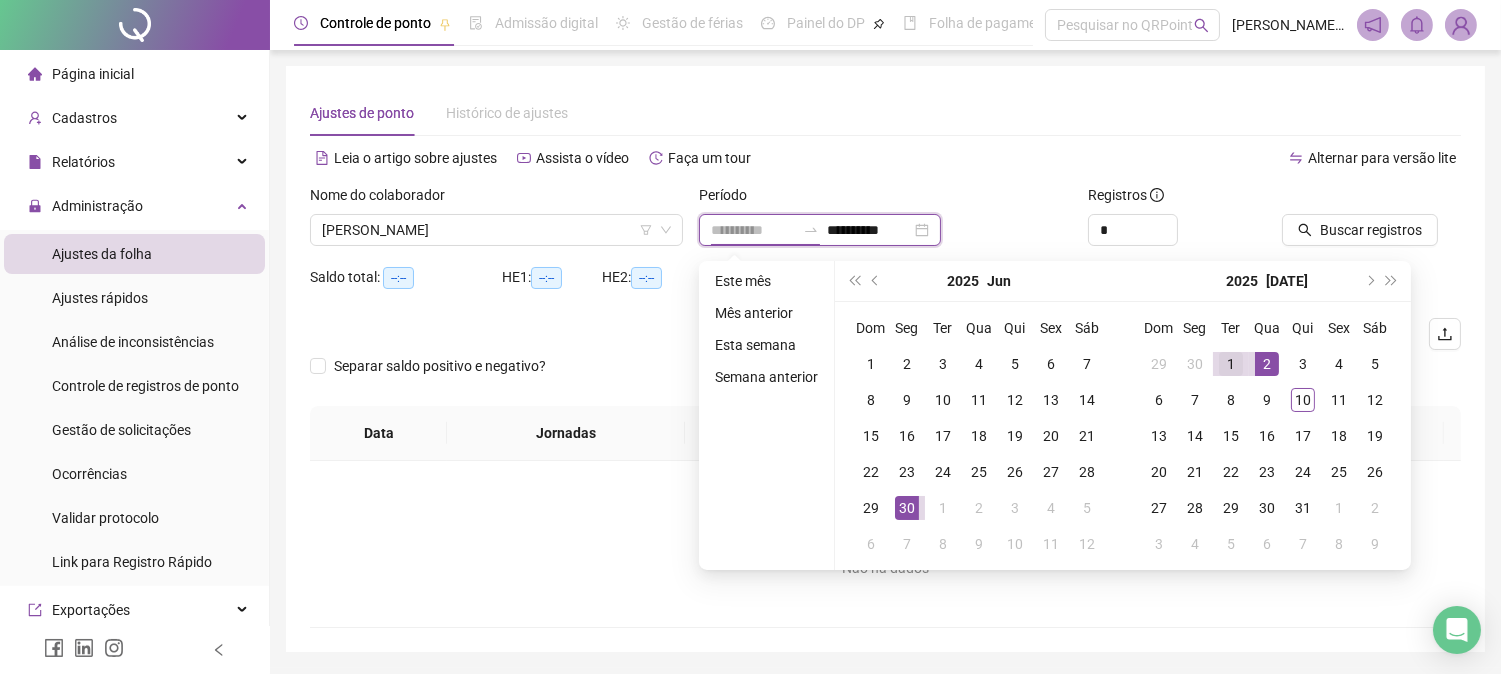 type on "**********" 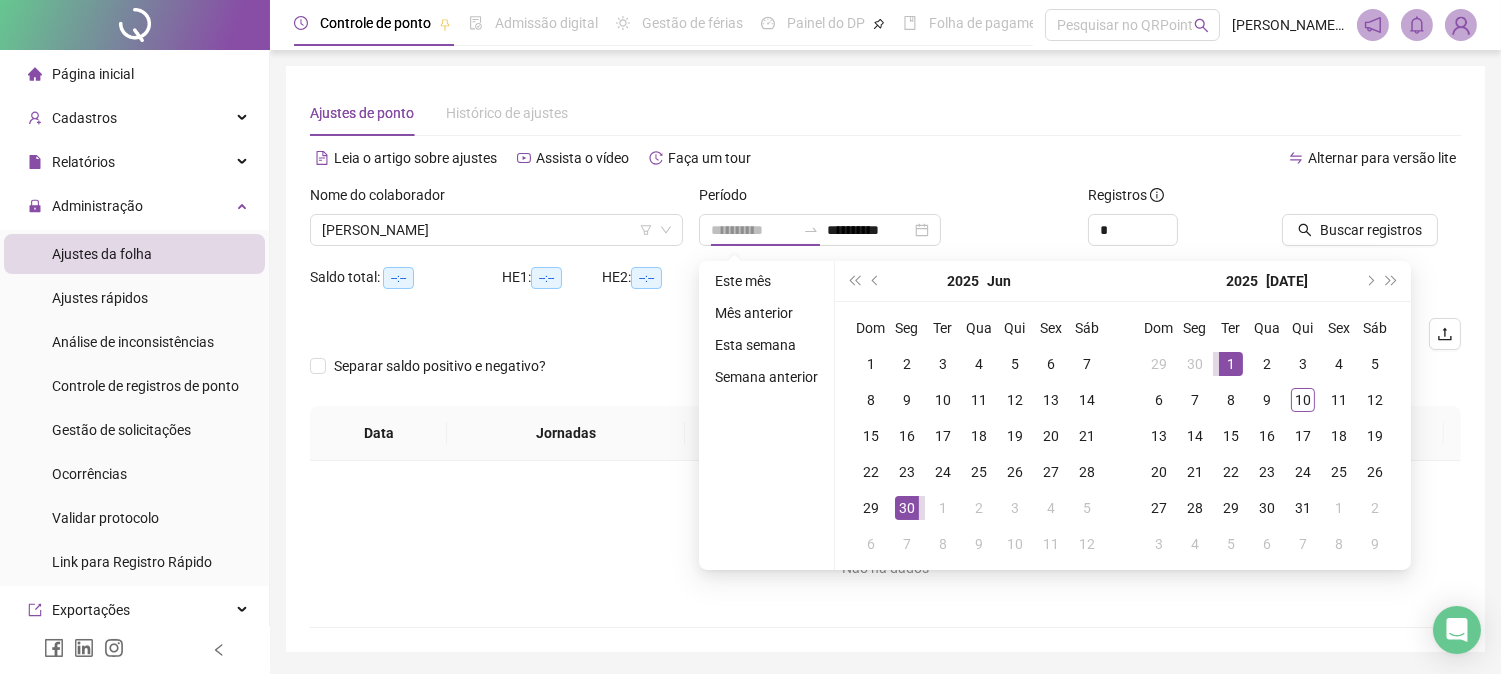 drag, startPoint x: 1233, startPoint y: 364, endPoint x: 1341, endPoint y: 416, distance: 119.86659 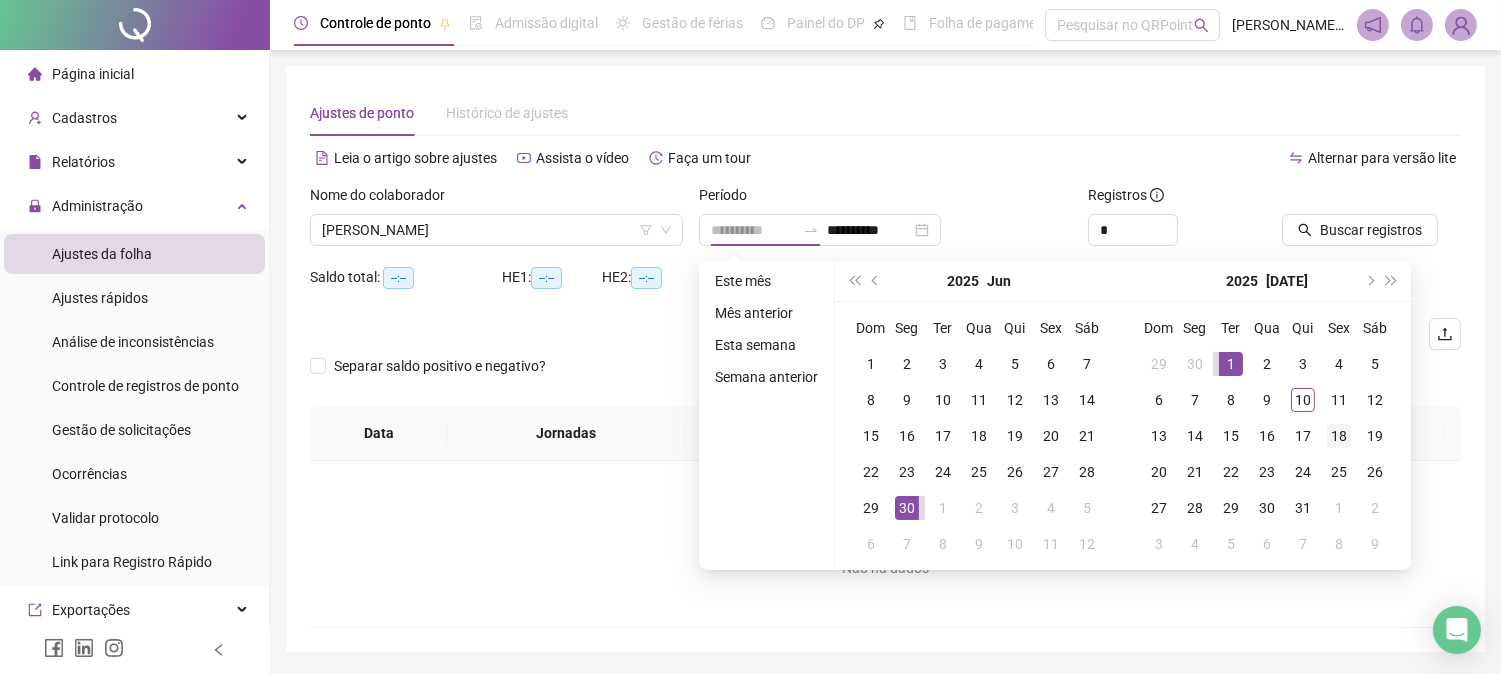 click on "1" at bounding box center (1231, 364) 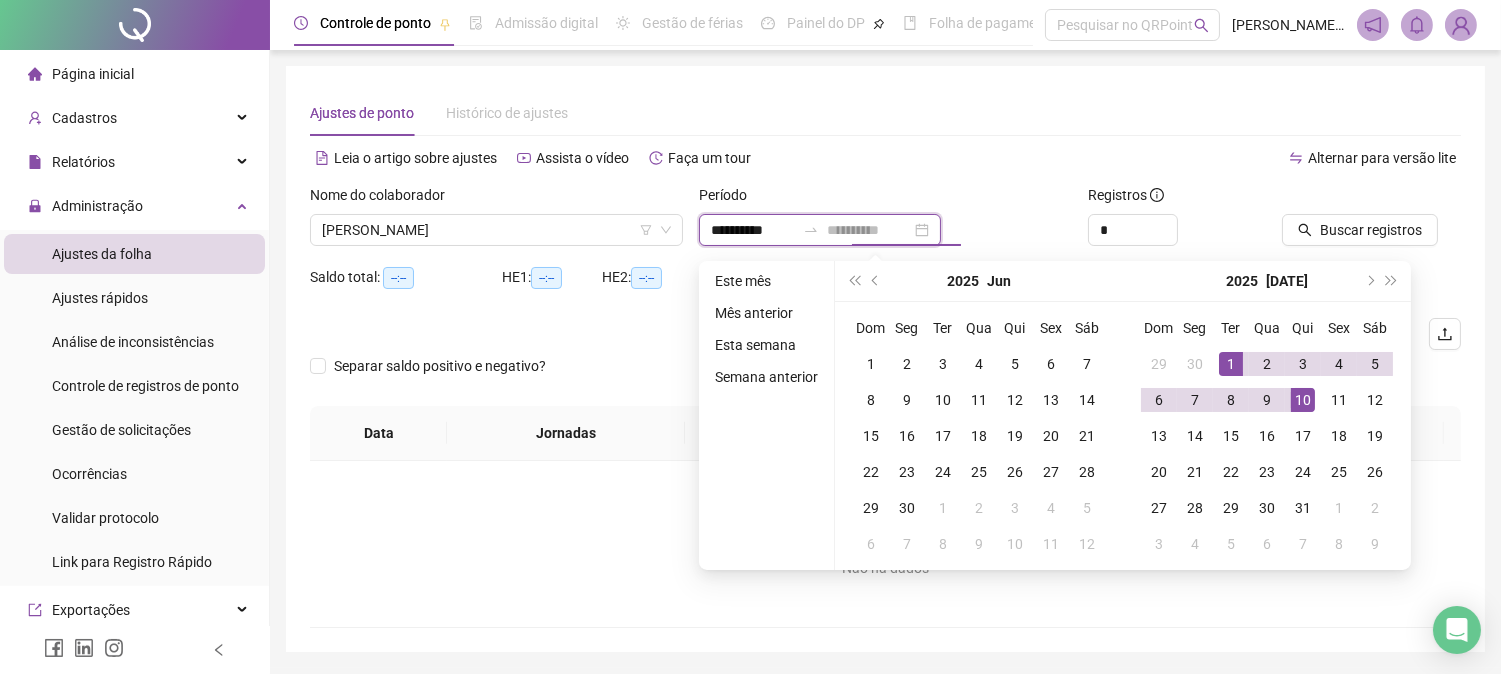 type on "**********" 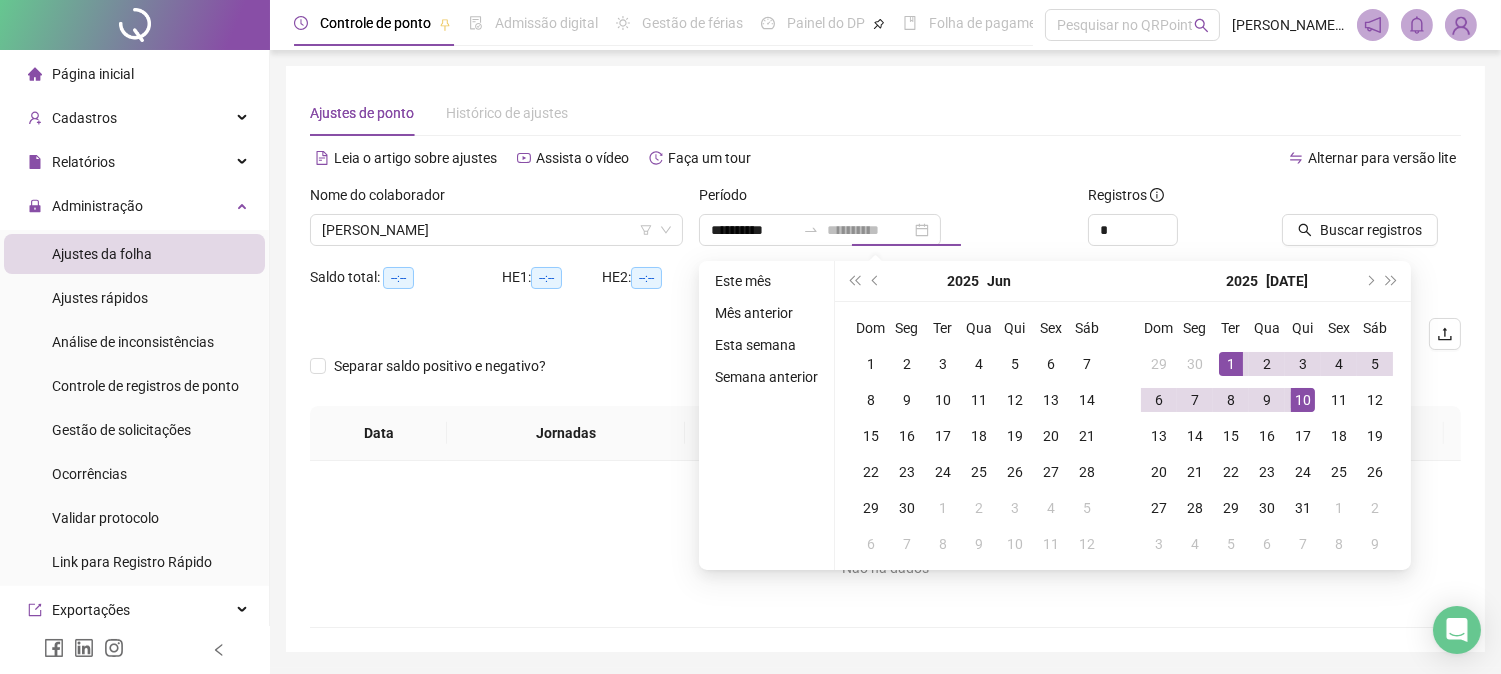 click on "10" at bounding box center [1303, 400] 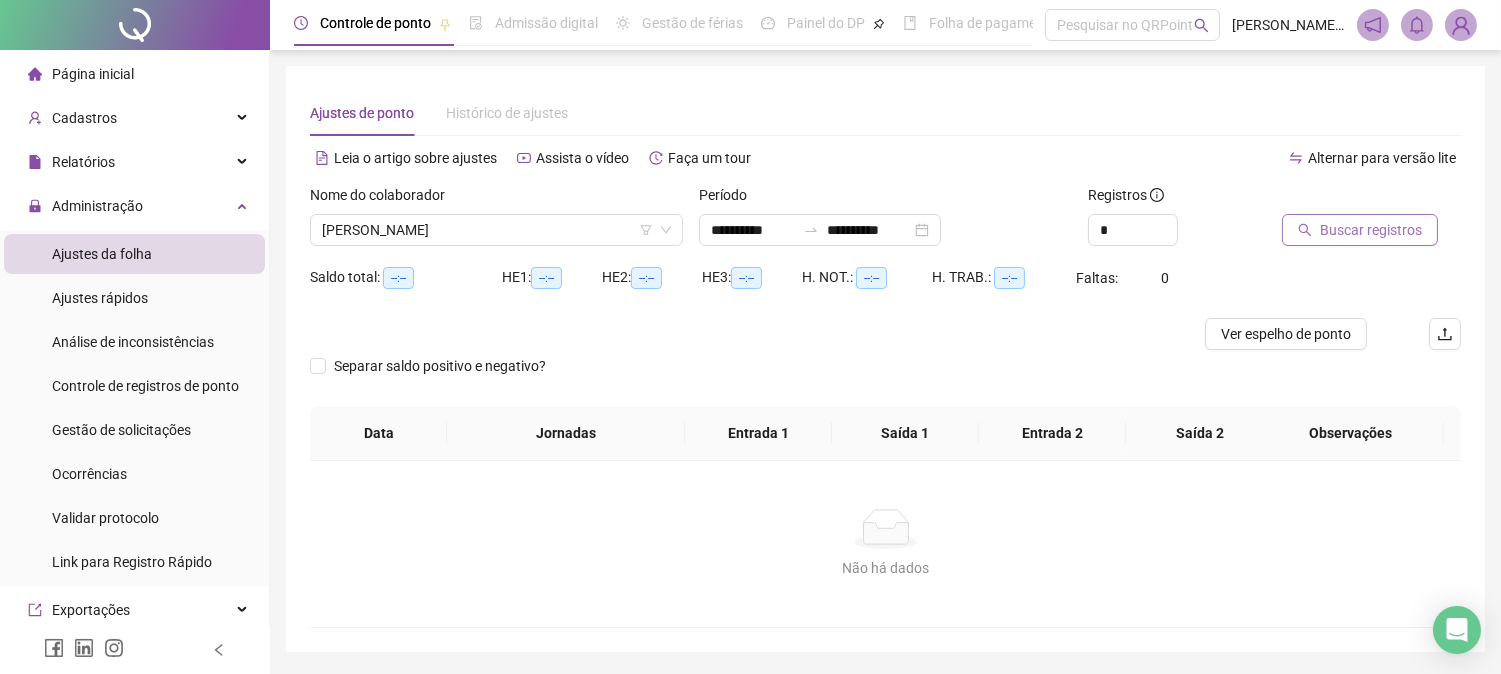 click on "Buscar registros" at bounding box center [1371, 230] 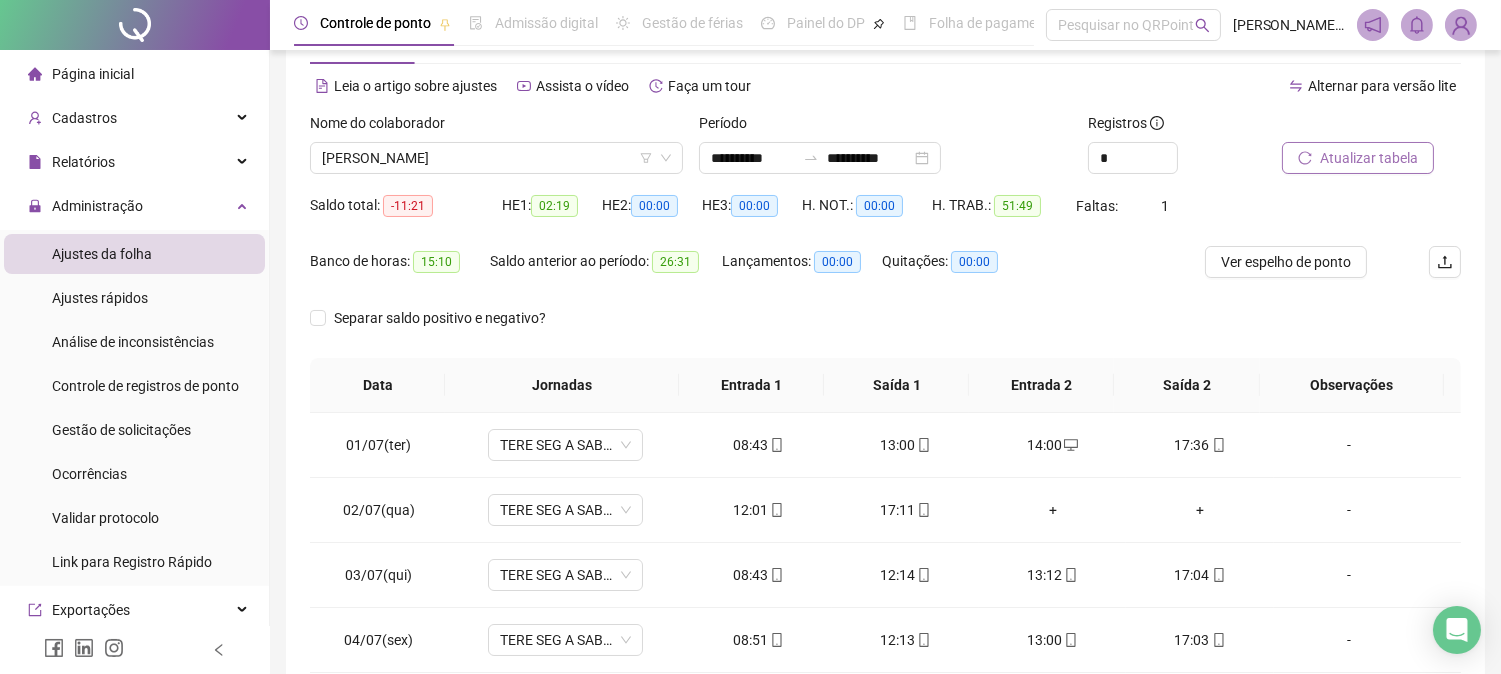 scroll, scrollTop: 111, scrollLeft: 0, axis: vertical 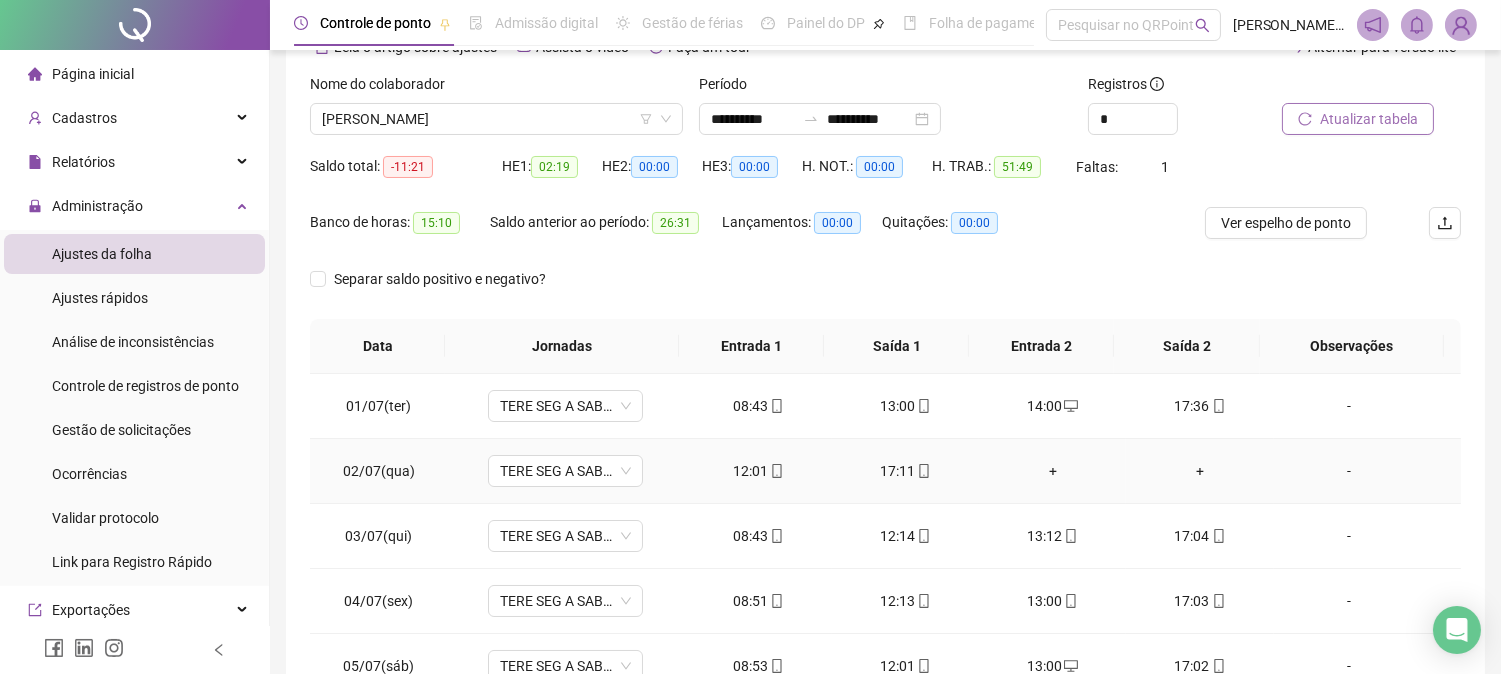 click on "+" at bounding box center (1052, 471) 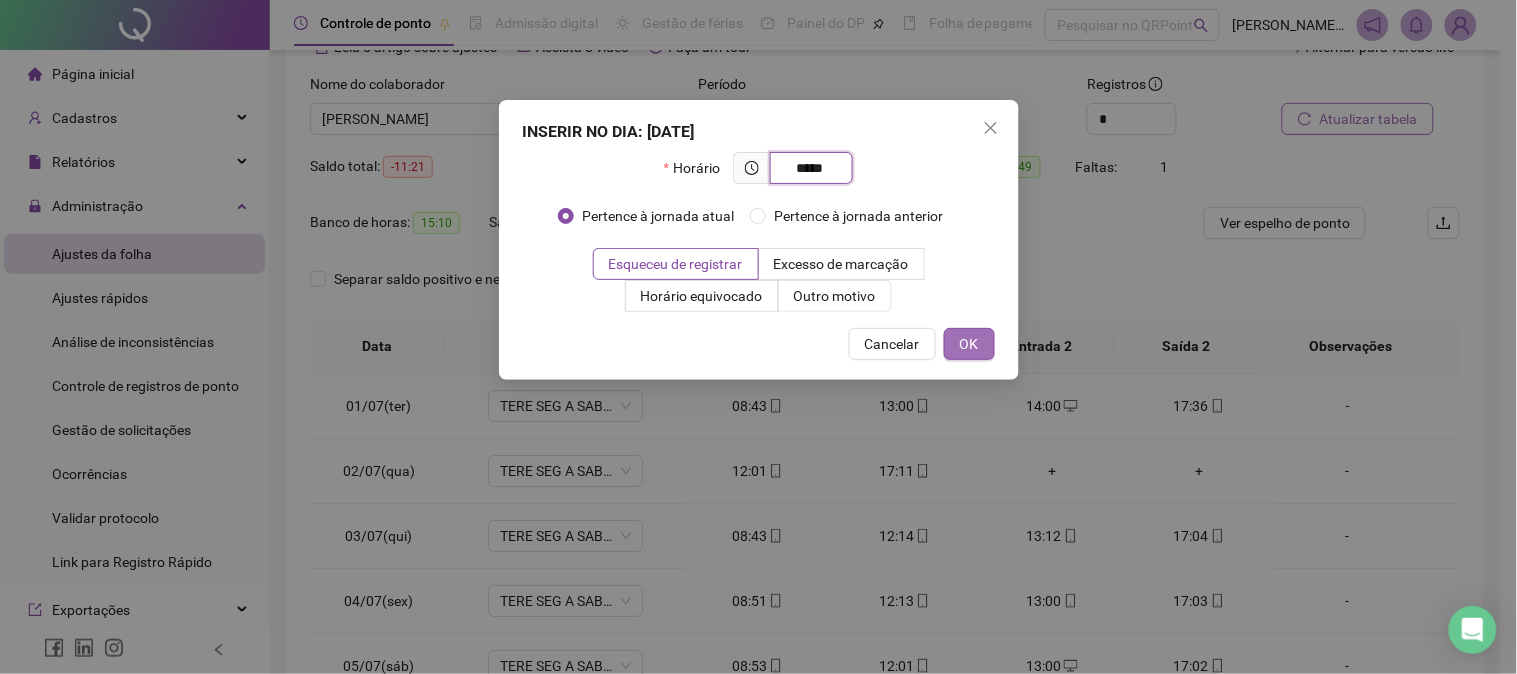 type on "*****" 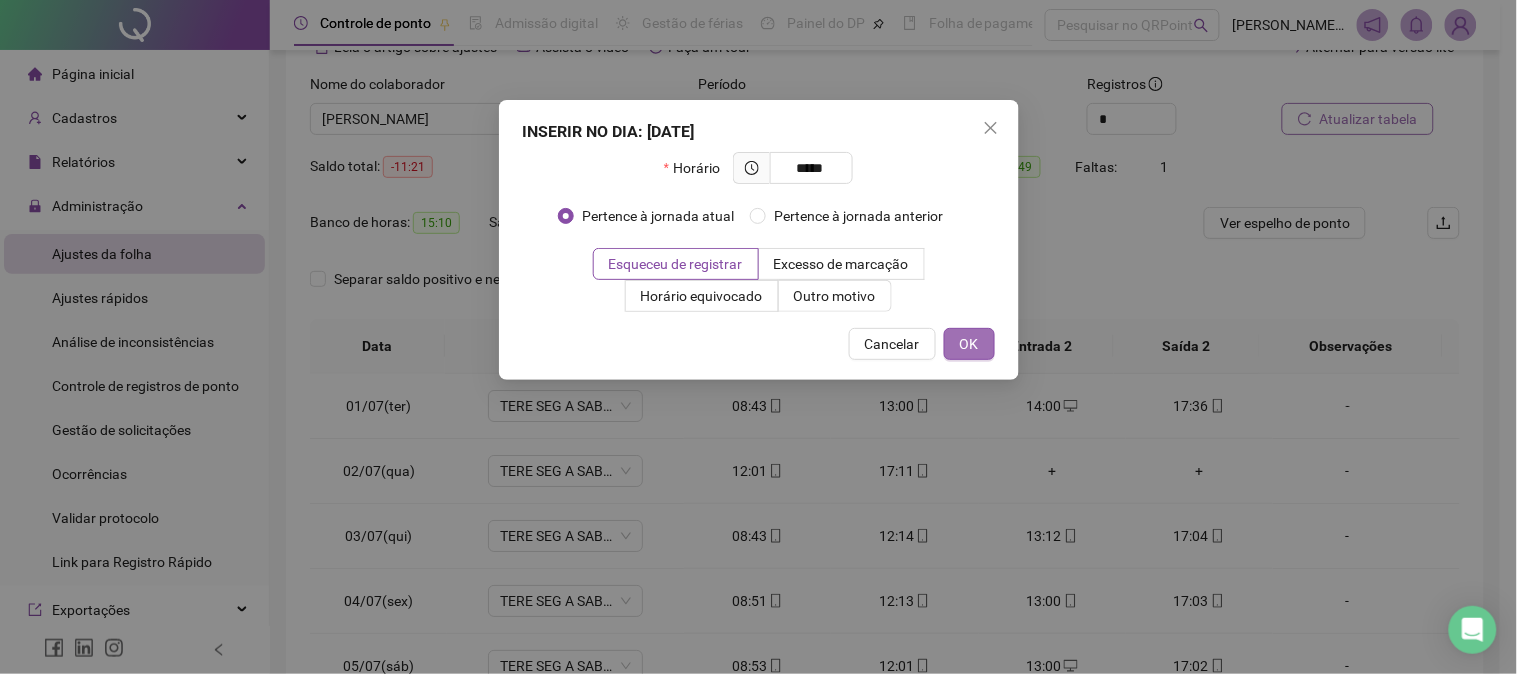 click on "OK" at bounding box center [969, 344] 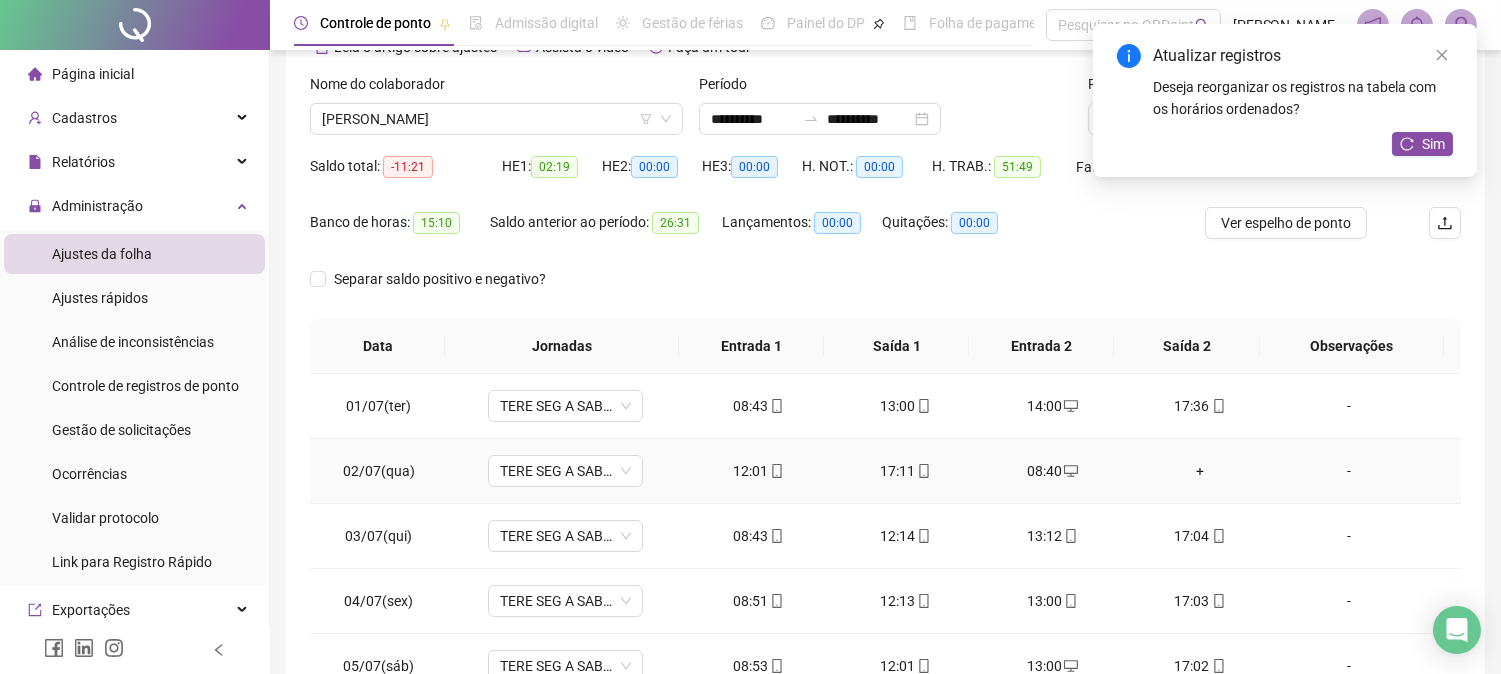 click on "+" at bounding box center [1199, 471] 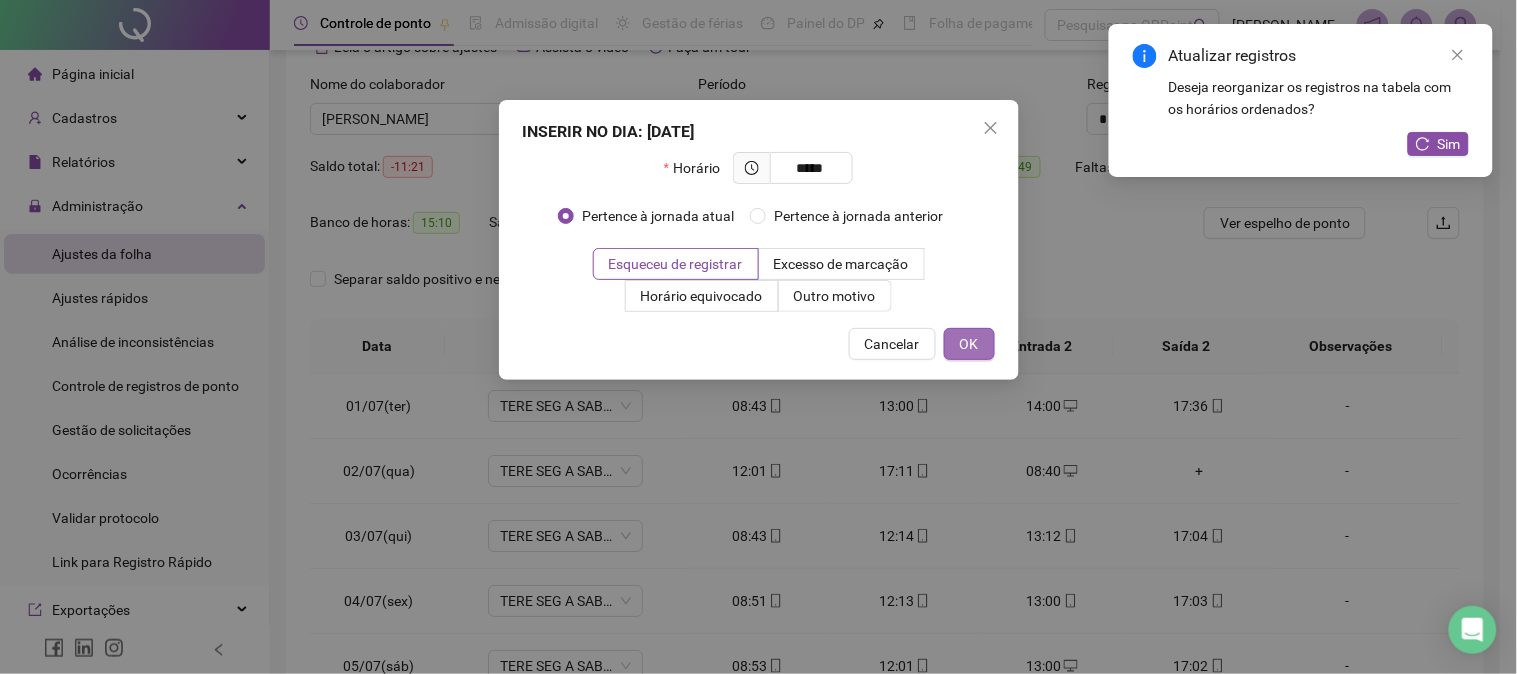 type on "*****" 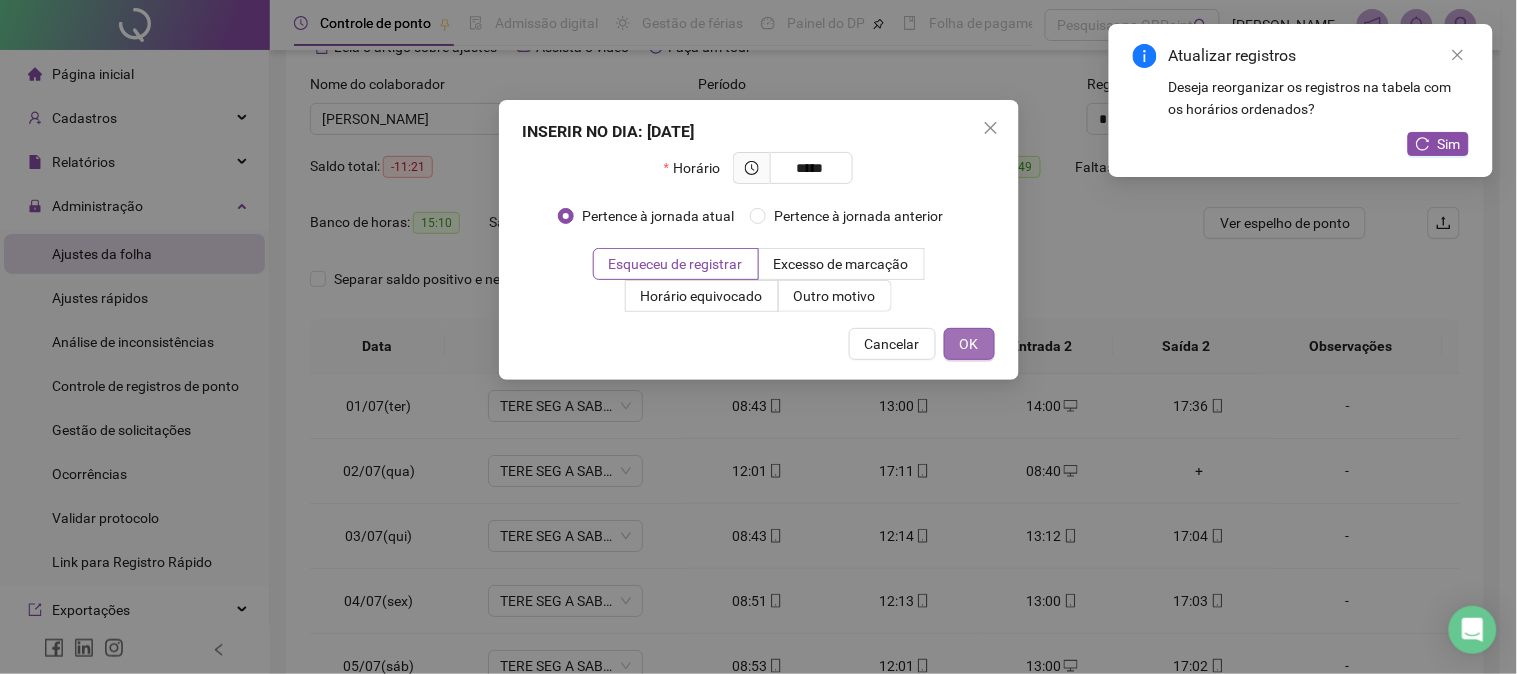 click on "OK" at bounding box center (969, 344) 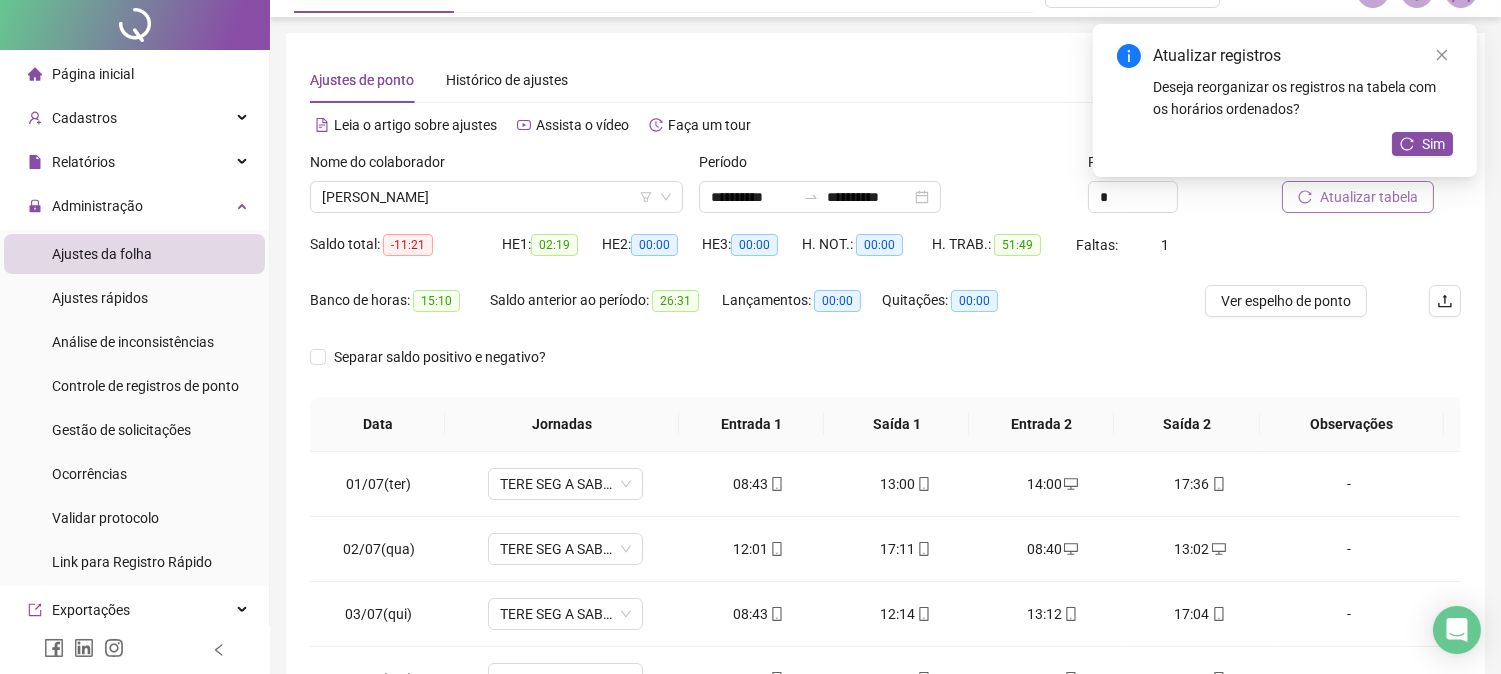 scroll, scrollTop: 0, scrollLeft: 0, axis: both 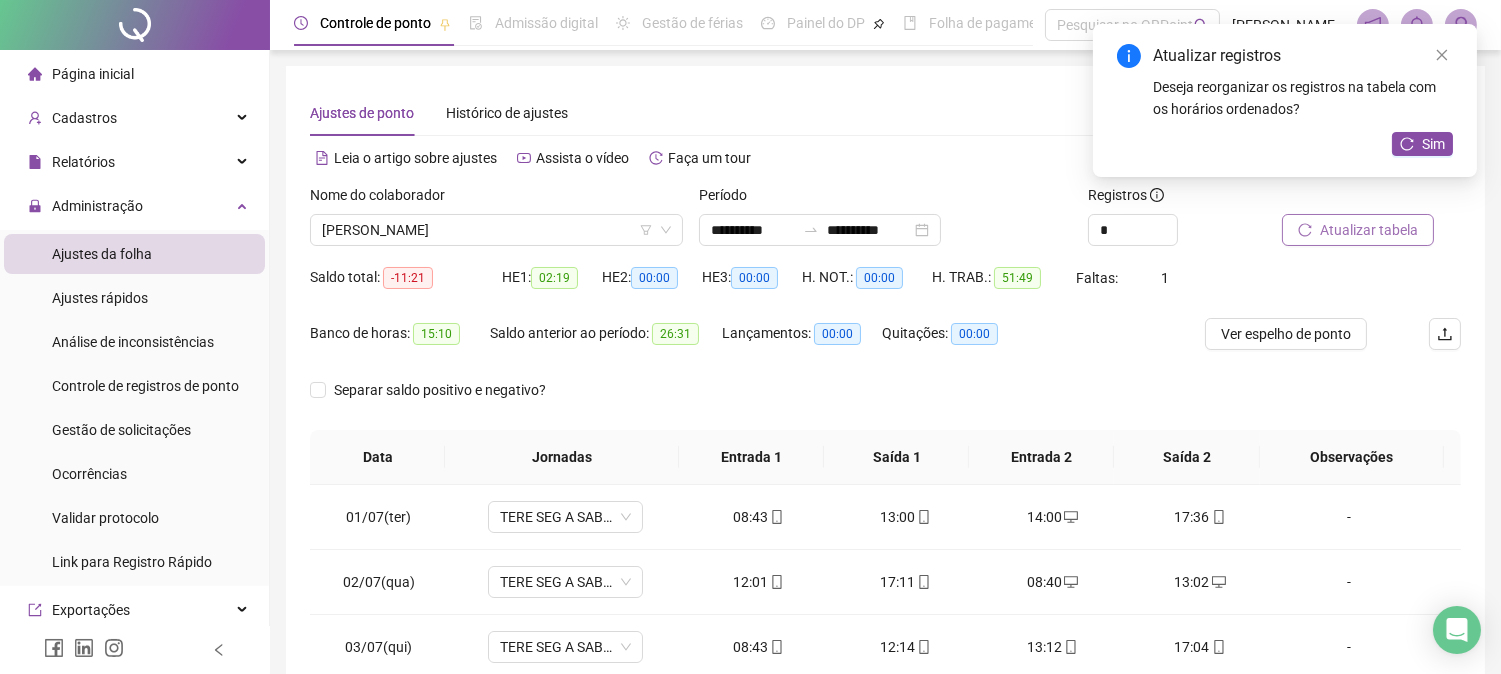 click on "Atualizar tabela" at bounding box center (1369, 230) 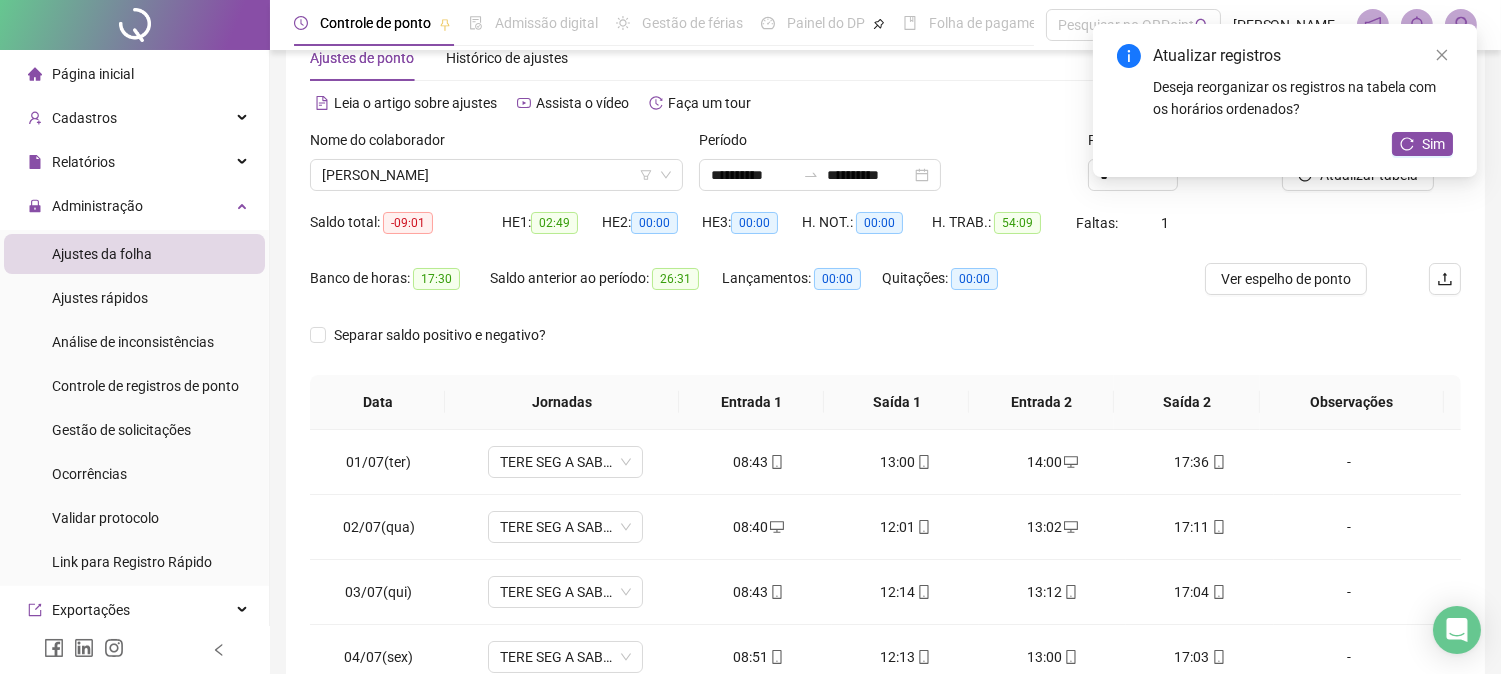 scroll, scrollTop: 30, scrollLeft: 0, axis: vertical 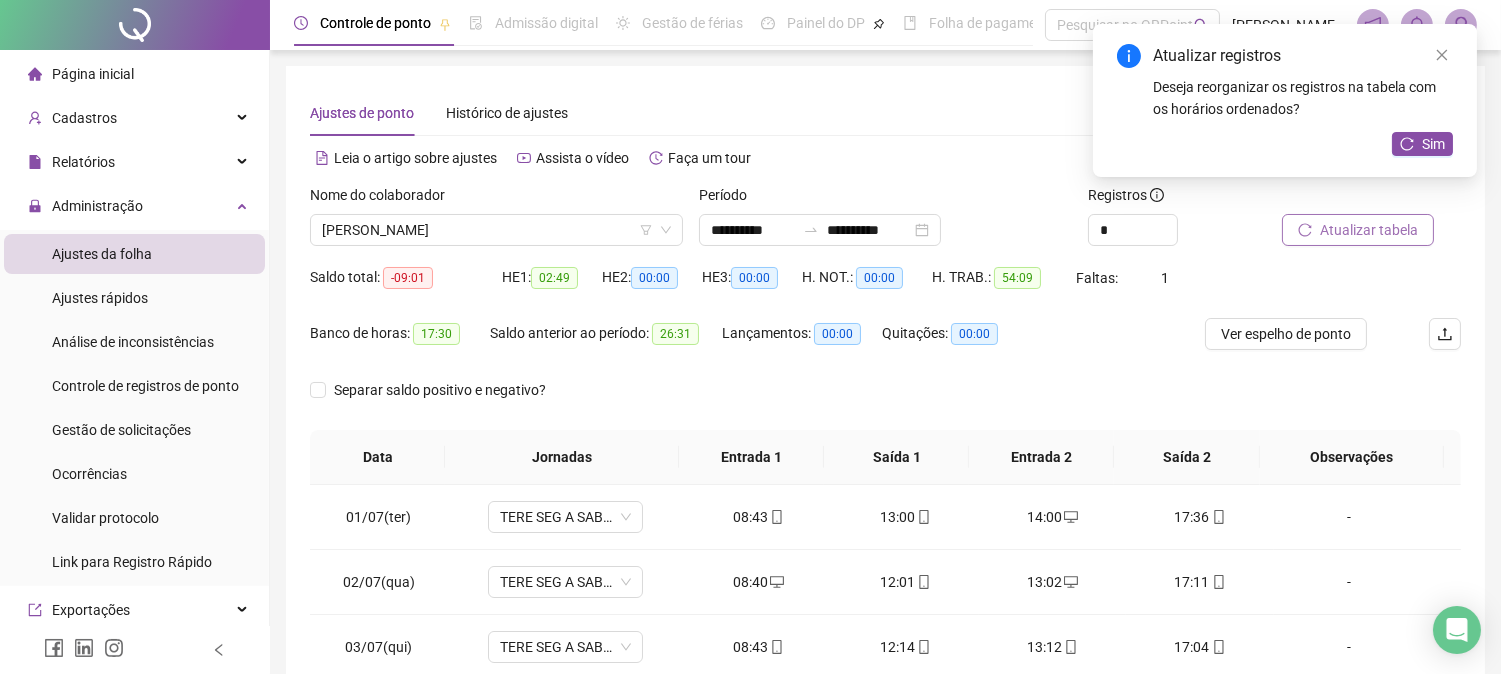 click on "Atualizar tabela" at bounding box center [1369, 230] 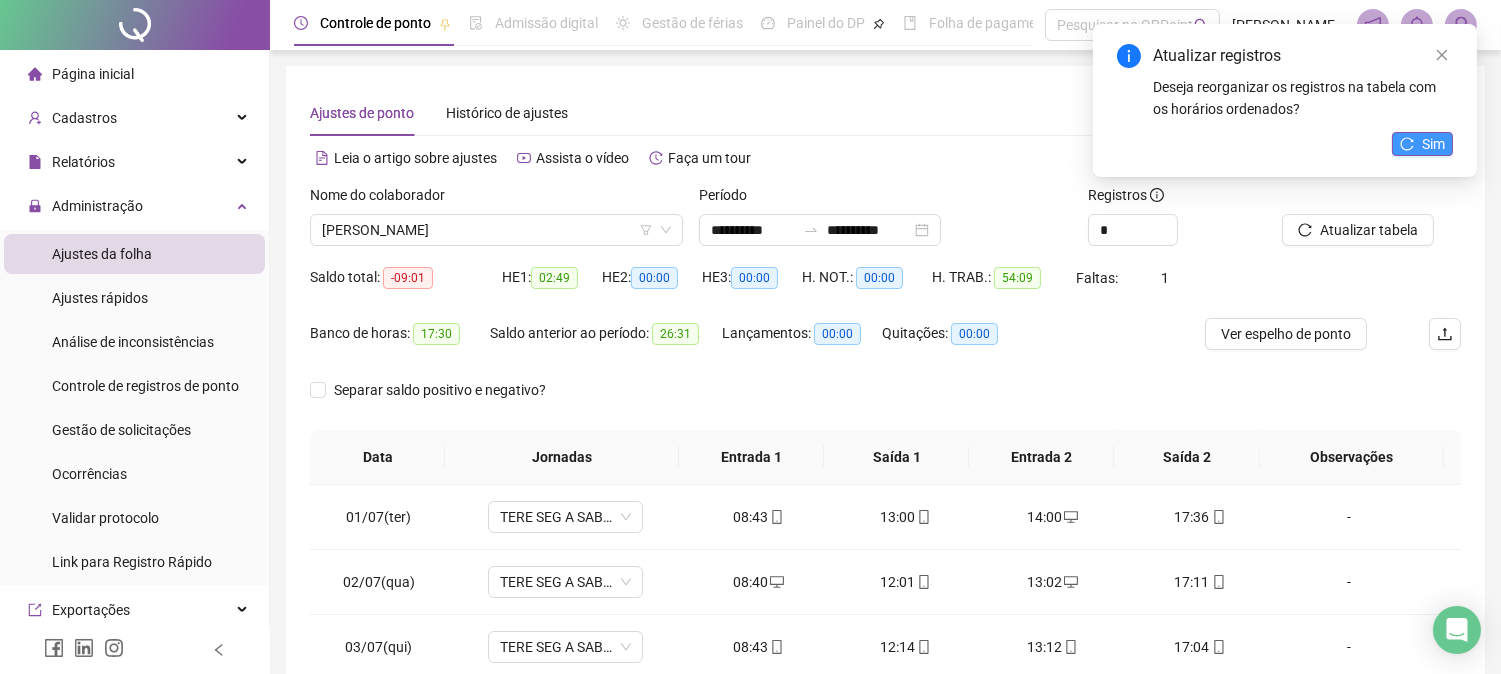 click on "Sim" at bounding box center (1422, 144) 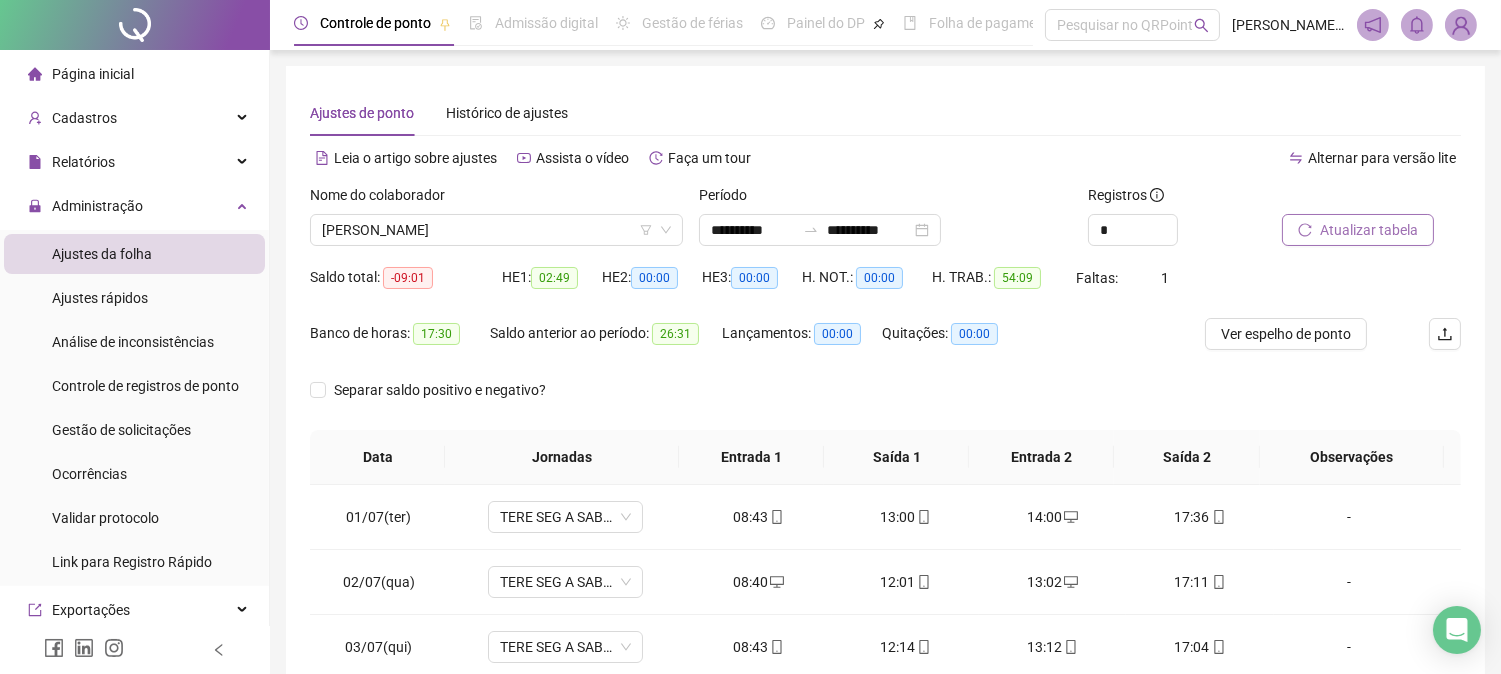 click on "Atualizar tabela" at bounding box center [1369, 230] 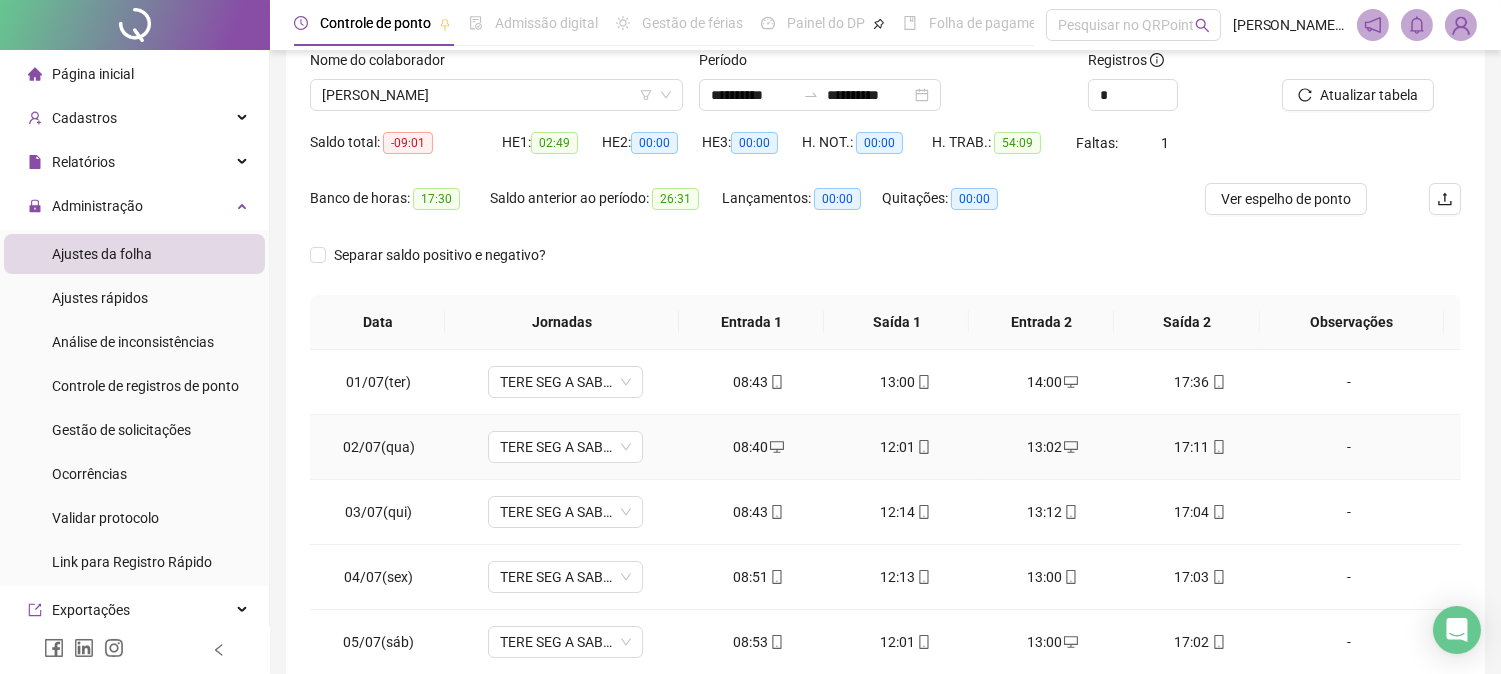 scroll, scrollTop: 333, scrollLeft: 0, axis: vertical 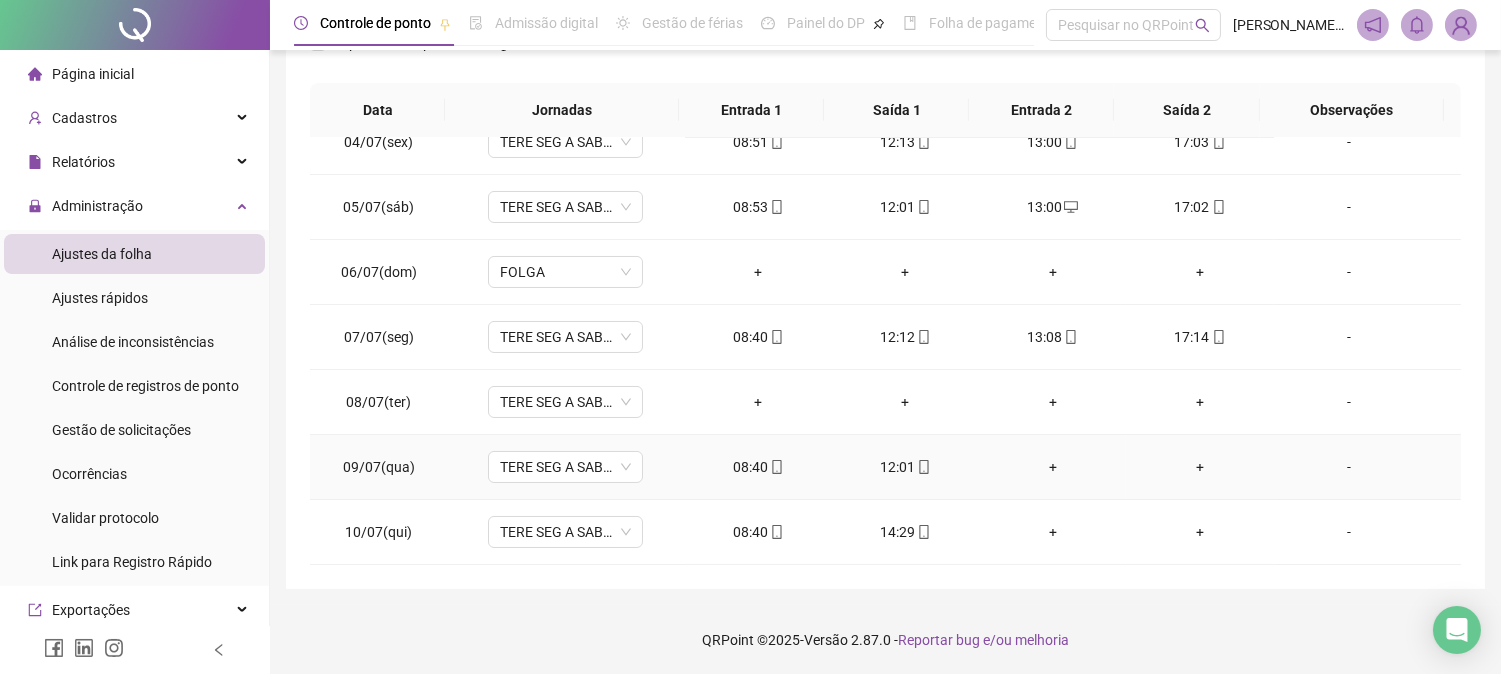 click on "+" at bounding box center (1199, 467) 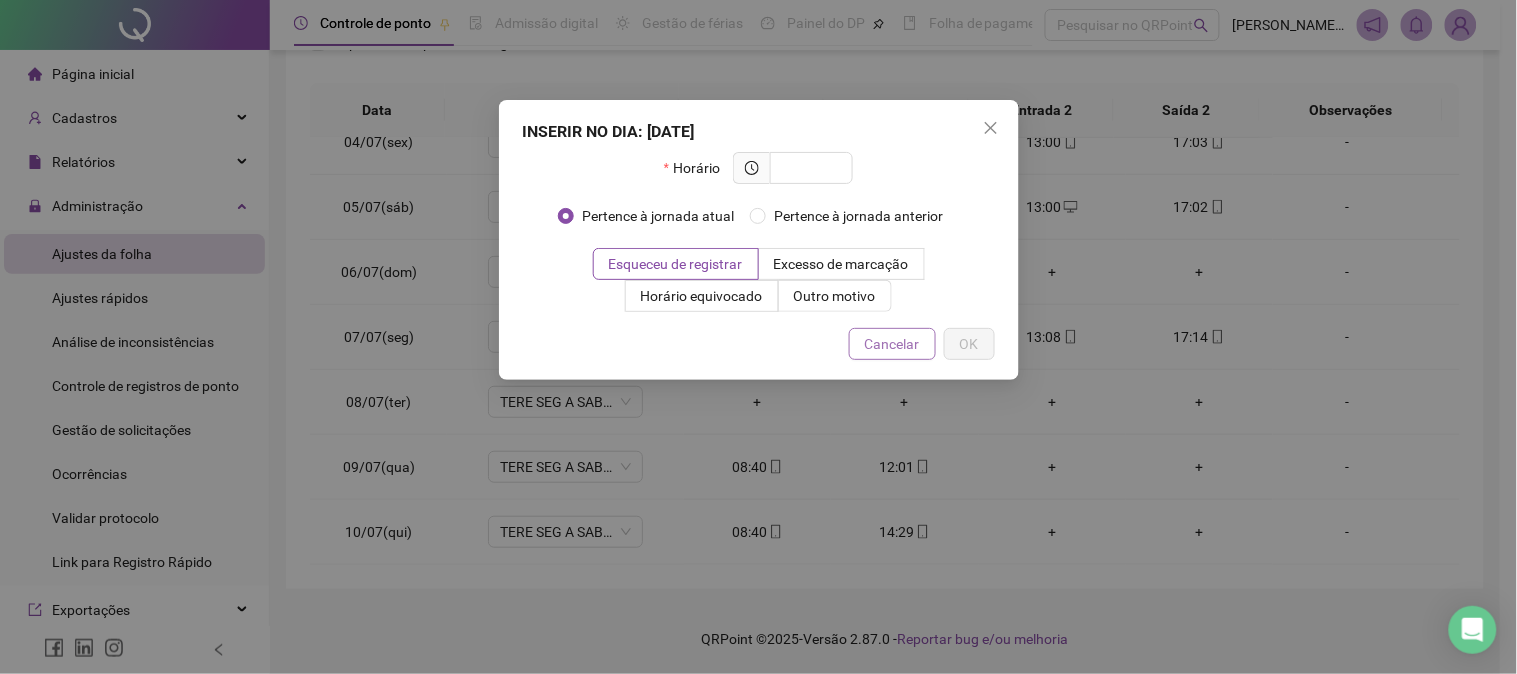 click on "Cancelar" at bounding box center (892, 344) 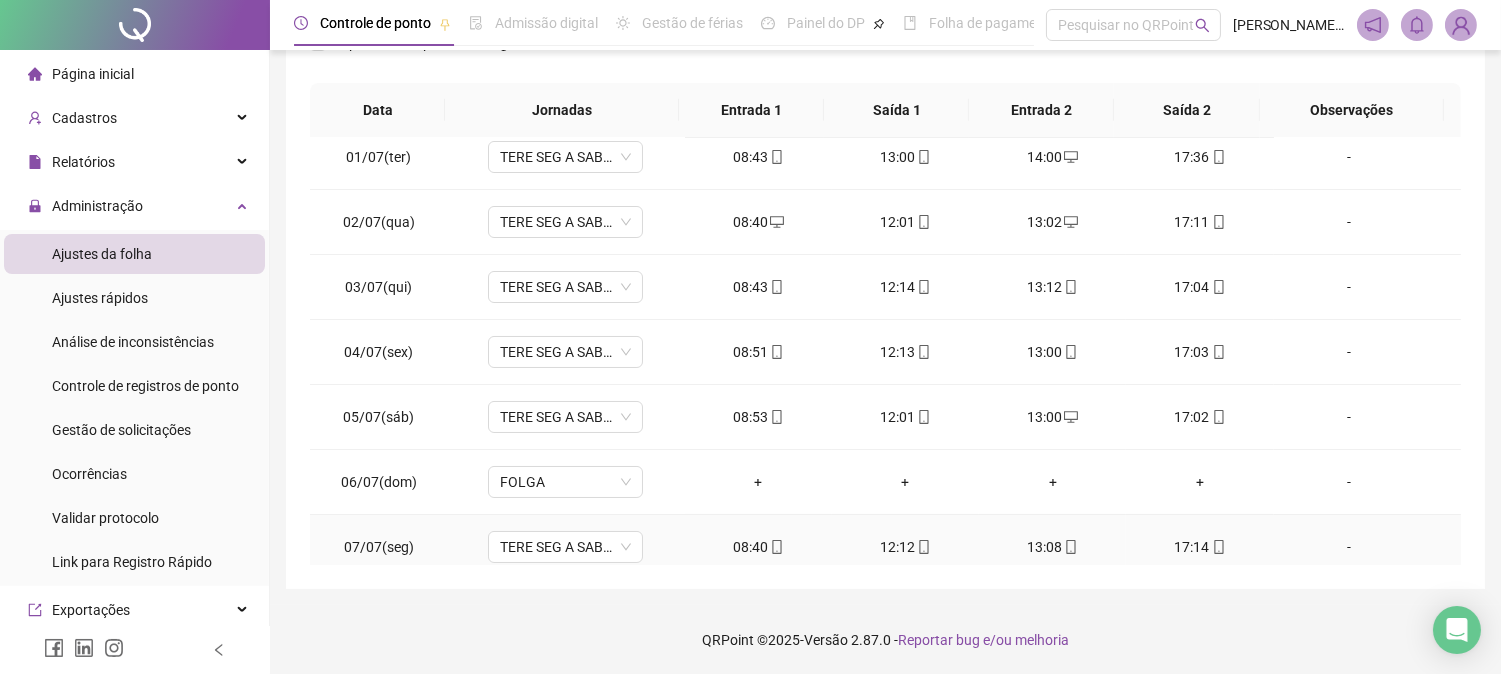 scroll, scrollTop: 0, scrollLeft: 0, axis: both 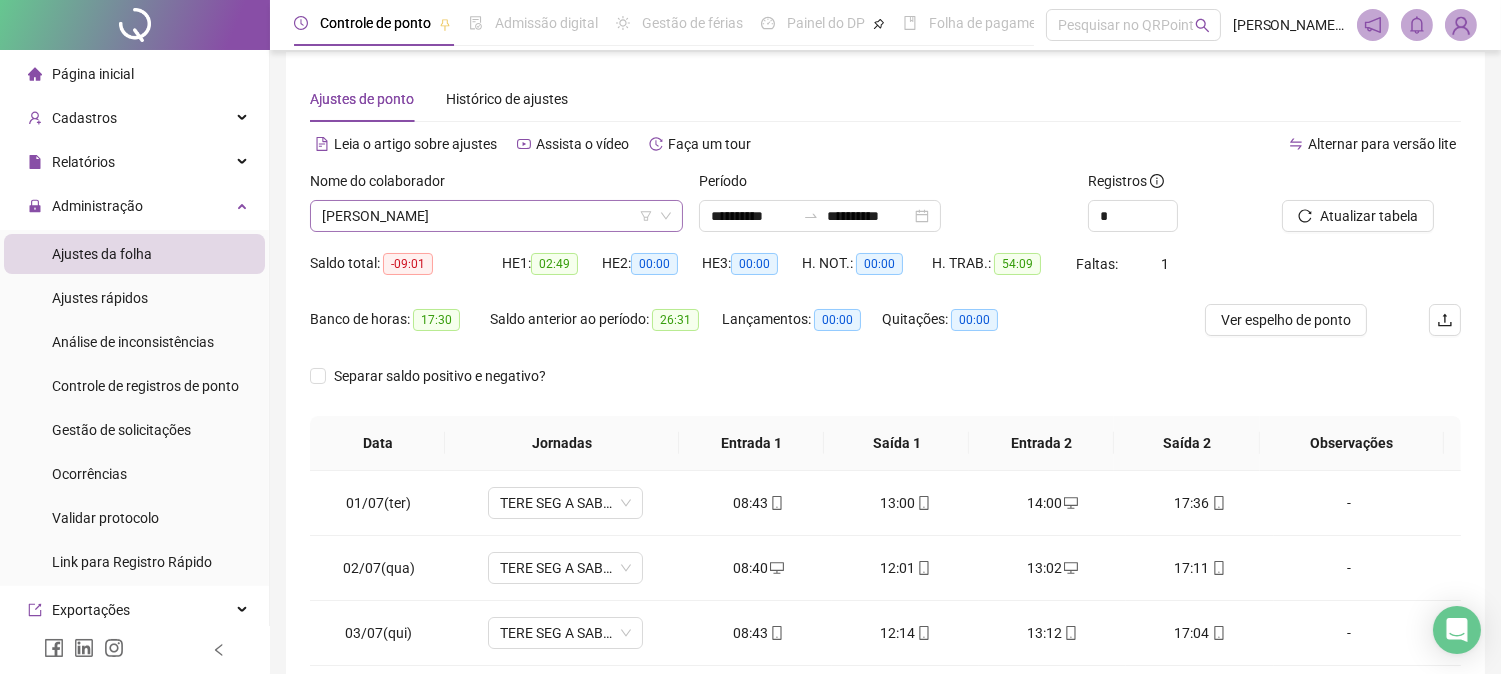 click on "[PERSON_NAME]" at bounding box center (496, 216) 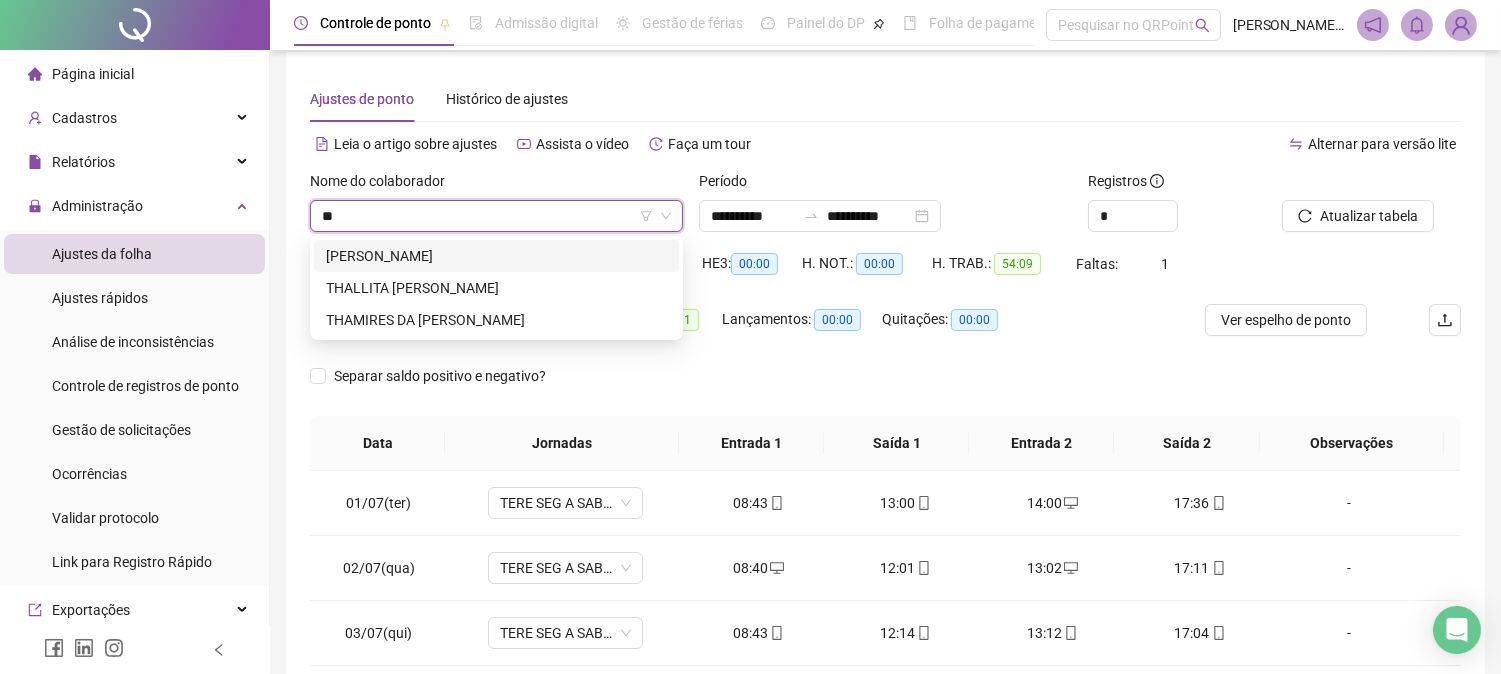 scroll, scrollTop: 0, scrollLeft: 0, axis: both 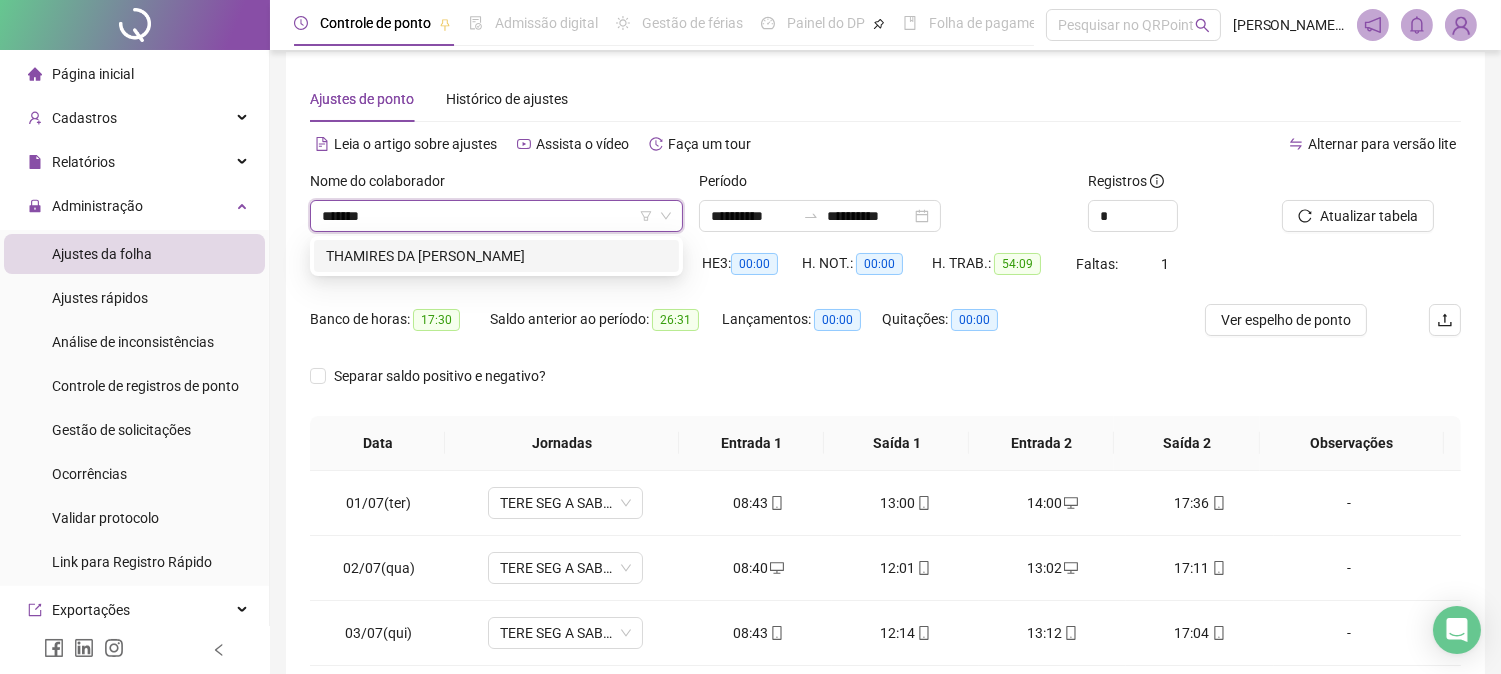 type on "********" 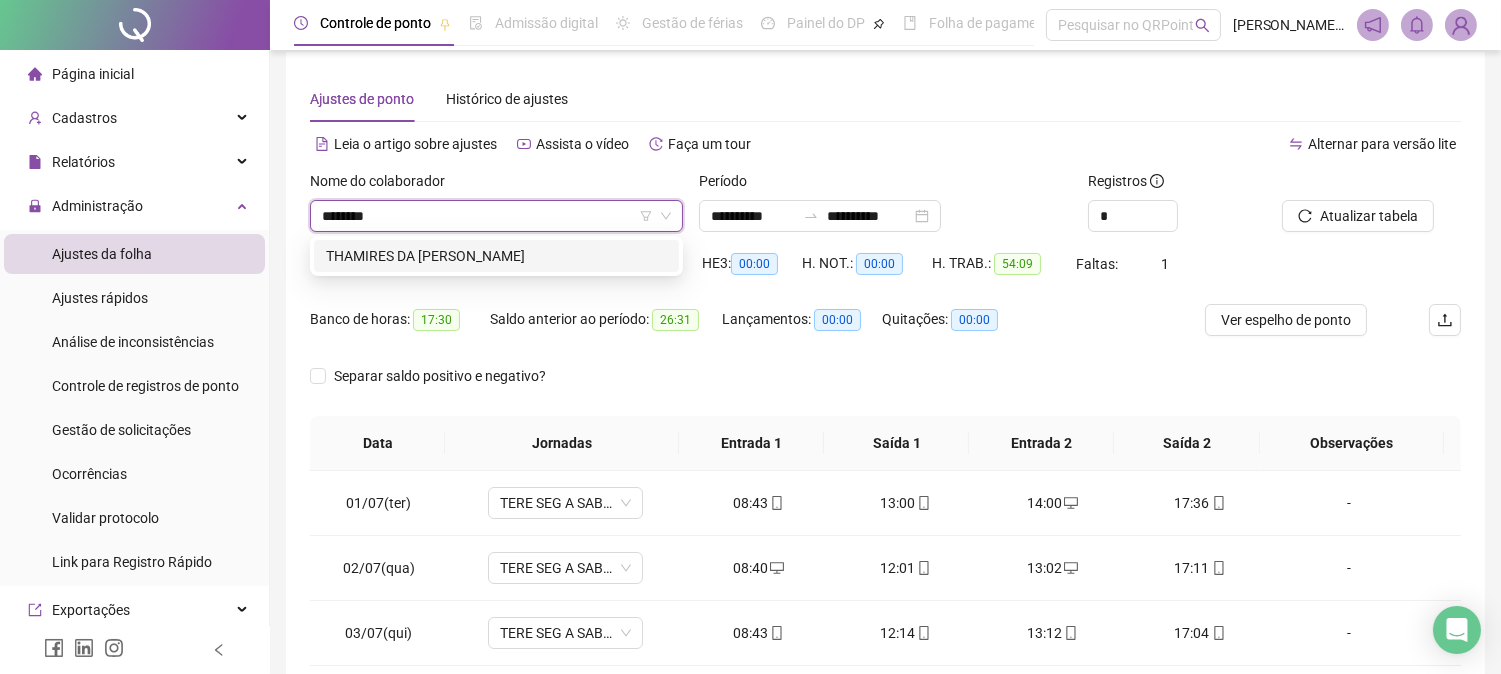 click on "THAMIRES DA [PERSON_NAME]" at bounding box center [496, 256] 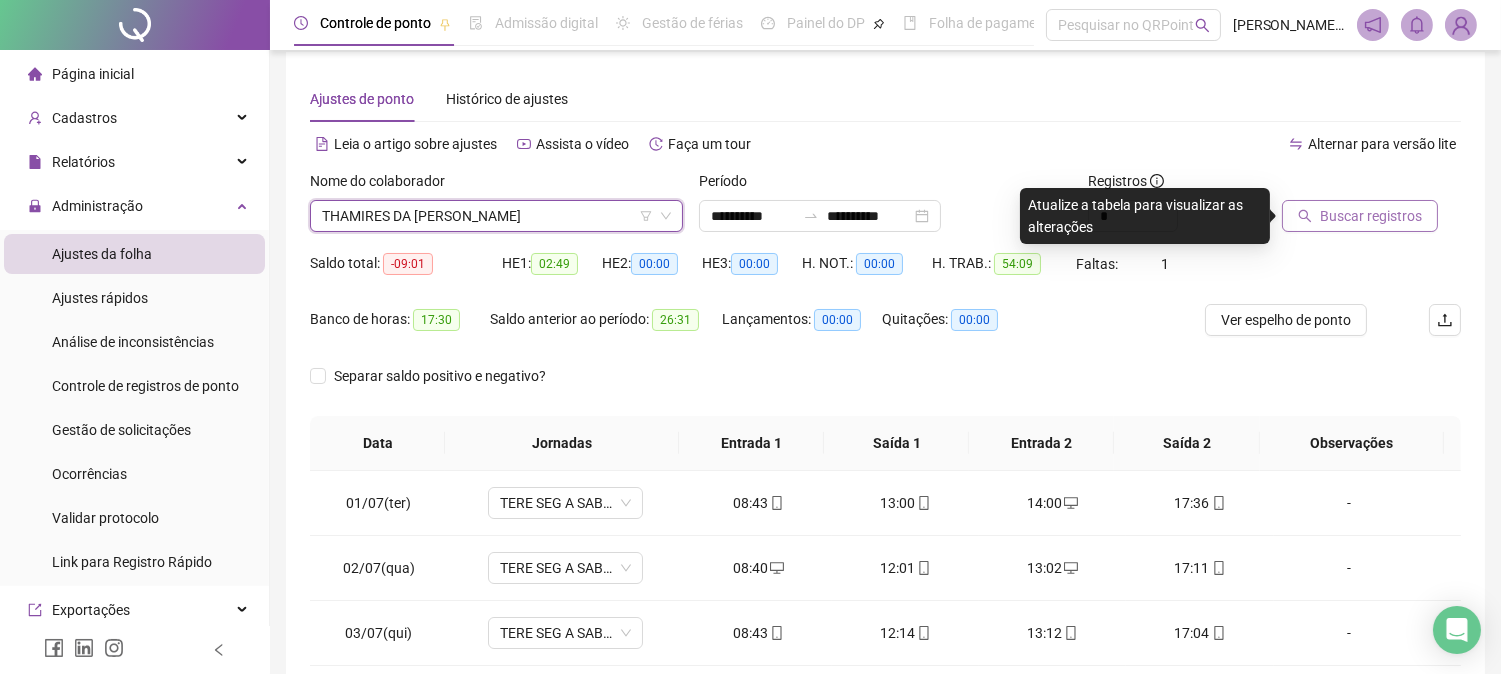 click on "Buscar registros" at bounding box center [1371, 216] 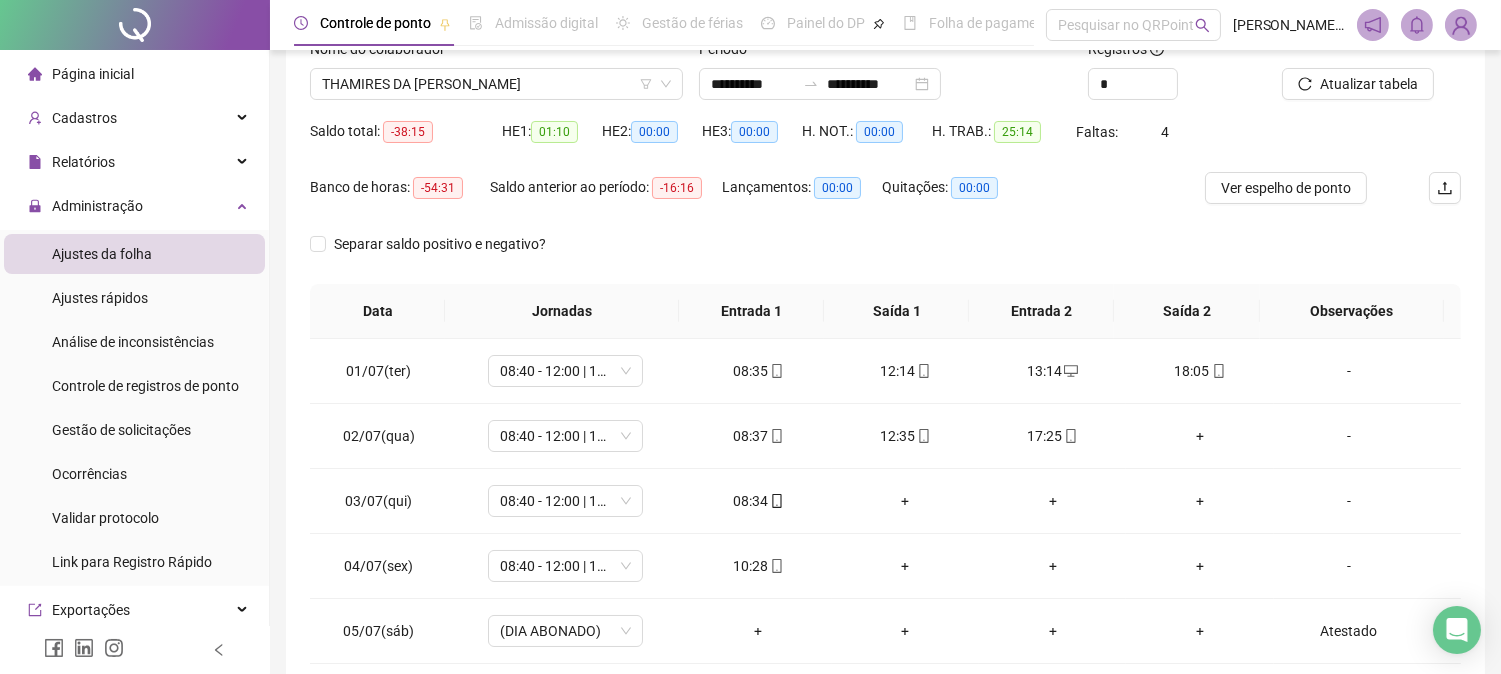 scroll, scrollTop: 347, scrollLeft: 0, axis: vertical 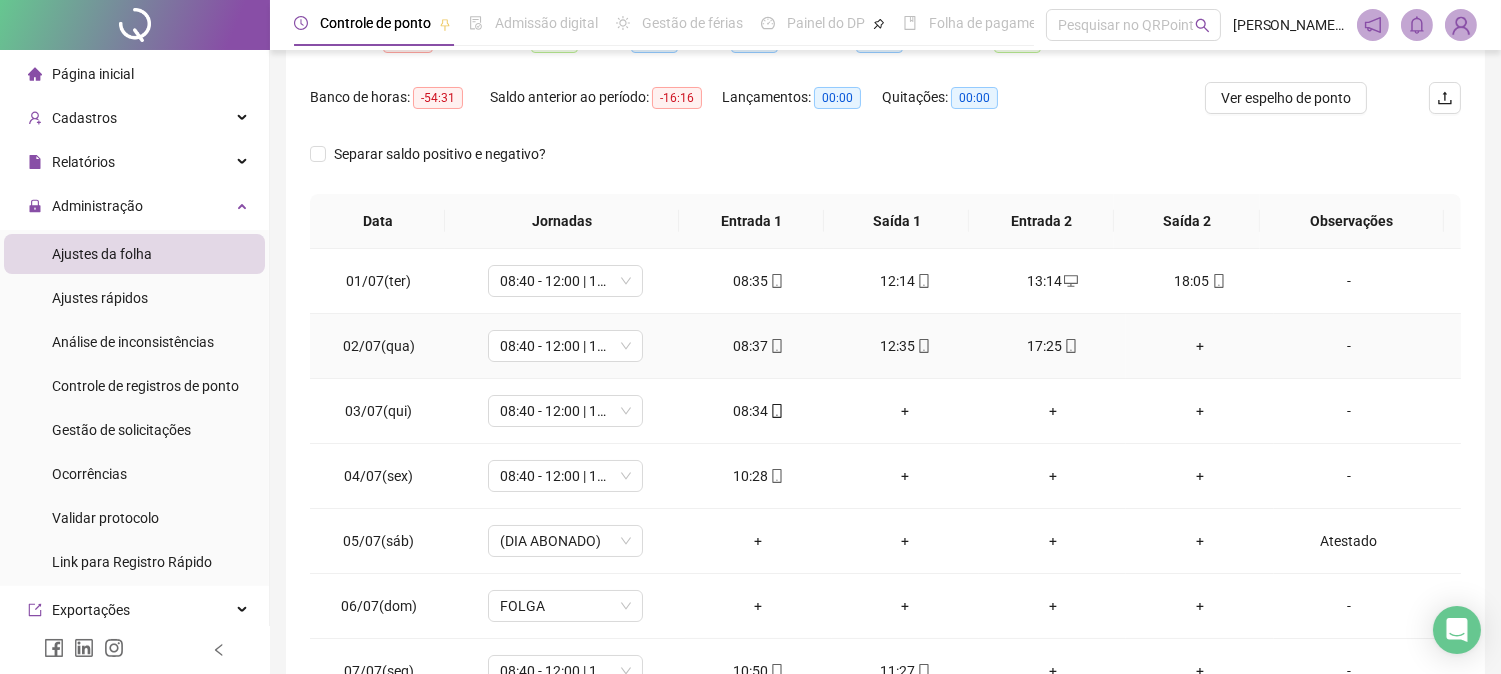 click on "+" at bounding box center (1199, 346) 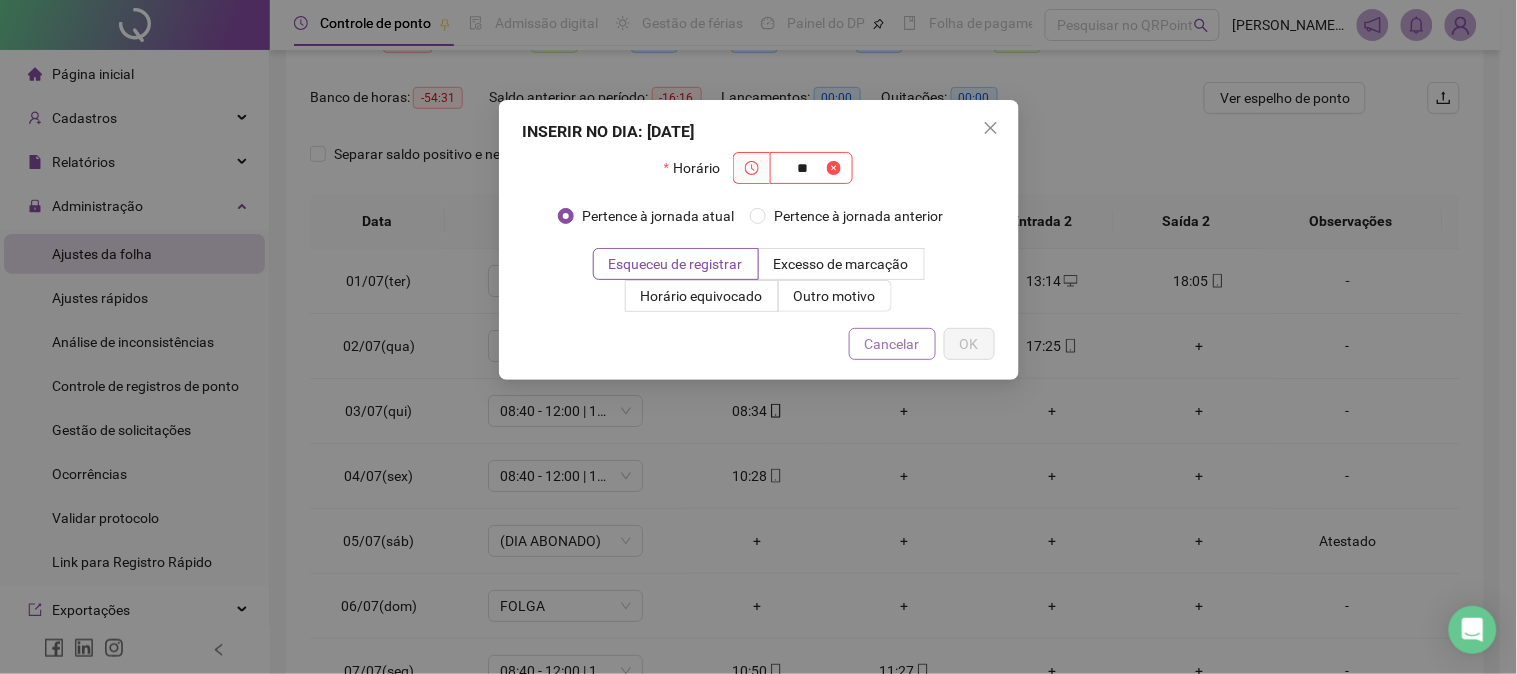 type on "**" 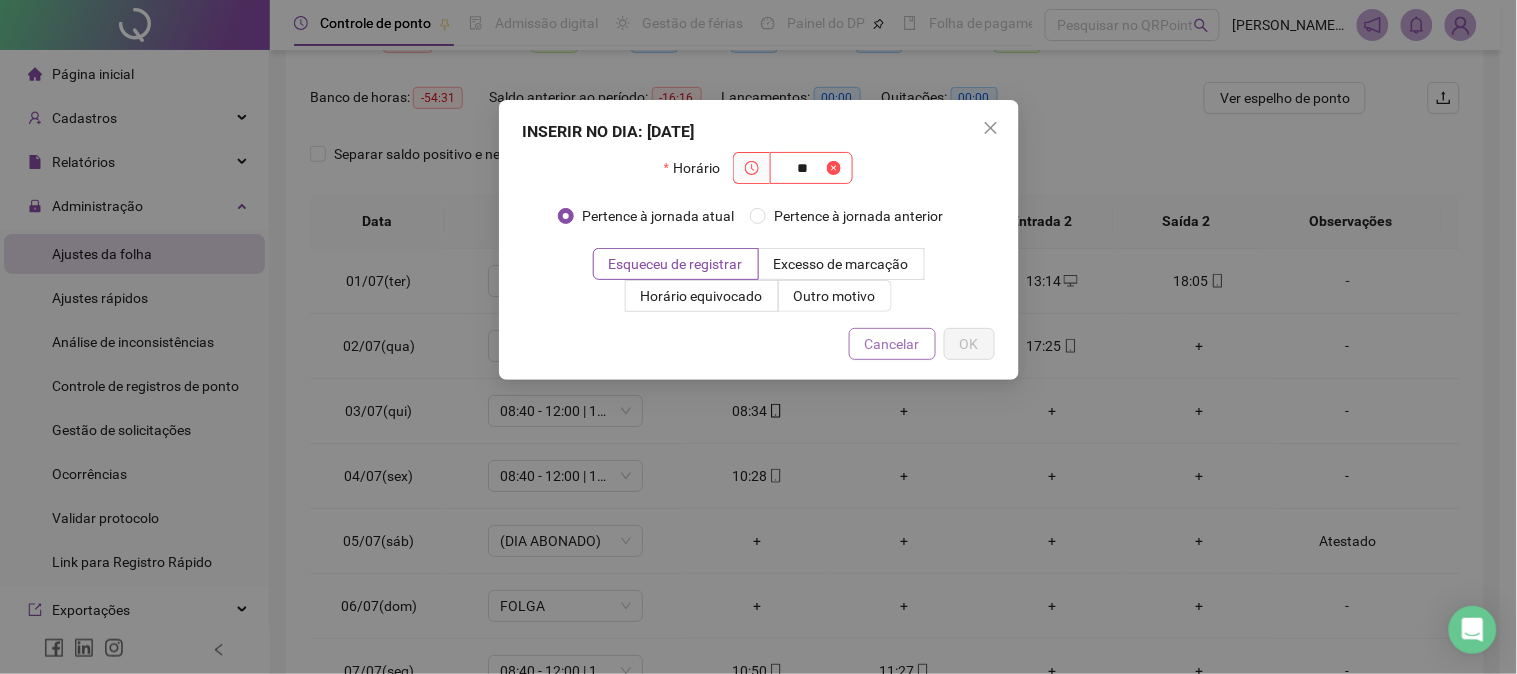 click on "Cancelar" at bounding box center (892, 344) 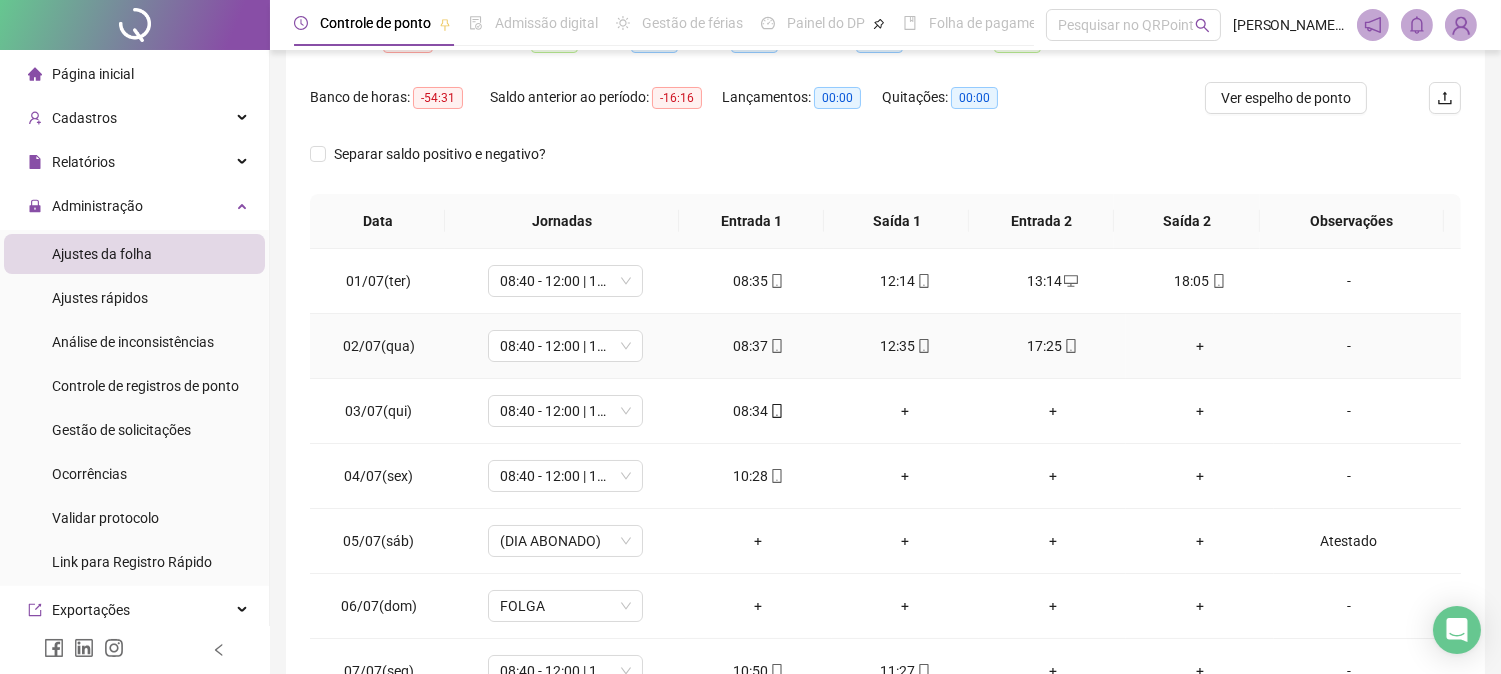 click on "+" at bounding box center [1199, 346] 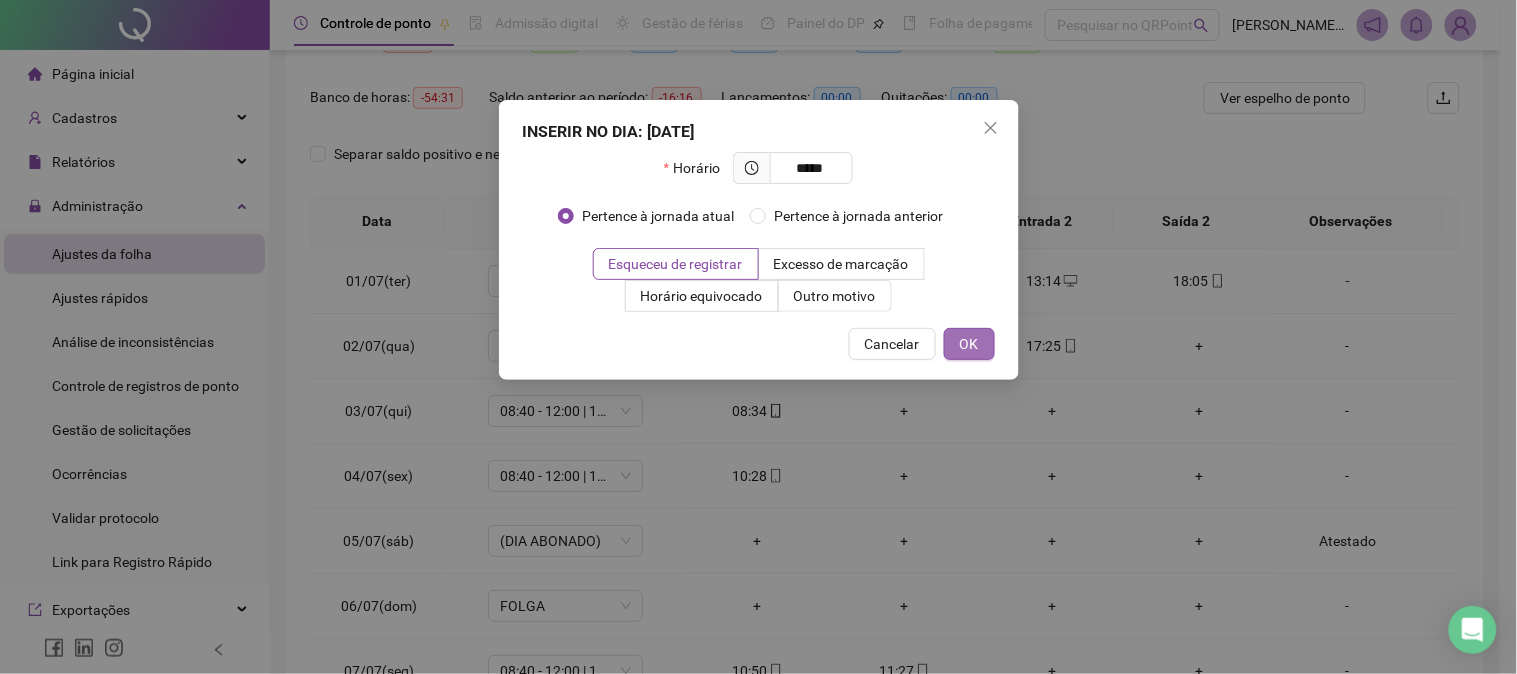 type on "*****" 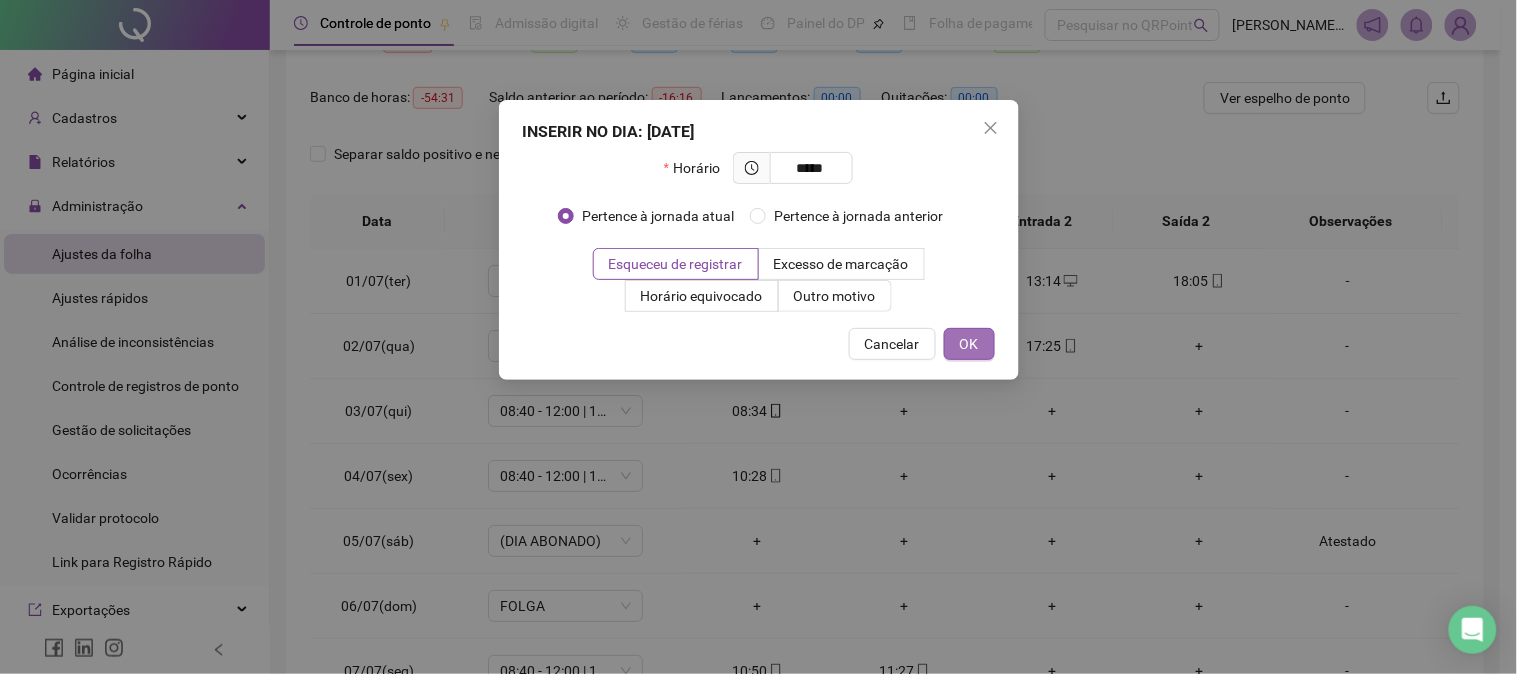 click on "OK" at bounding box center (969, 344) 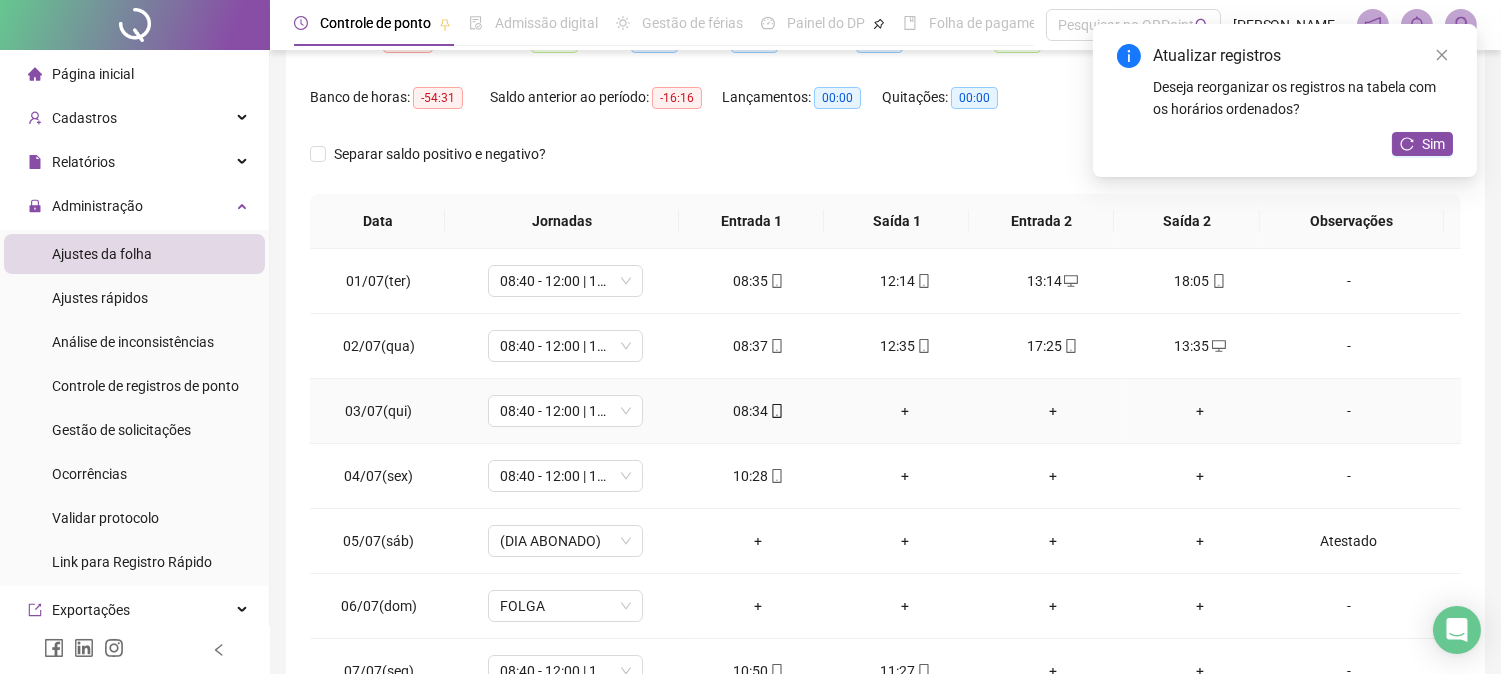 click on "+" at bounding box center (1199, 411) 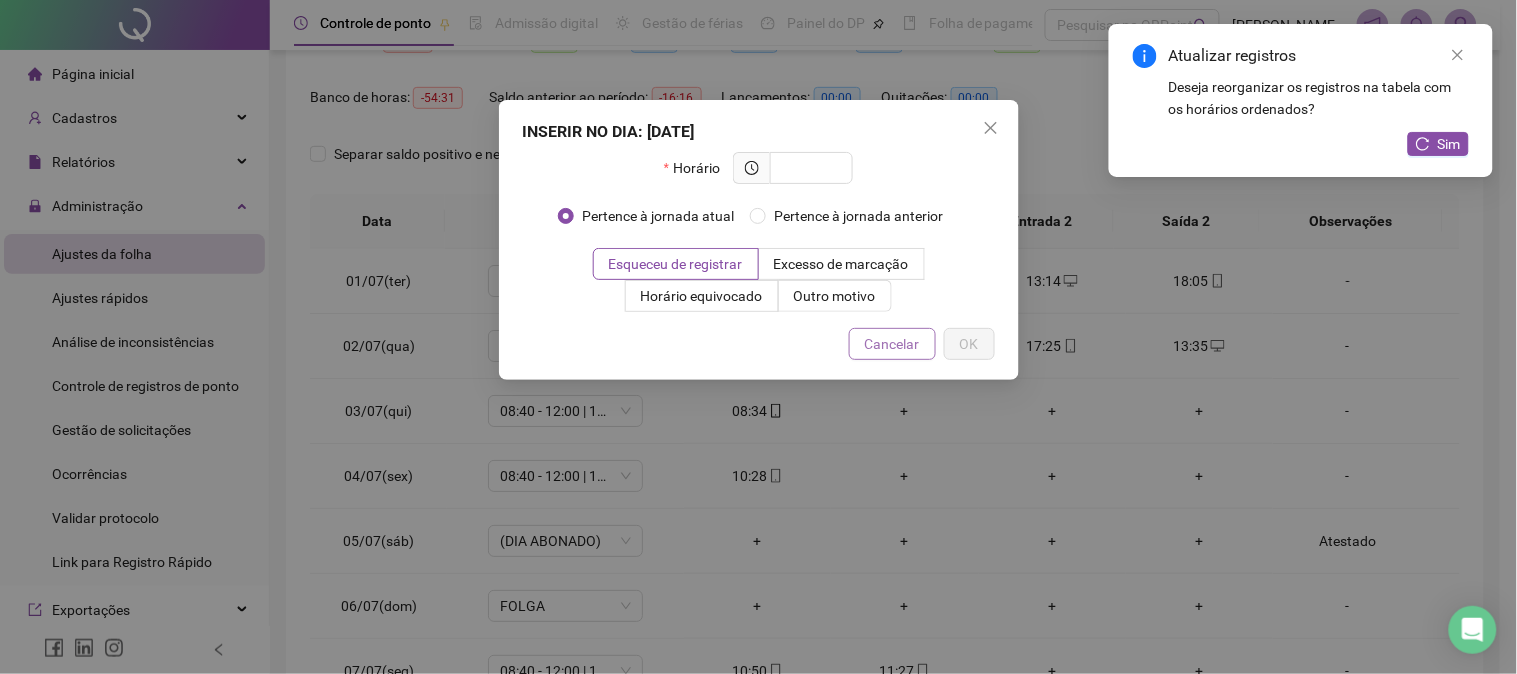 click on "Cancelar" at bounding box center [892, 344] 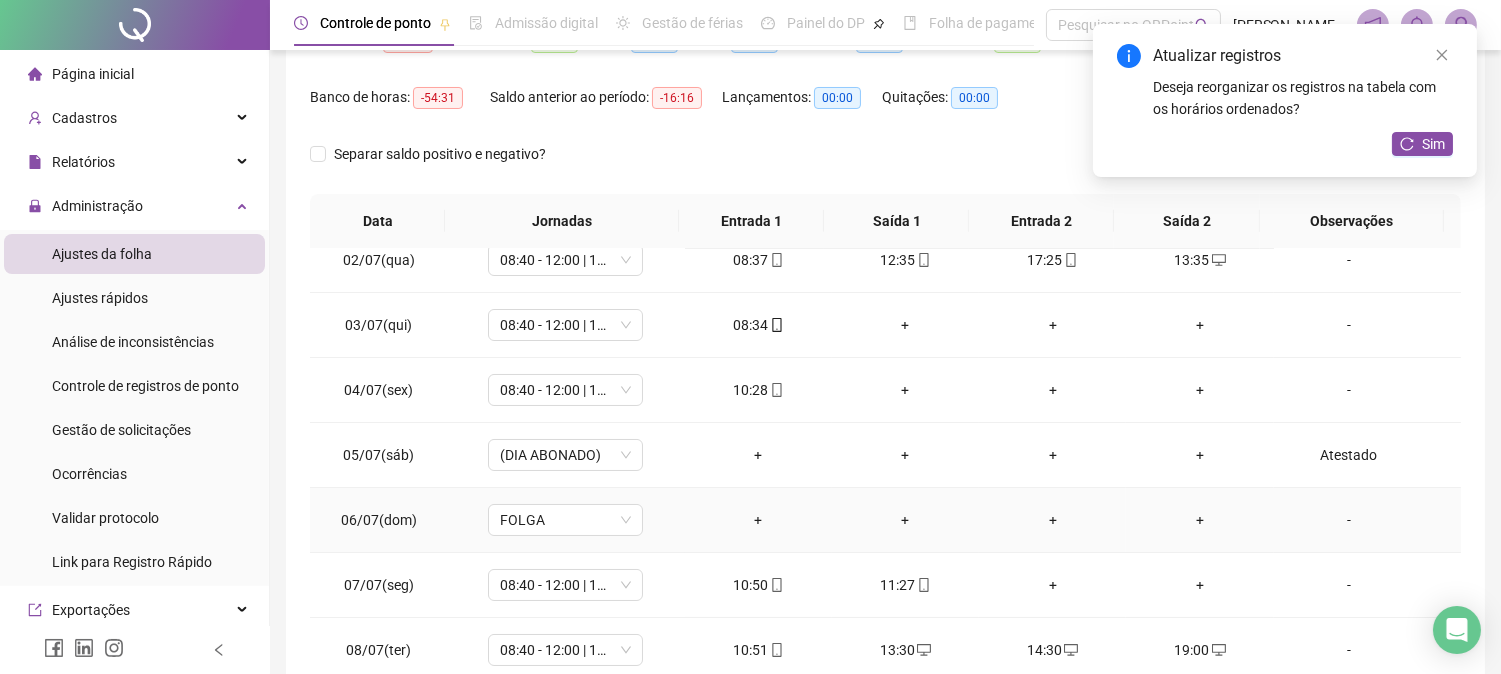 scroll, scrollTop: 0, scrollLeft: 0, axis: both 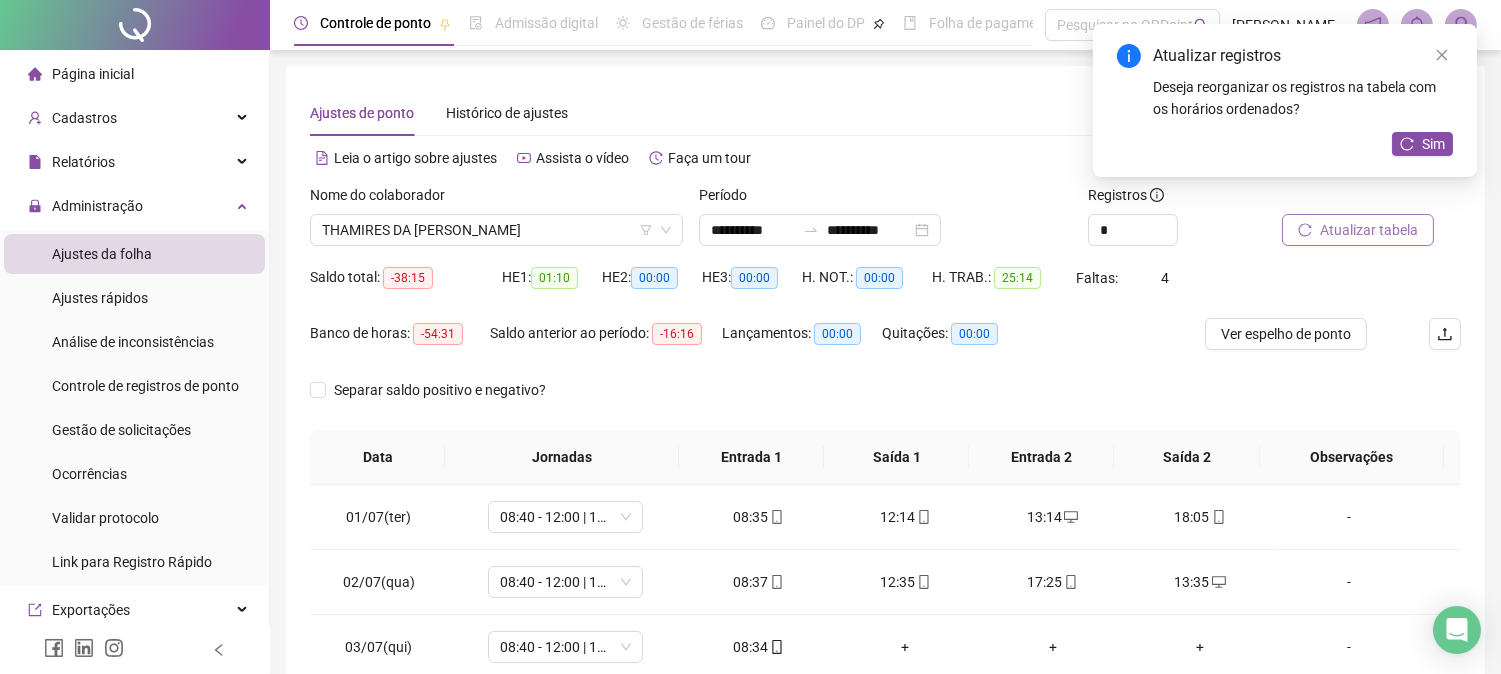 click on "Atualizar tabela" at bounding box center (1369, 230) 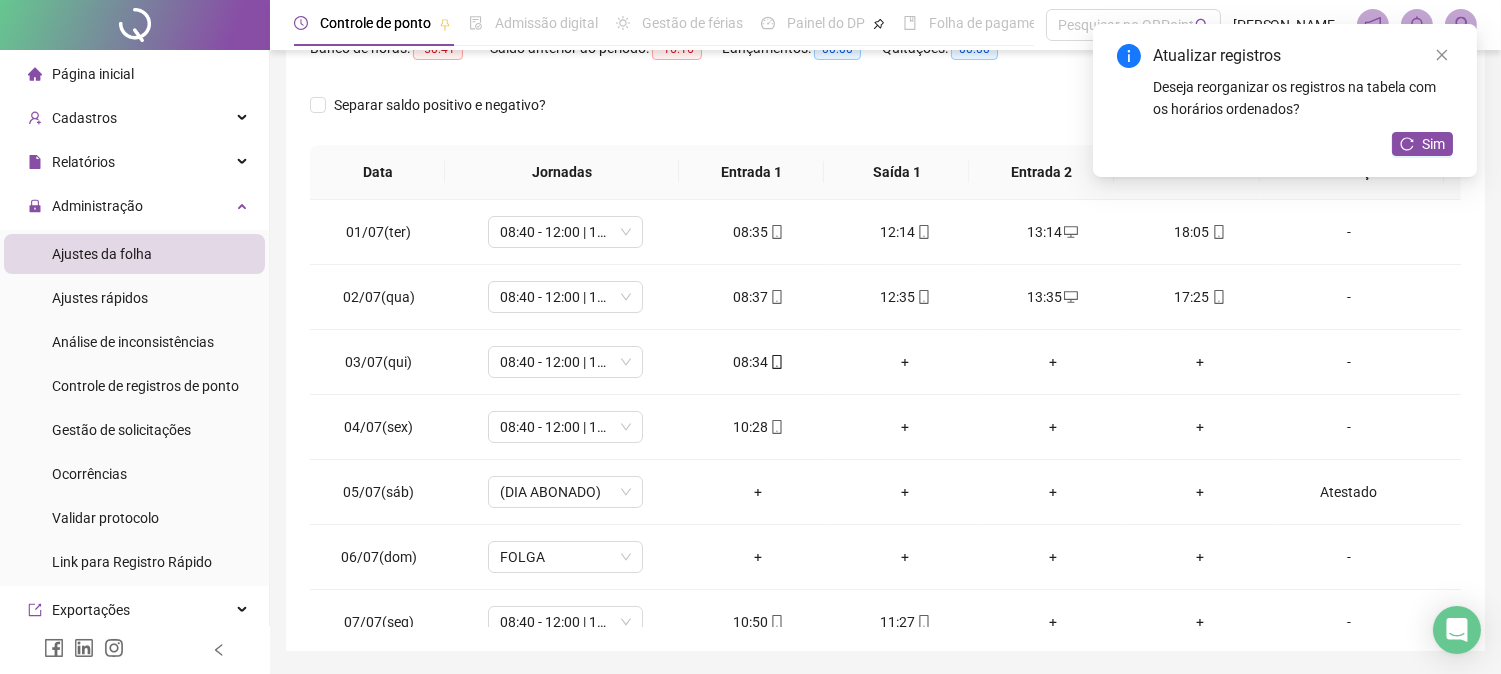 scroll, scrollTop: 347, scrollLeft: 0, axis: vertical 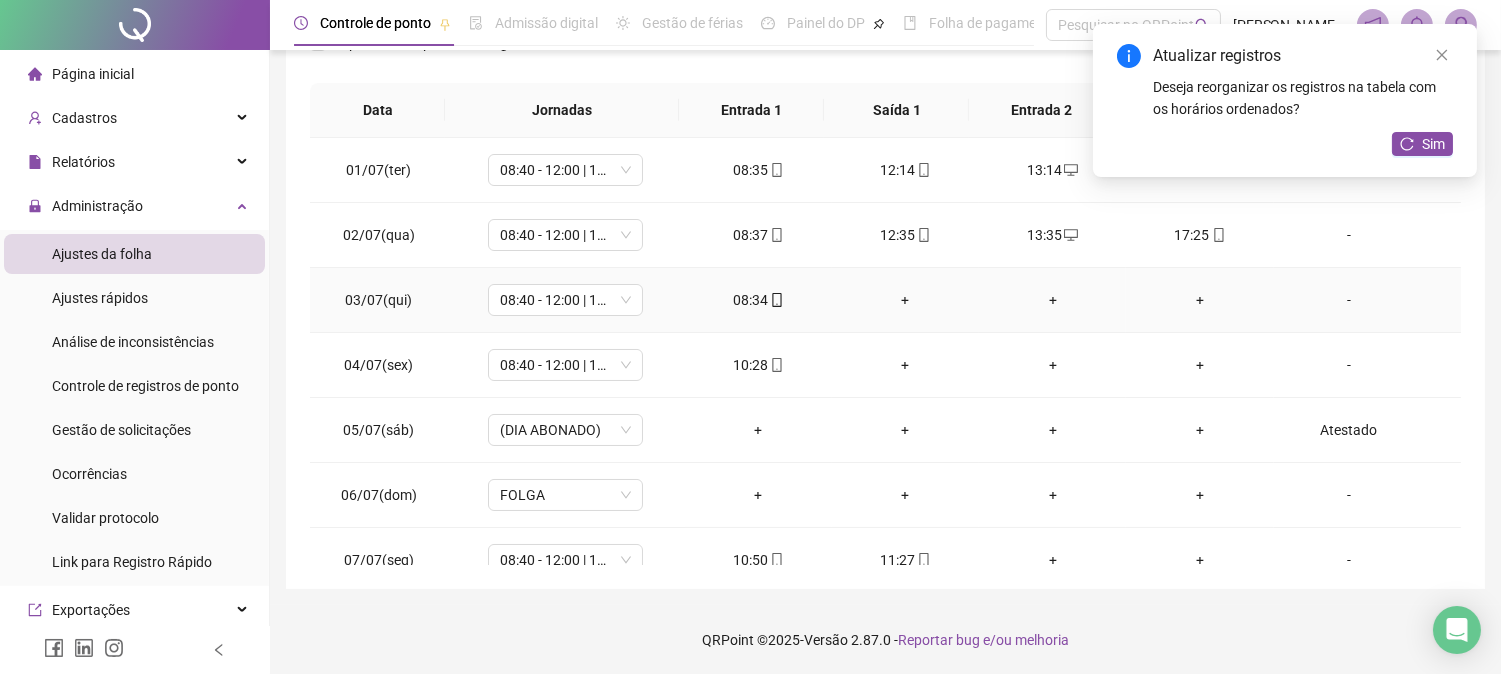 click on "+" at bounding box center (1199, 300) 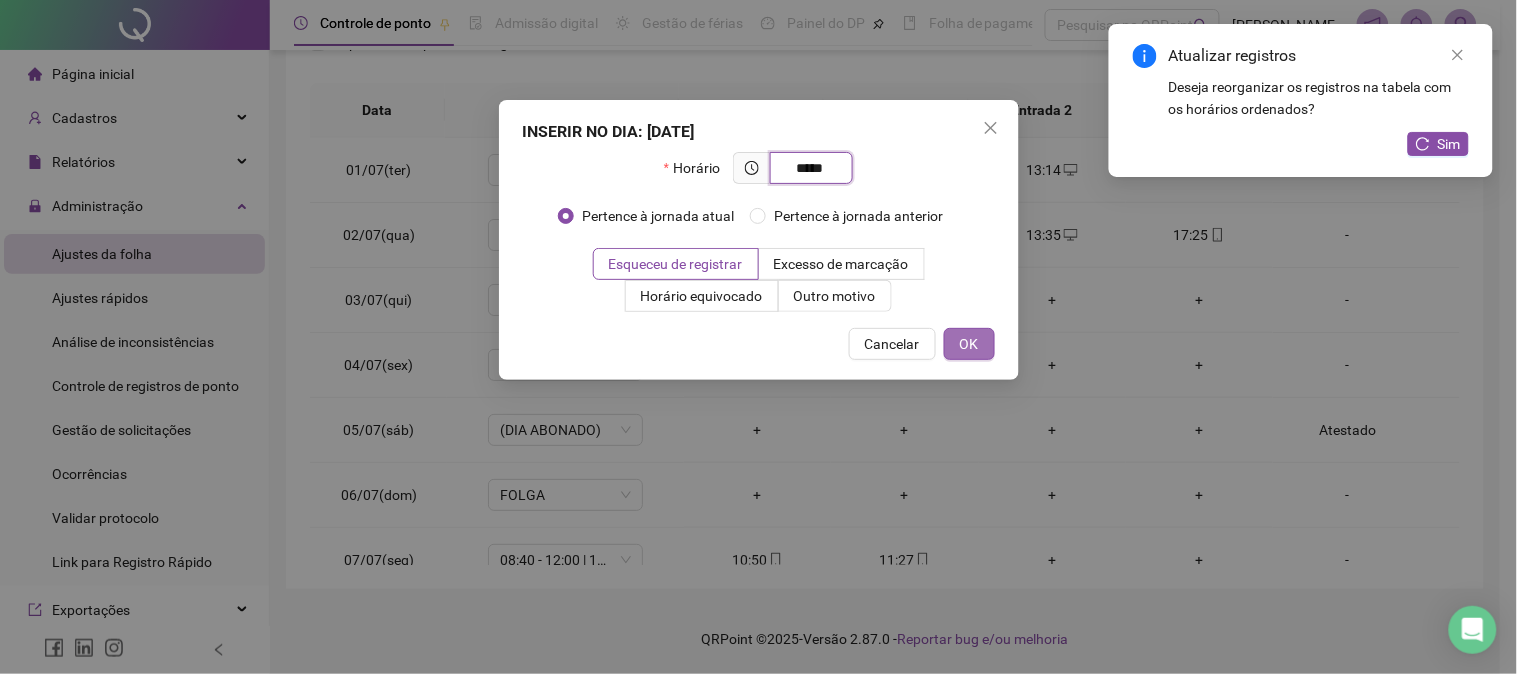 type on "*****" 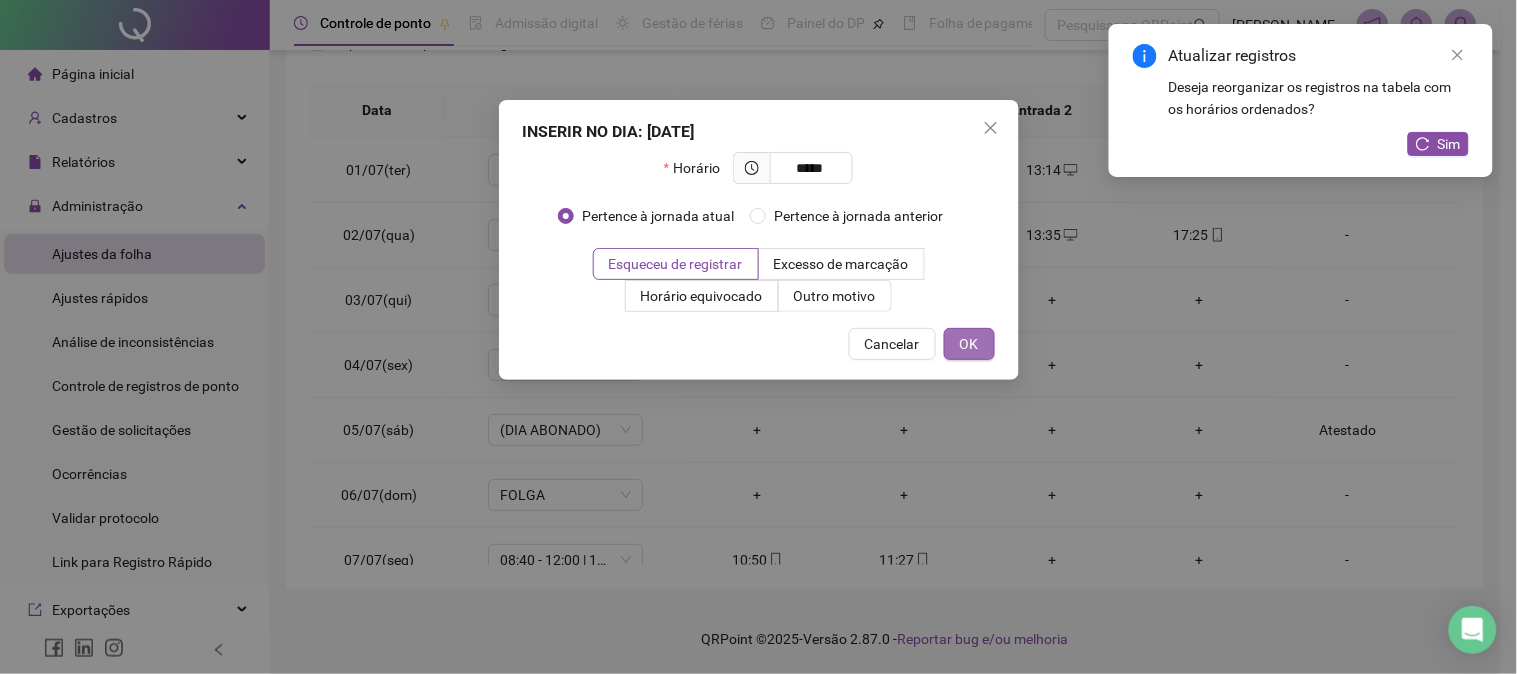 click on "OK" at bounding box center (969, 344) 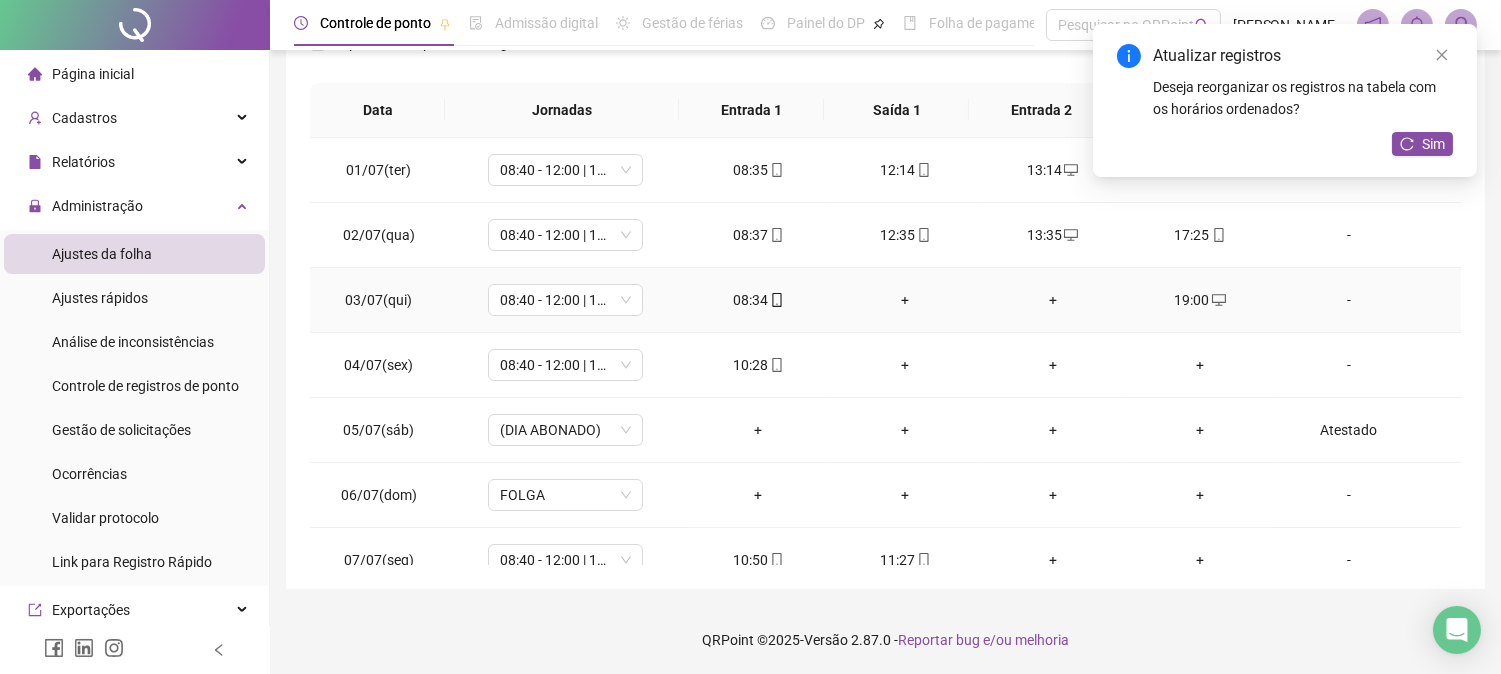 click on "+" at bounding box center [905, 300] 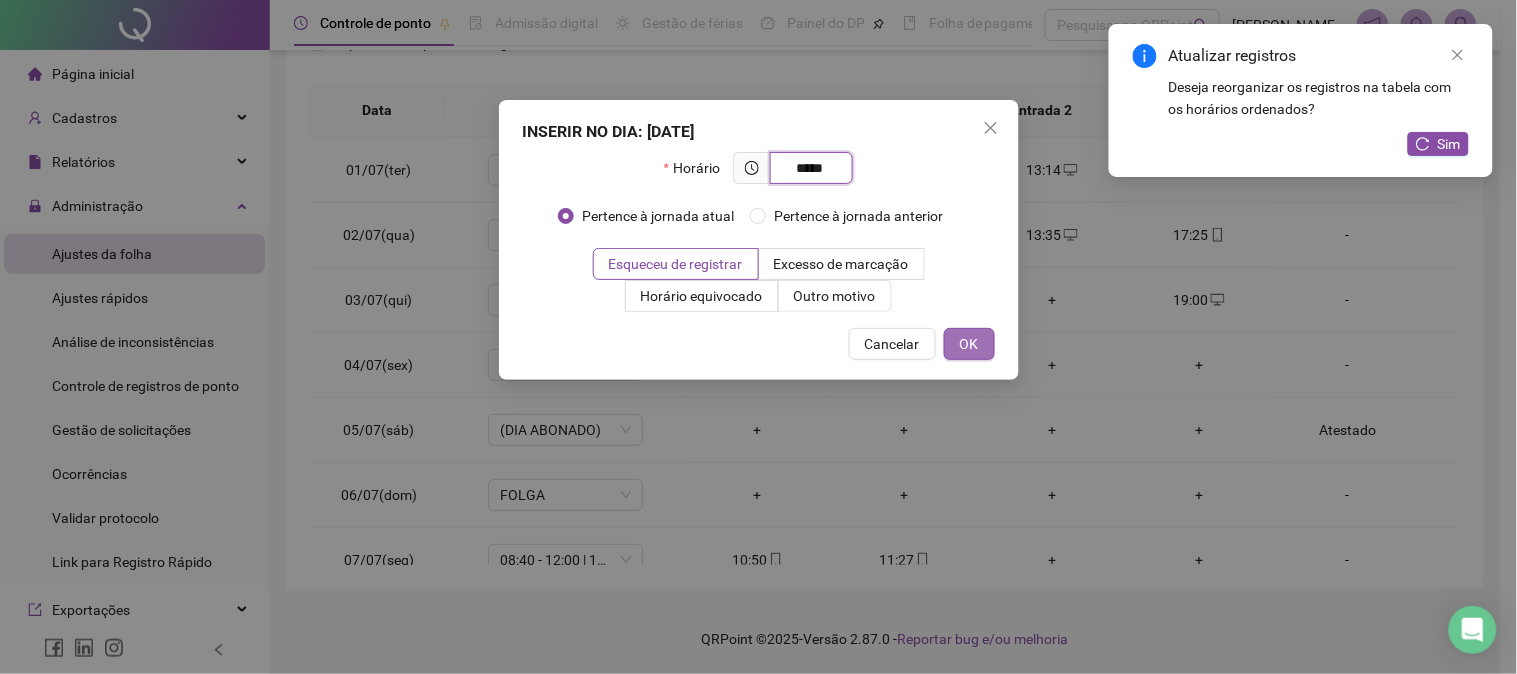 type on "*****" 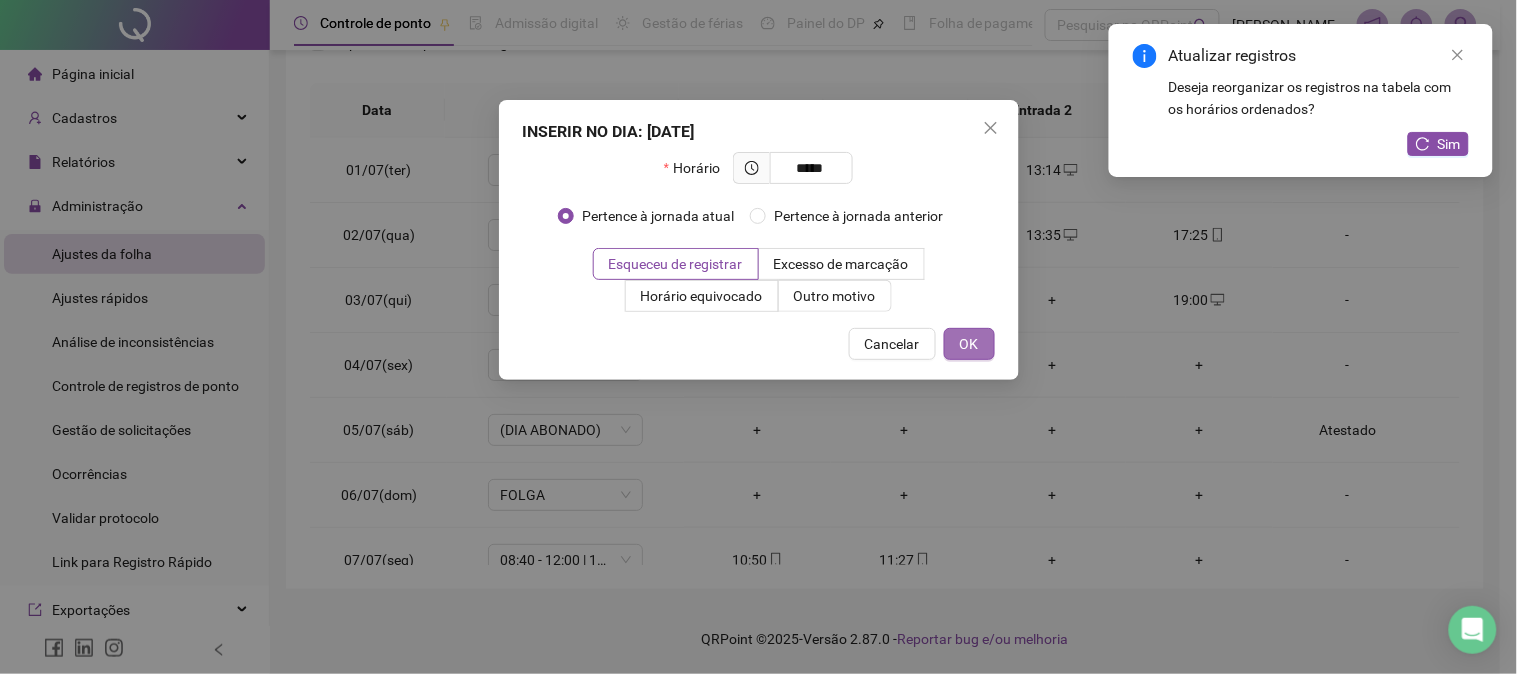 click on "OK" at bounding box center [969, 344] 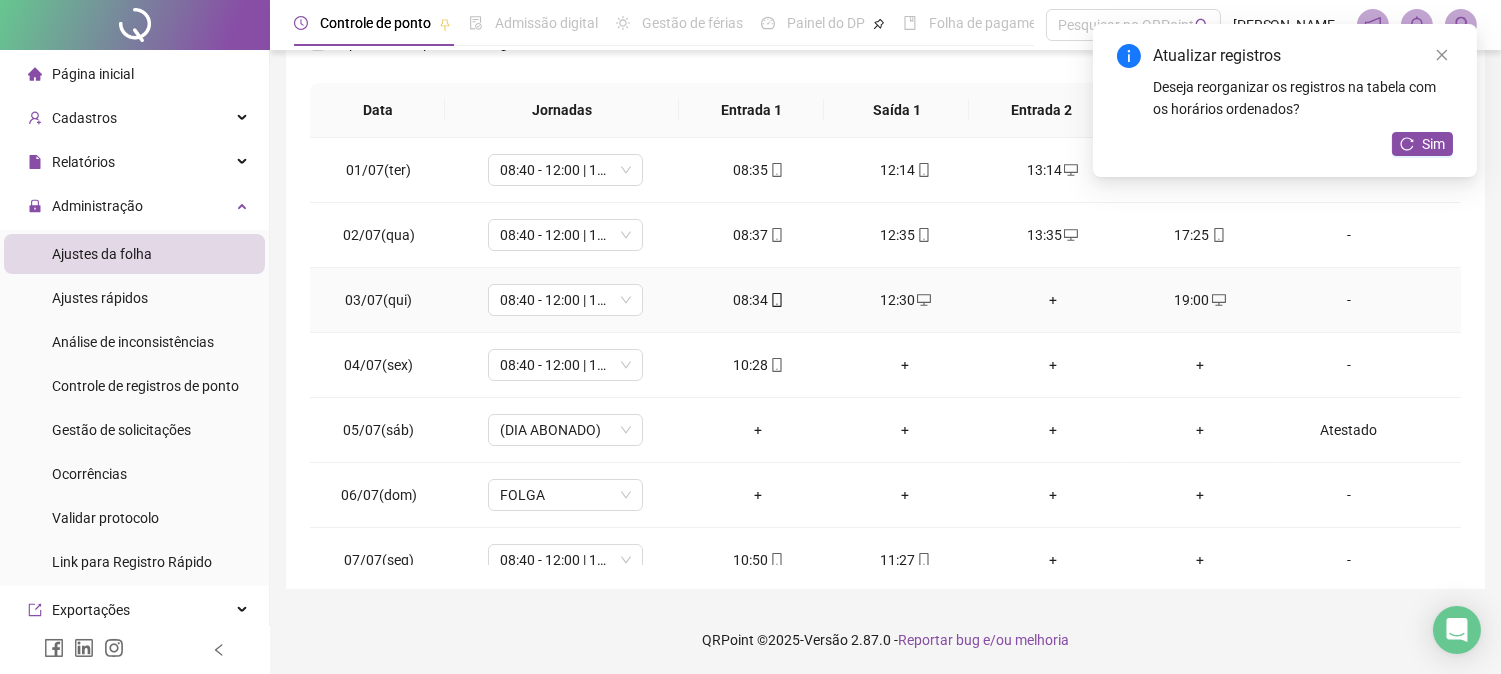 click on "+" at bounding box center [1052, 300] 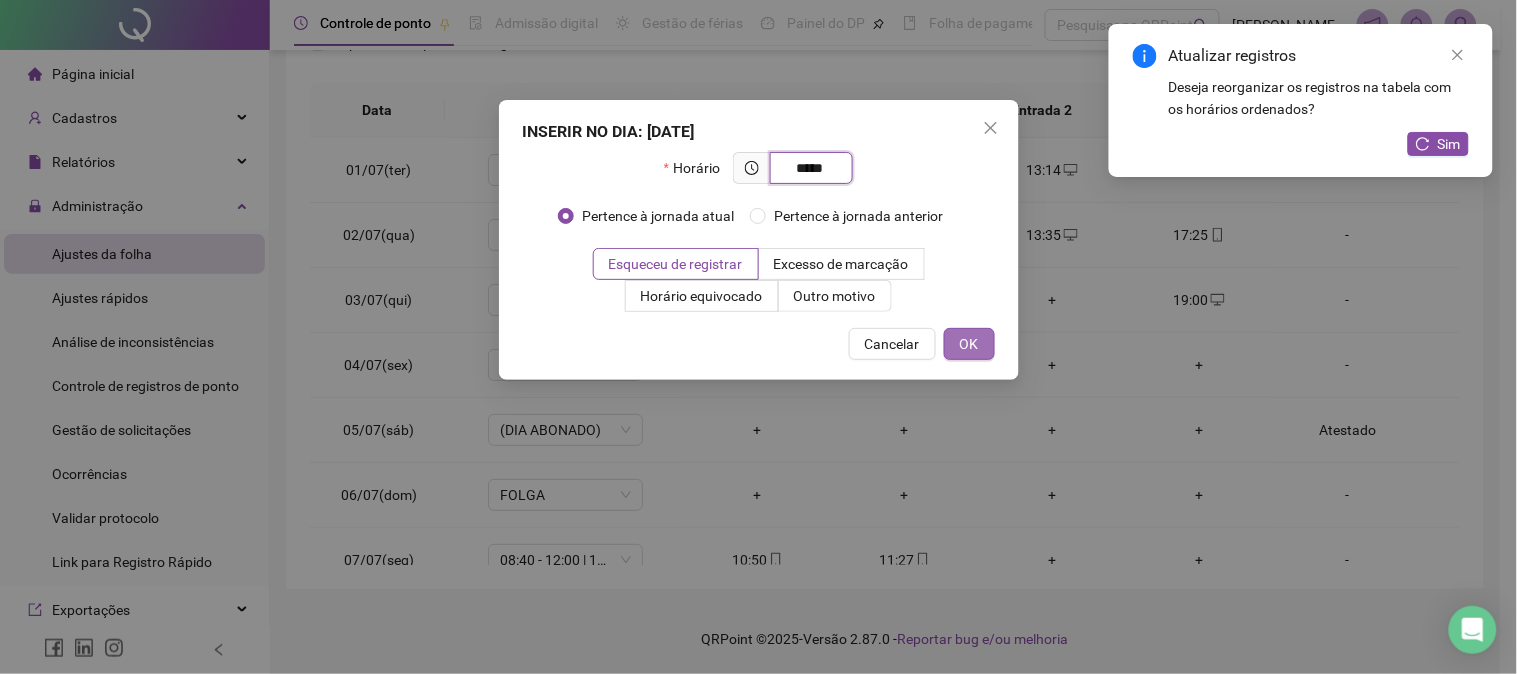 type on "*****" 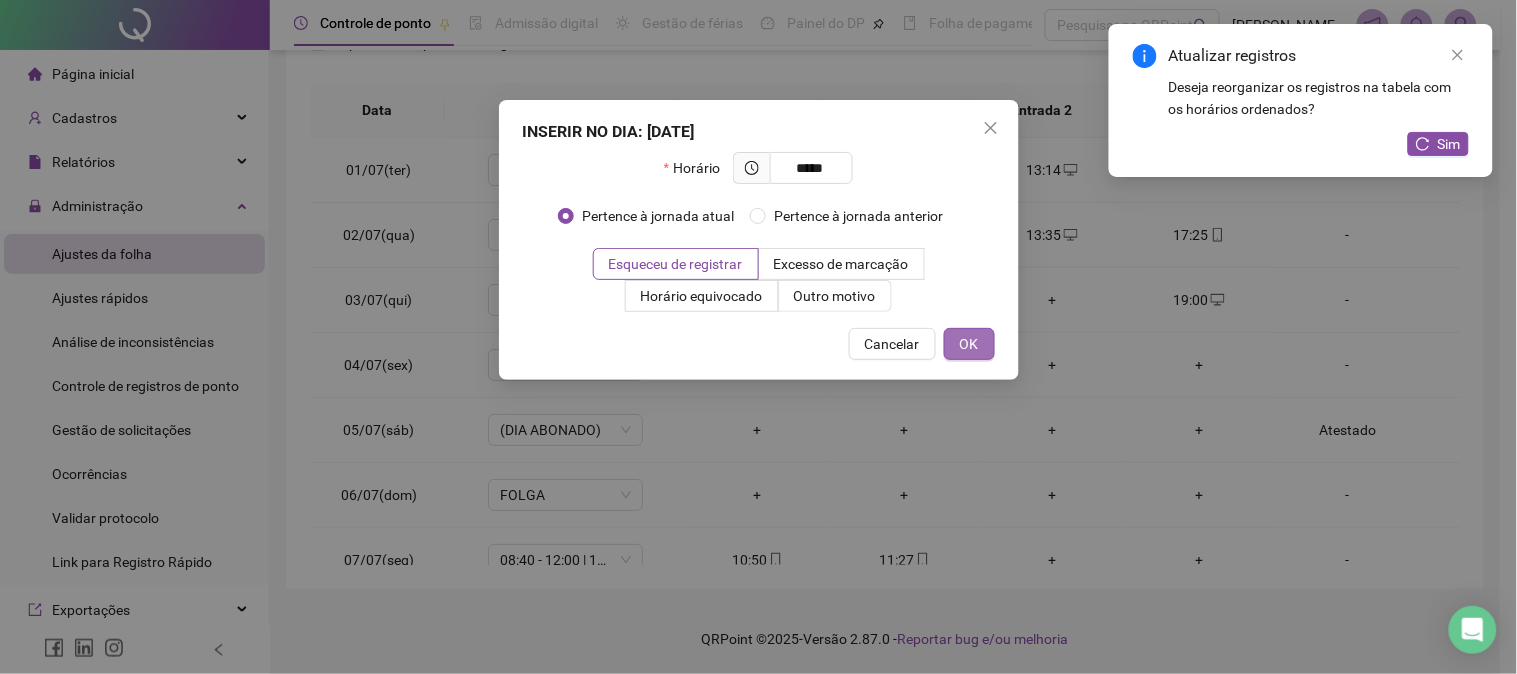 click on "OK" at bounding box center [969, 344] 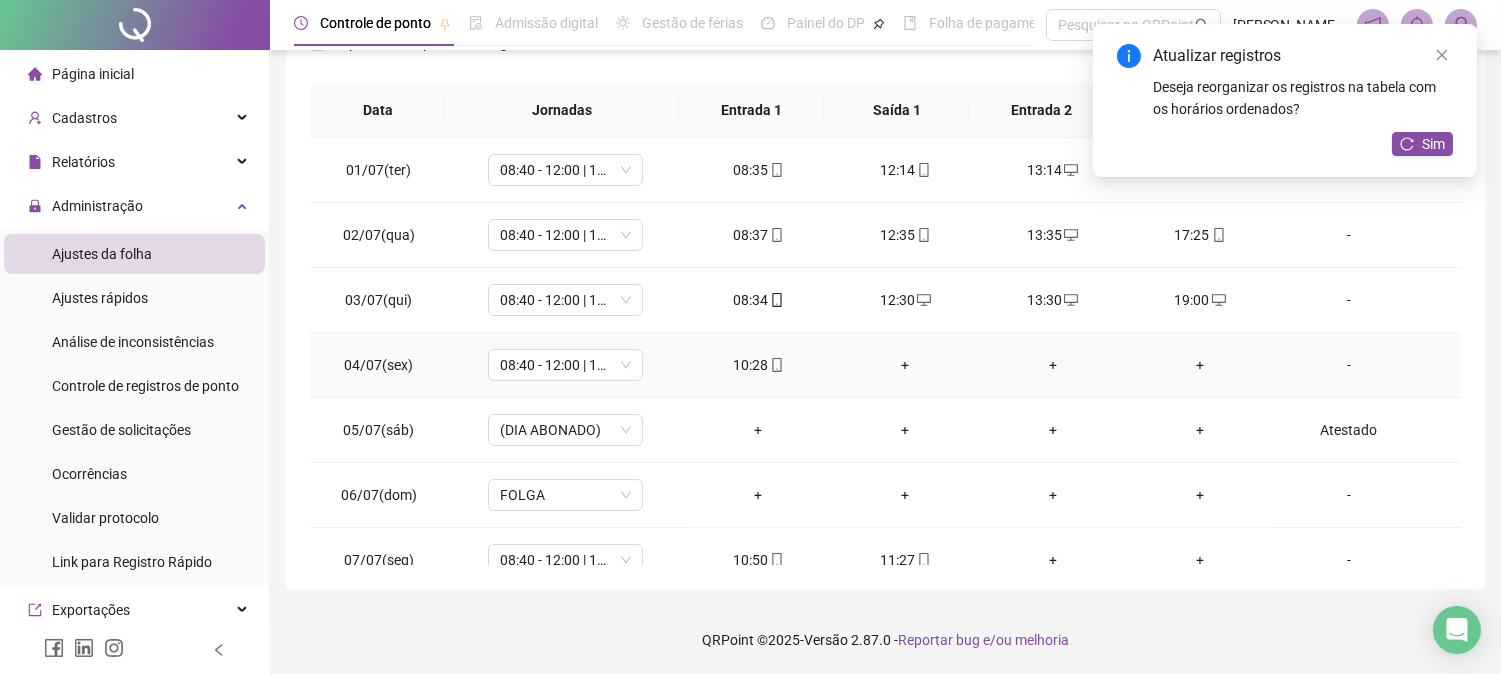 click on "+" at bounding box center [1199, 365] 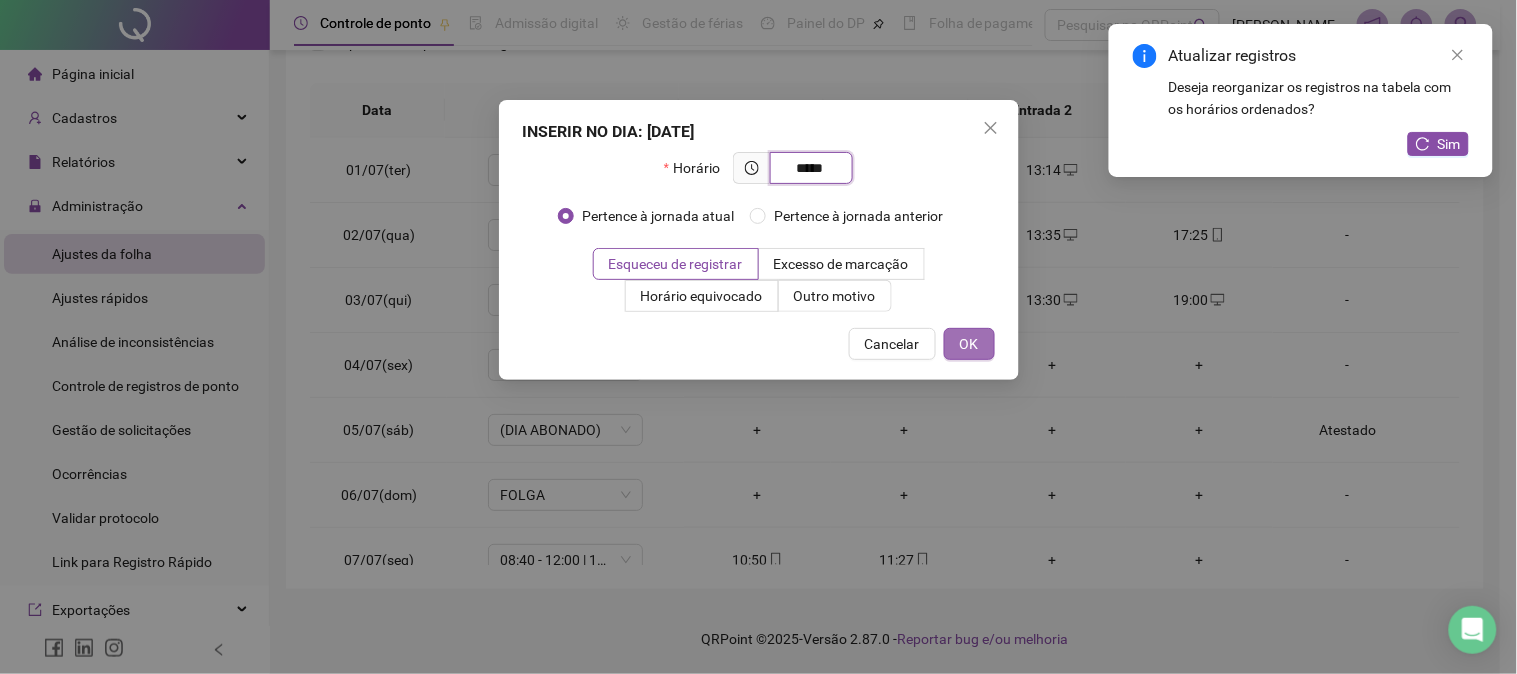 type on "*****" 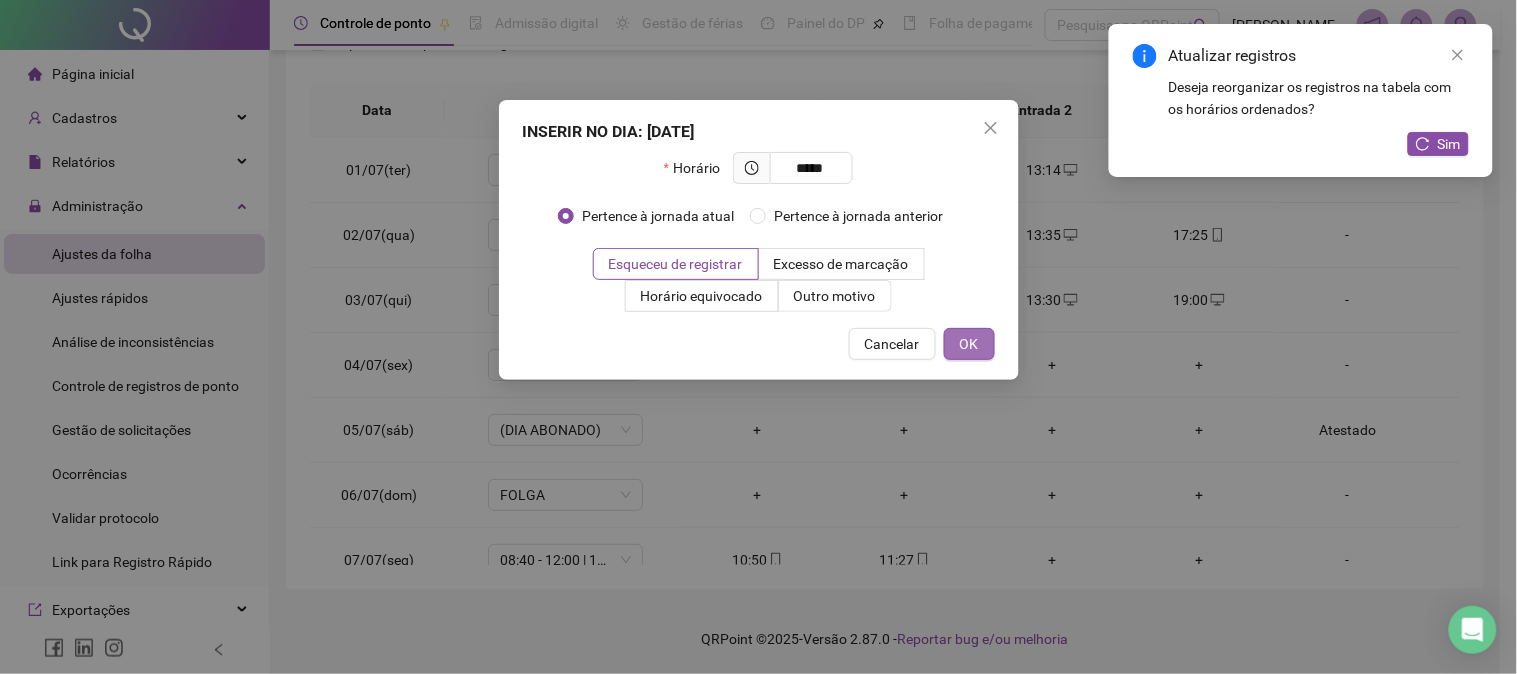 click on "OK" at bounding box center (969, 344) 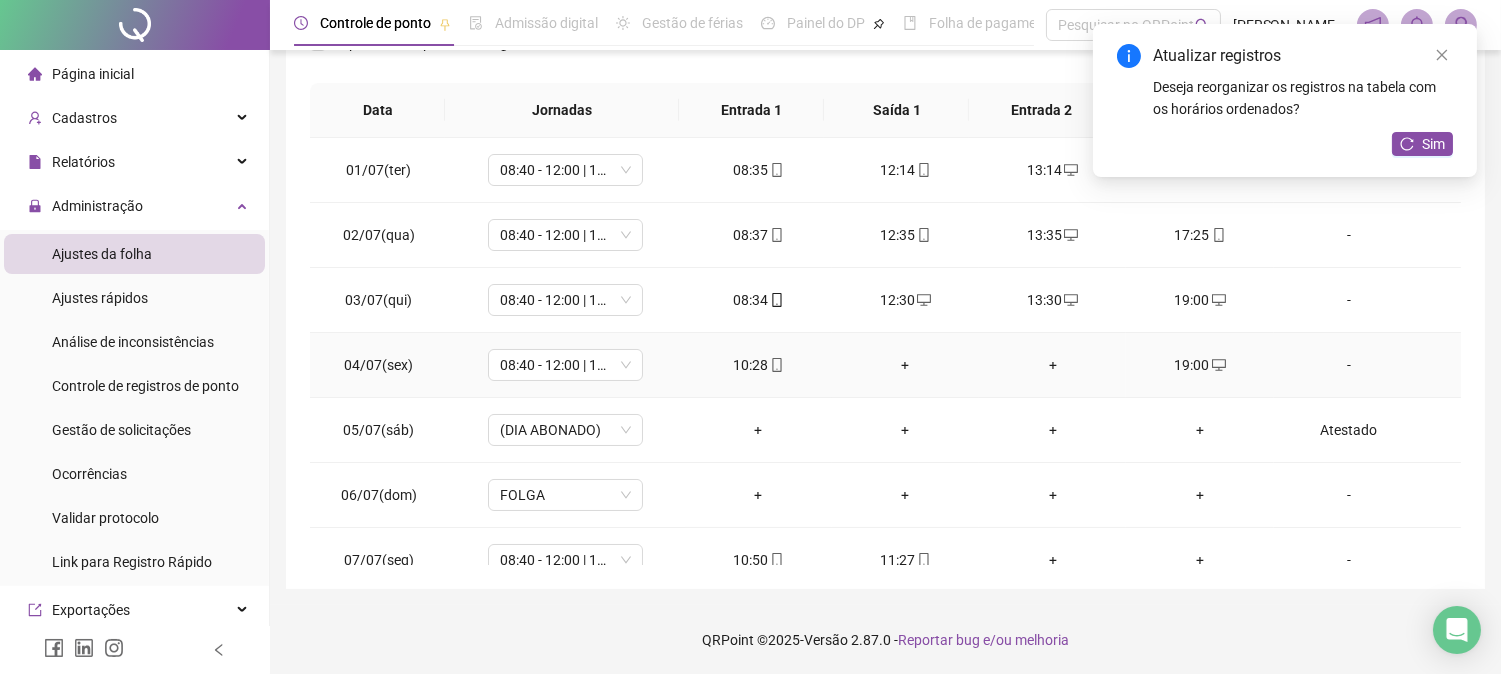 click on "+" at bounding box center (905, 365) 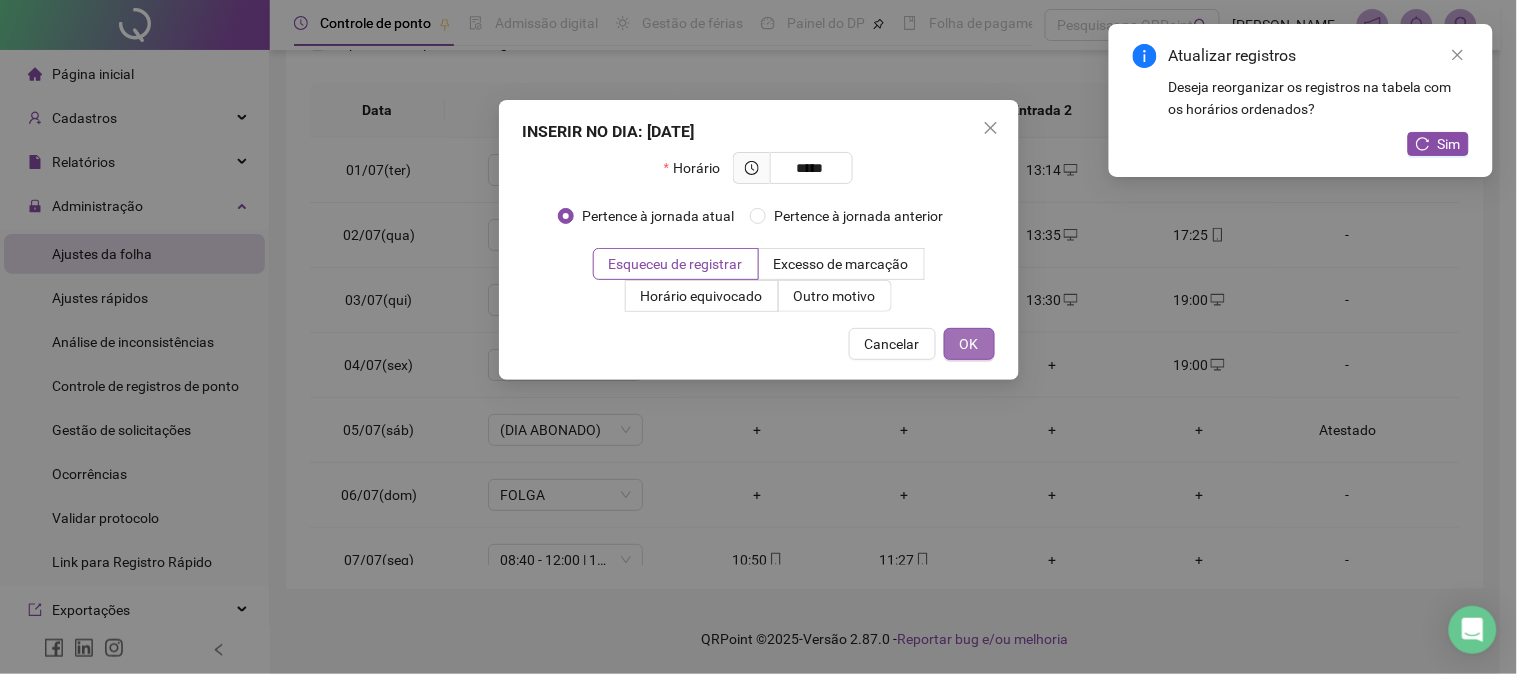 type on "*****" 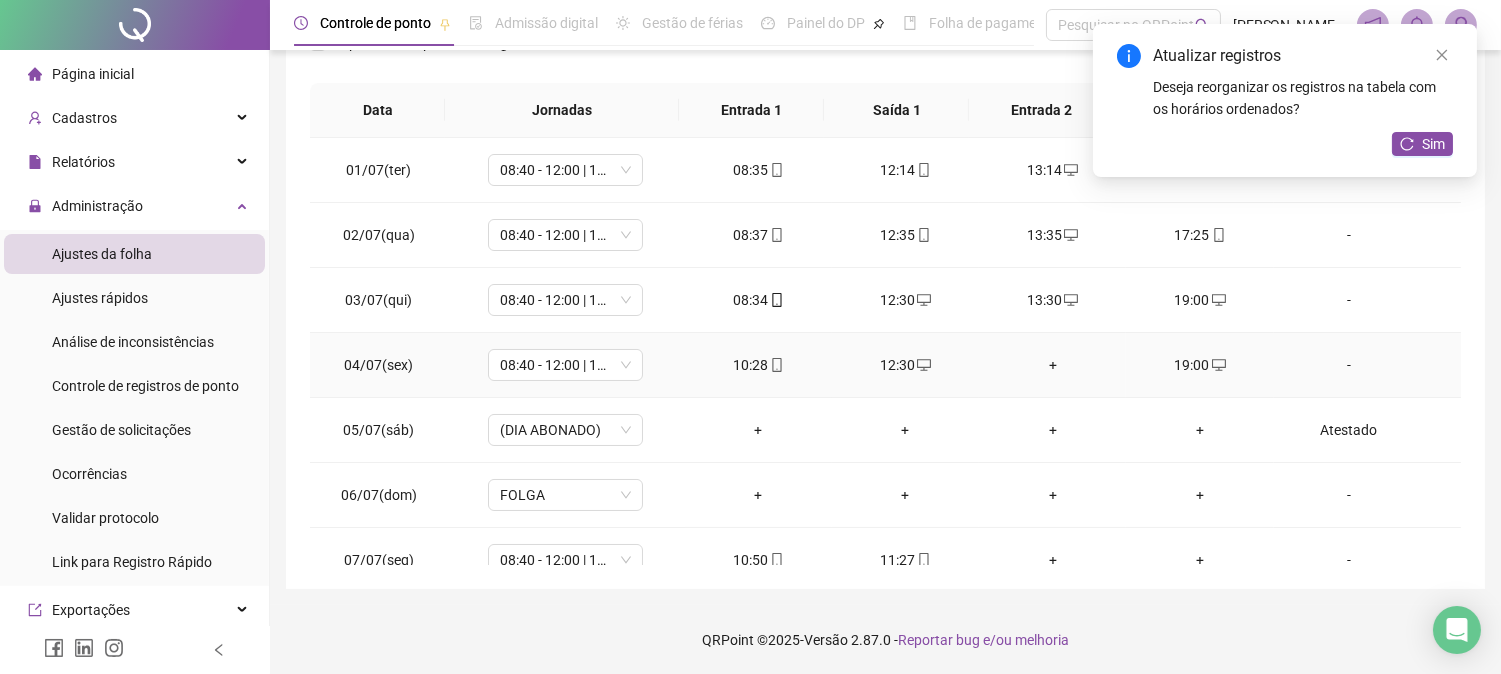 click on "+" at bounding box center [1052, 365] 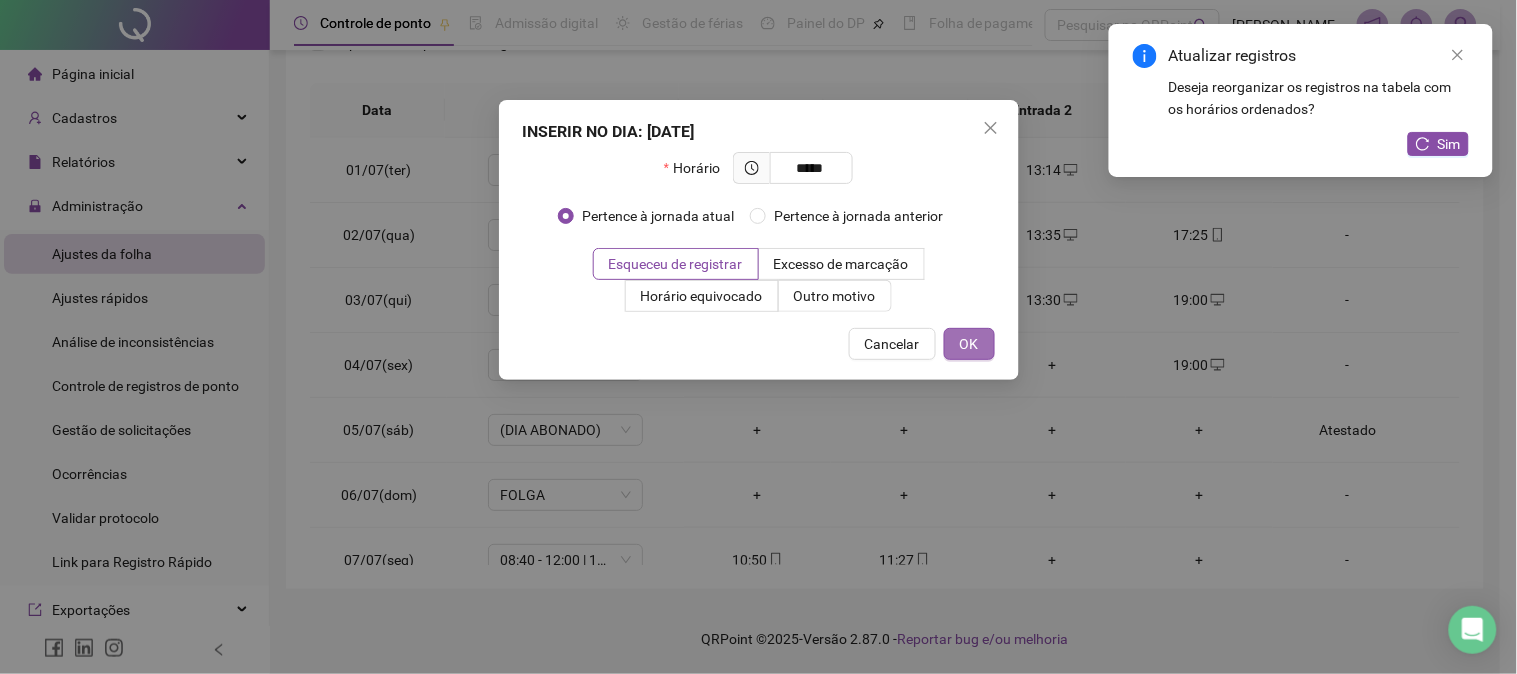 type on "*****" 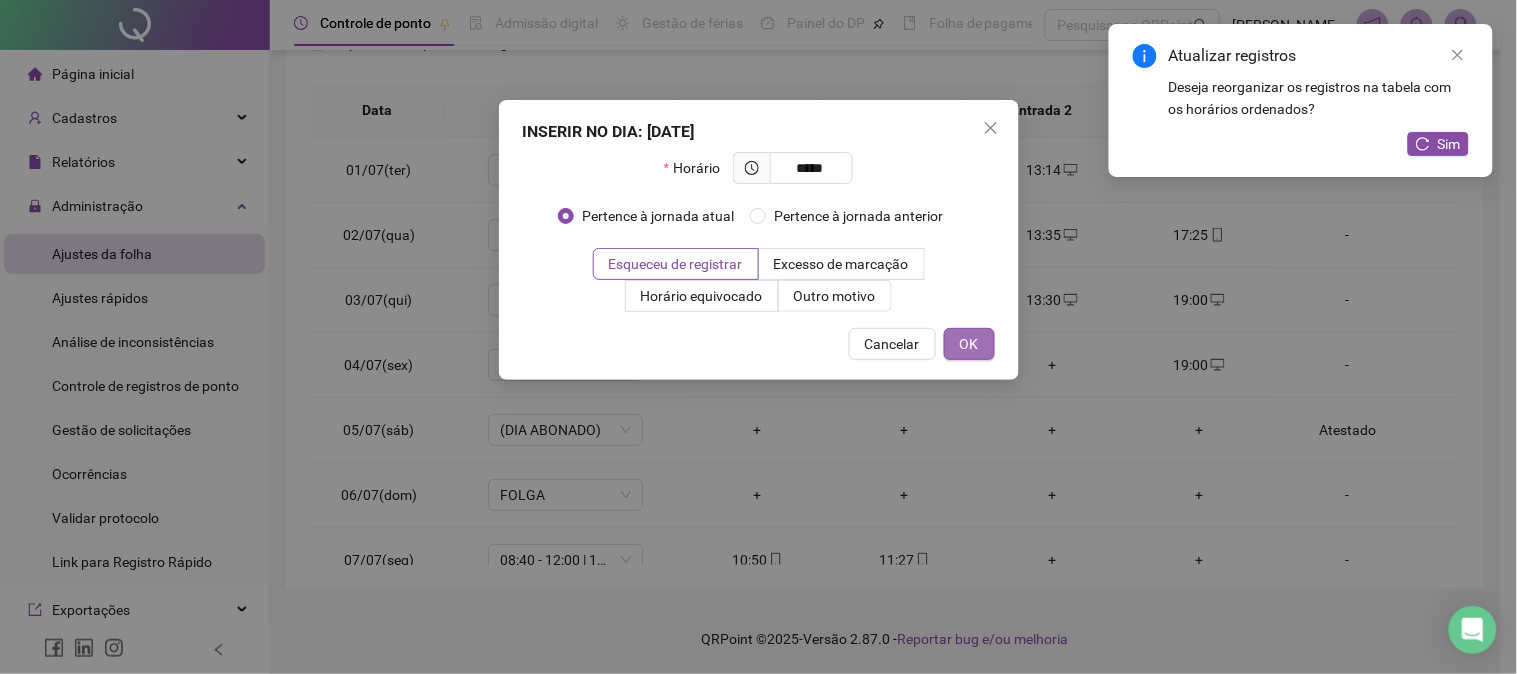 click on "OK" at bounding box center [969, 344] 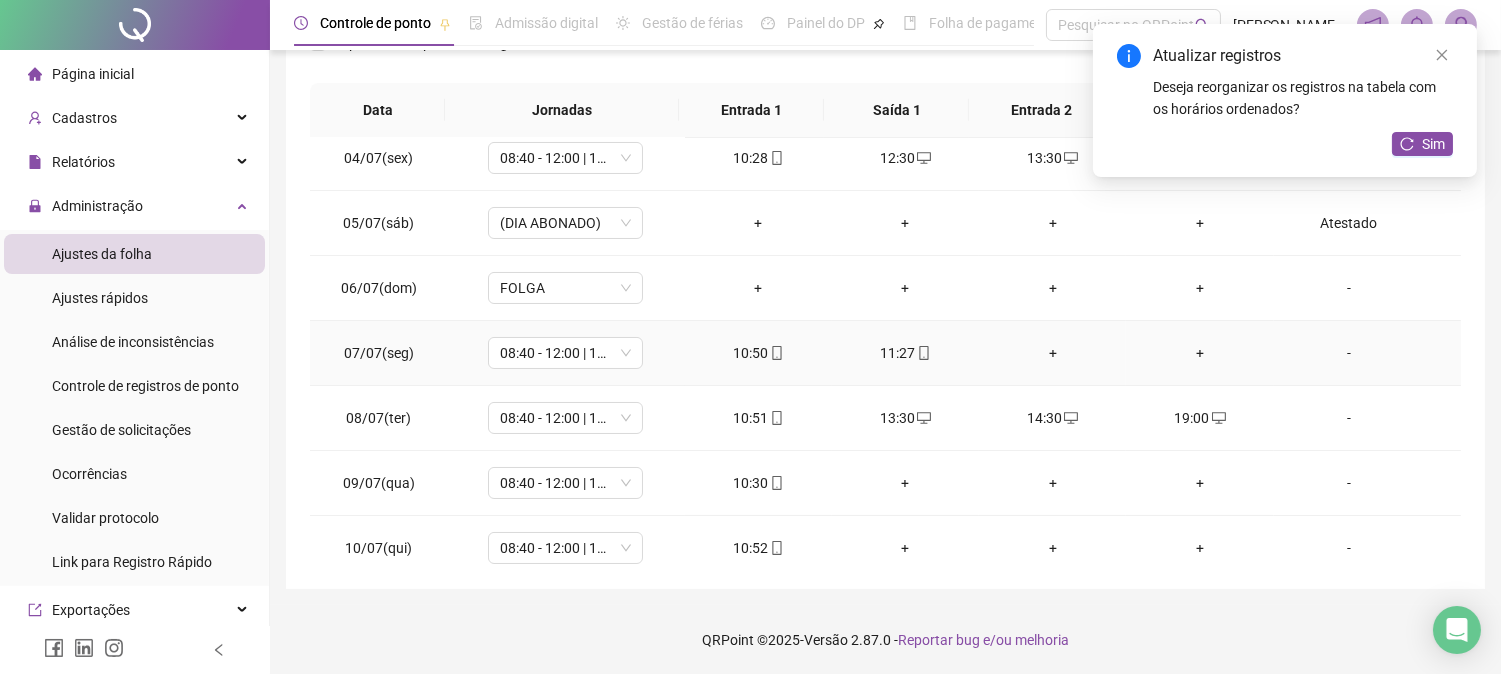 scroll, scrollTop: 223, scrollLeft: 0, axis: vertical 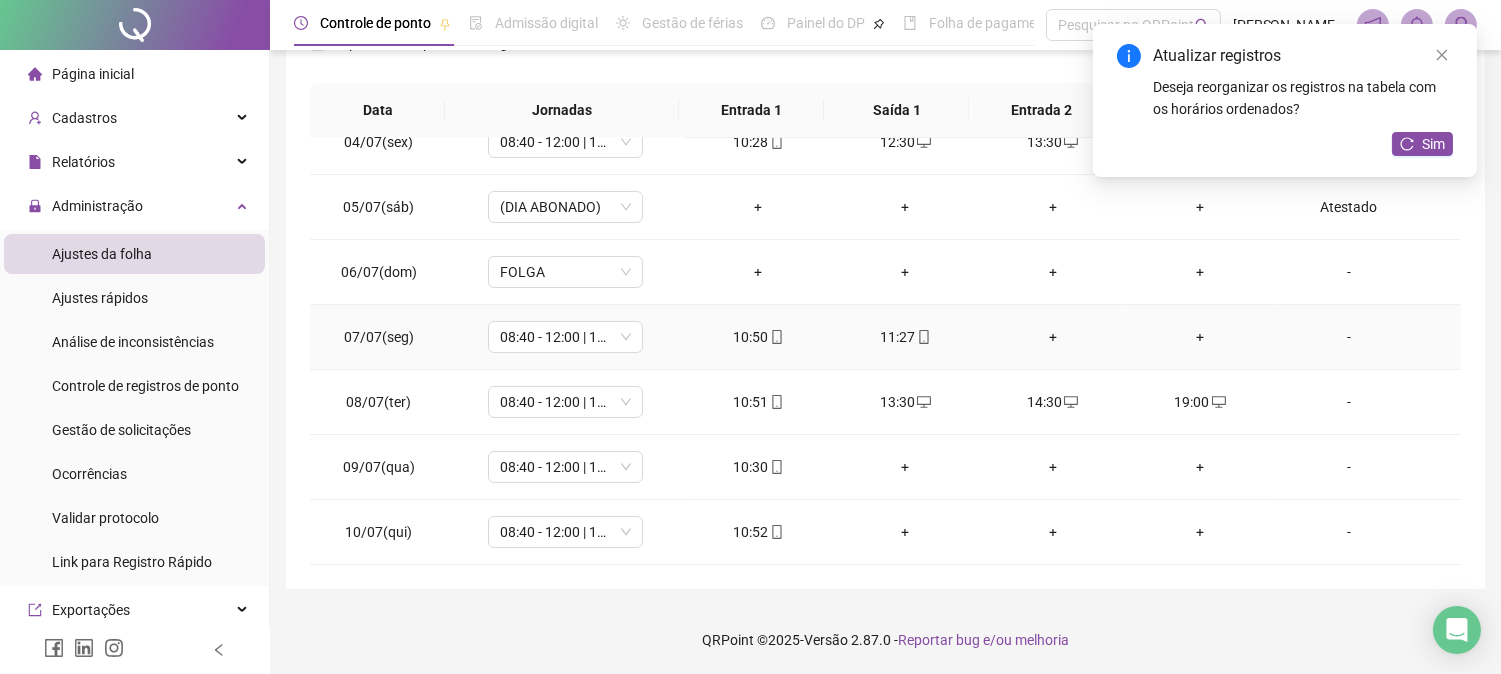 click on "+" at bounding box center [1199, 337] 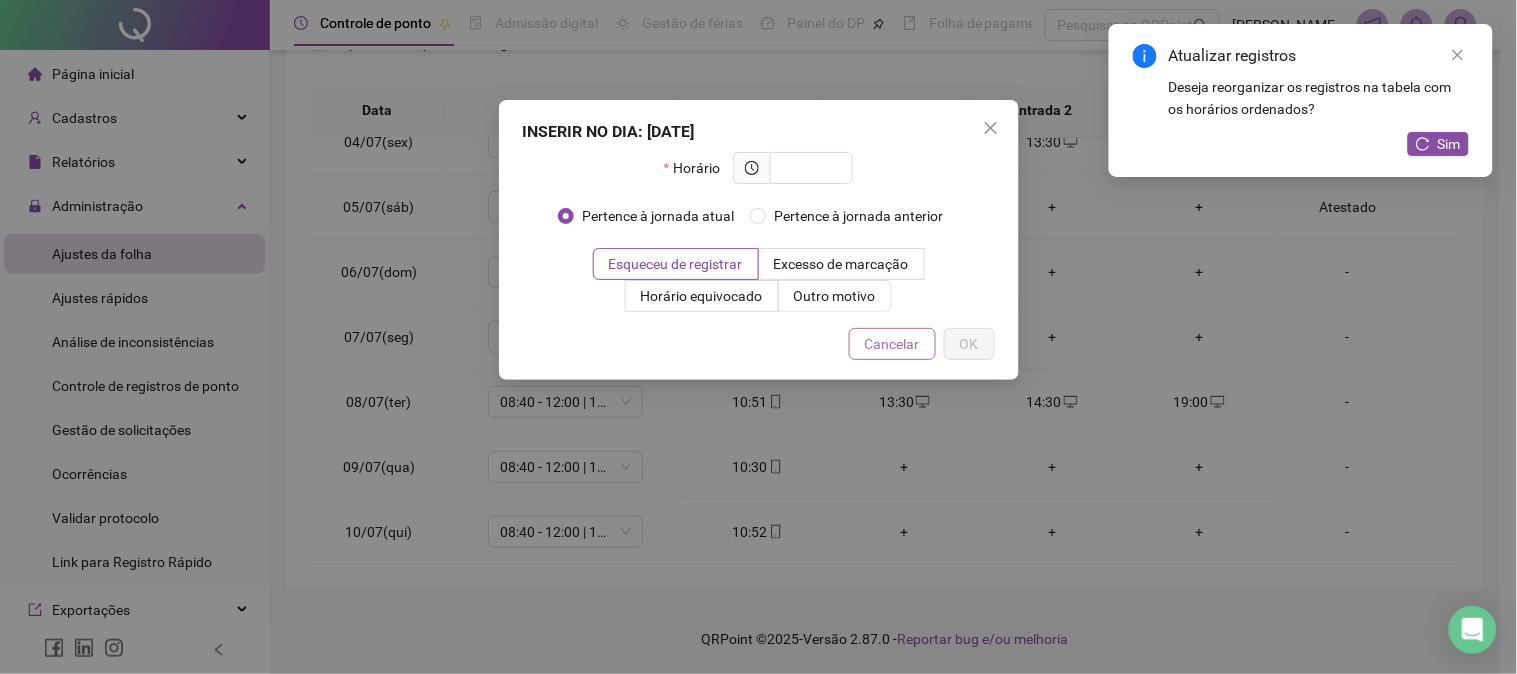 click on "Cancelar" at bounding box center (892, 344) 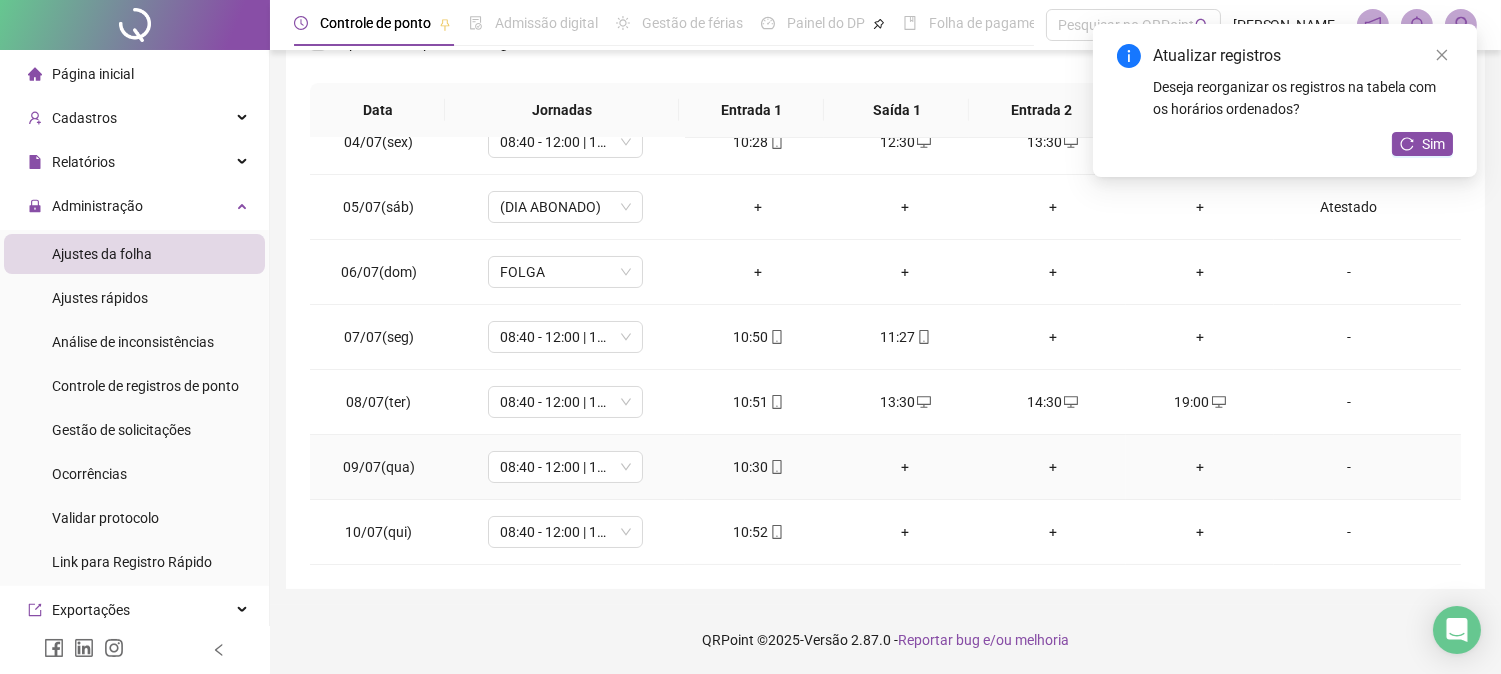 click on "+" at bounding box center [1199, 467] 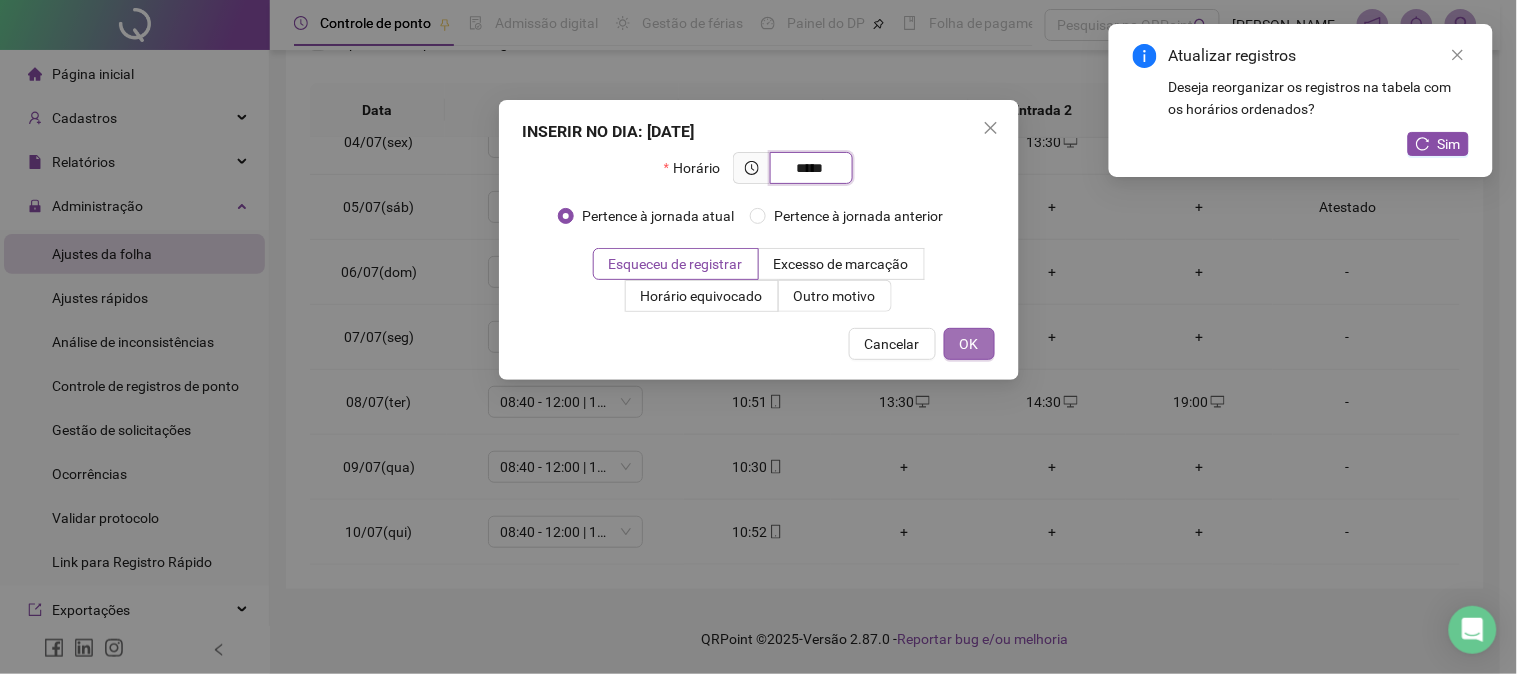 type on "*****" 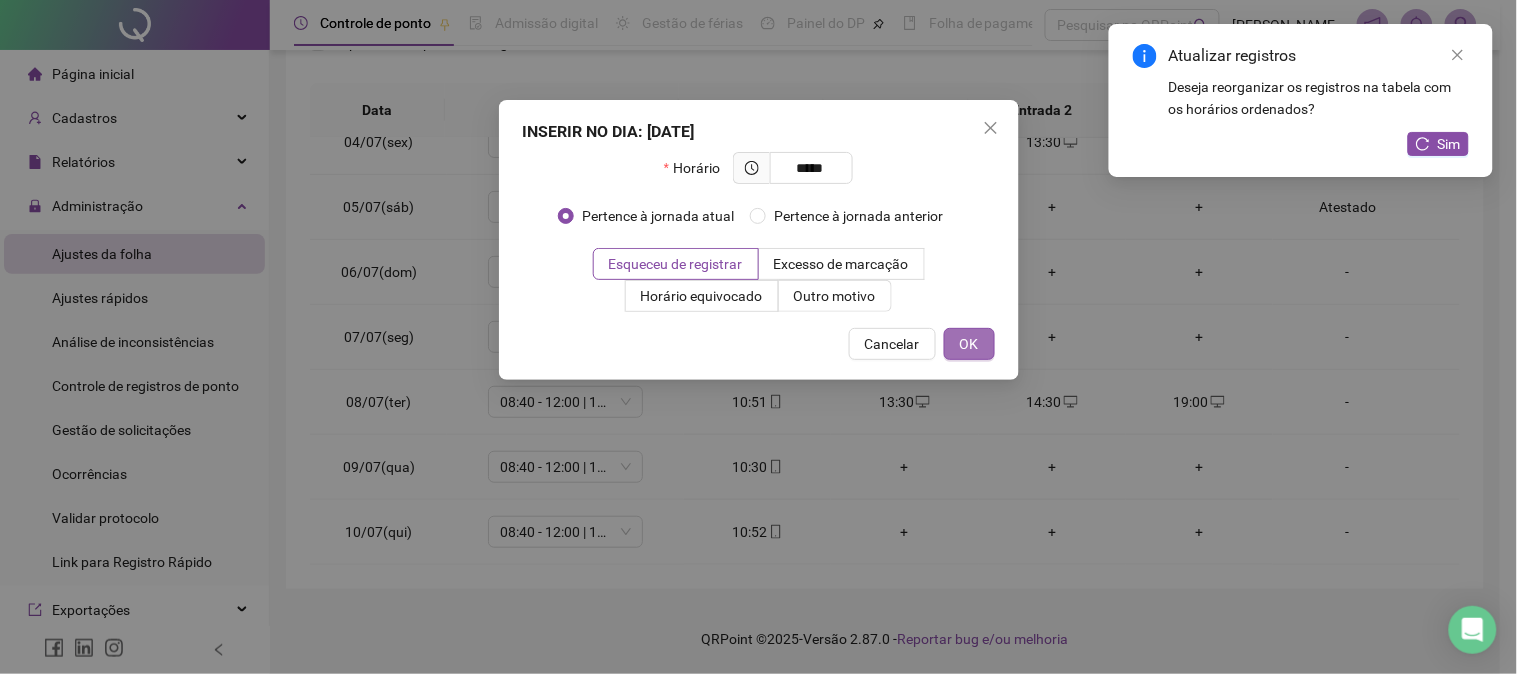click on "OK" at bounding box center (969, 344) 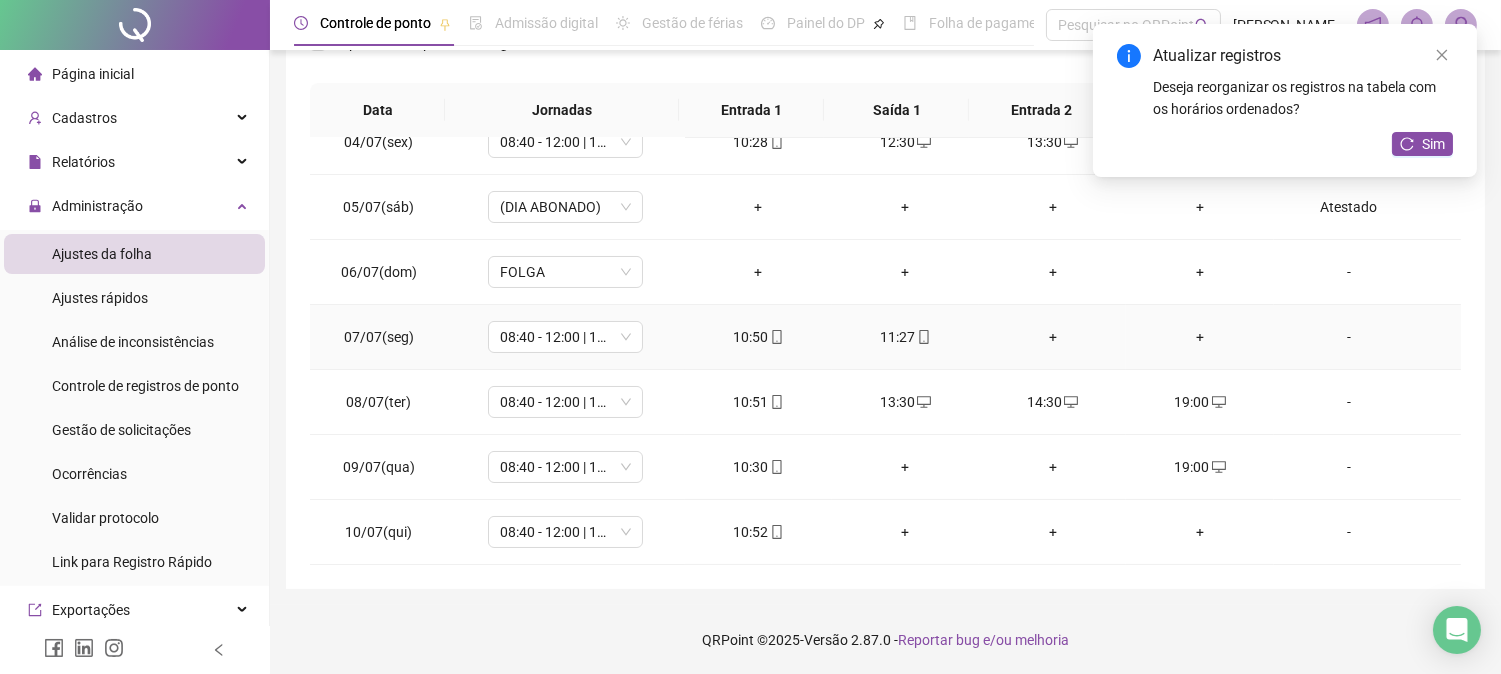 click on "+" at bounding box center (1199, 337) 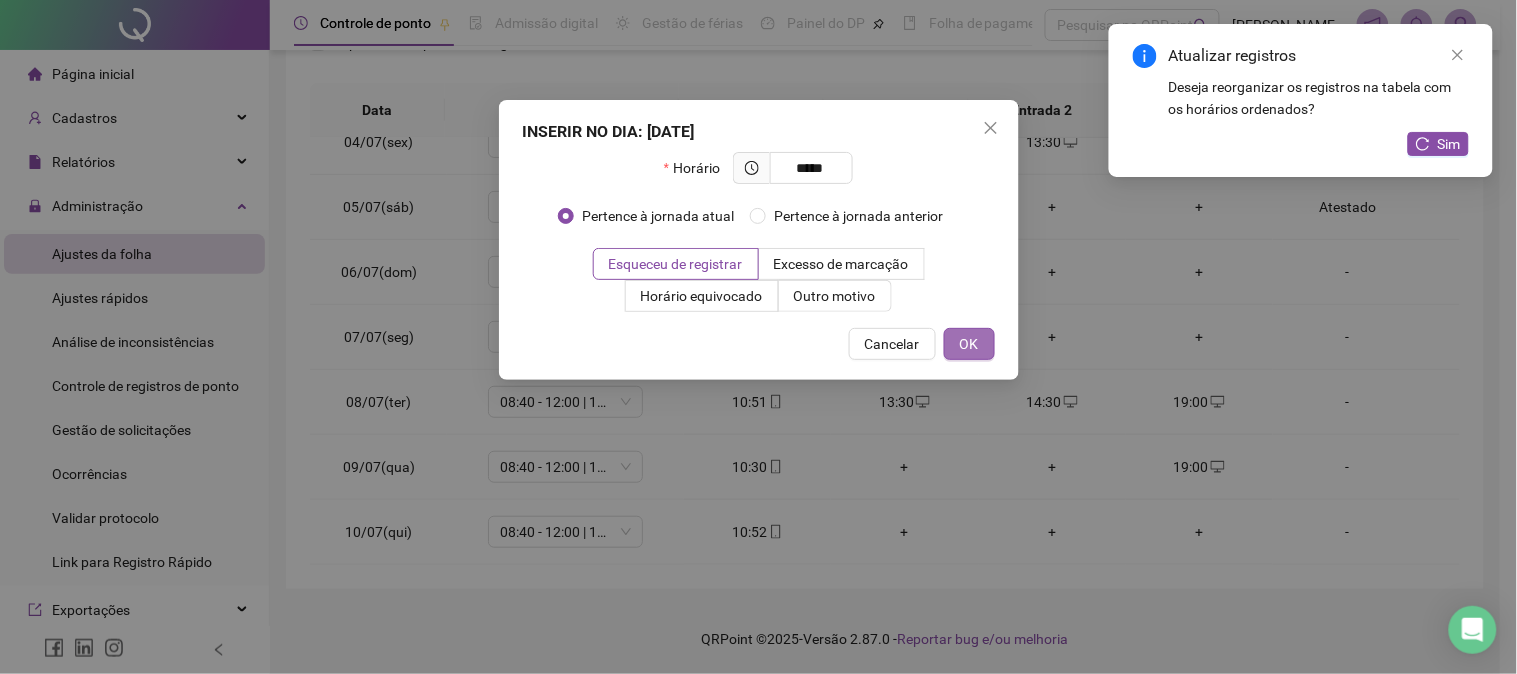 type on "*****" 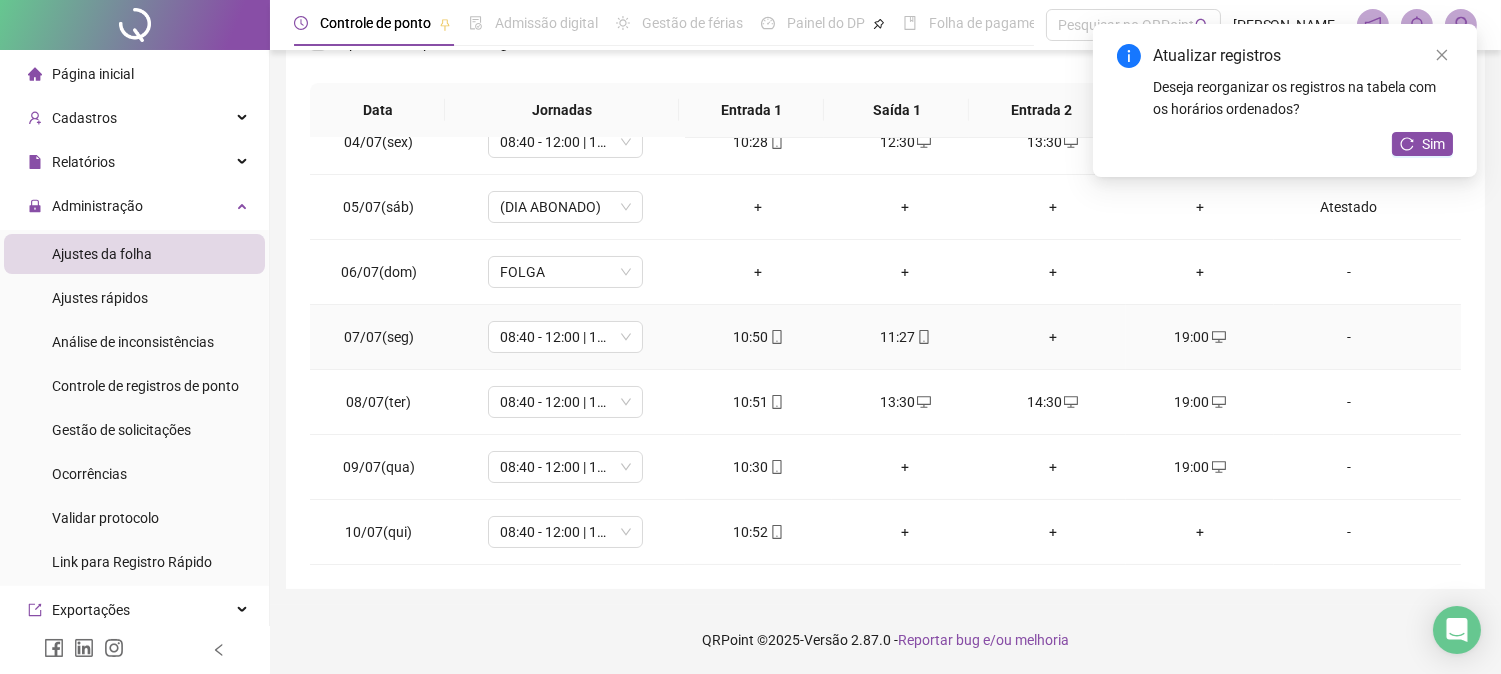click on "+" at bounding box center (1052, 337) 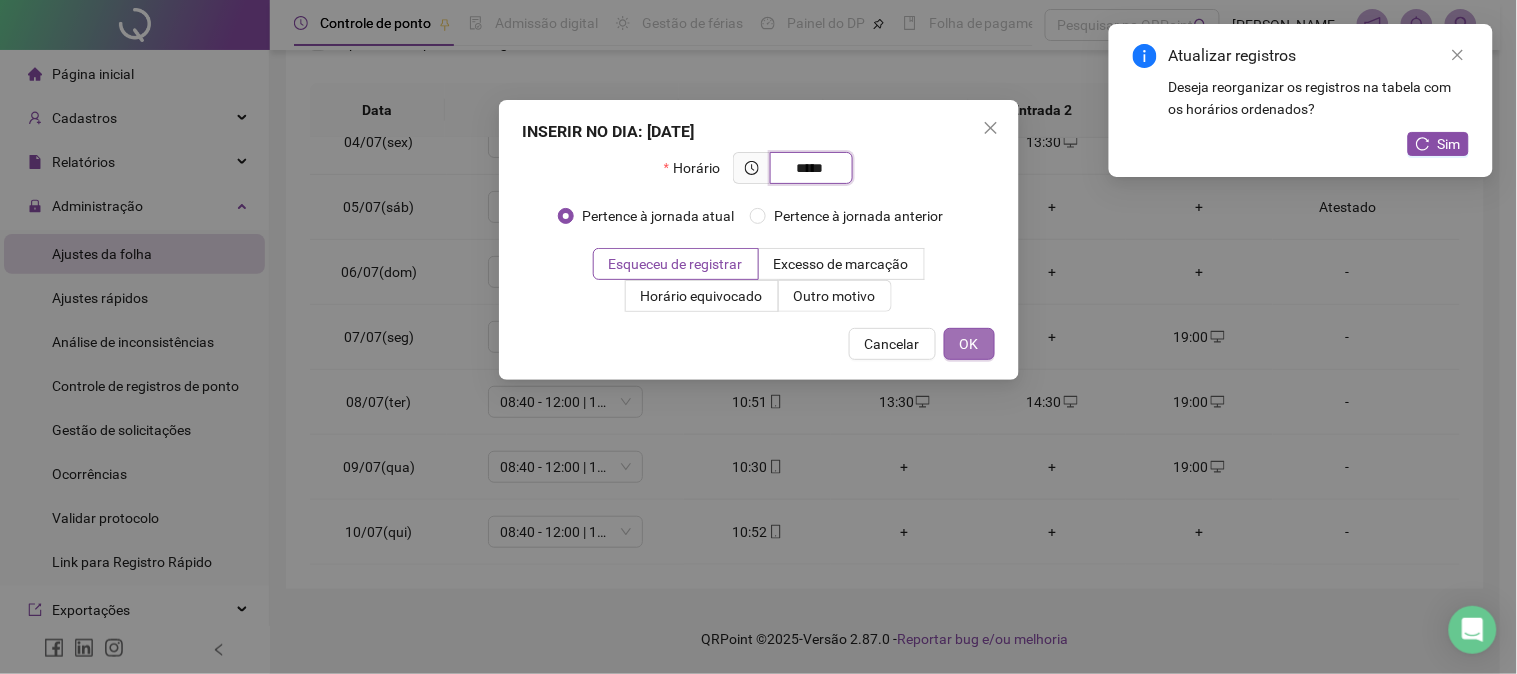 type on "*****" 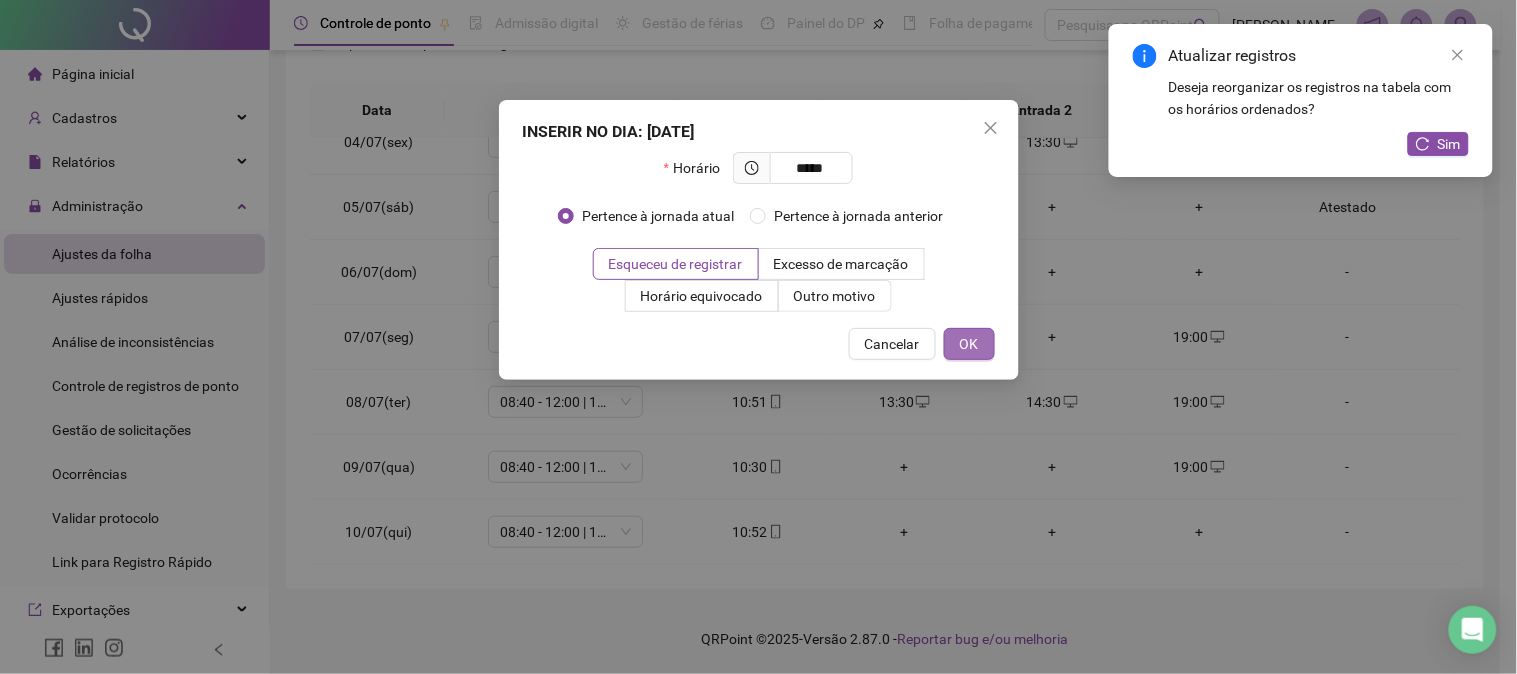 click on "OK" at bounding box center [969, 344] 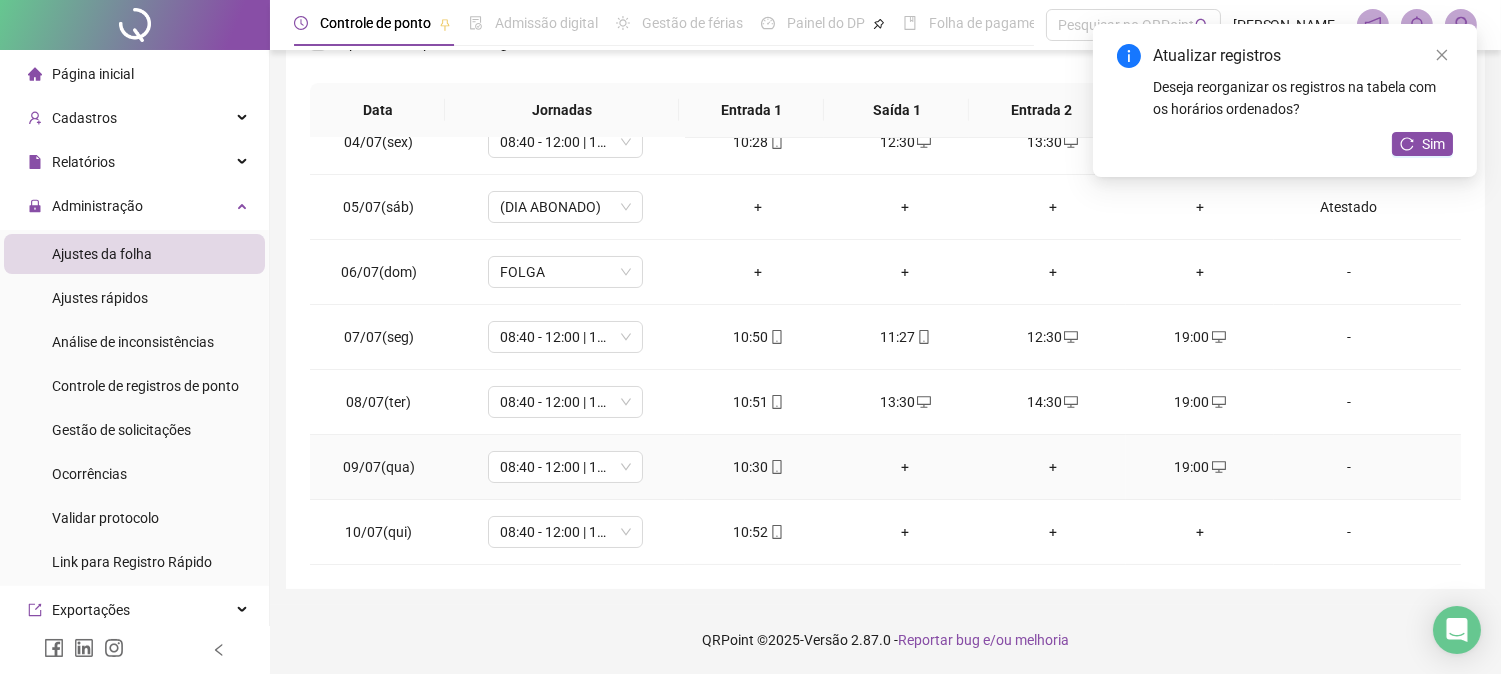 click on "+" at bounding box center [905, 467] 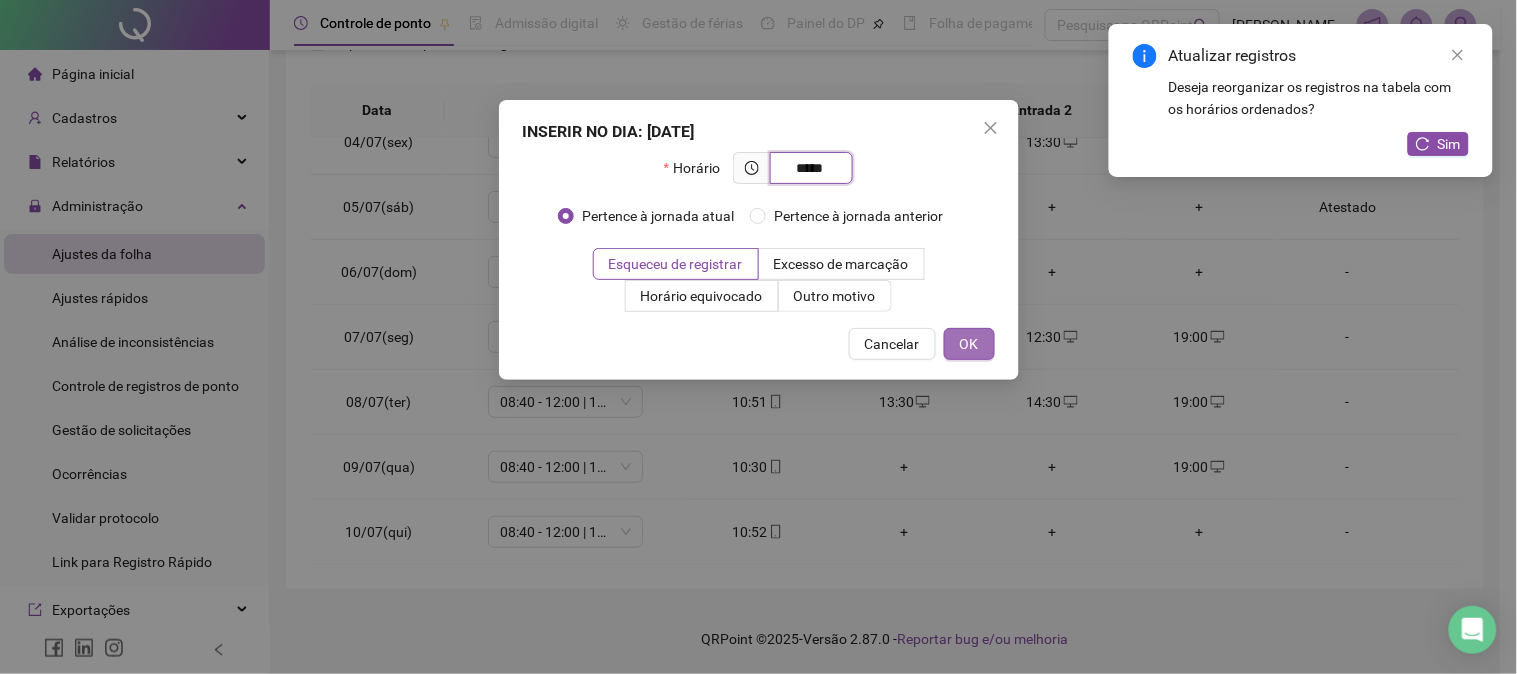 type on "*****" 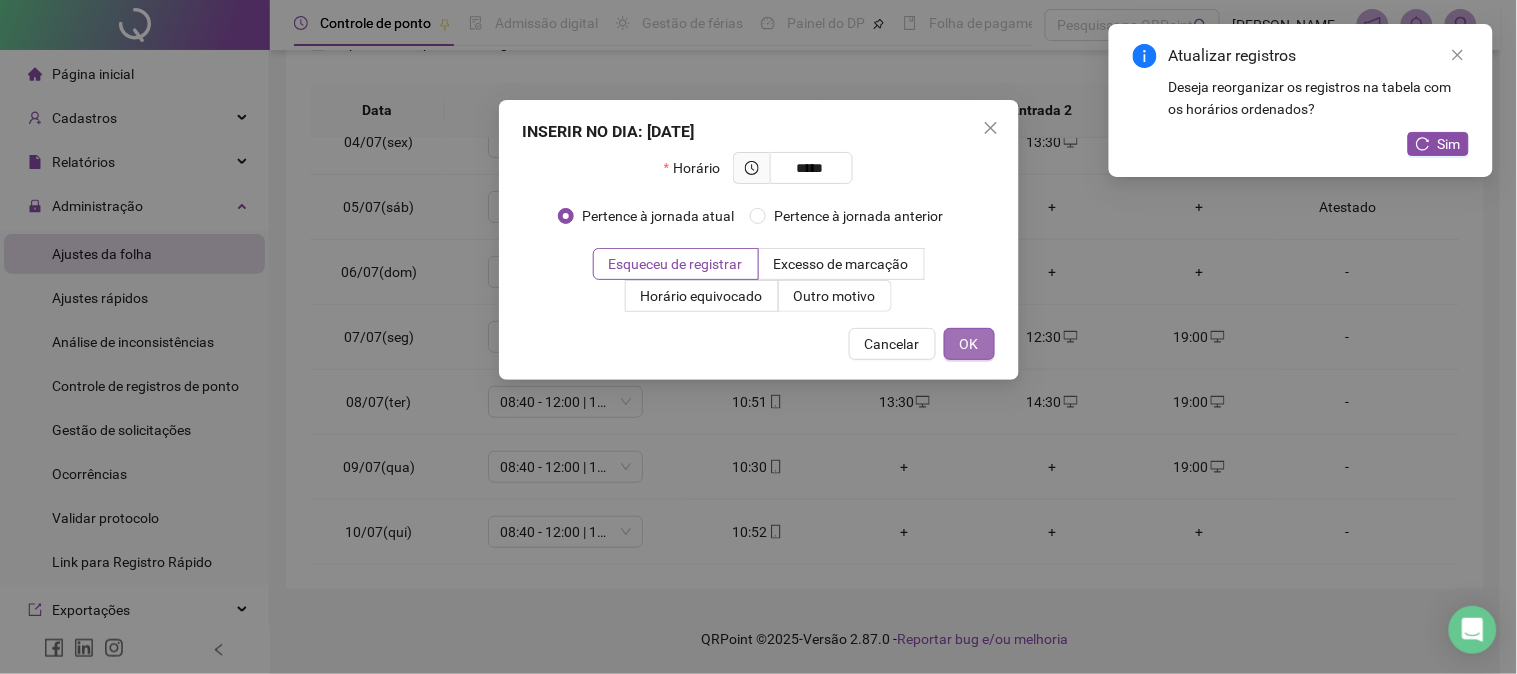 click on "OK" at bounding box center (969, 344) 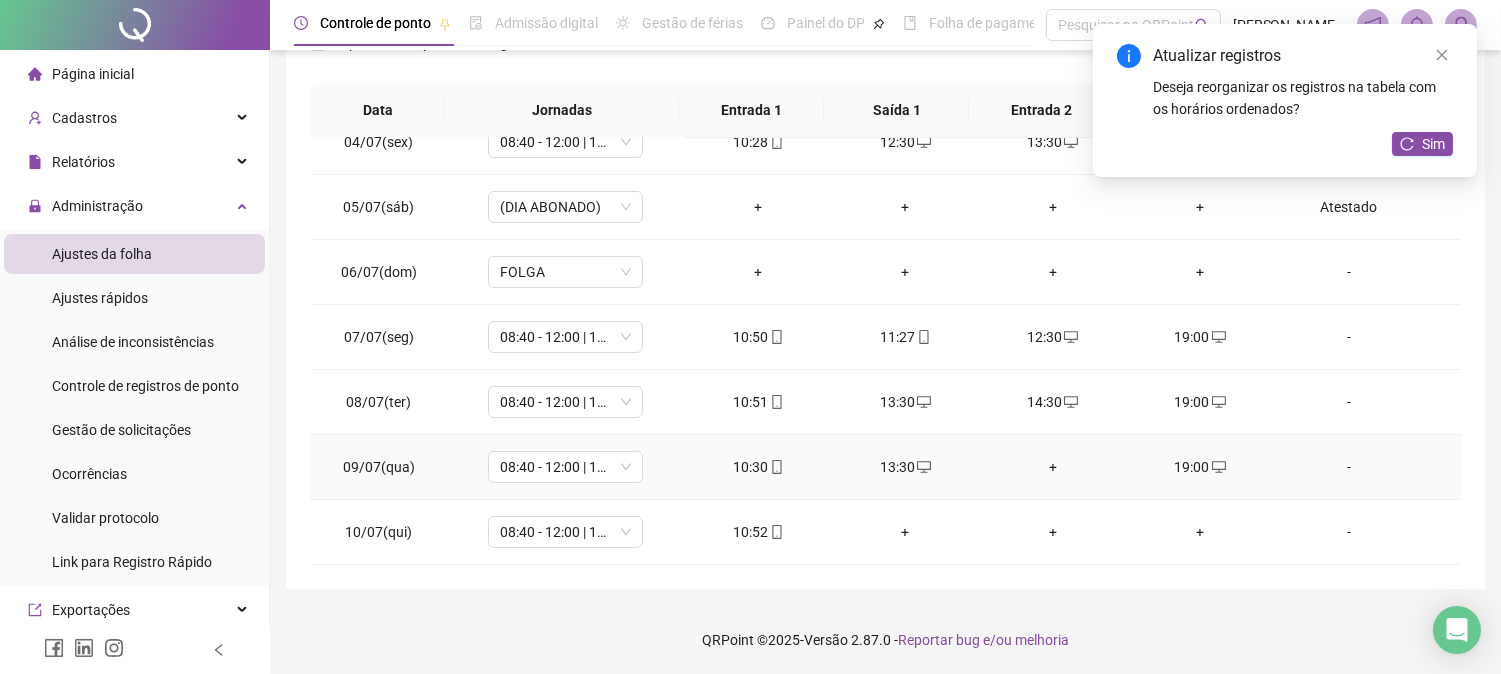 click on "+" at bounding box center [1052, 467] 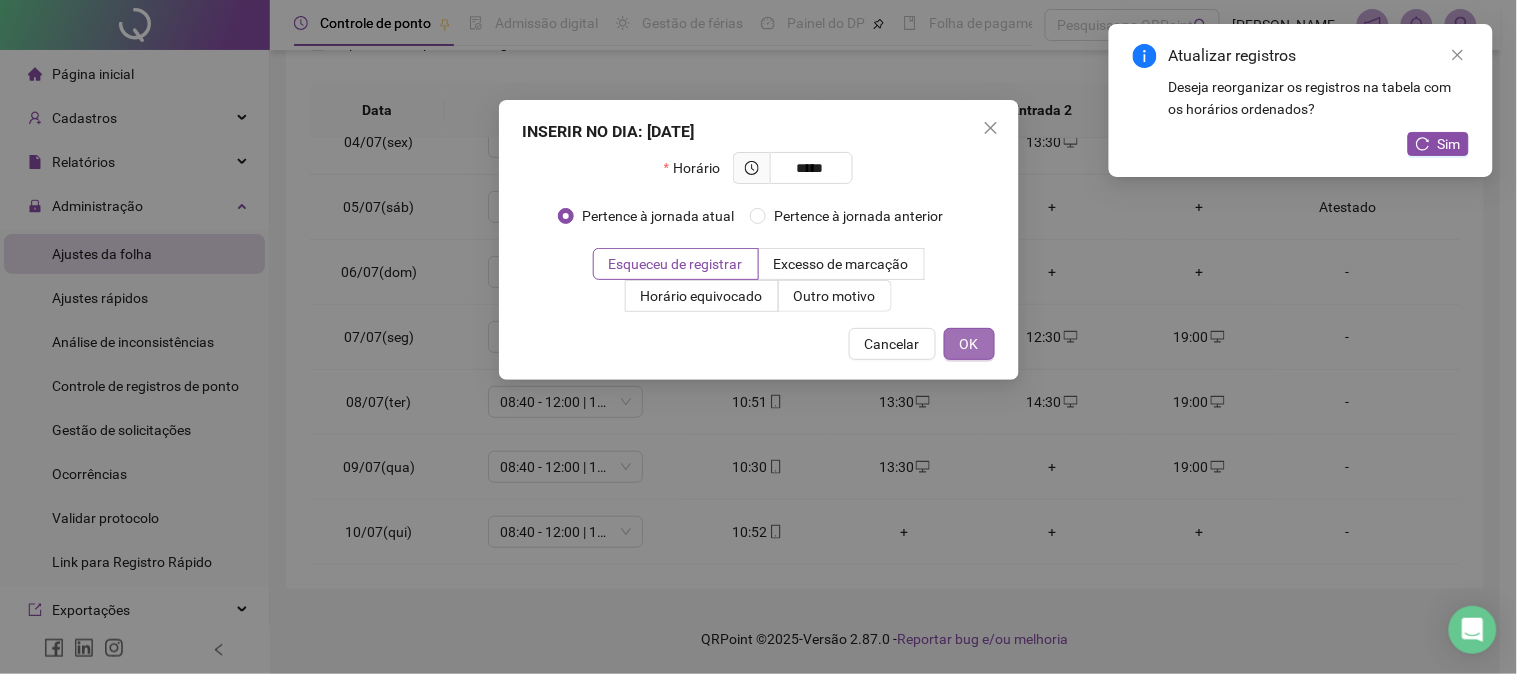 type on "*****" 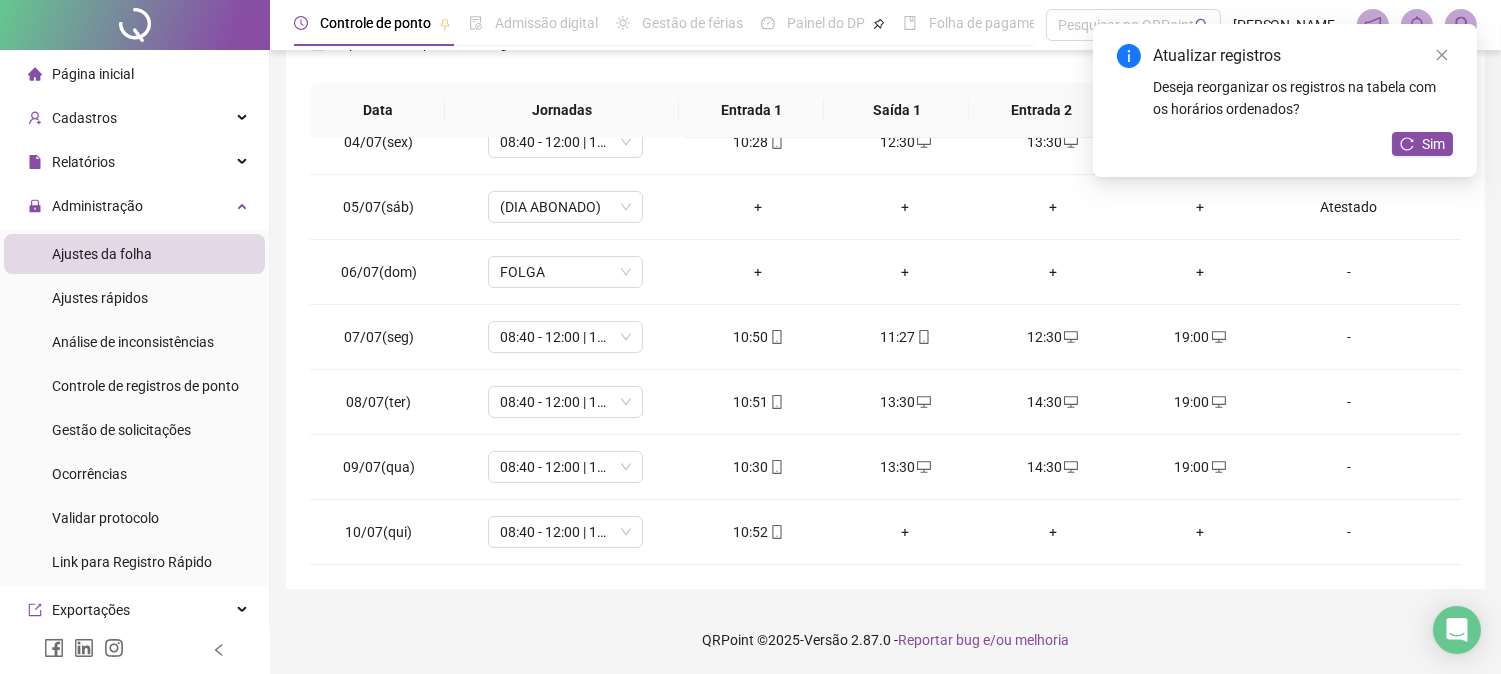 scroll, scrollTop: 0, scrollLeft: 0, axis: both 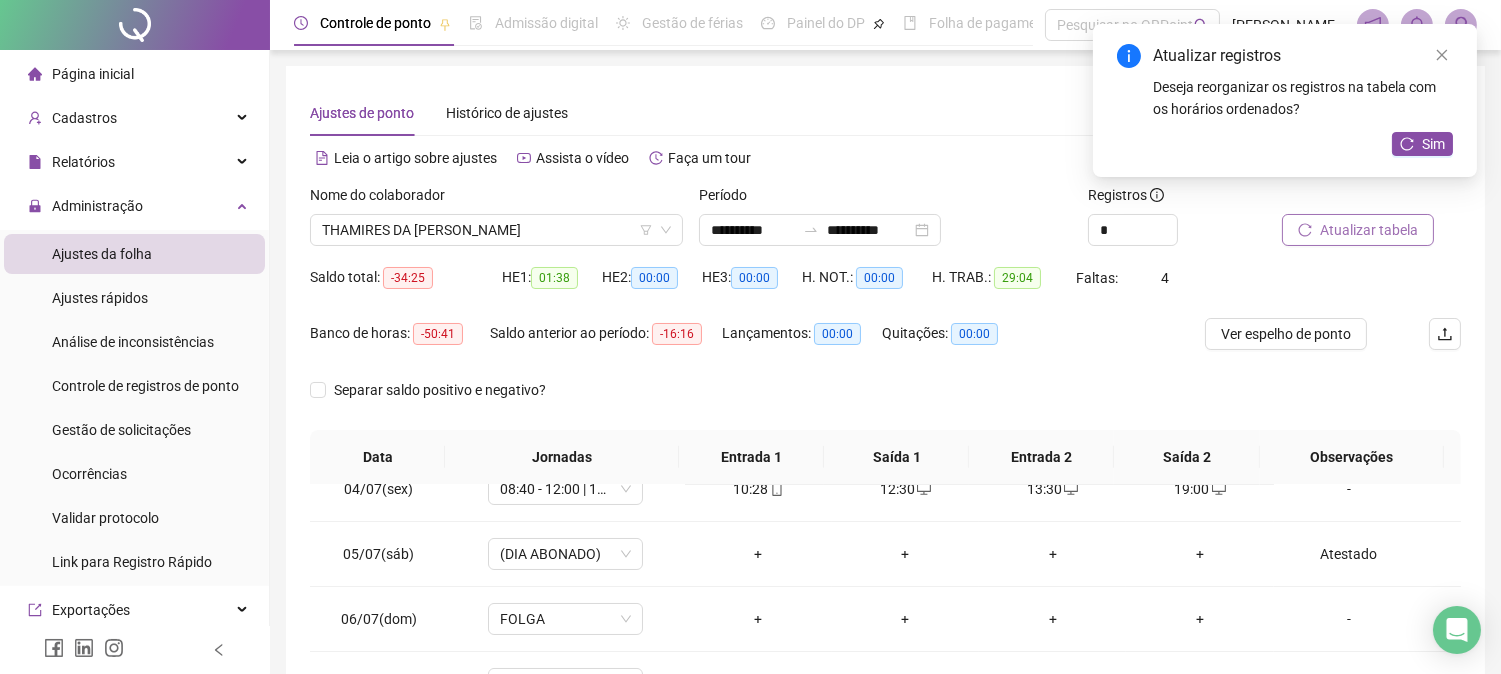 click on "Atualizar tabela" at bounding box center (1369, 230) 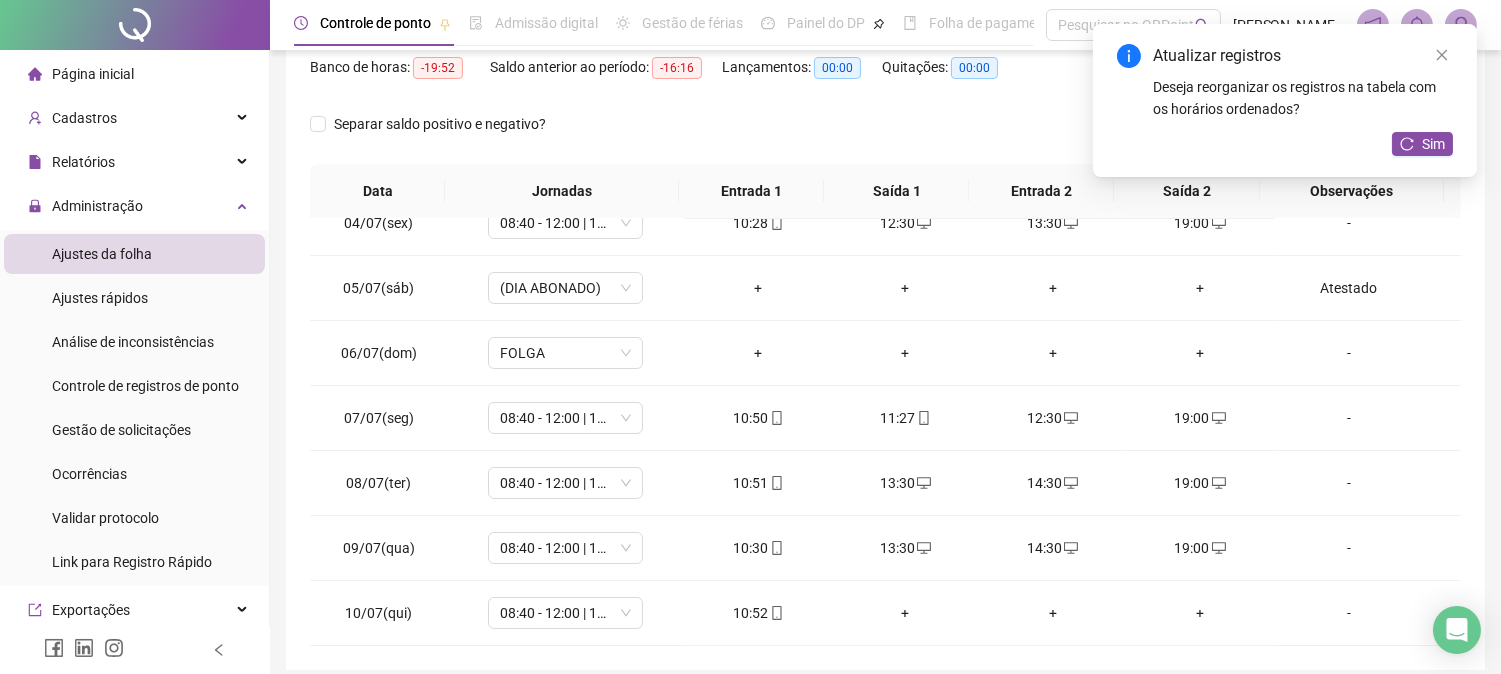 scroll, scrollTop: 347, scrollLeft: 0, axis: vertical 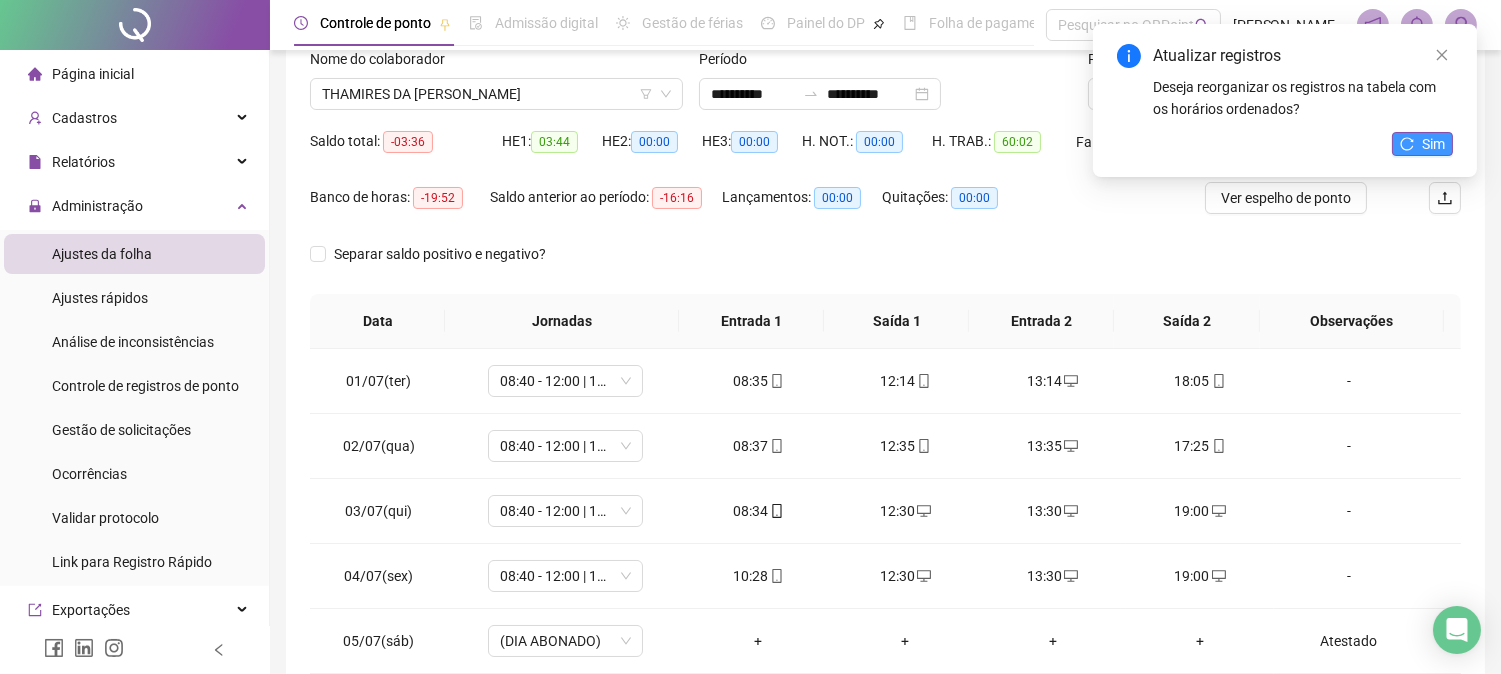 click on "Sim" at bounding box center [1433, 144] 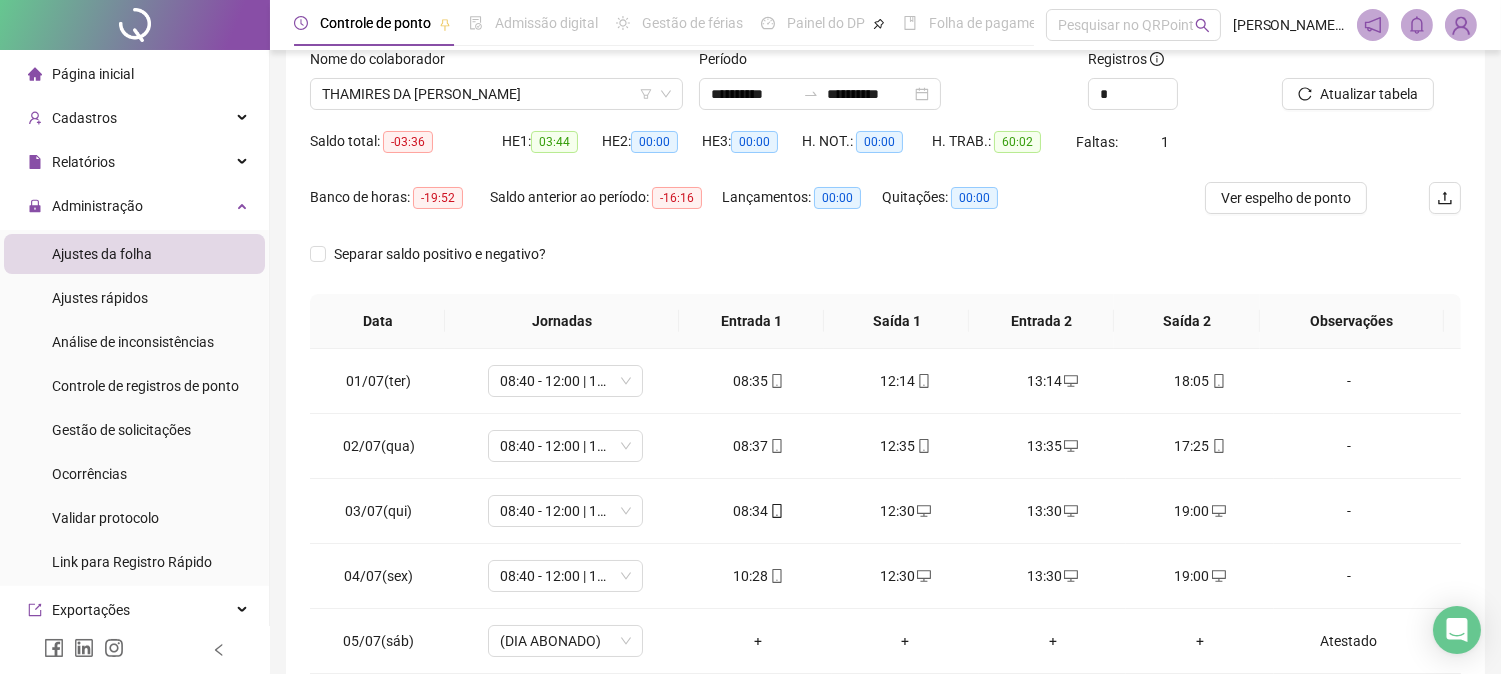 scroll, scrollTop: 347, scrollLeft: 0, axis: vertical 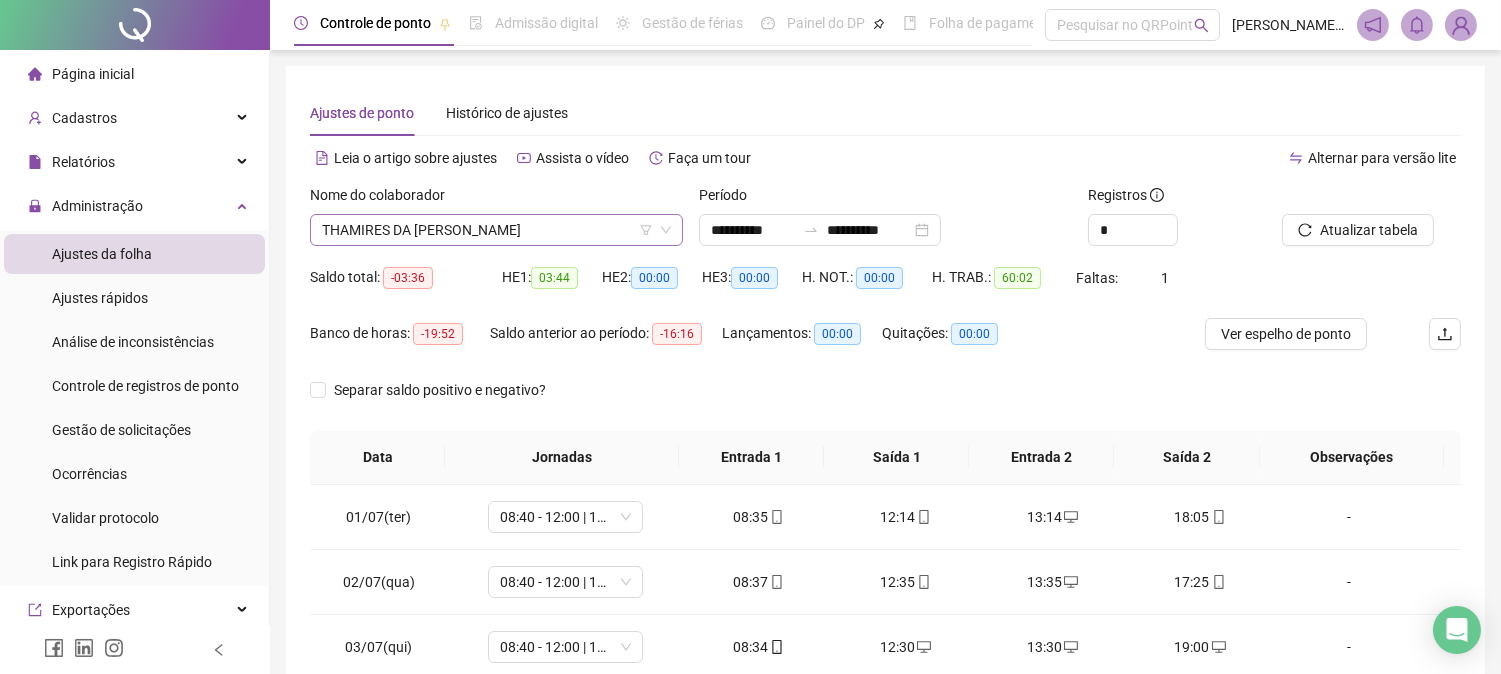 click on "THAMIRES DA [PERSON_NAME]" at bounding box center (496, 230) 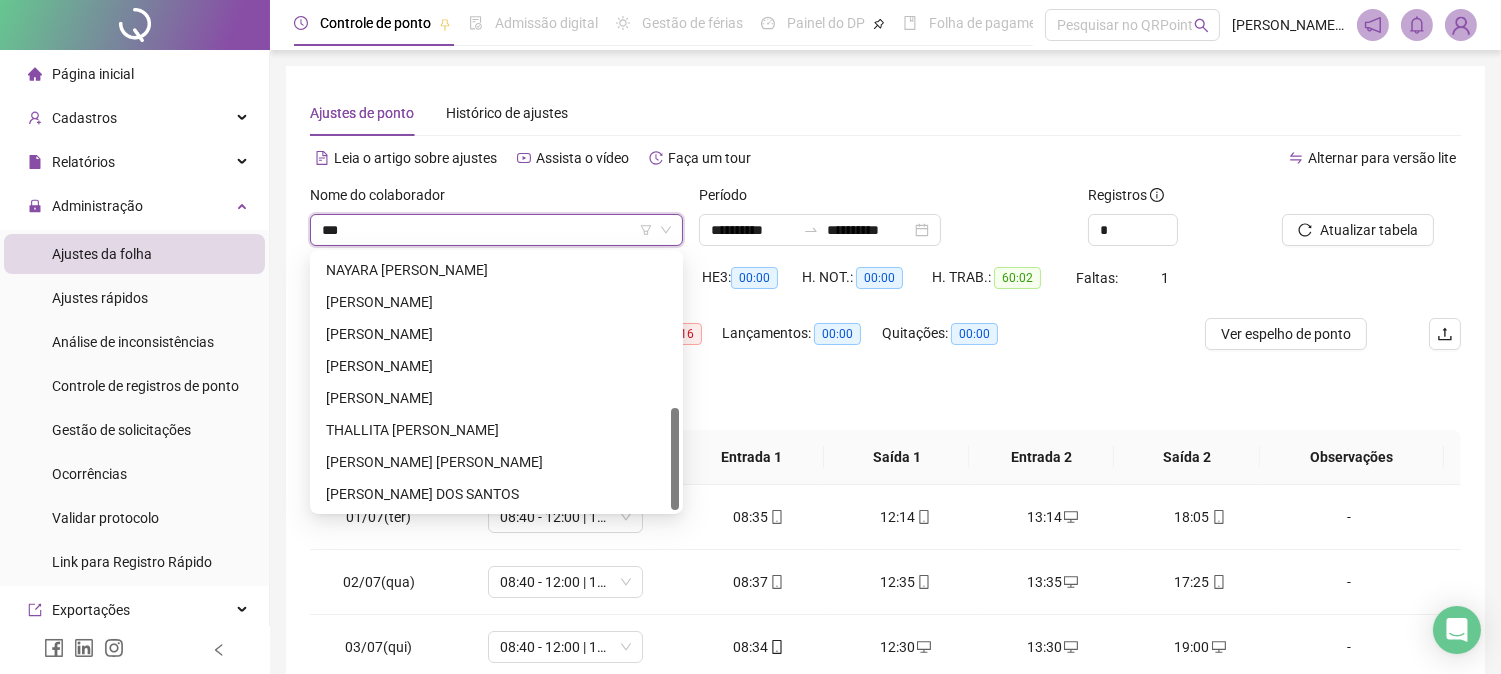 scroll, scrollTop: 0, scrollLeft: 0, axis: both 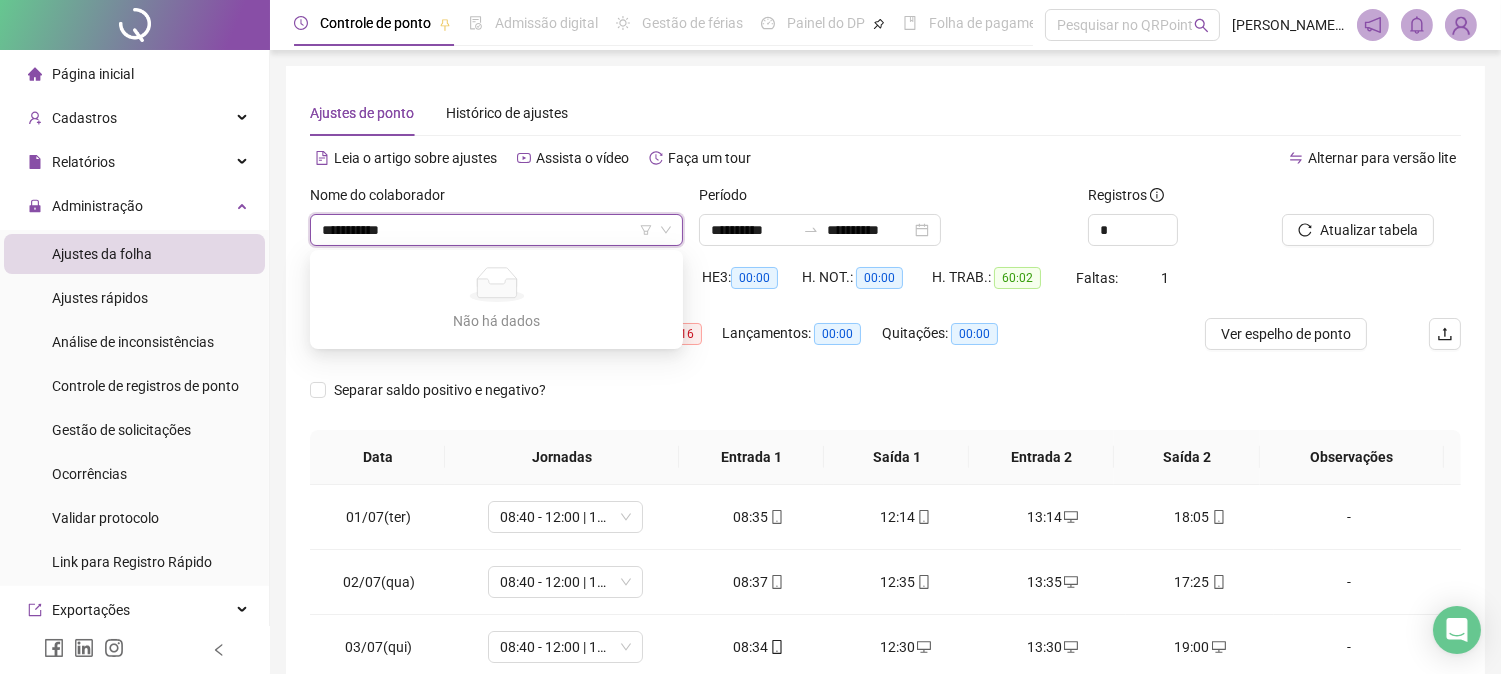 type on "**********" 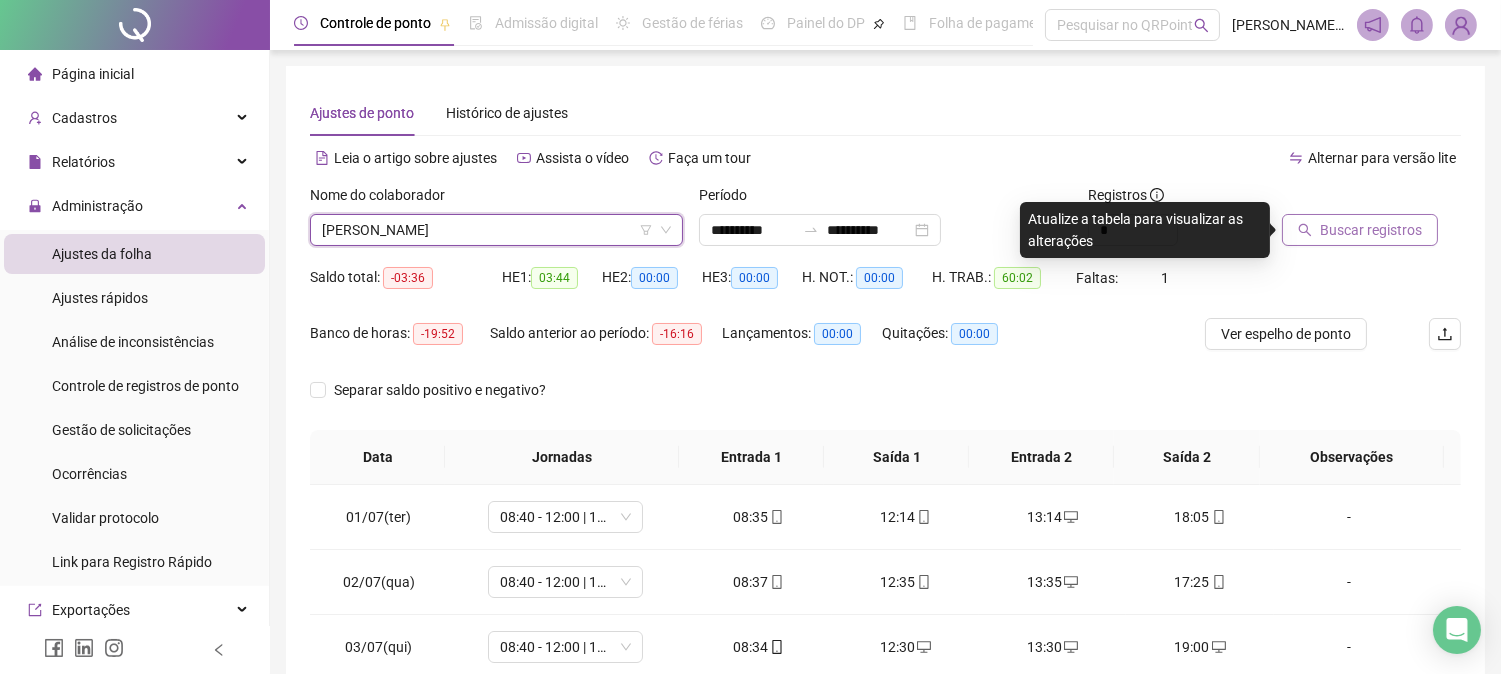 click on "Buscar registros" at bounding box center (1371, 230) 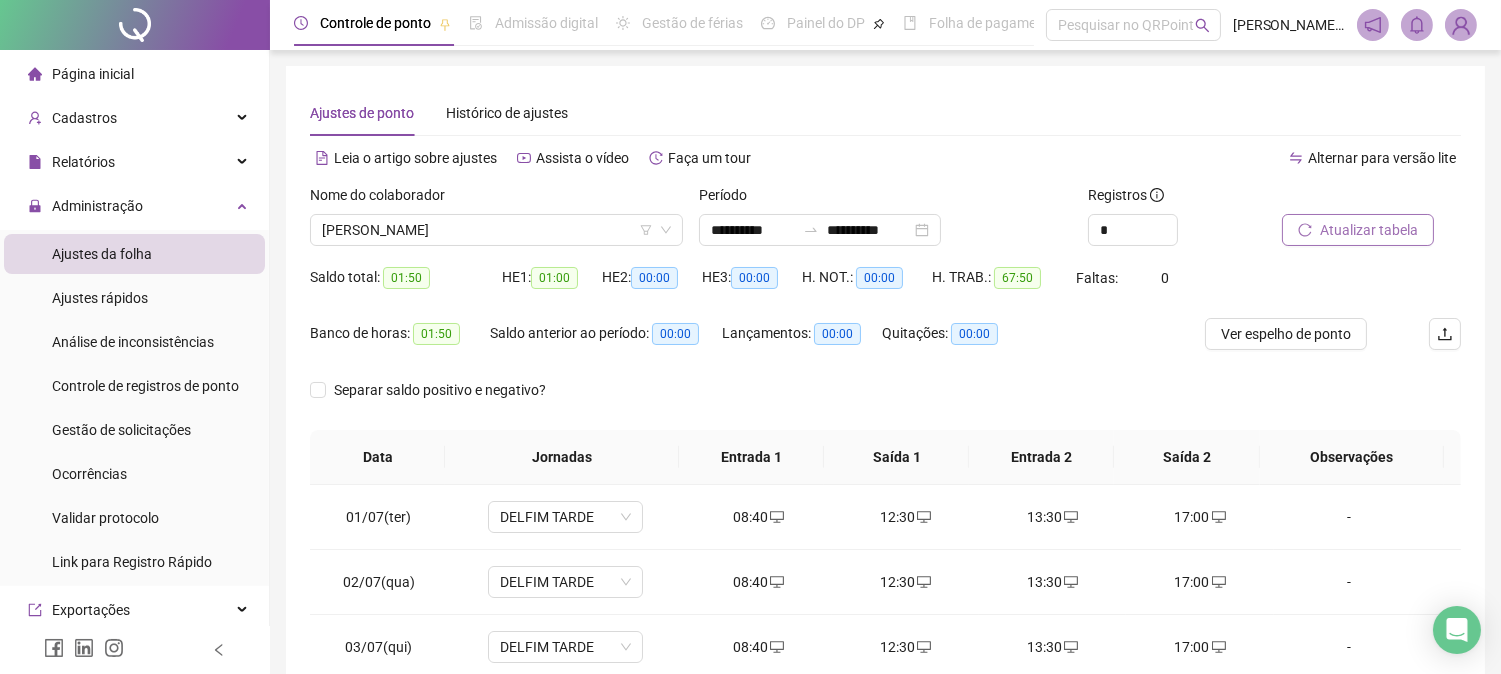 scroll, scrollTop: 333, scrollLeft: 0, axis: vertical 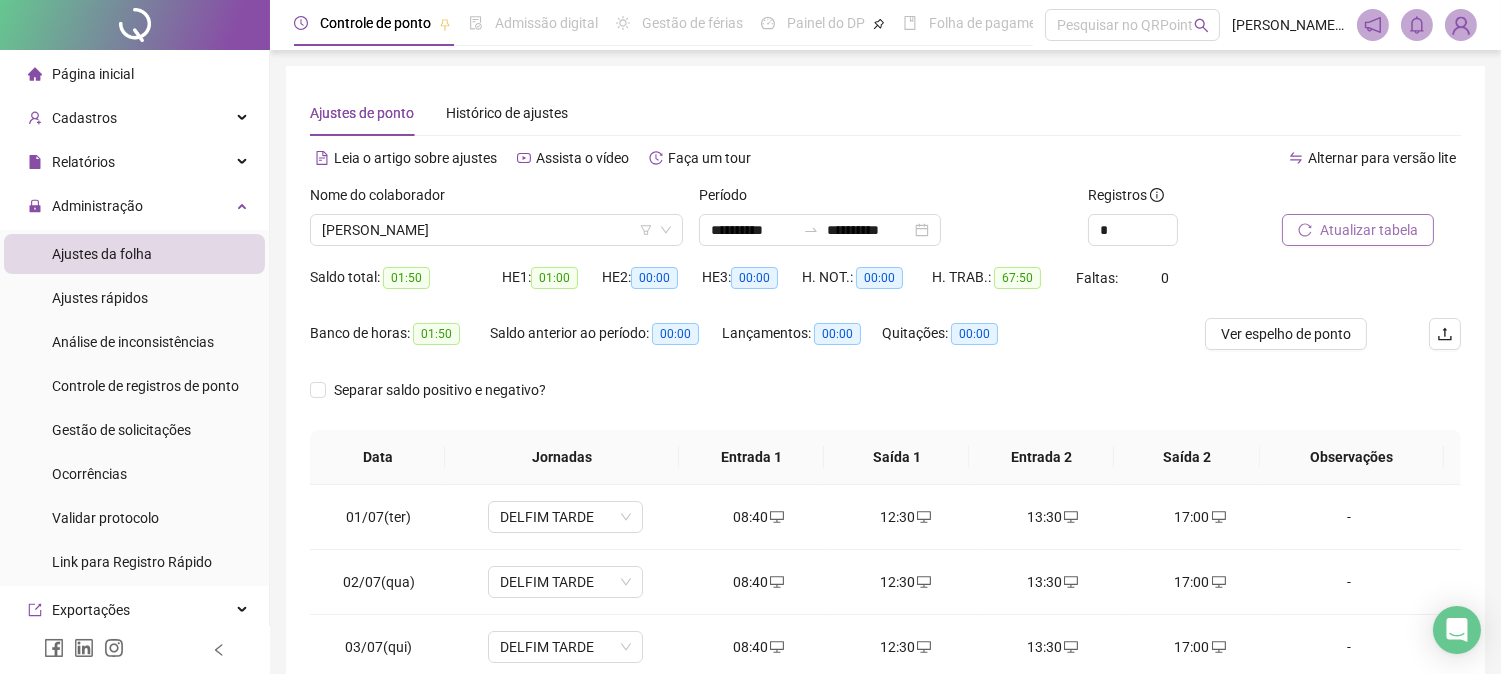 click 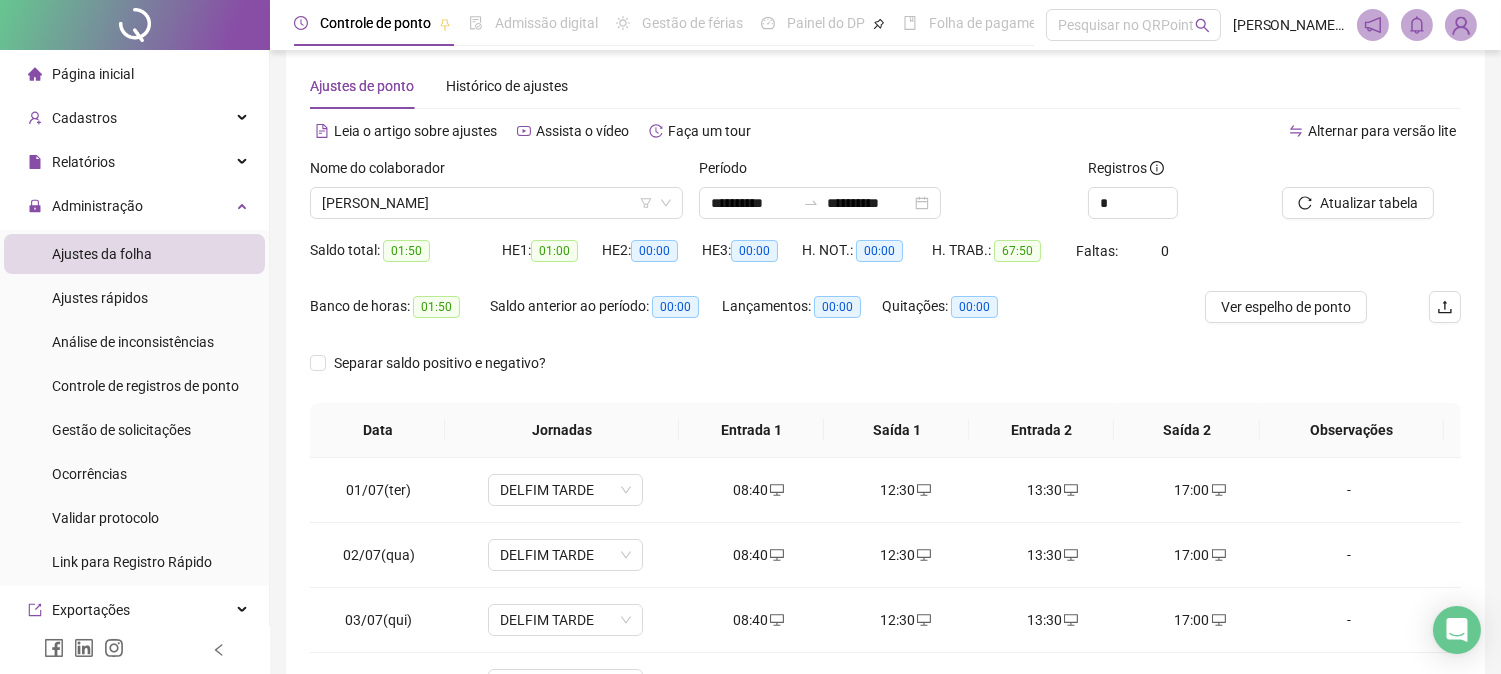 scroll, scrollTop: 111, scrollLeft: 0, axis: vertical 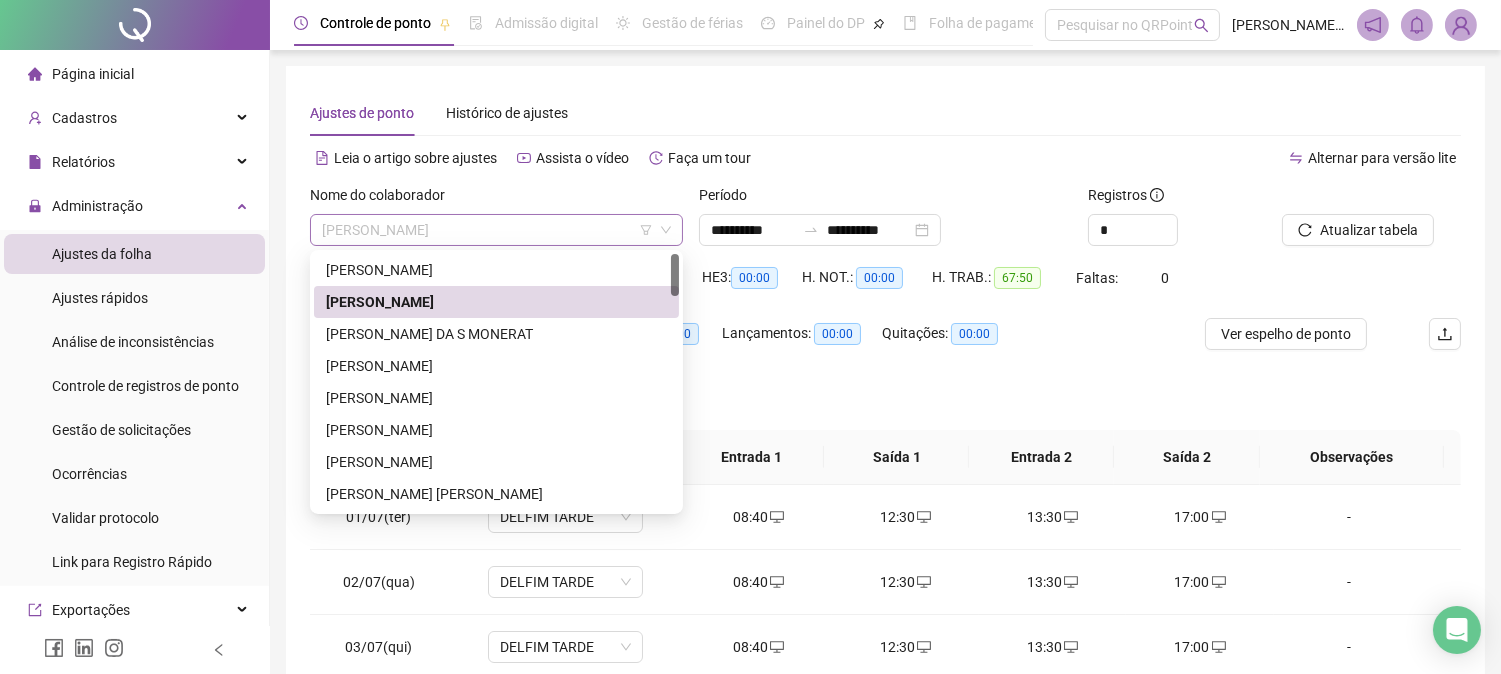 click on "[PERSON_NAME]" at bounding box center [496, 230] 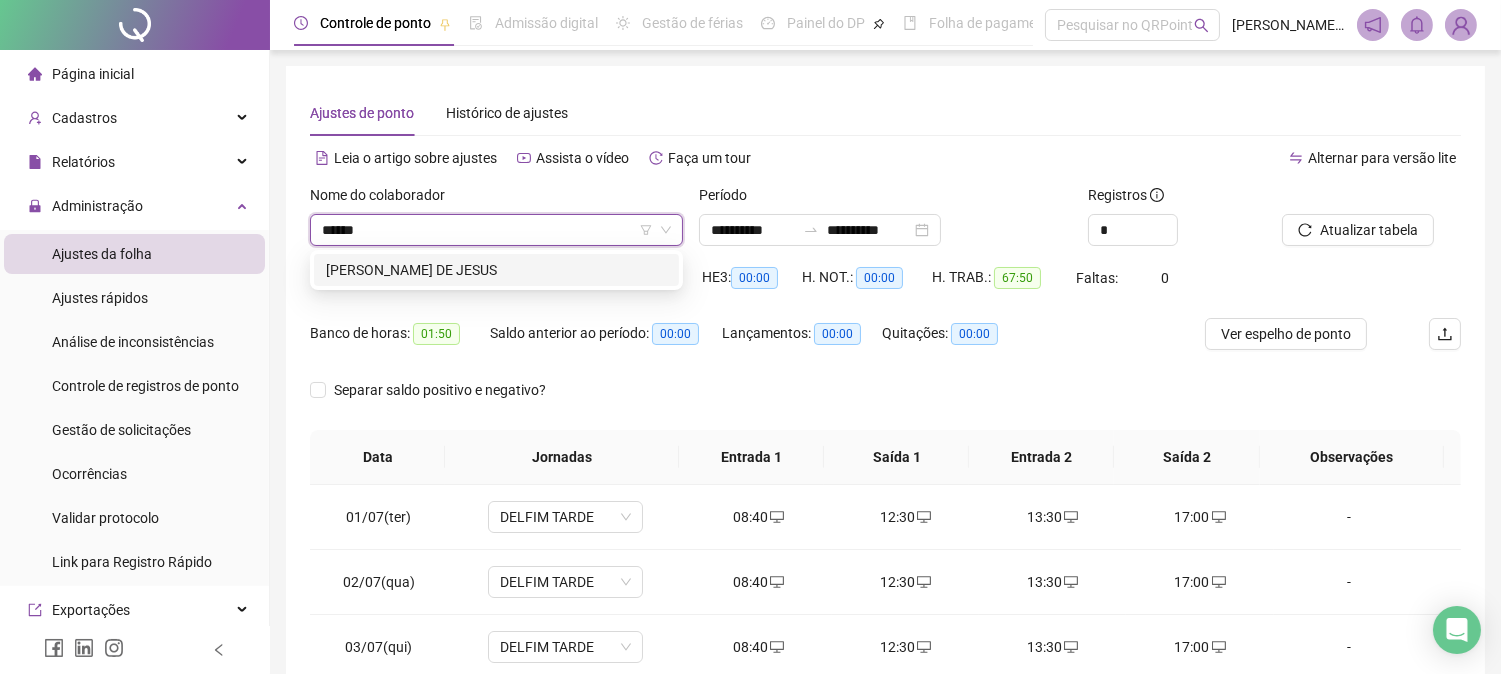 type on "*******" 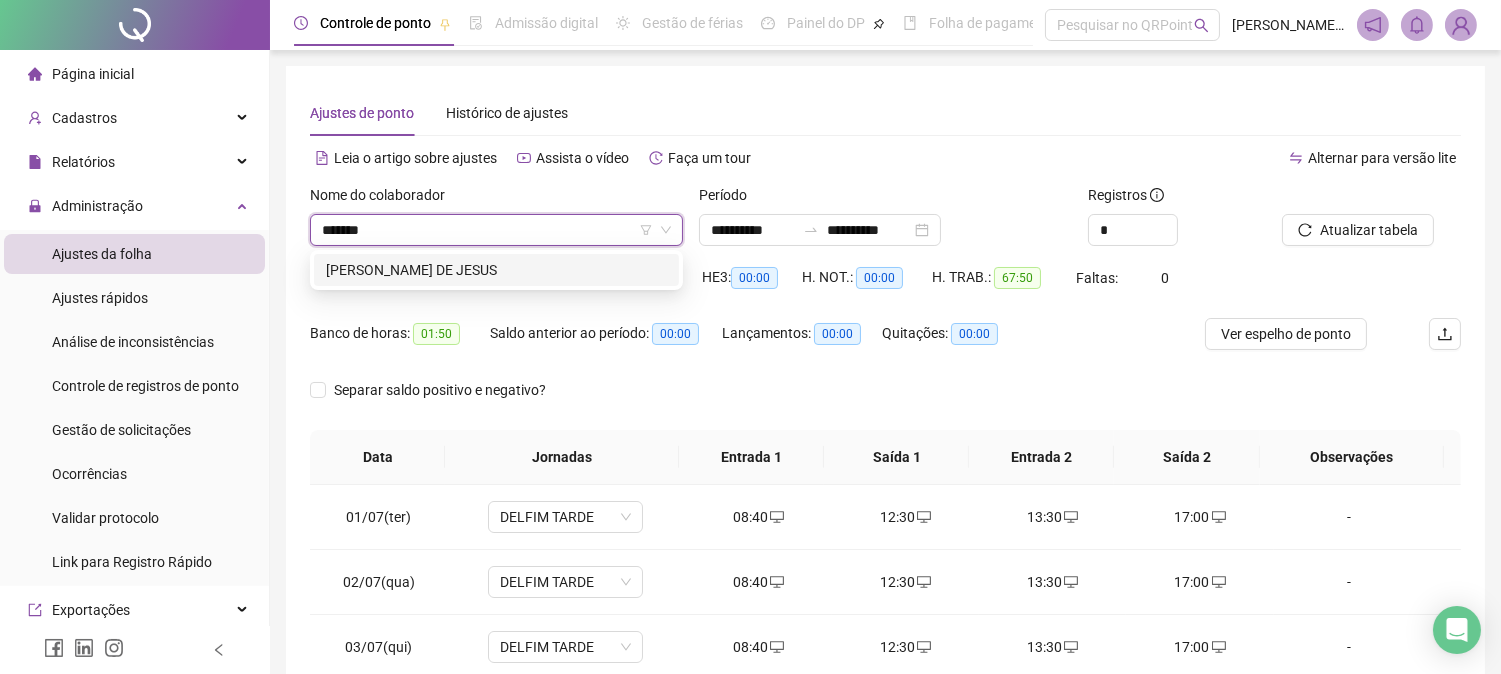 type 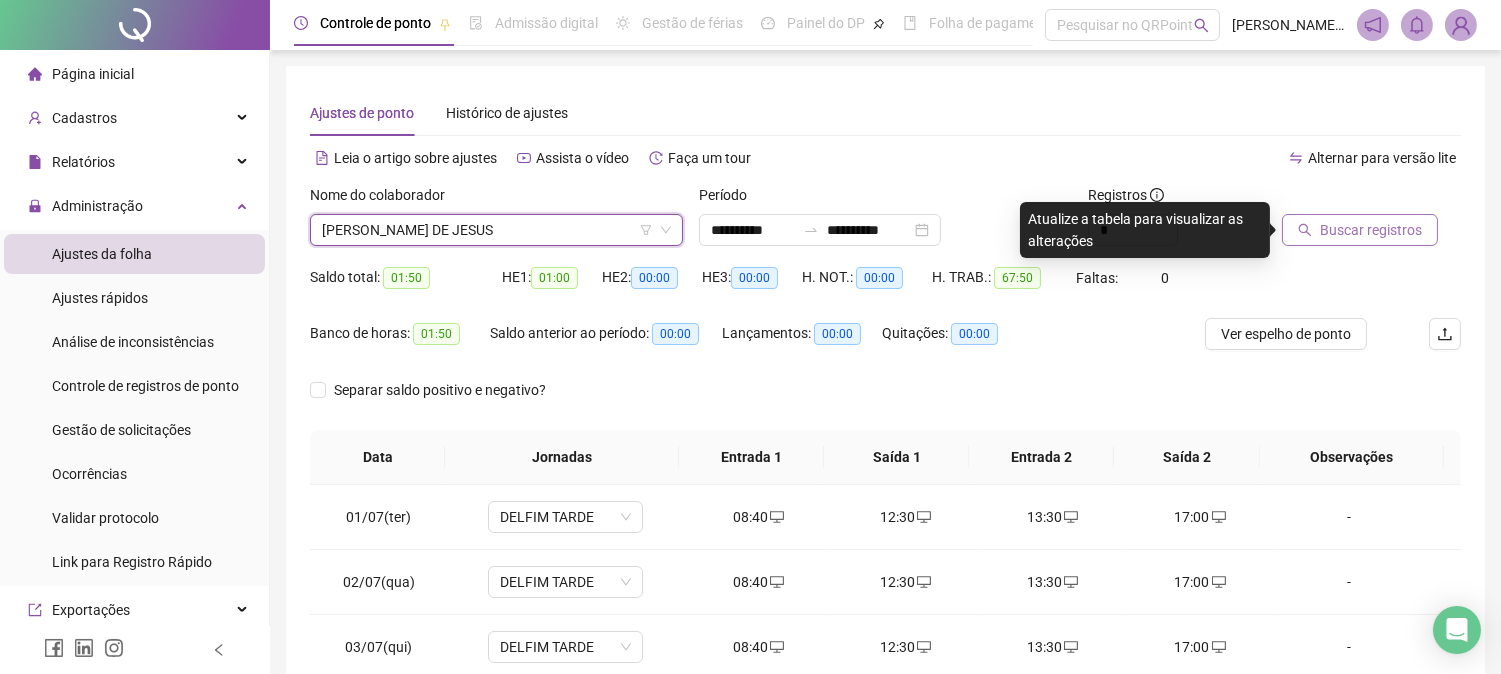 click on "Buscar registros" at bounding box center [1371, 230] 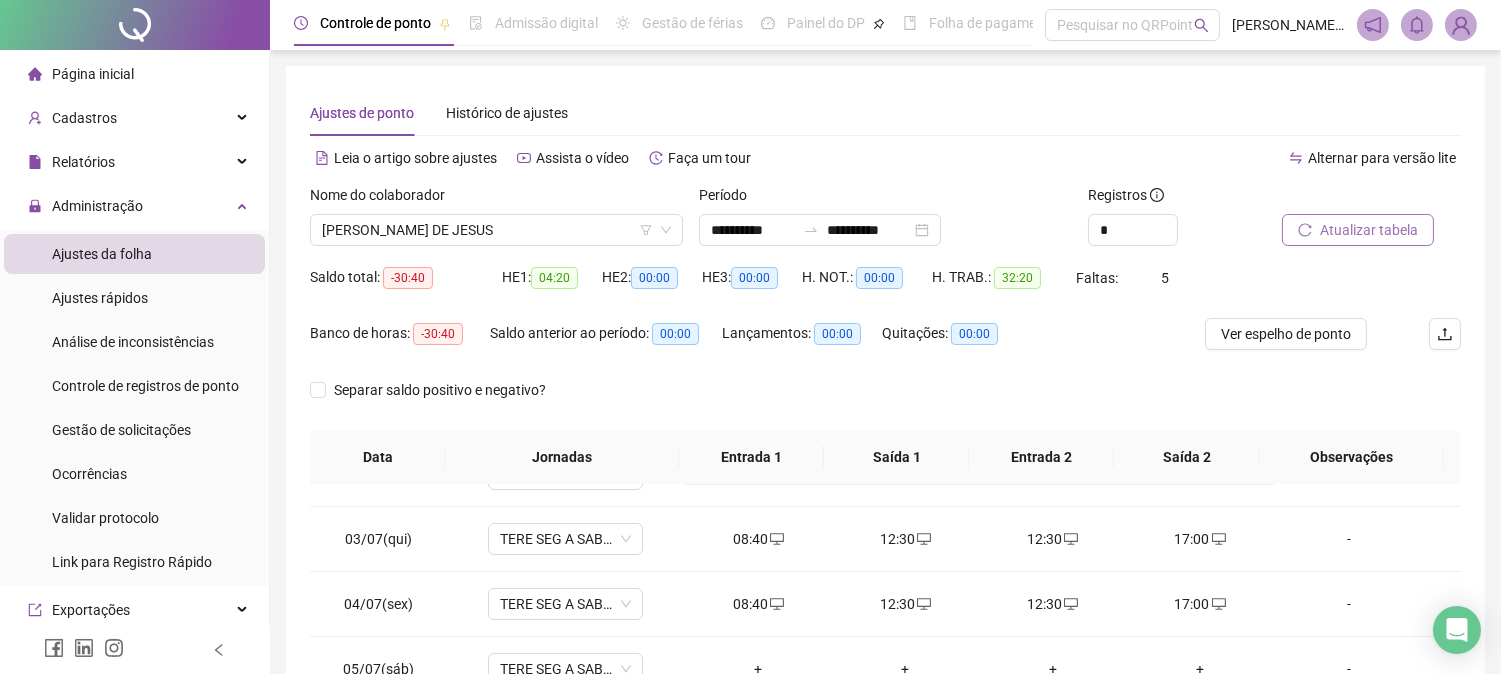 scroll, scrollTop: 223, scrollLeft: 0, axis: vertical 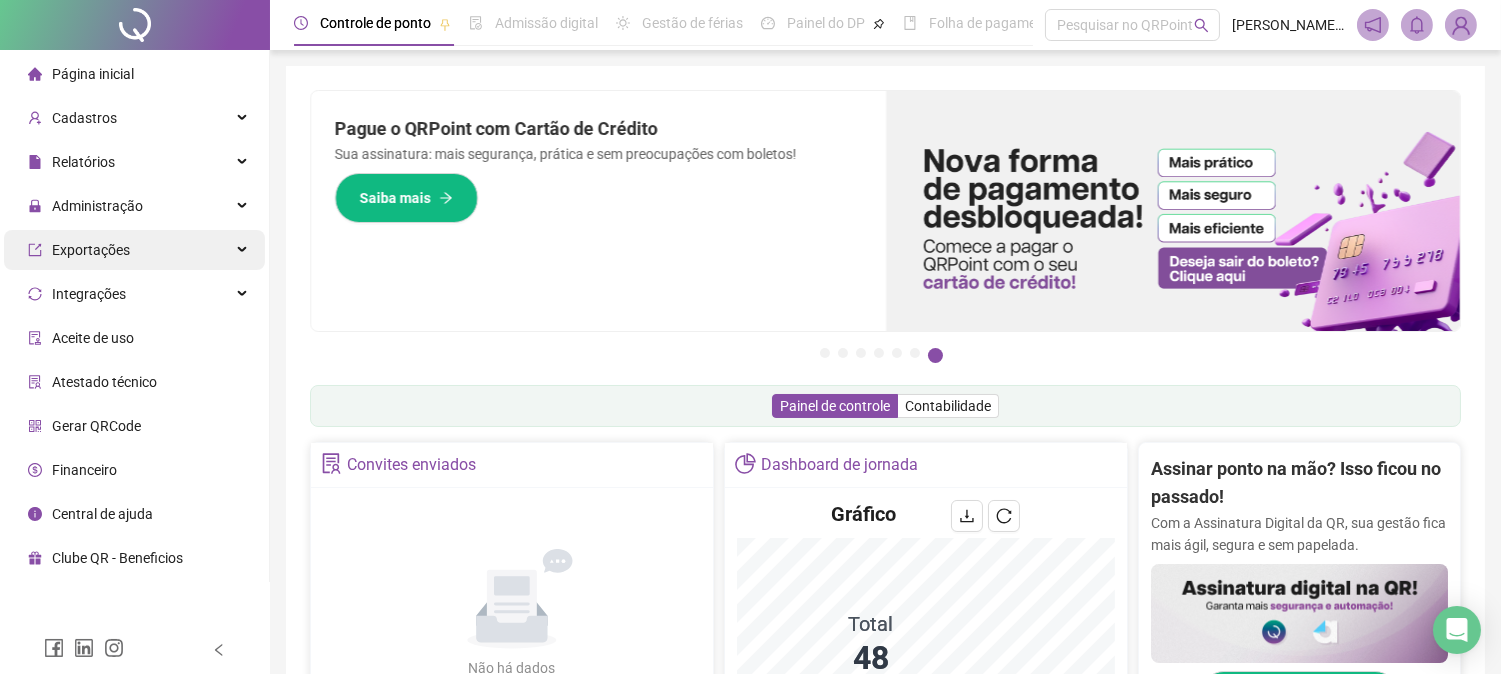 click on "Exportações" at bounding box center (134, 250) 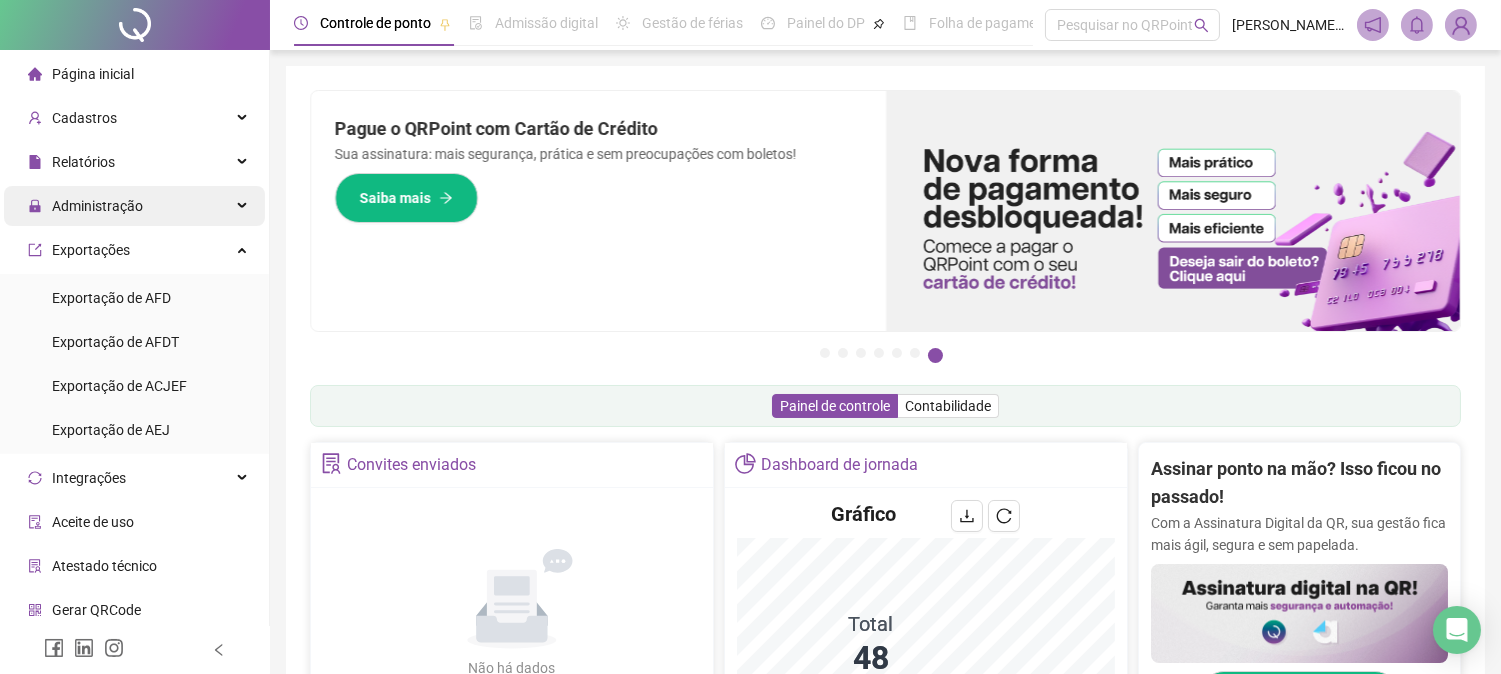 click on "Administração" at bounding box center (134, 206) 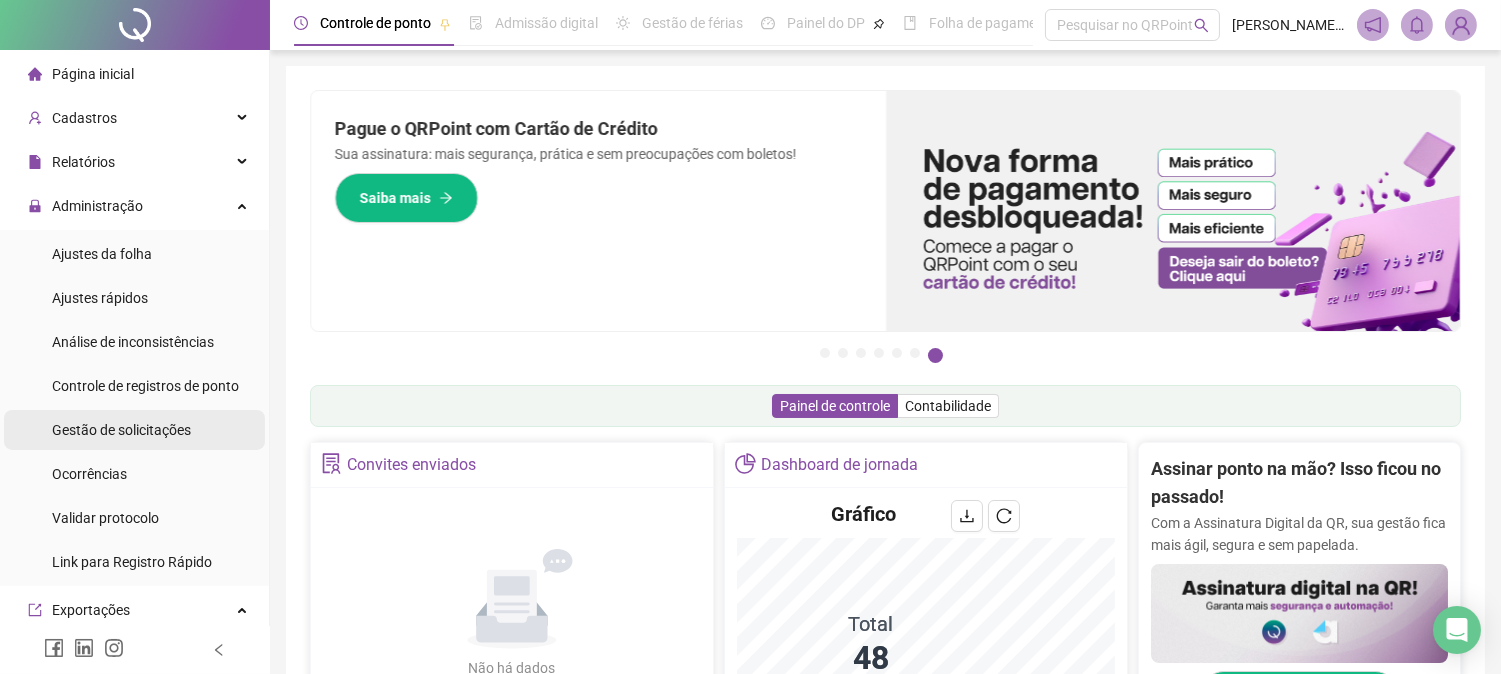 click on "Gestão de solicitações" at bounding box center (121, 430) 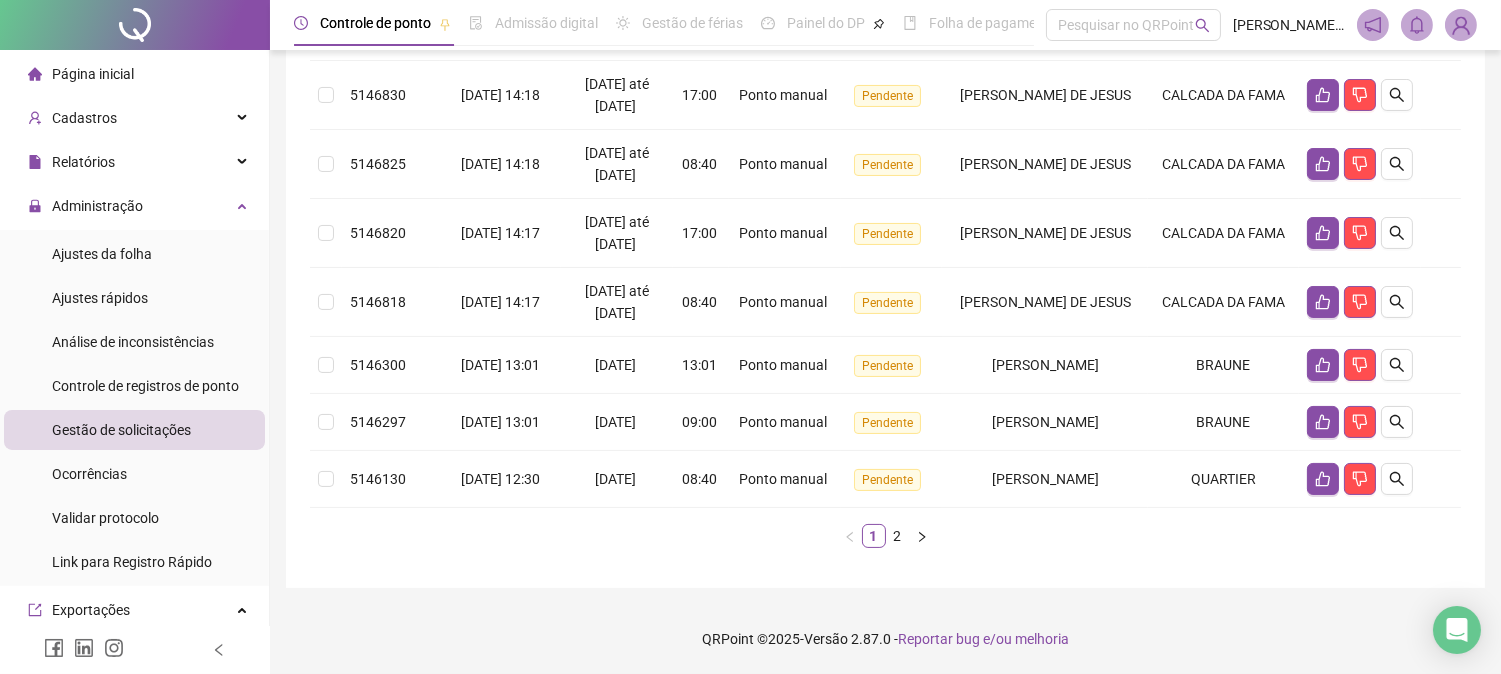 scroll, scrollTop: 663, scrollLeft: 0, axis: vertical 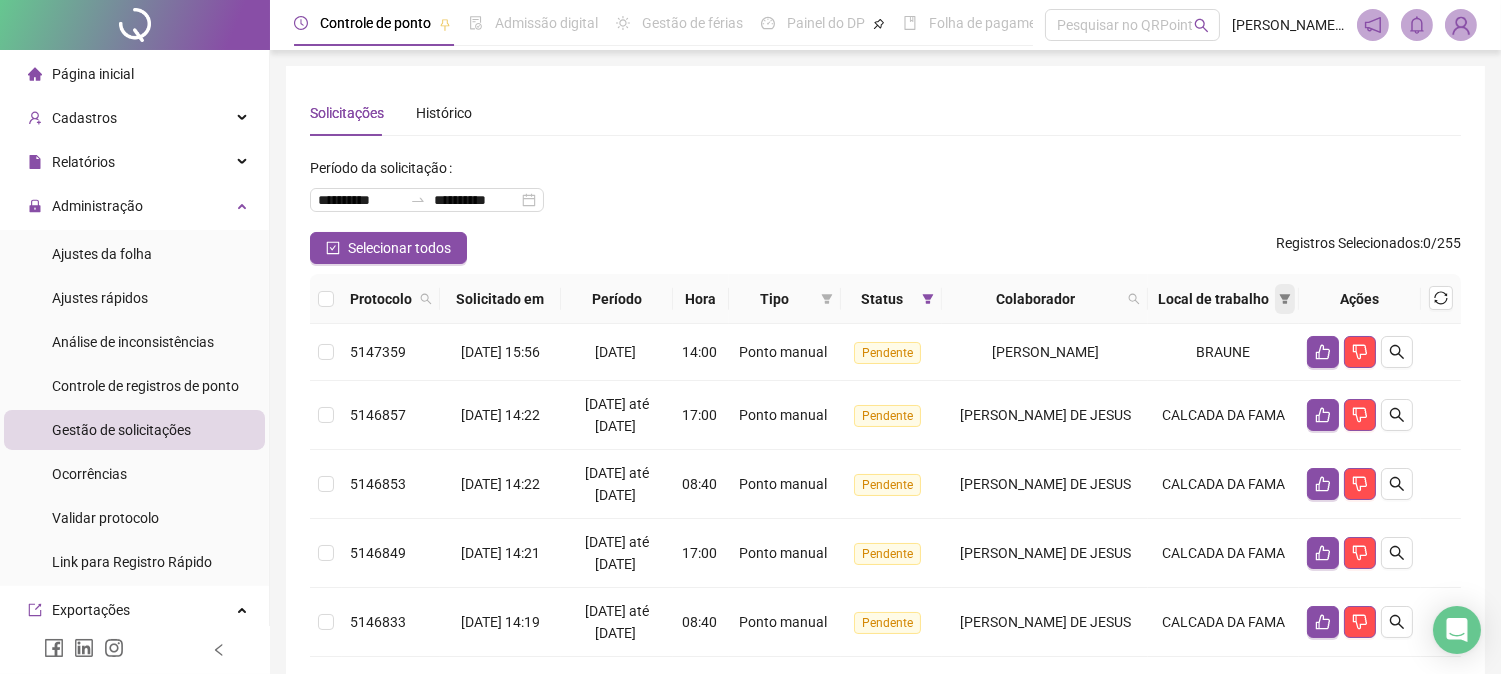 click at bounding box center [1285, 299] 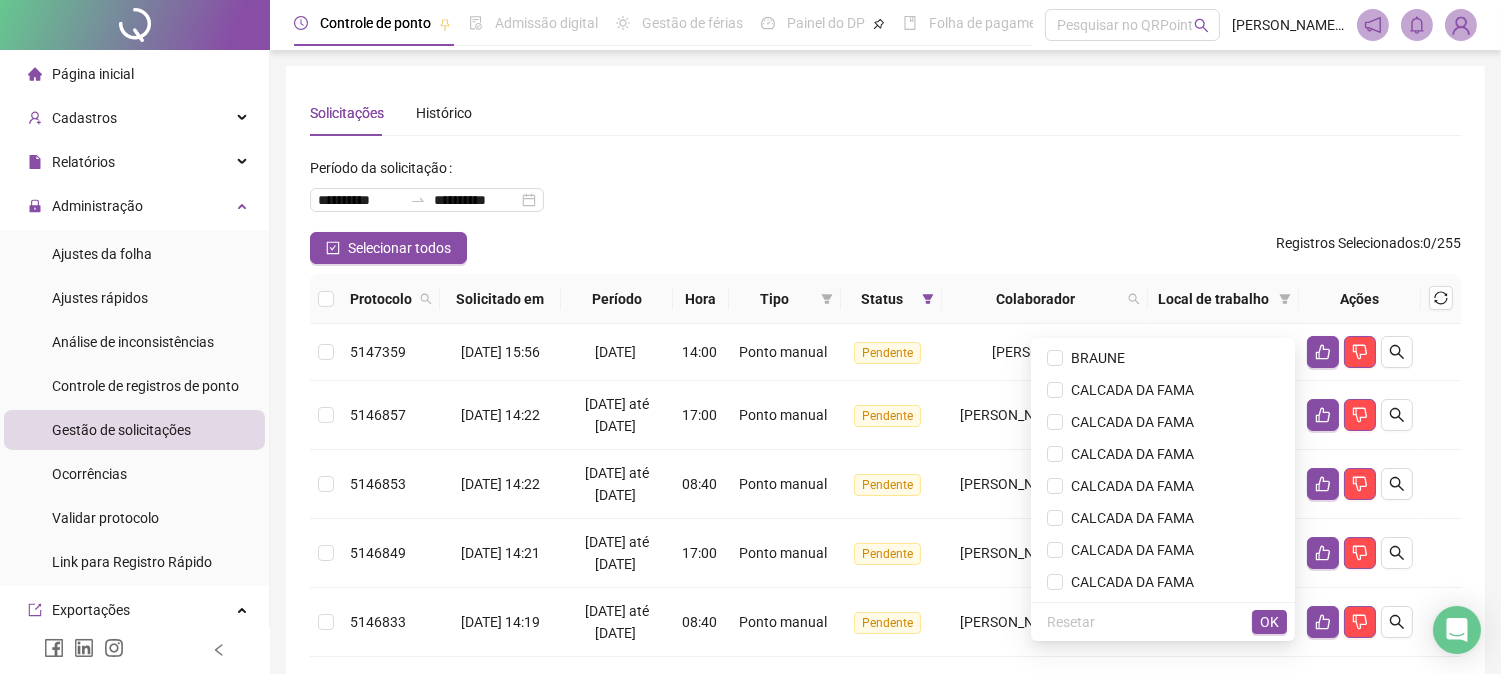 click on "Colaborador" at bounding box center [1035, 299] 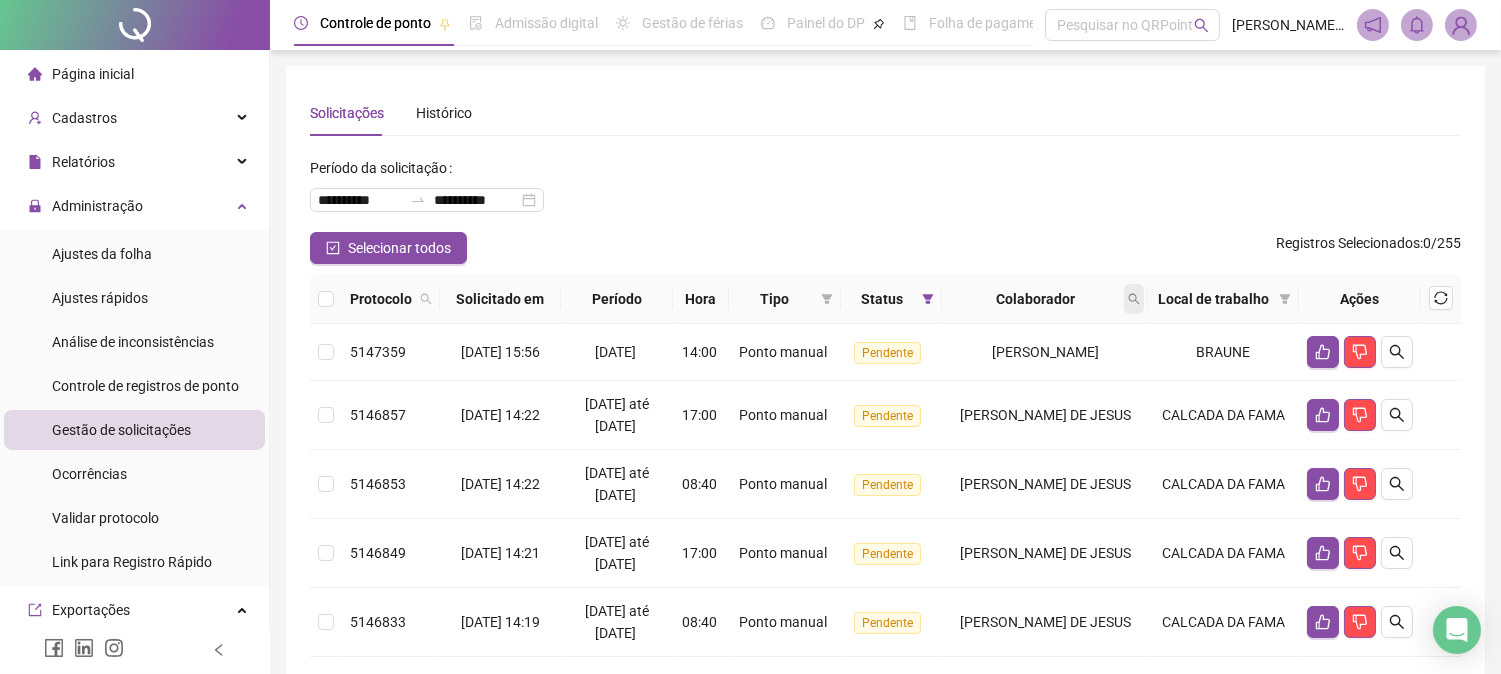 click 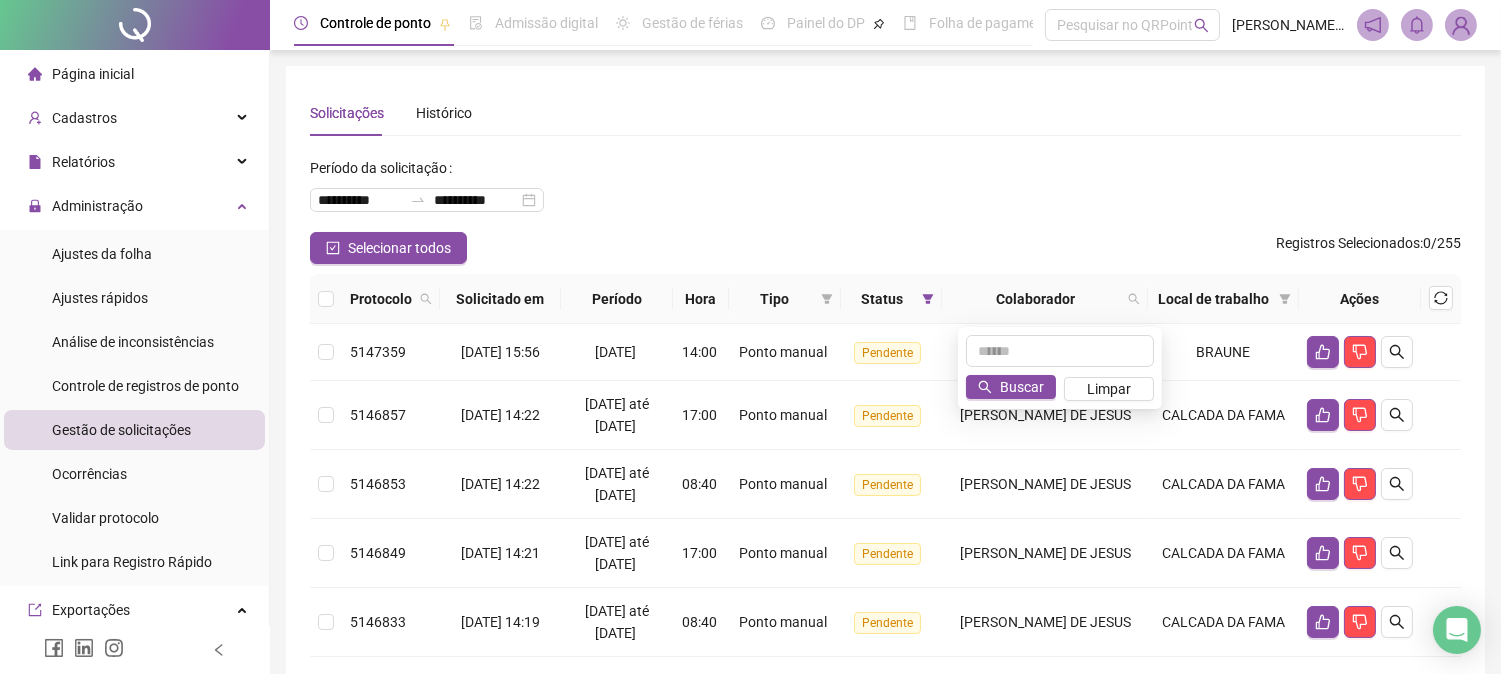 drag, startPoint x: 1016, startPoint y: 351, endPoint x: 1002, endPoint y: 312, distance: 41.4367 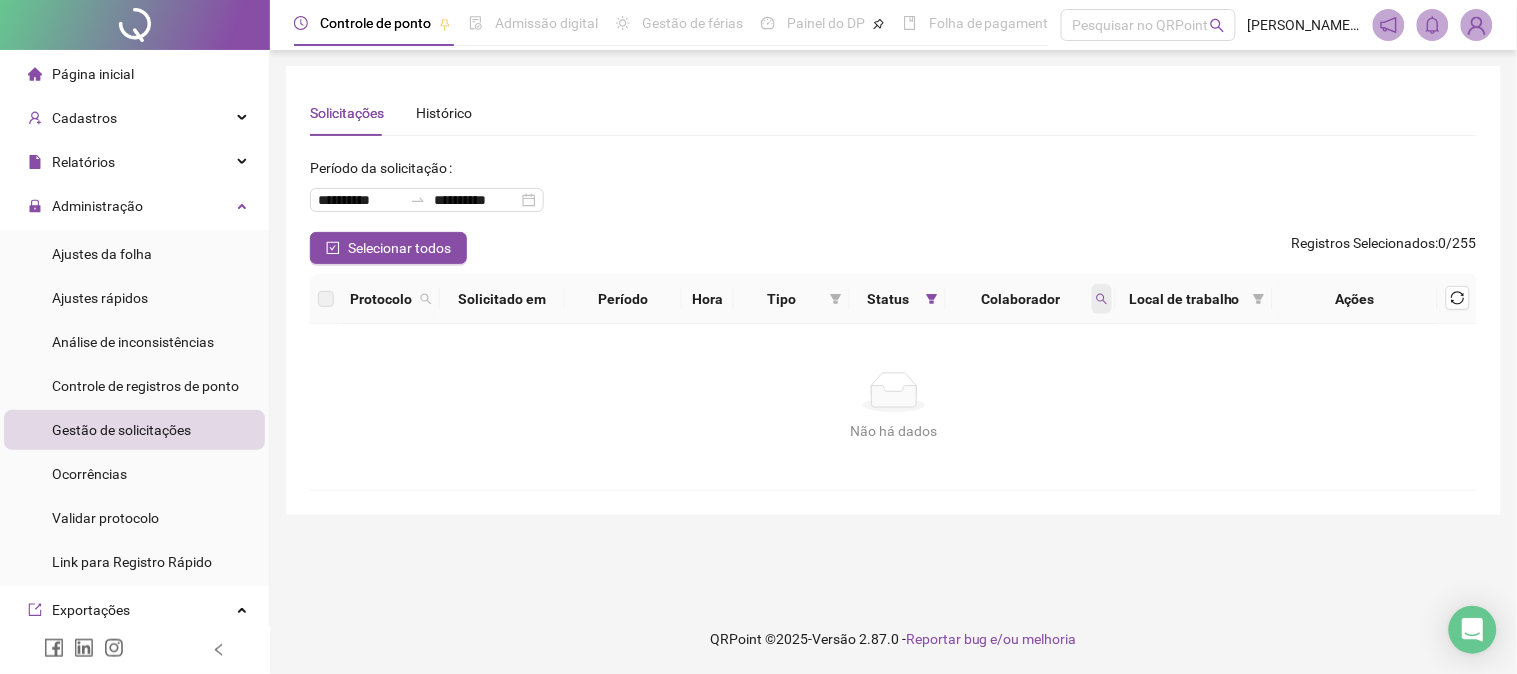 click 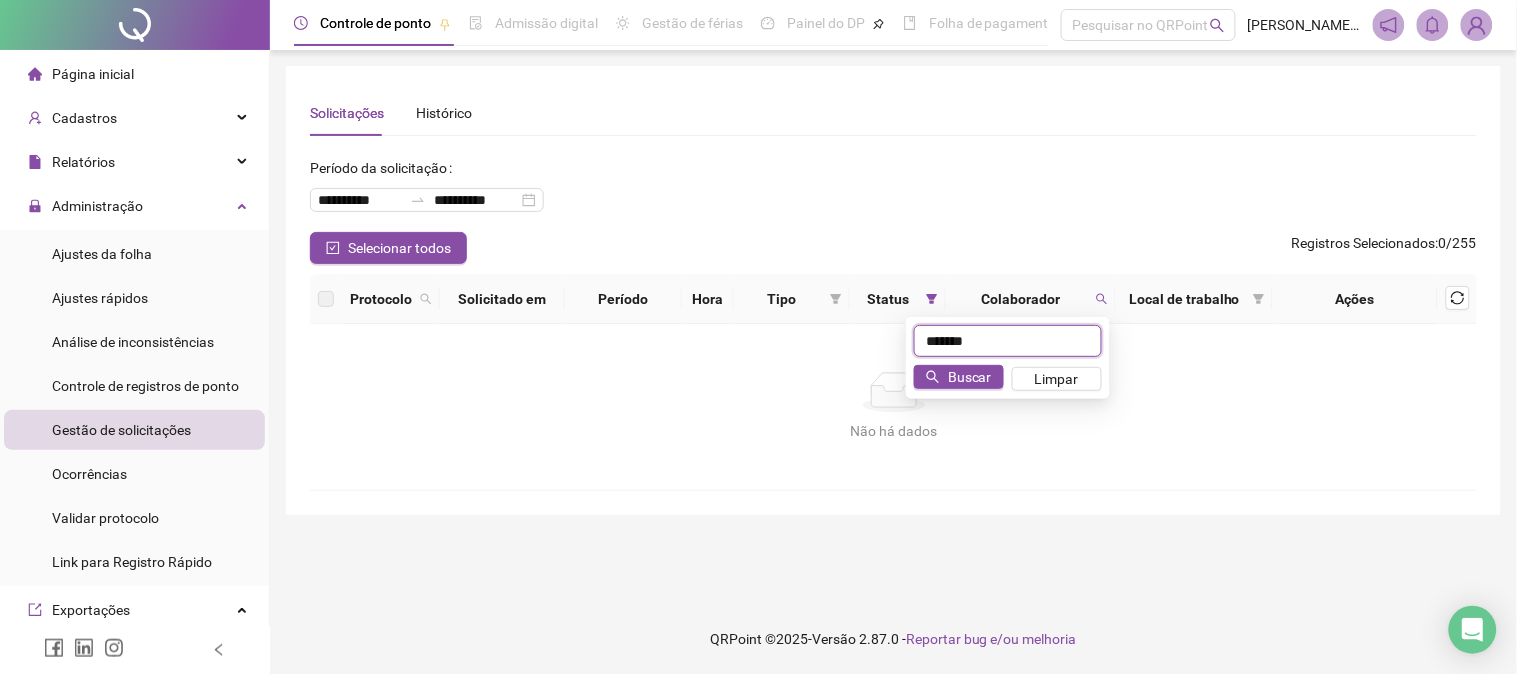 type on "*******" 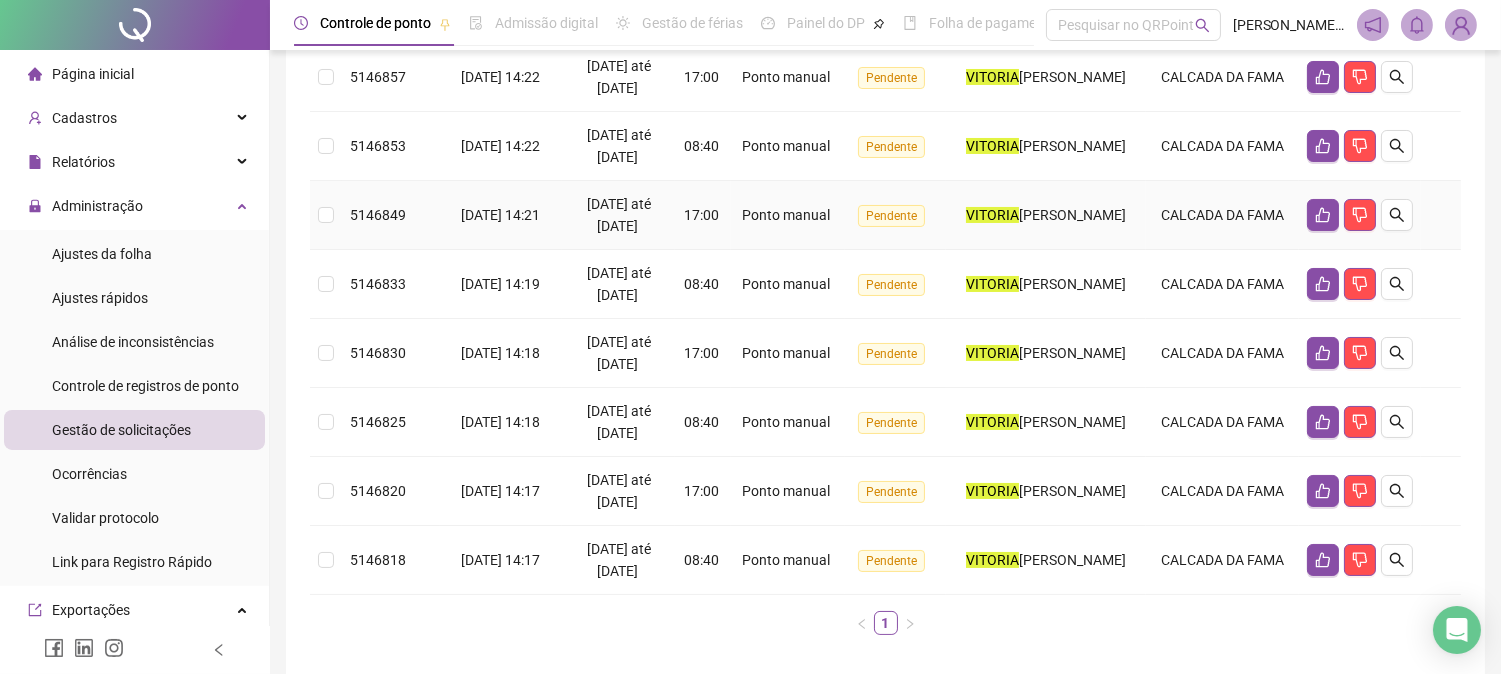 scroll, scrollTop: 367, scrollLeft: 0, axis: vertical 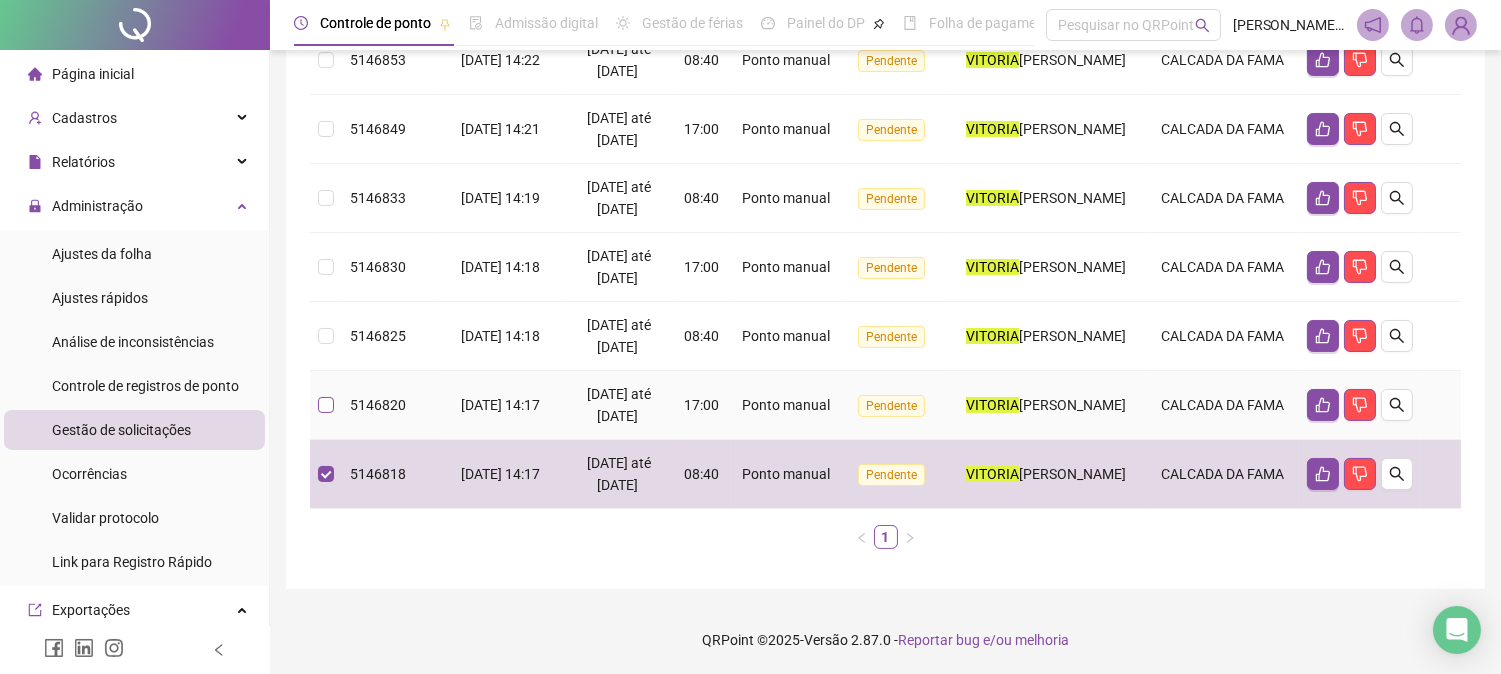 click at bounding box center [326, 405] 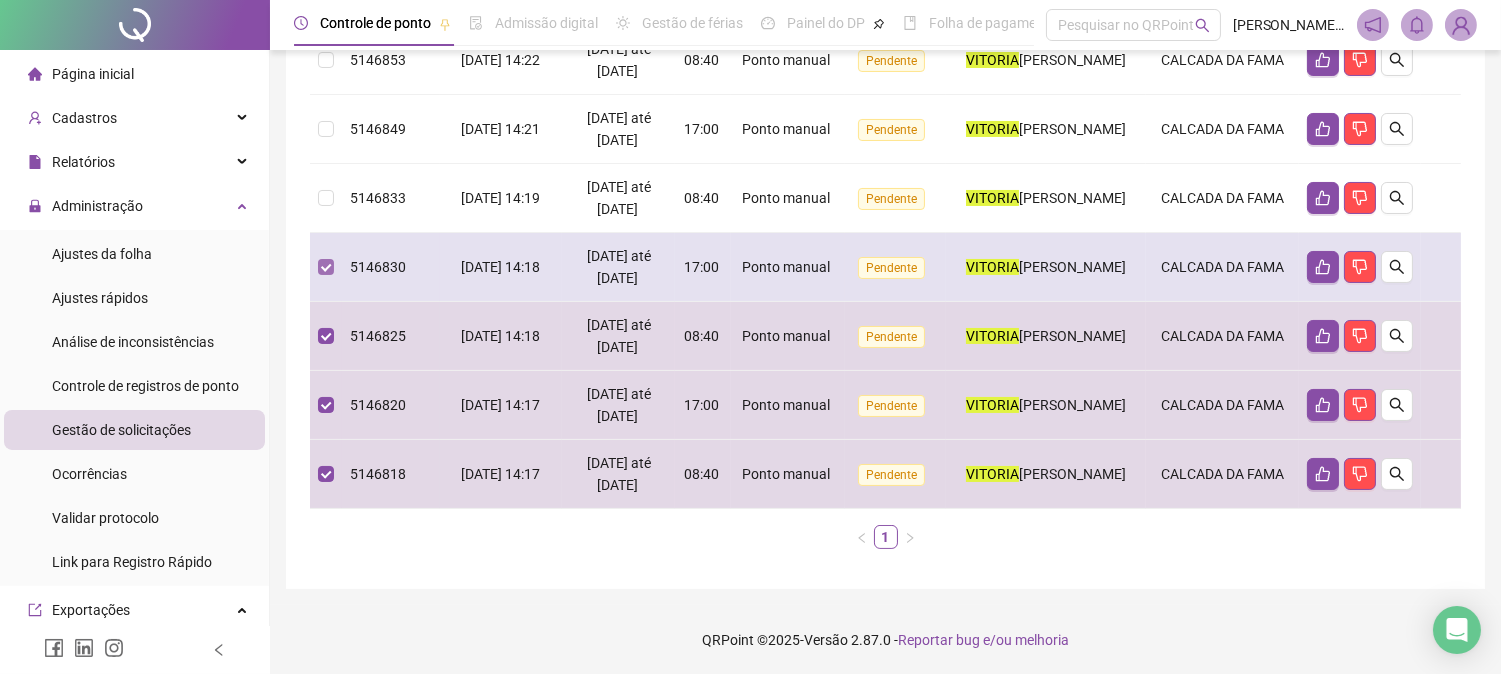 scroll, scrollTop: 256, scrollLeft: 0, axis: vertical 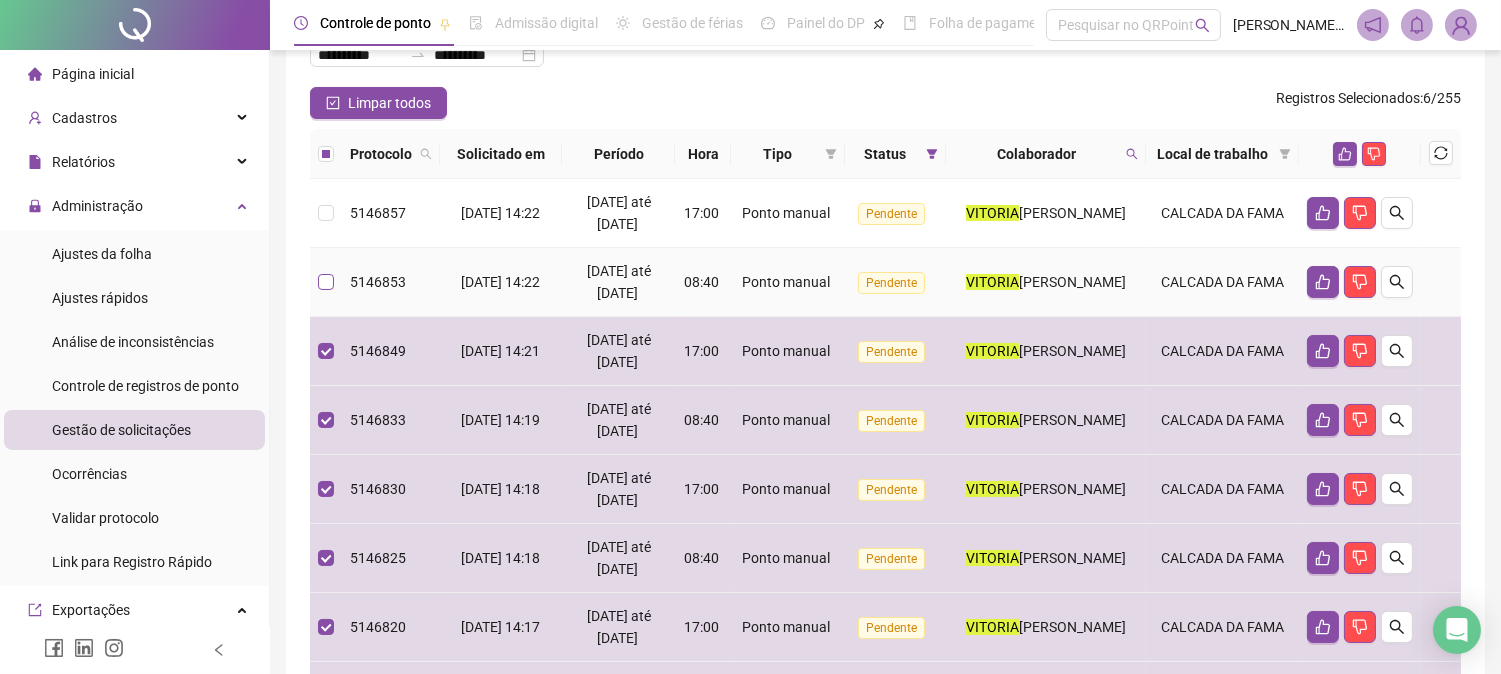 click at bounding box center (326, 282) 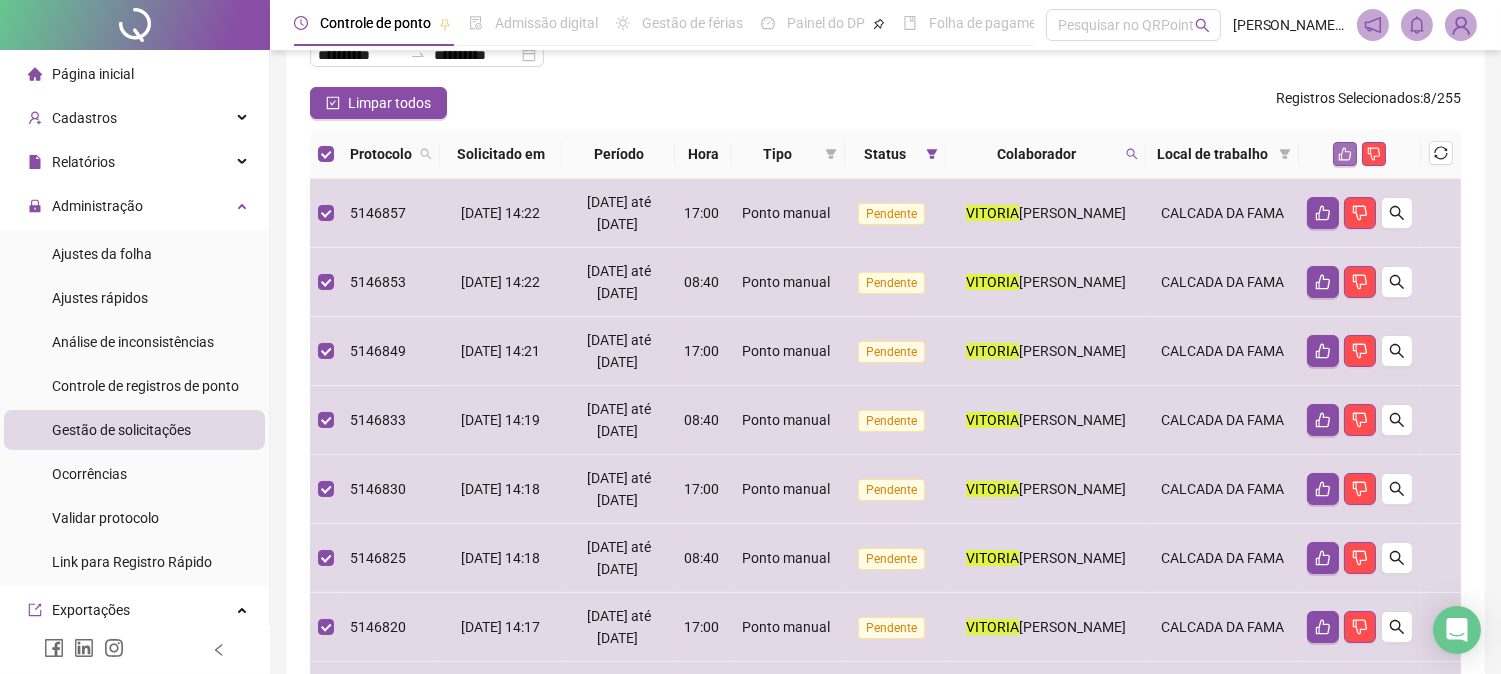 click 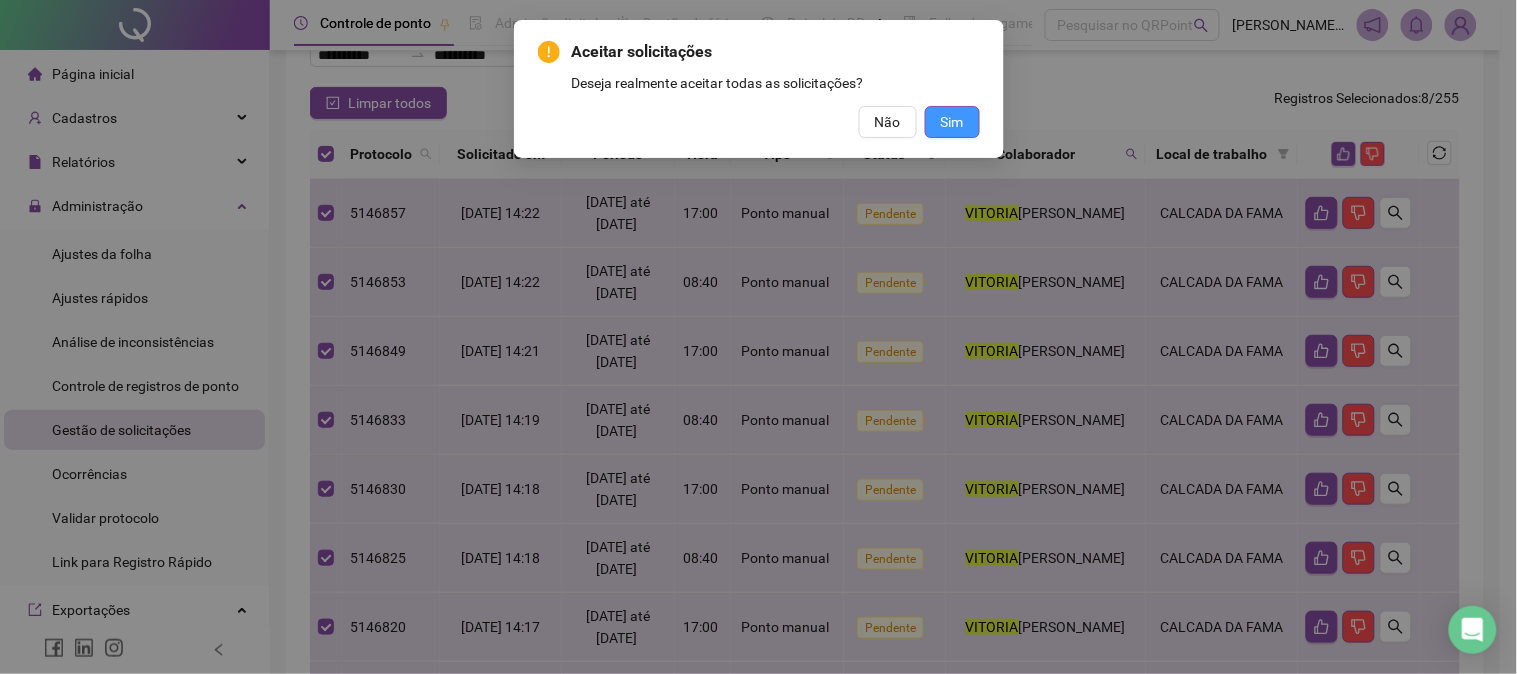 click on "Sim" at bounding box center (952, 122) 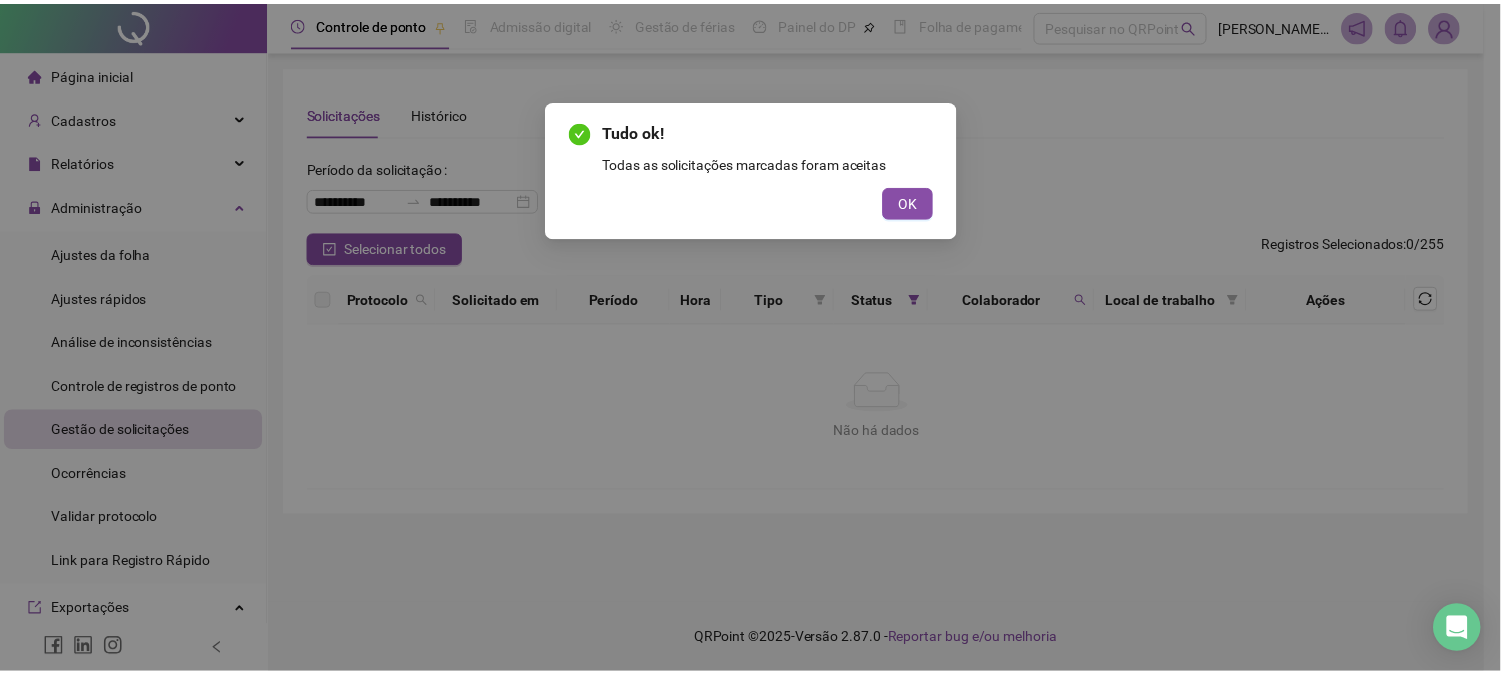 scroll, scrollTop: 0, scrollLeft: 0, axis: both 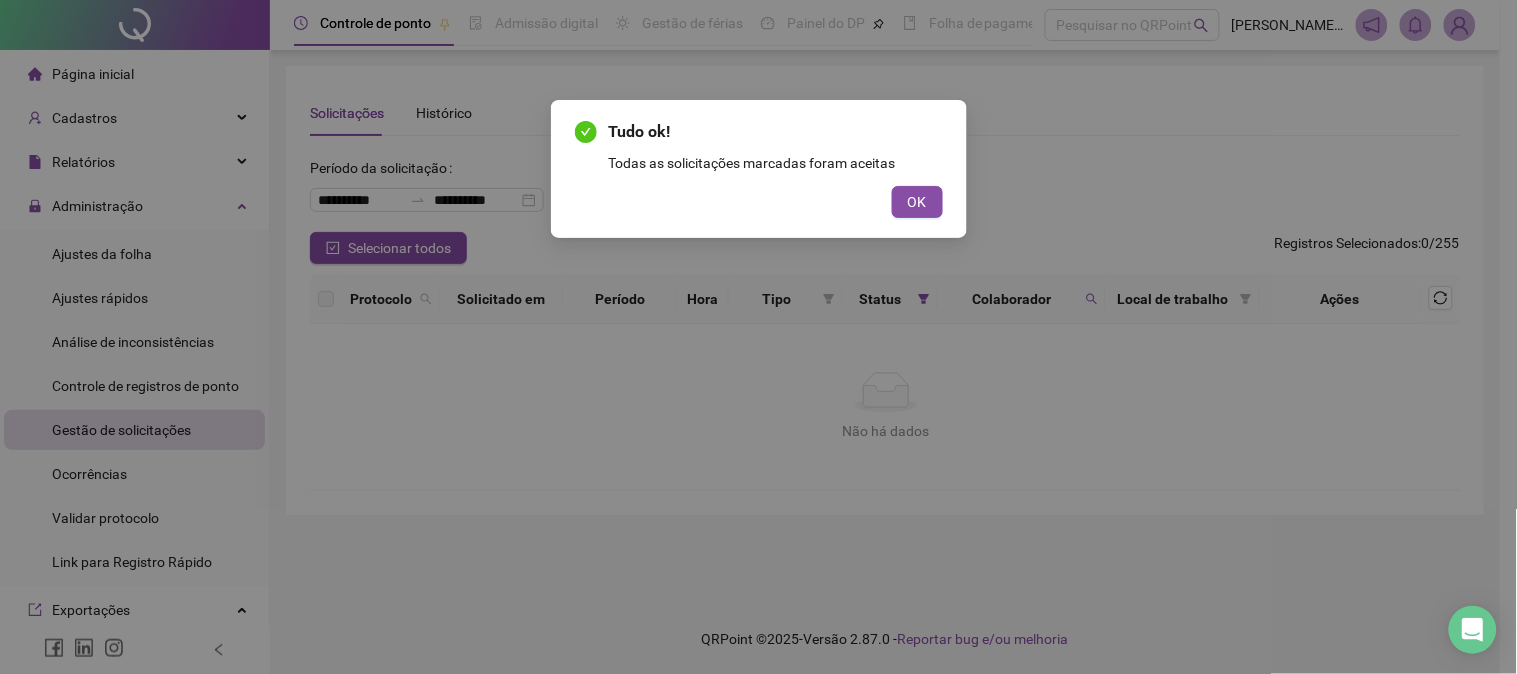 click on "Tudo ok! Todas as solicitações marcadas foram aceitas OK" at bounding box center (758, 337) 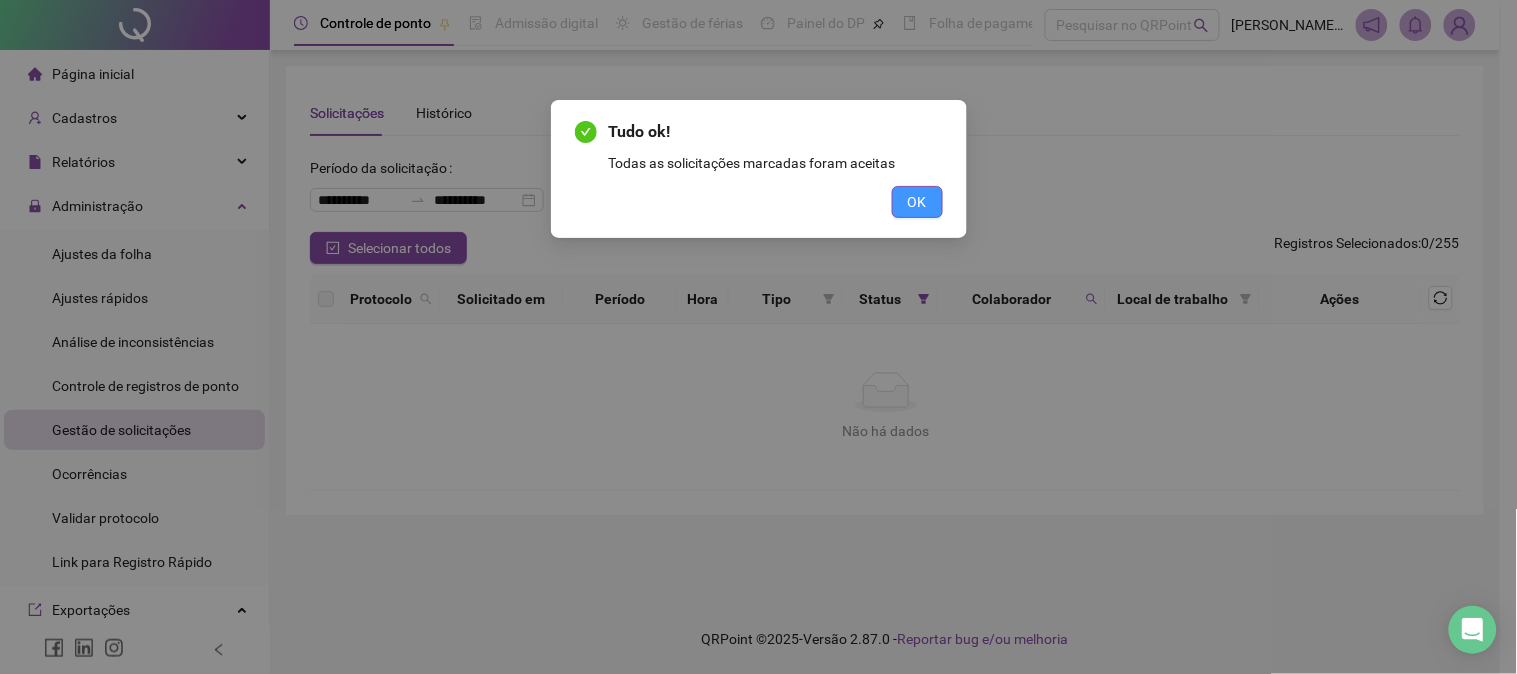 click on "OK" at bounding box center [917, 202] 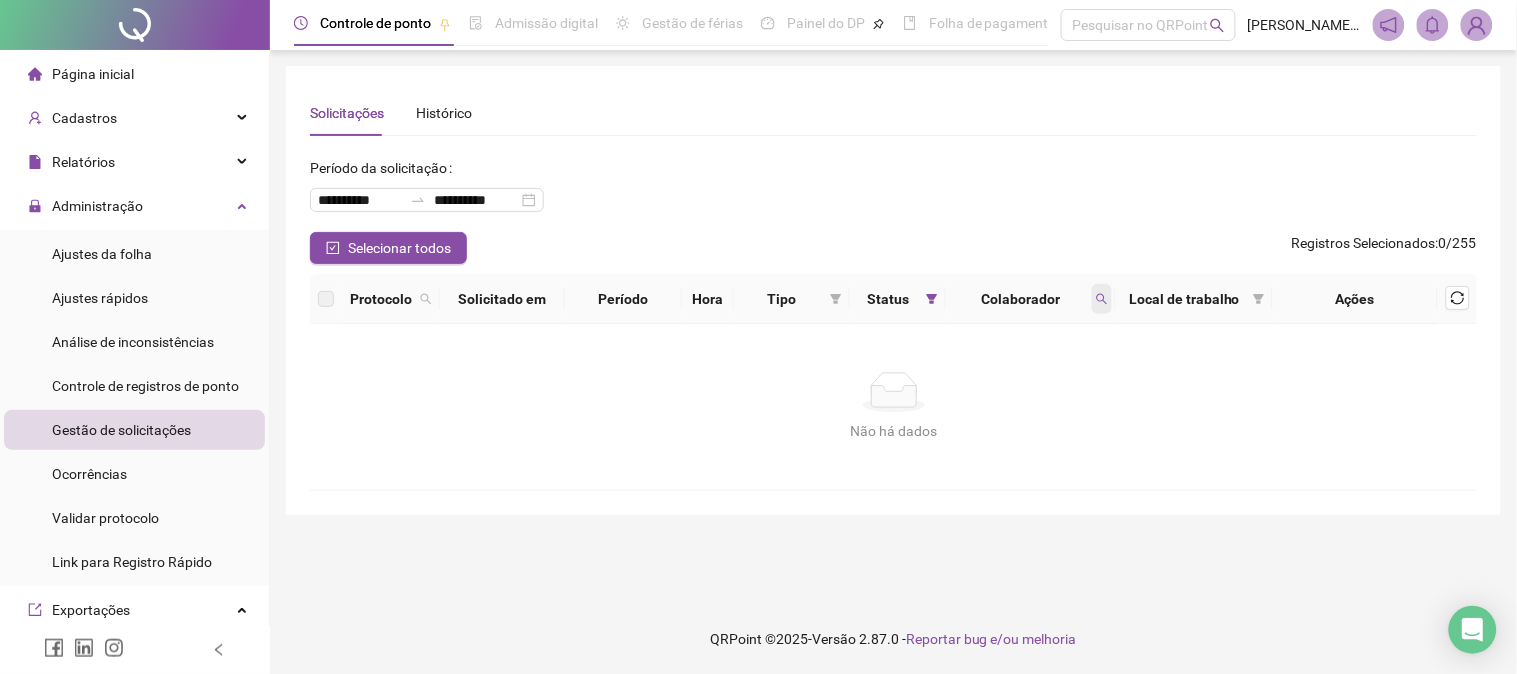 click 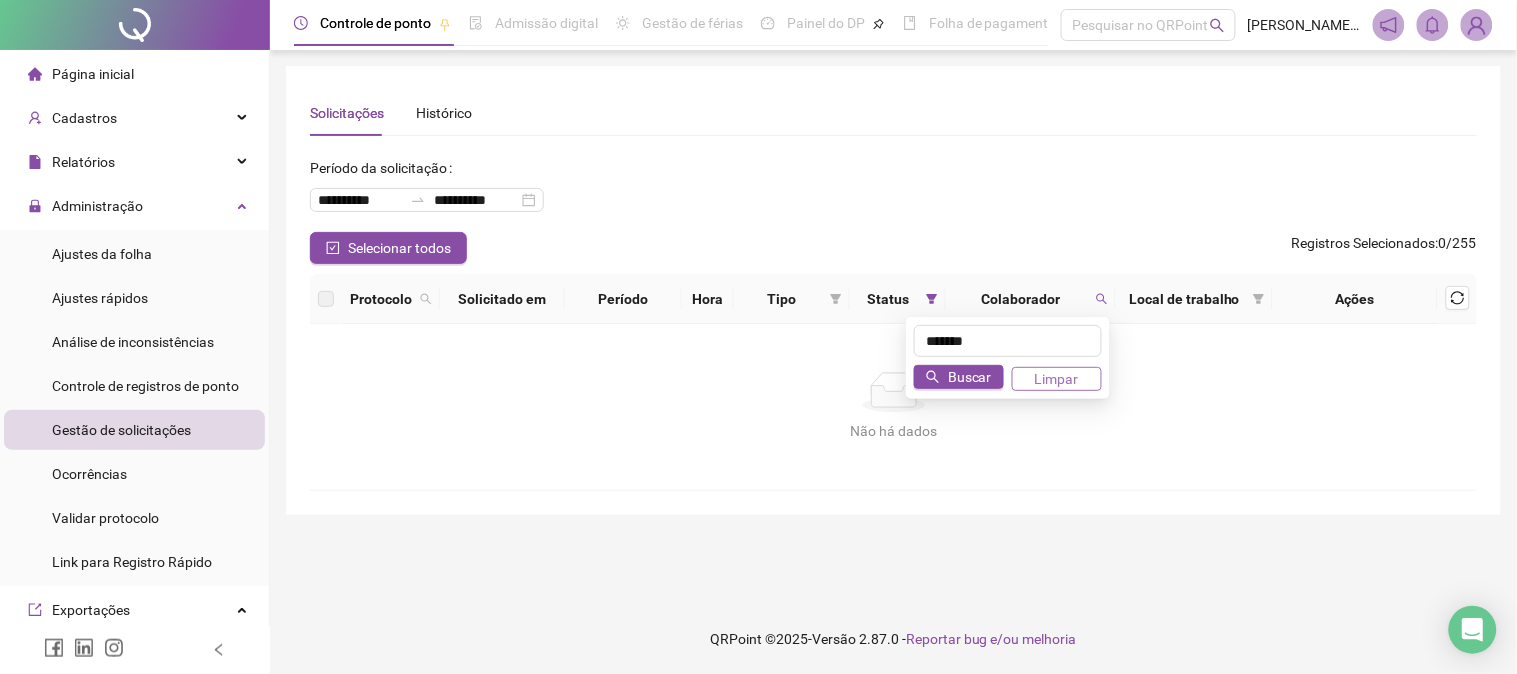 click on "Limpar" at bounding box center (1057, 379) 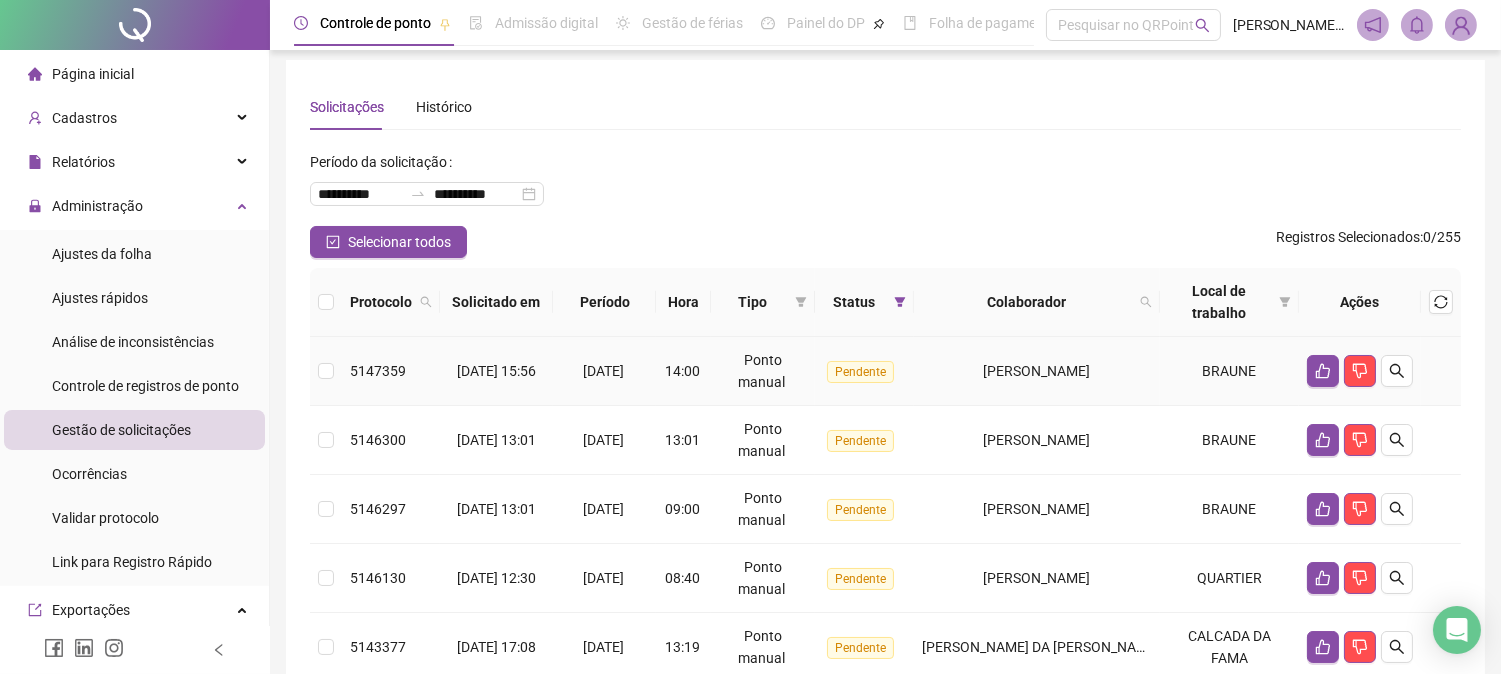 scroll, scrollTop: 0, scrollLeft: 0, axis: both 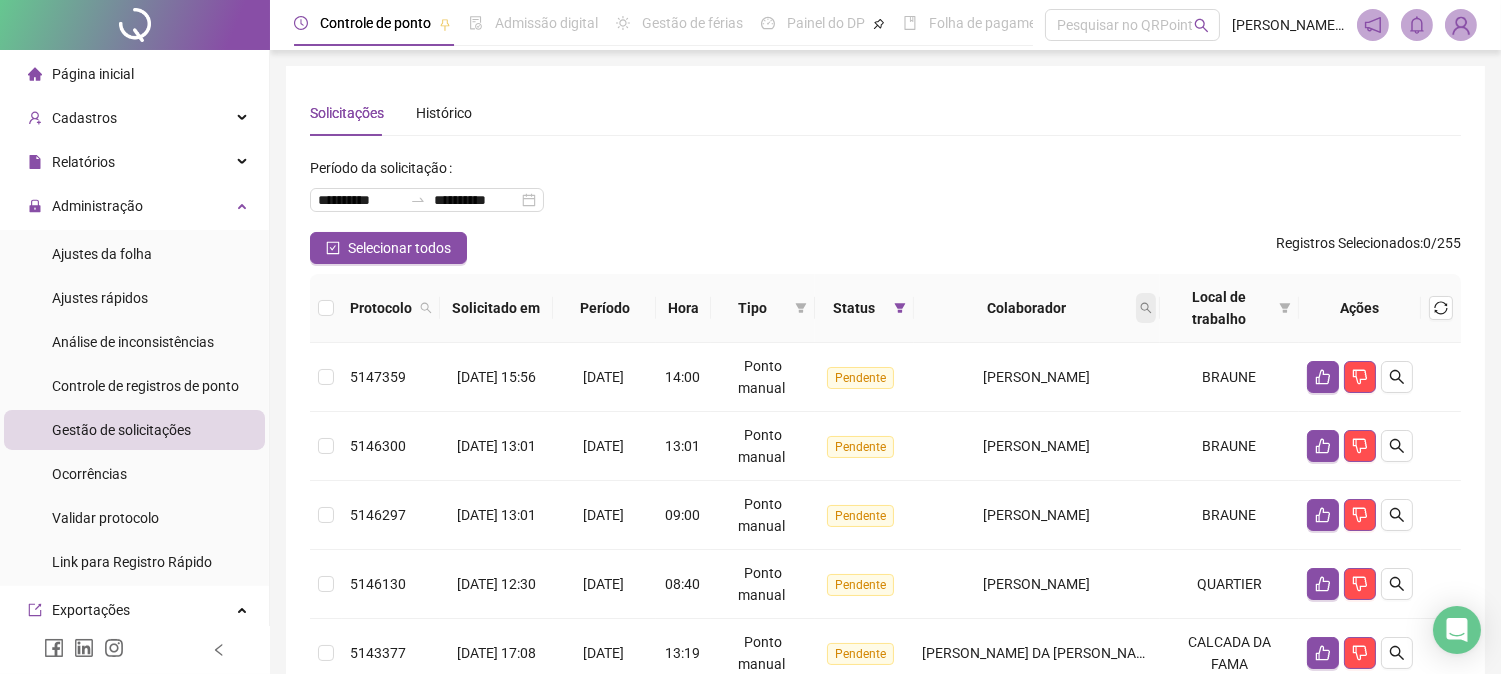 click 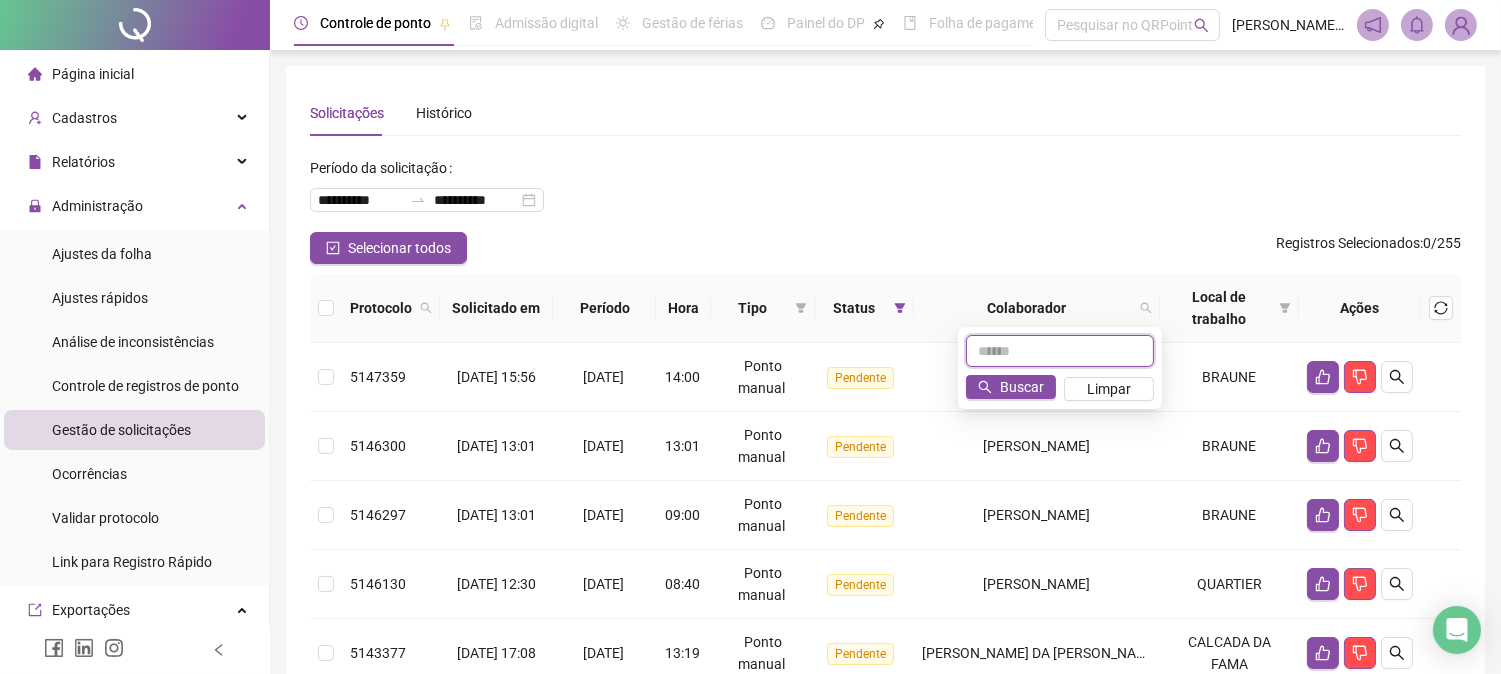 click at bounding box center [1060, 351] 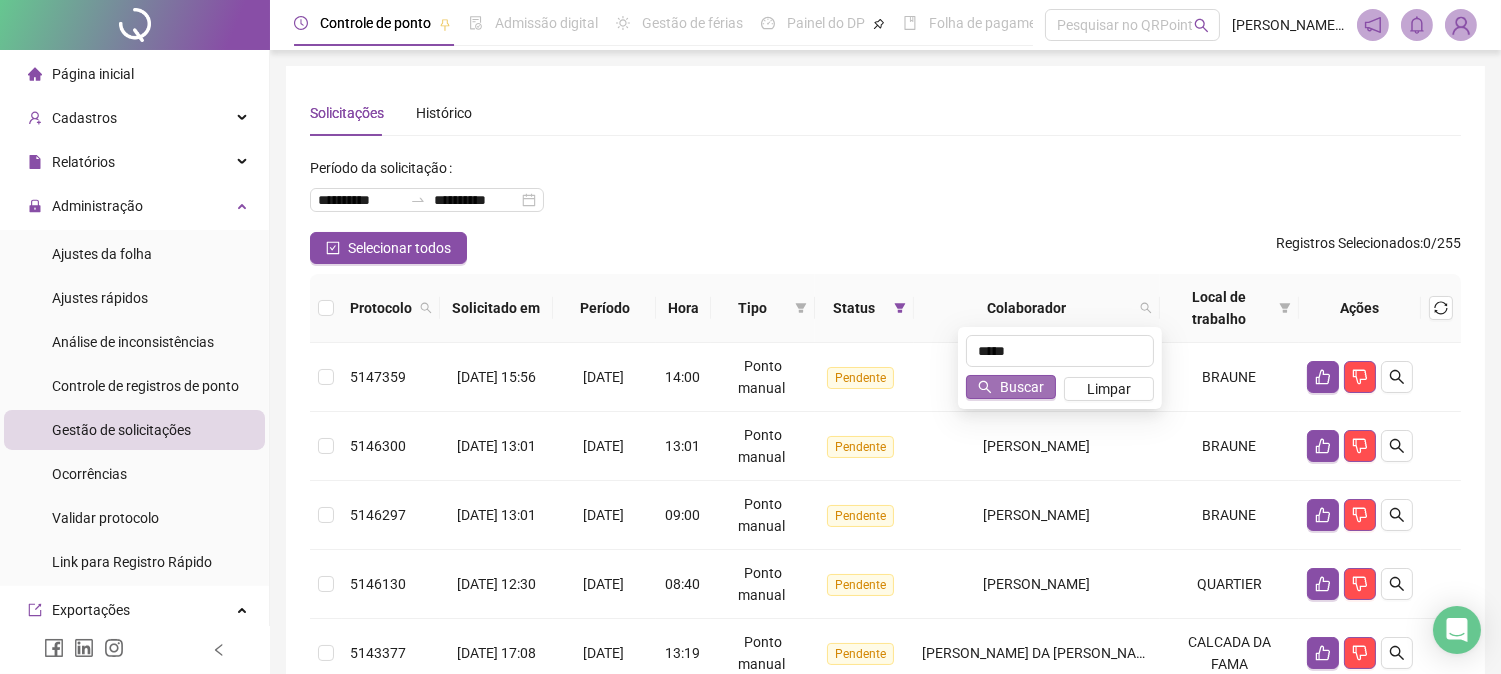 click on "Buscar" at bounding box center (1022, 387) 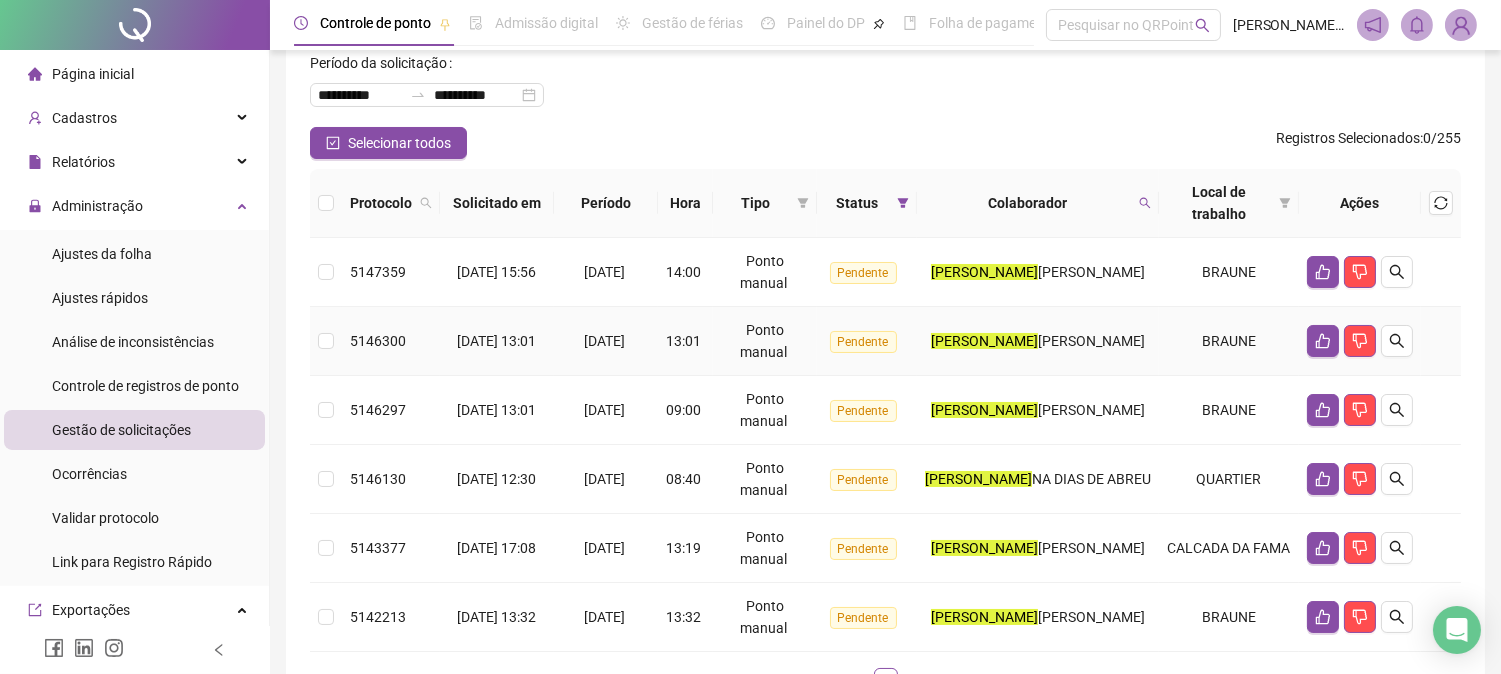 scroll, scrollTop: 0, scrollLeft: 0, axis: both 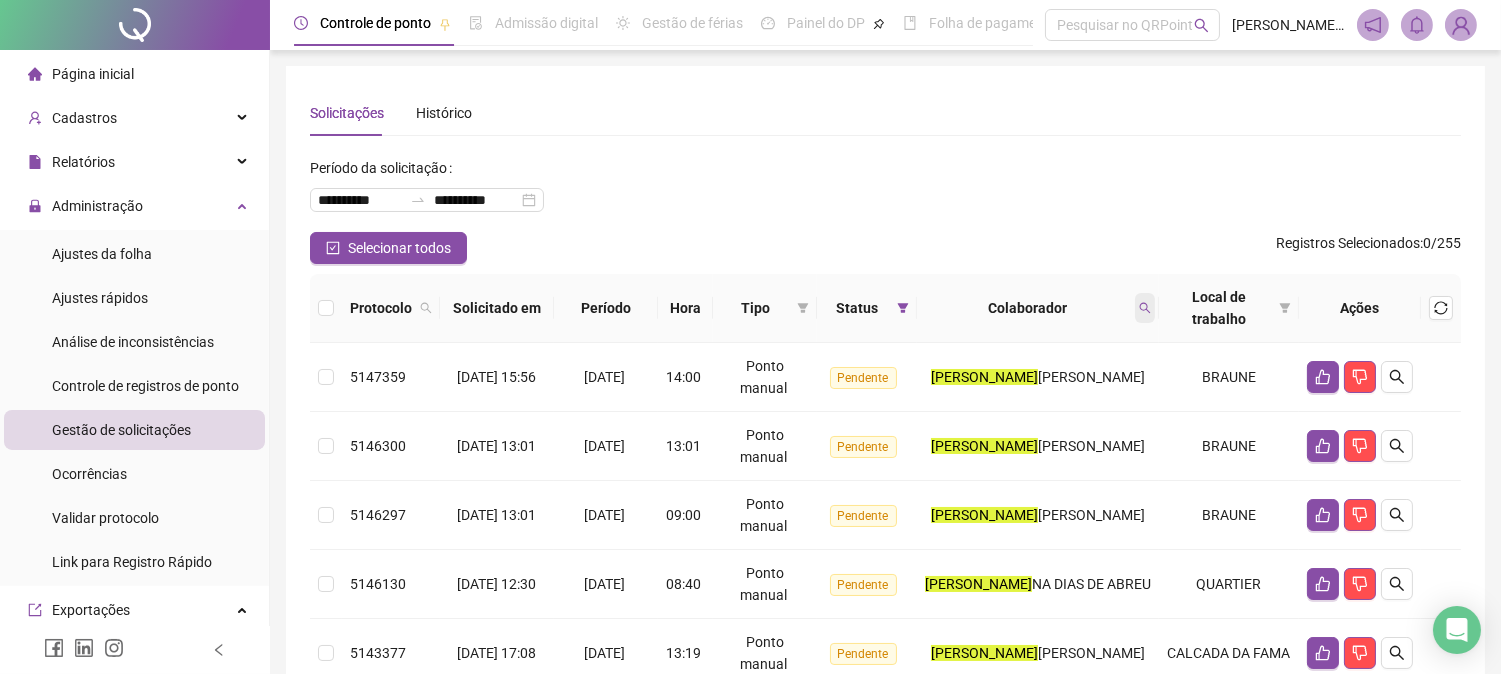 click 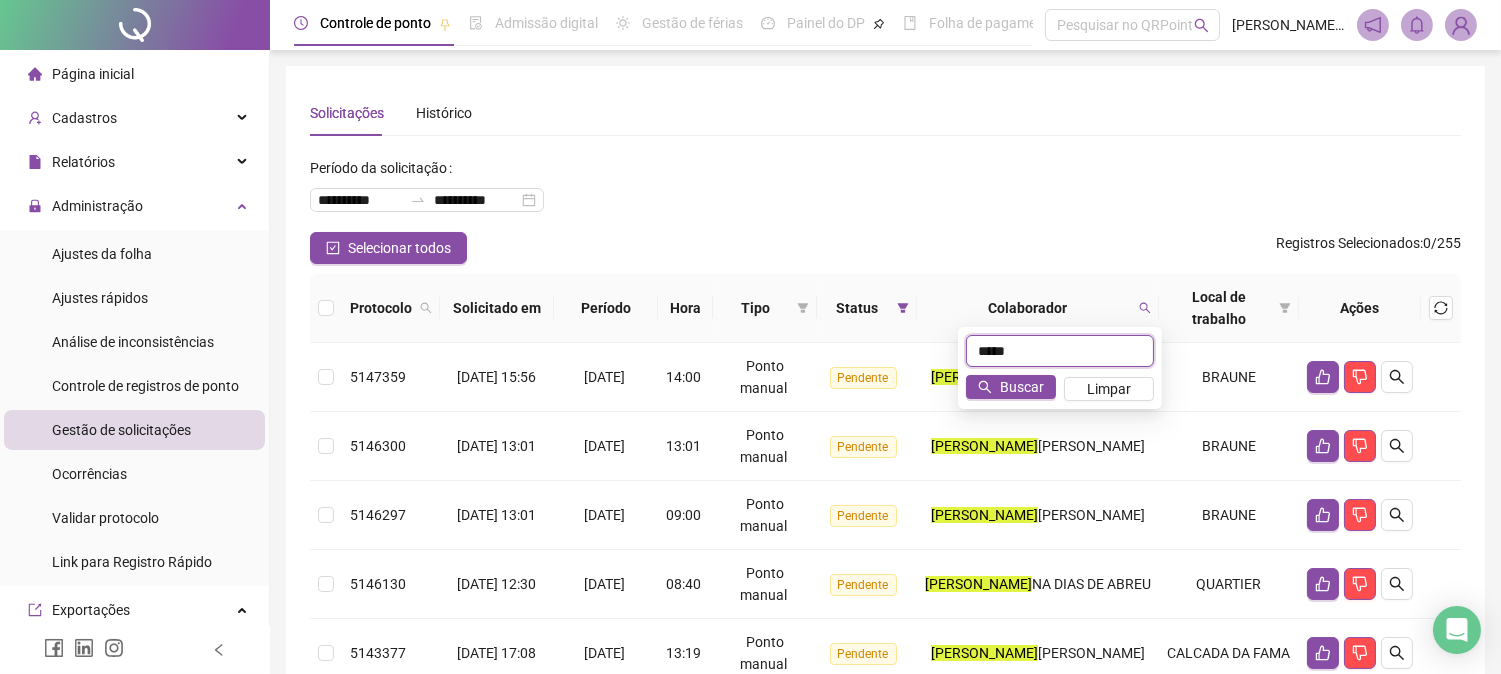 click on "*****" at bounding box center [1060, 351] 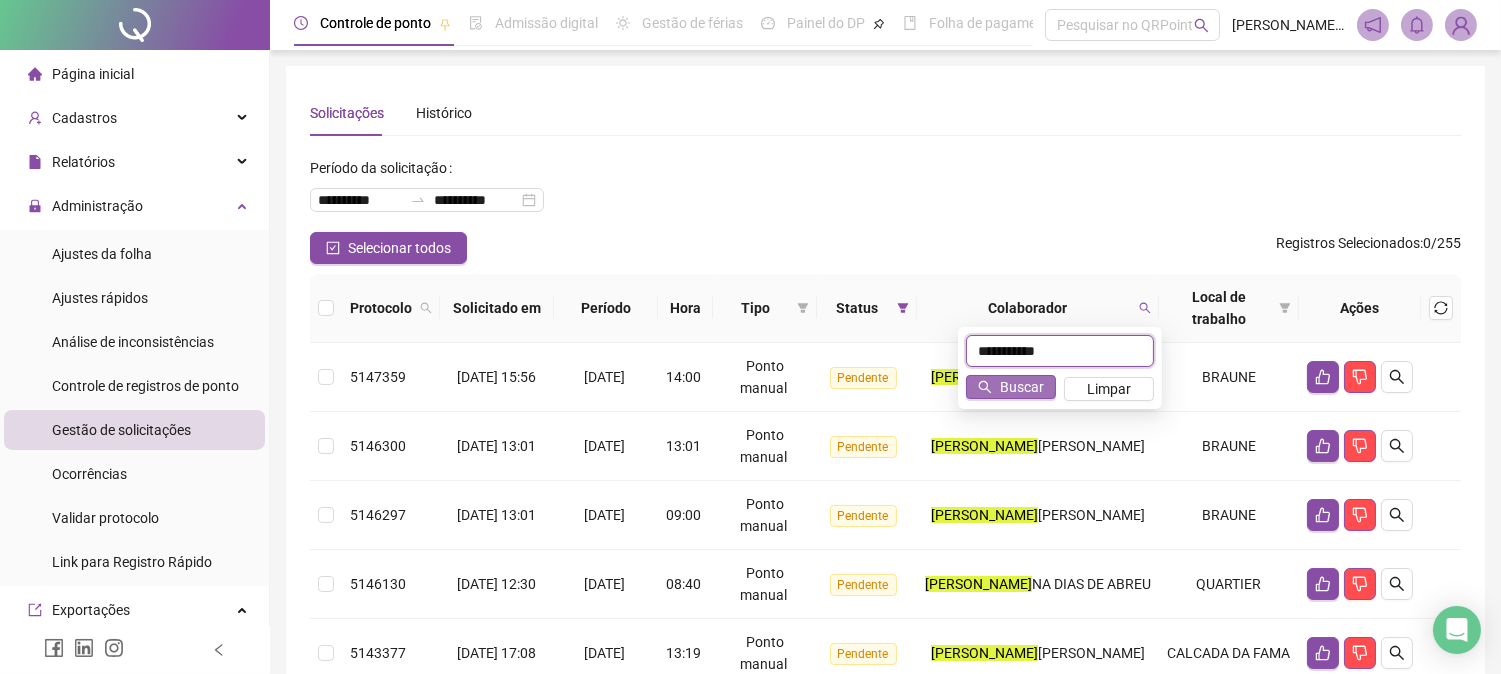 type on "**********" 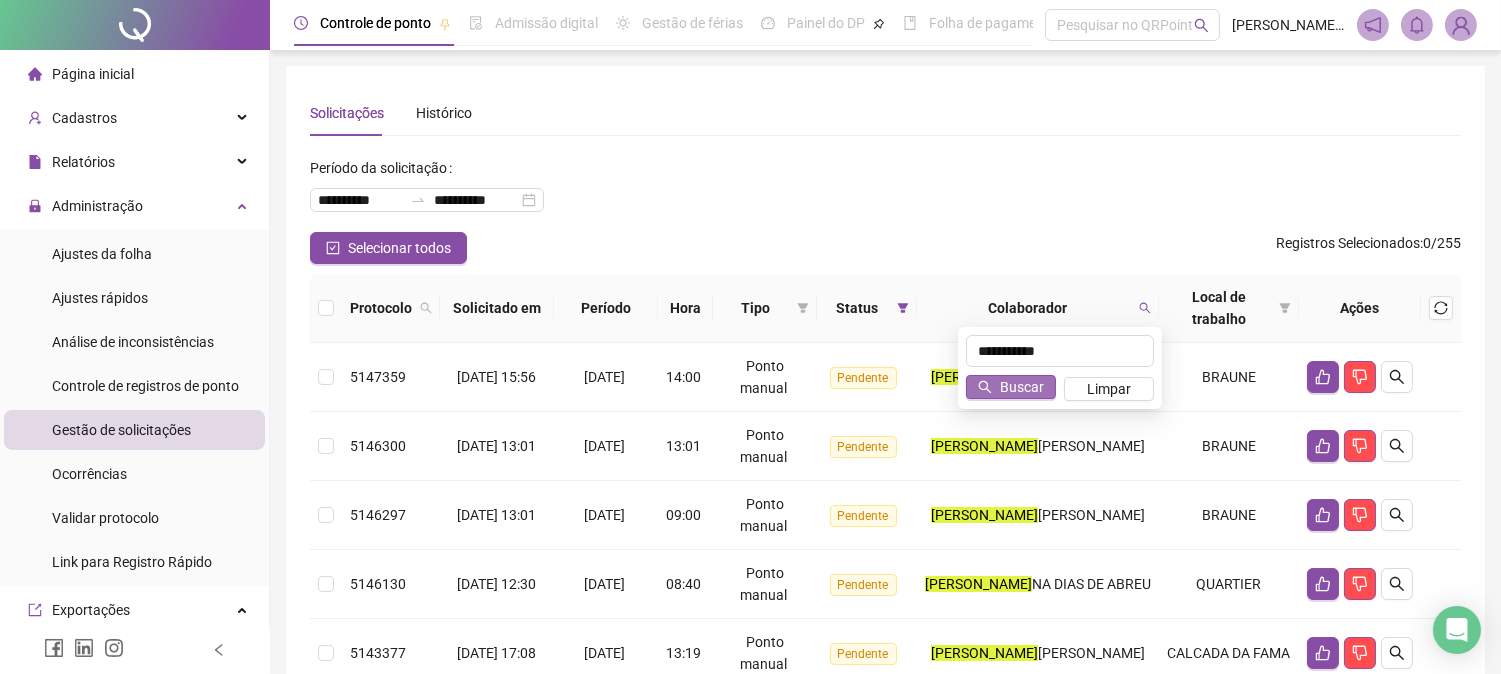 click on "Buscar" at bounding box center (1022, 387) 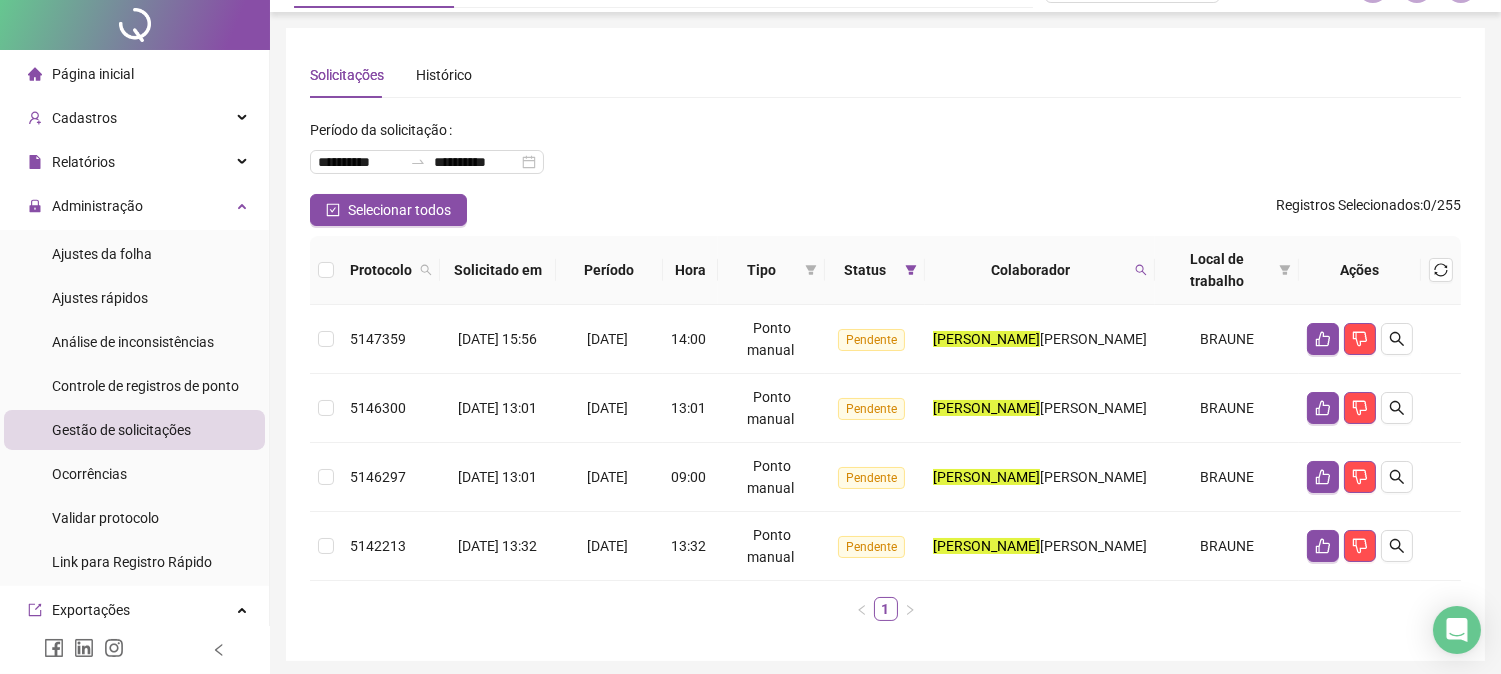 scroll, scrollTop: 0, scrollLeft: 0, axis: both 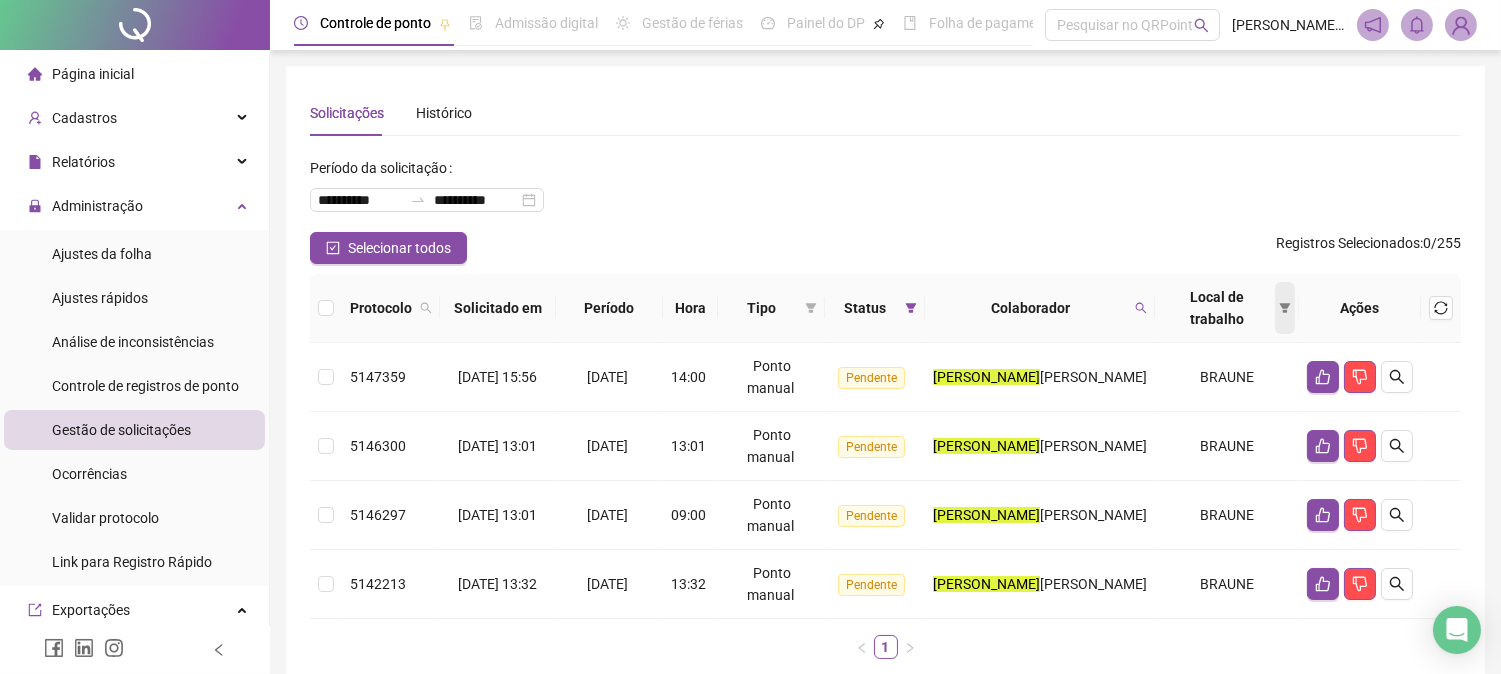 click 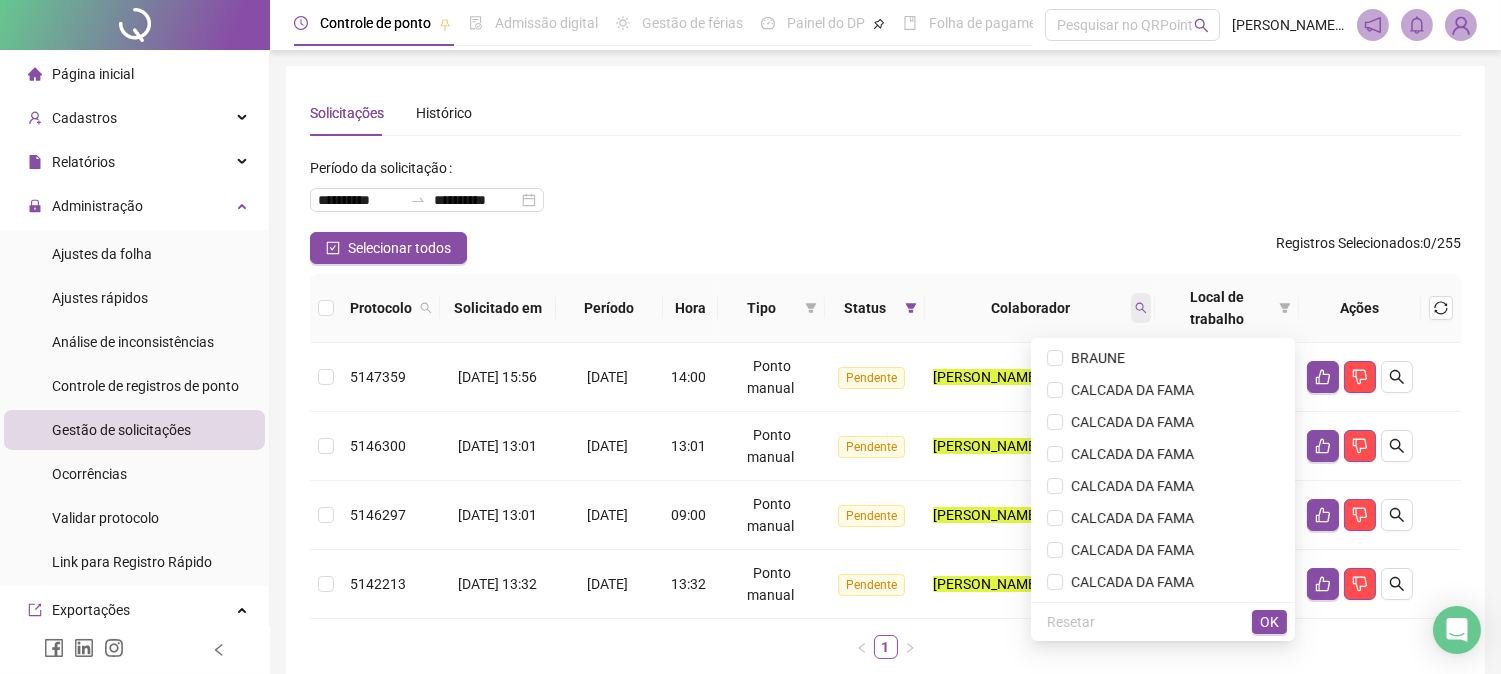 click 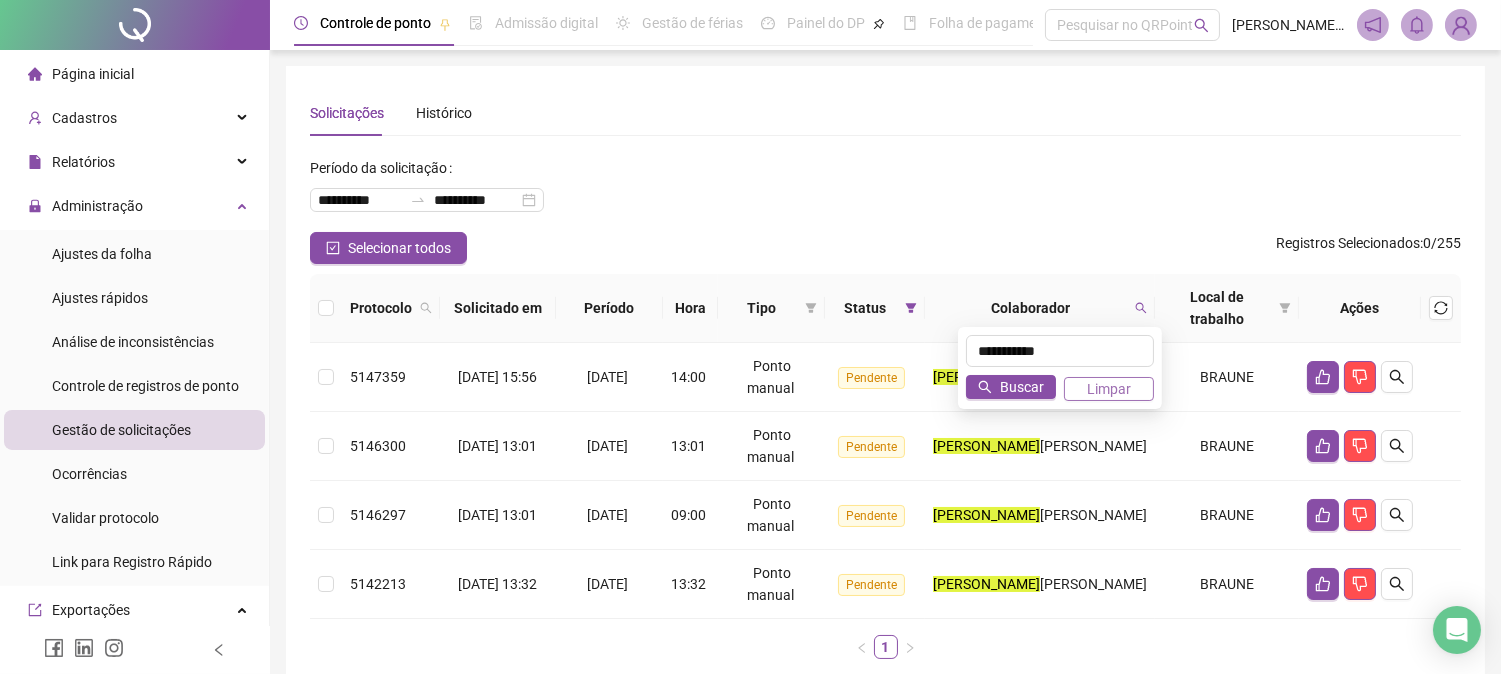 click on "Limpar" at bounding box center [1109, 389] 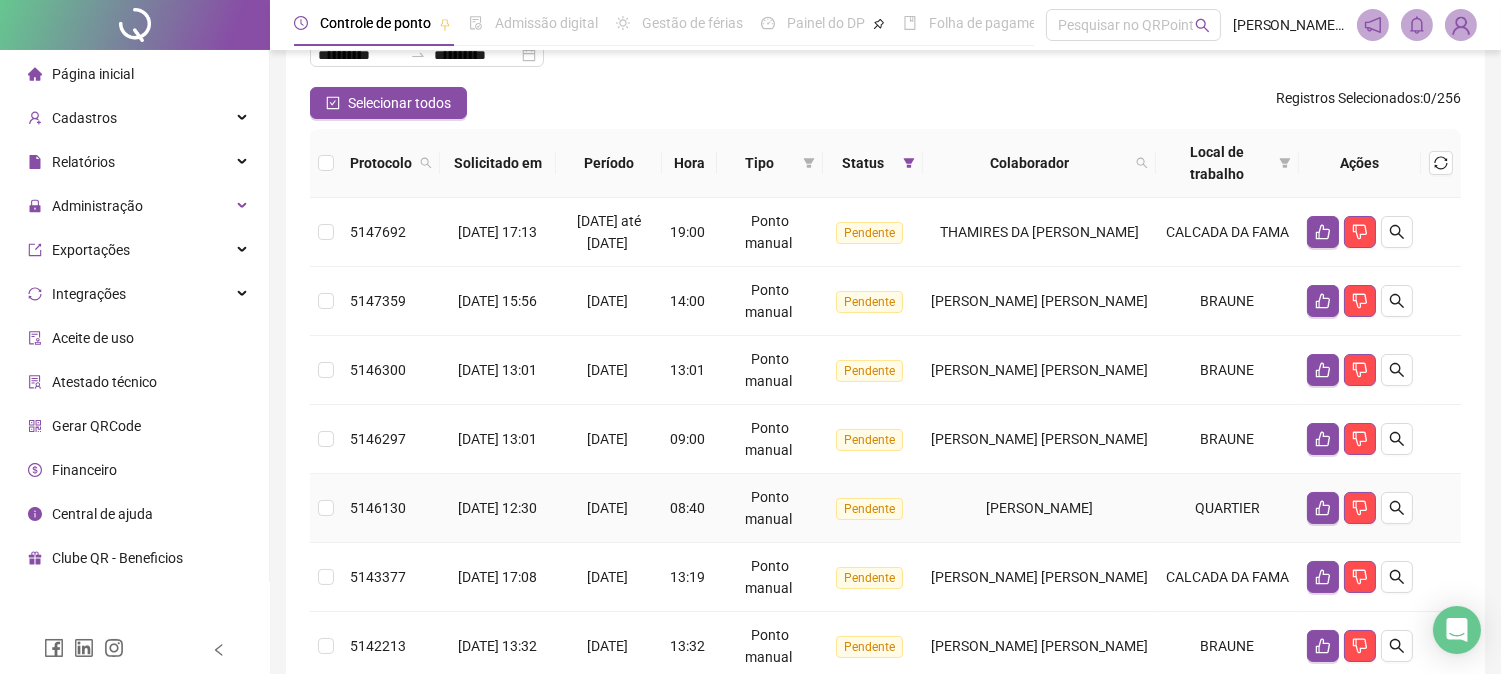 scroll, scrollTop: 0, scrollLeft: 0, axis: both 